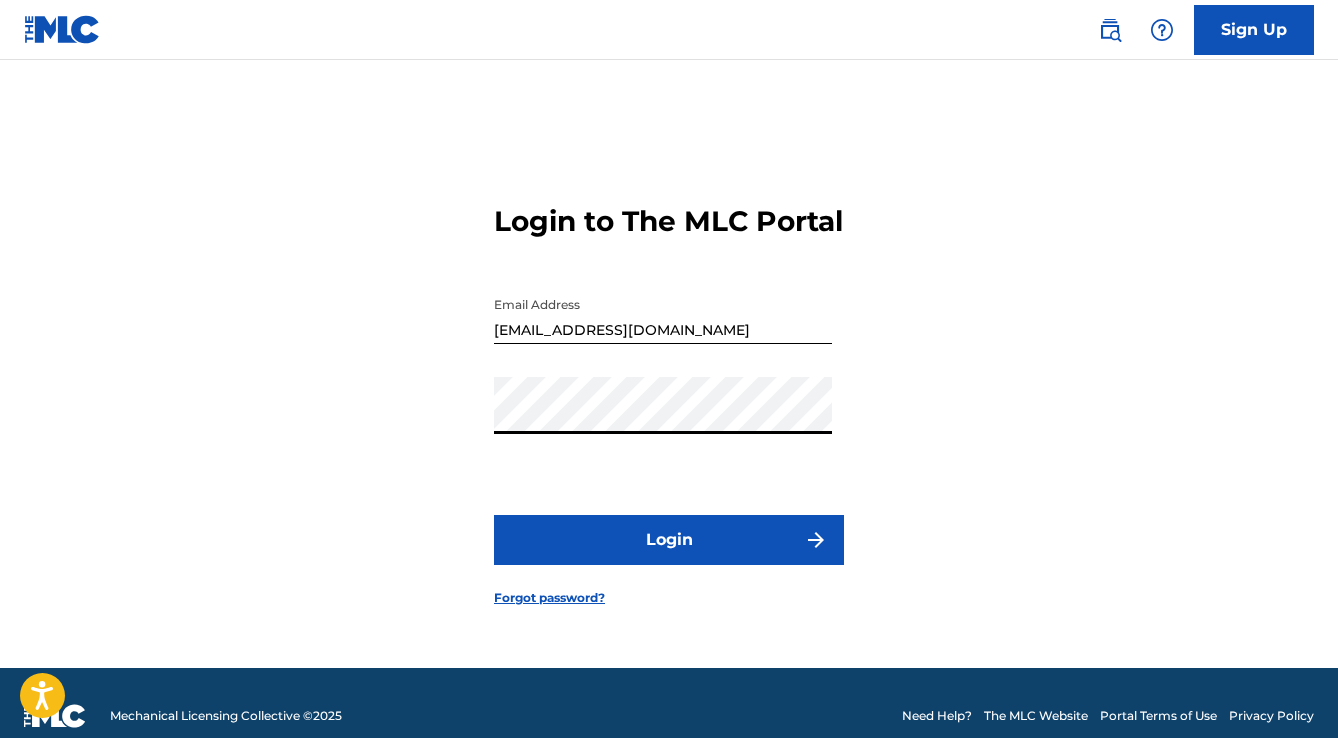 scroll, scrollTop: 0, scrollLeft: 0, axis: both 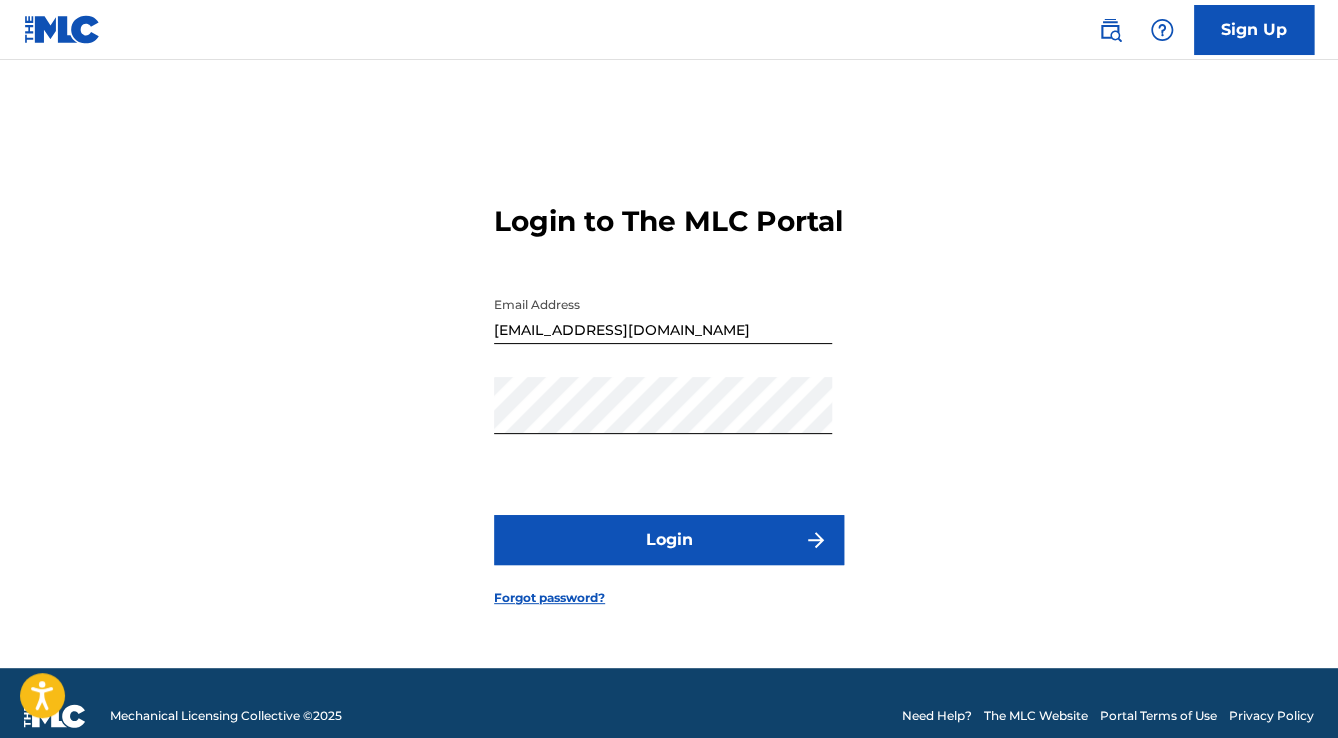 click on "Login" at bounding box center (669, 540) 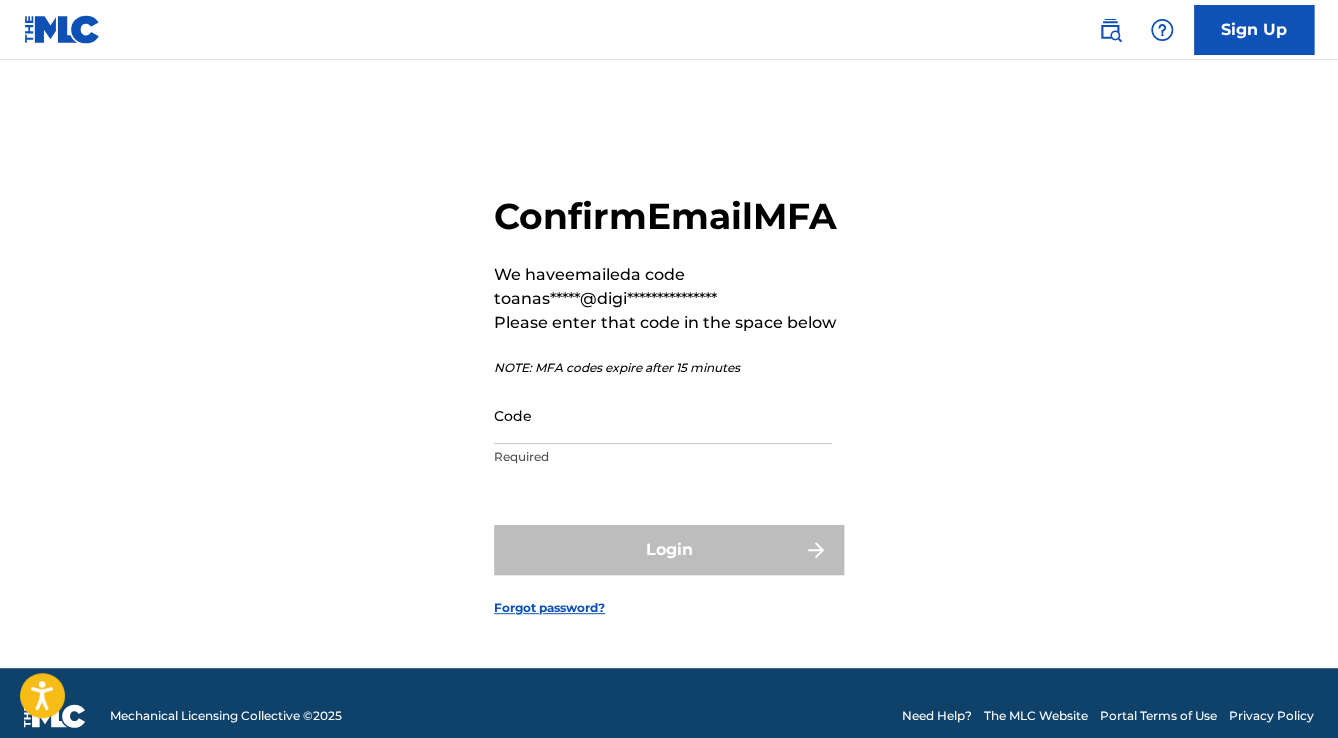 click on "Code" at bounding box center [663, 415] 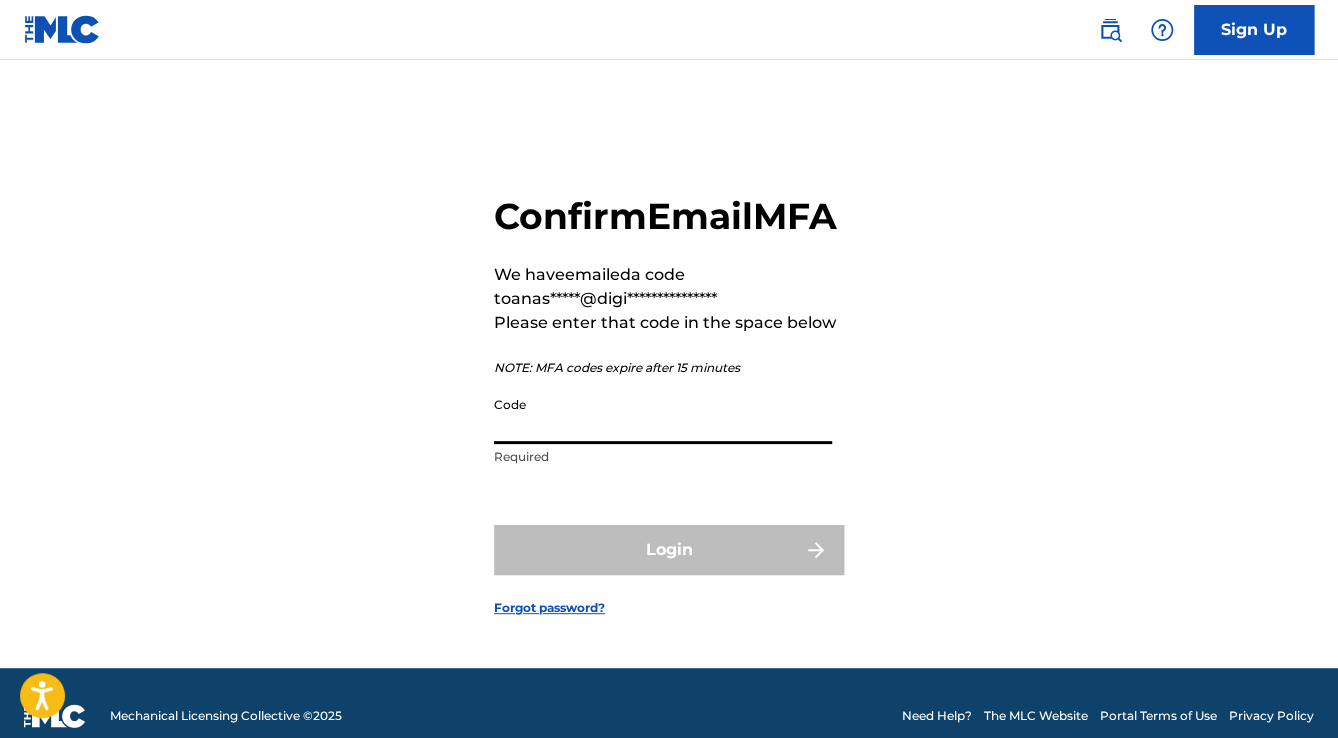 paste on "362164" 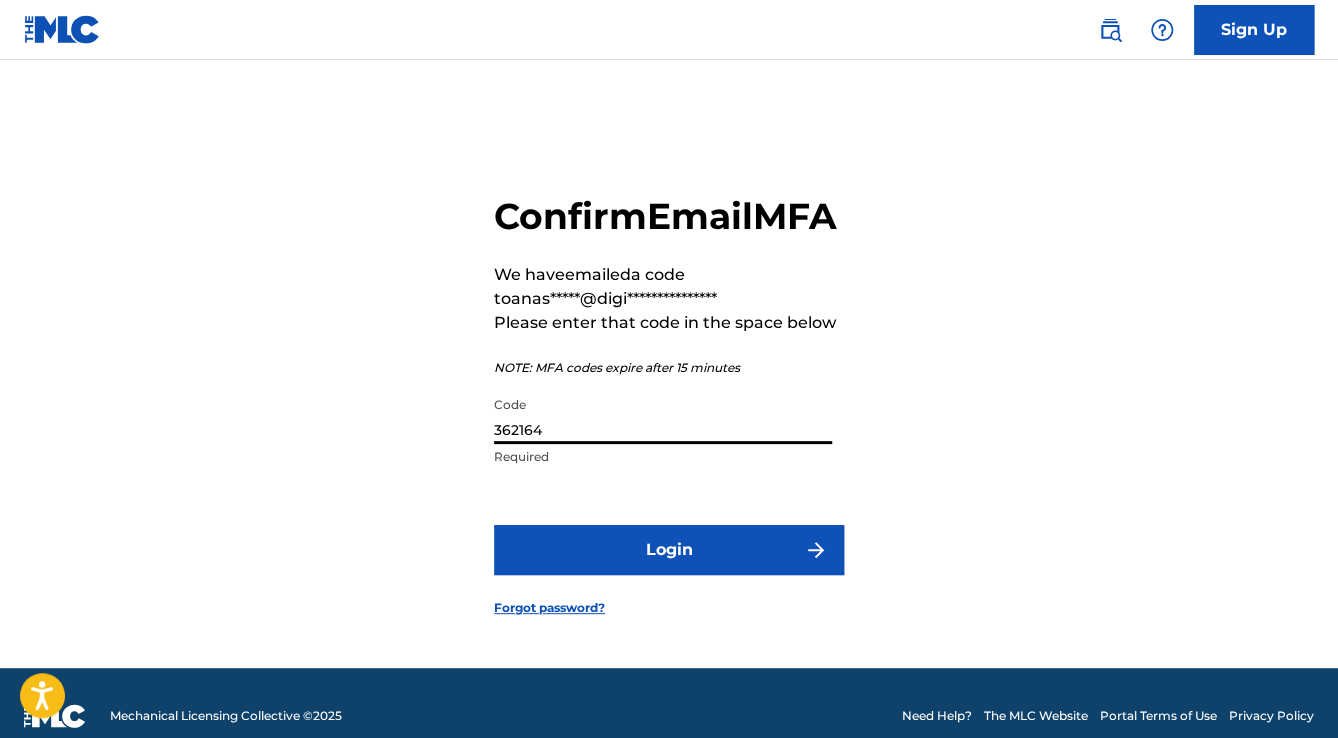 type on "362164" 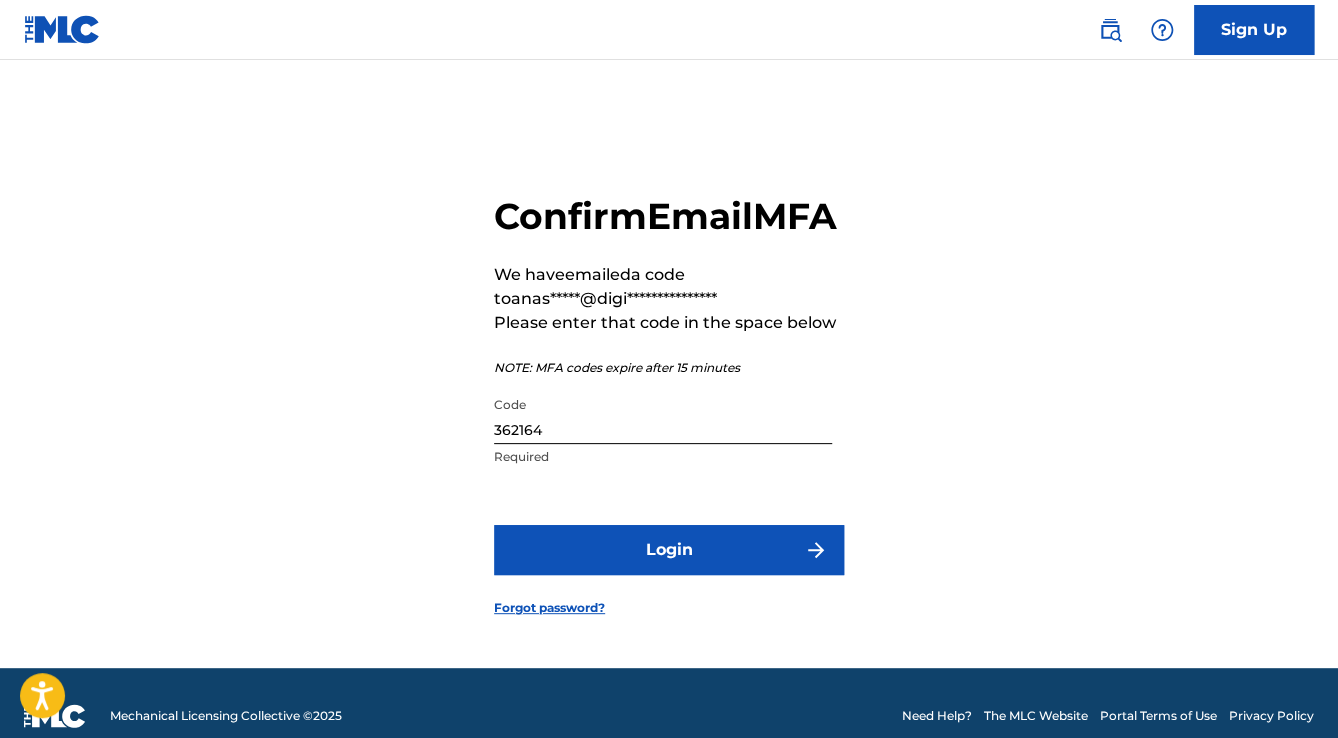 click on "Login" at bounding box center [669, 550] 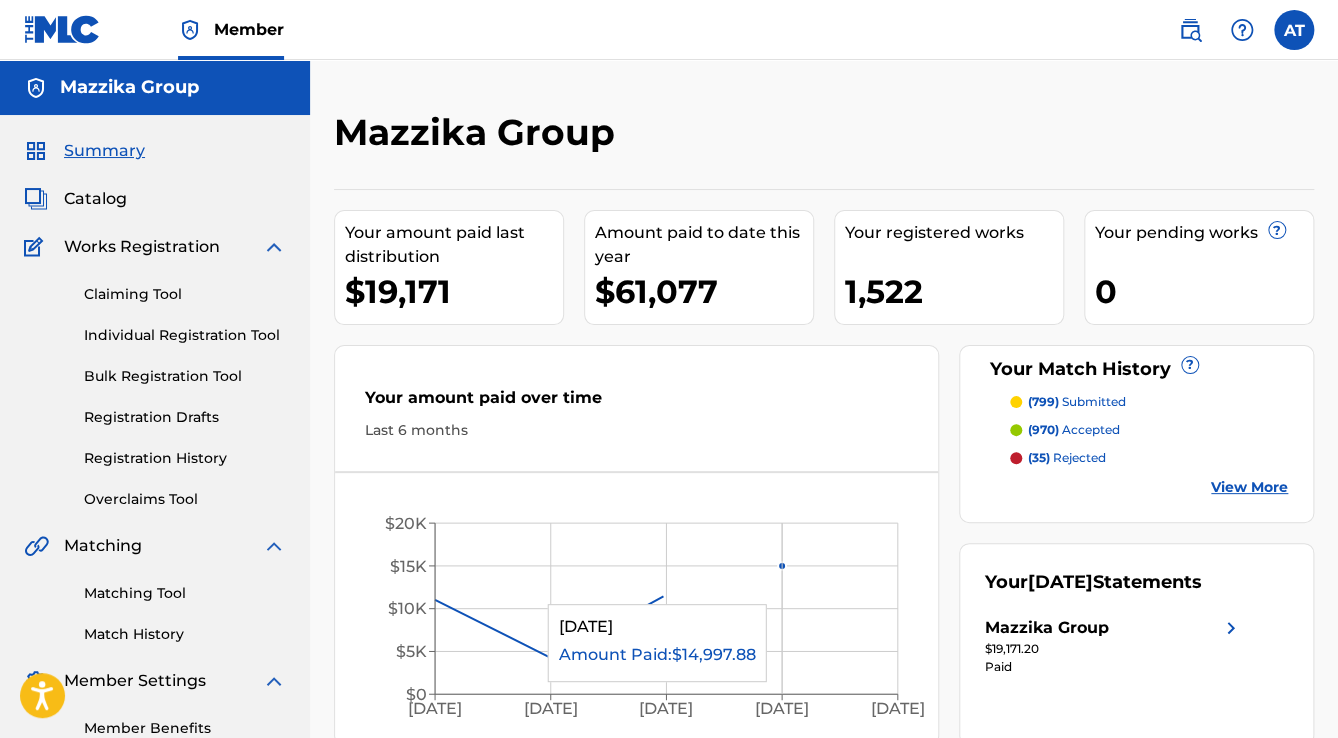 scroll, scrollTop: 0, scrollLeft: 0, axis: both 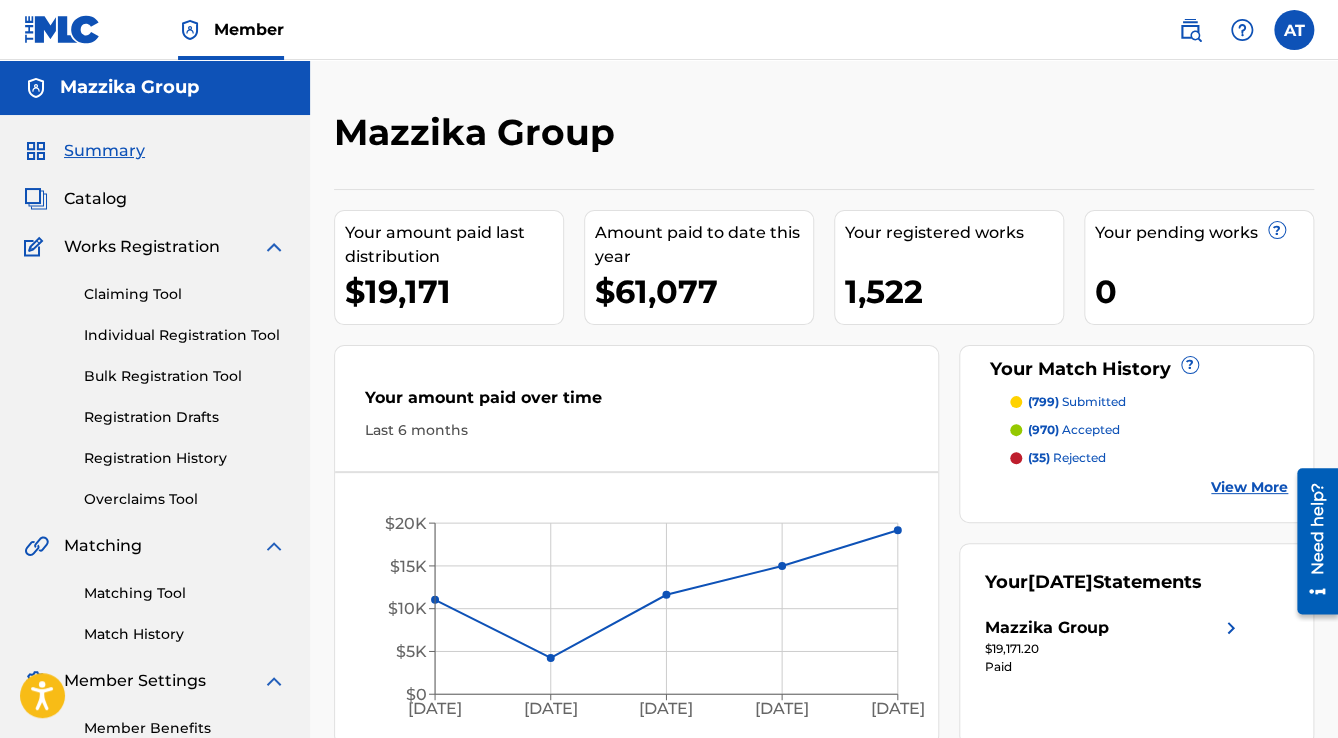 click on "Catalog" at bounding box center (95, 199) 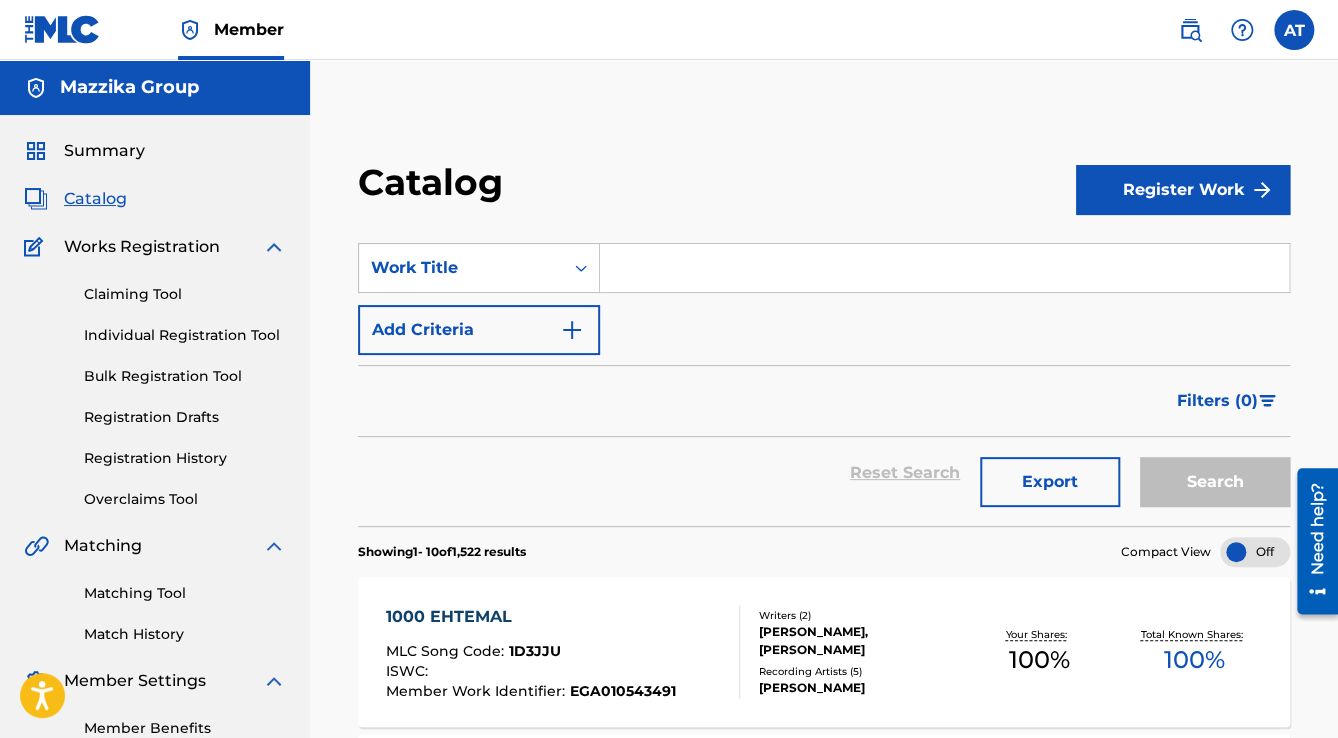 click at bounding box center (944, 268) 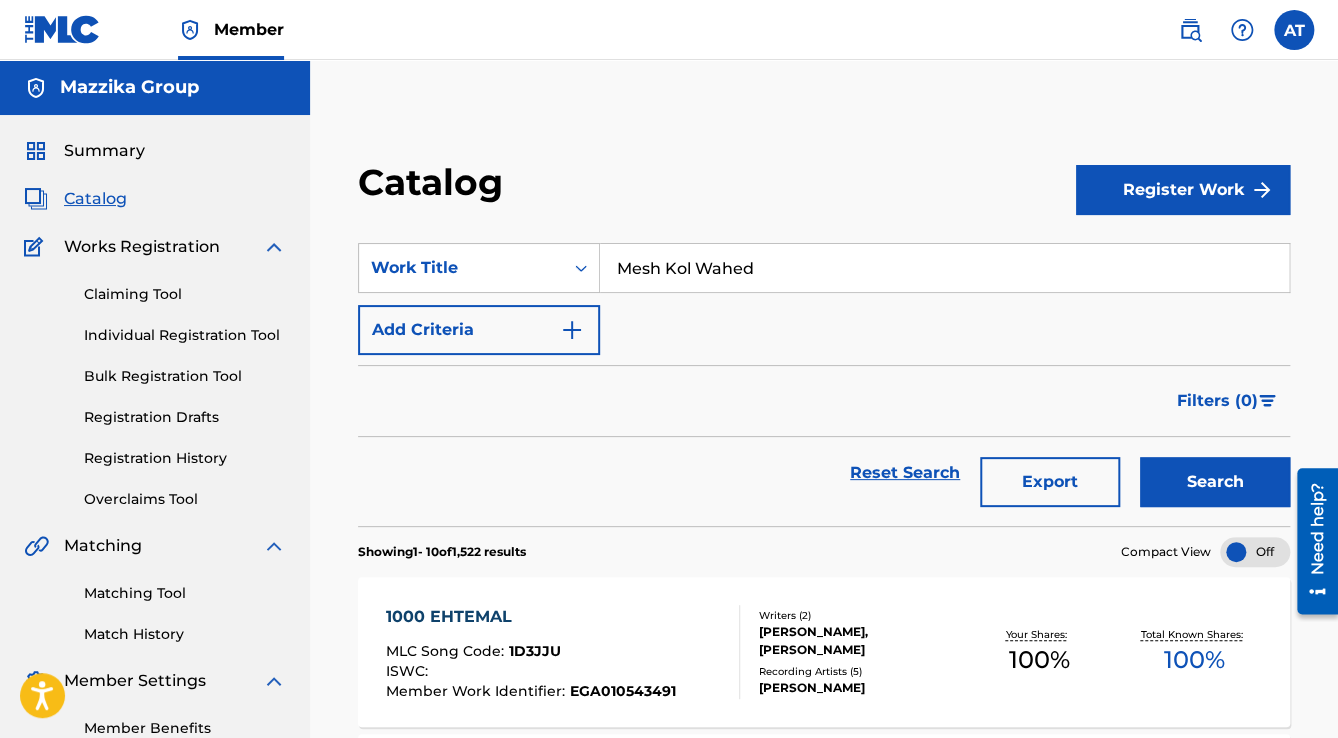 click on "Search" at bounding box center [1215, 482] 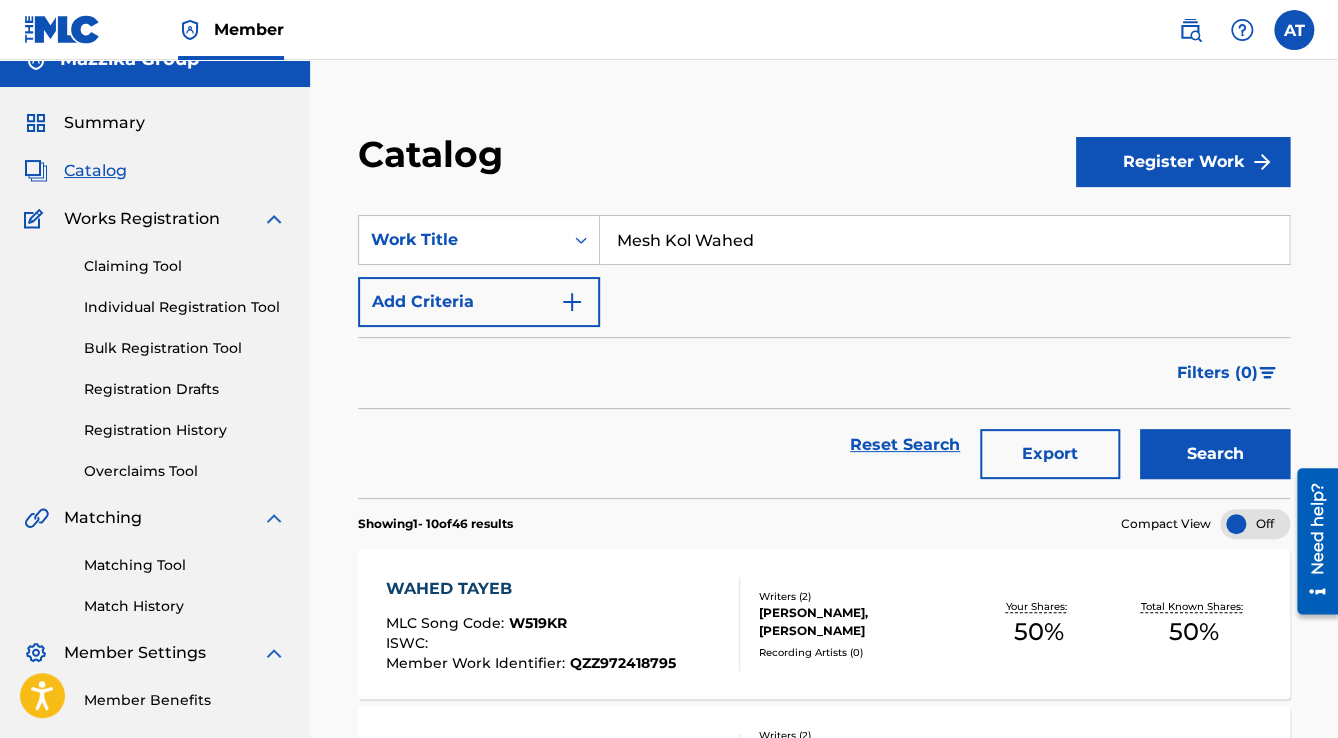 scroll, scrollTop: 0, scrollLeft: 0, axis: both 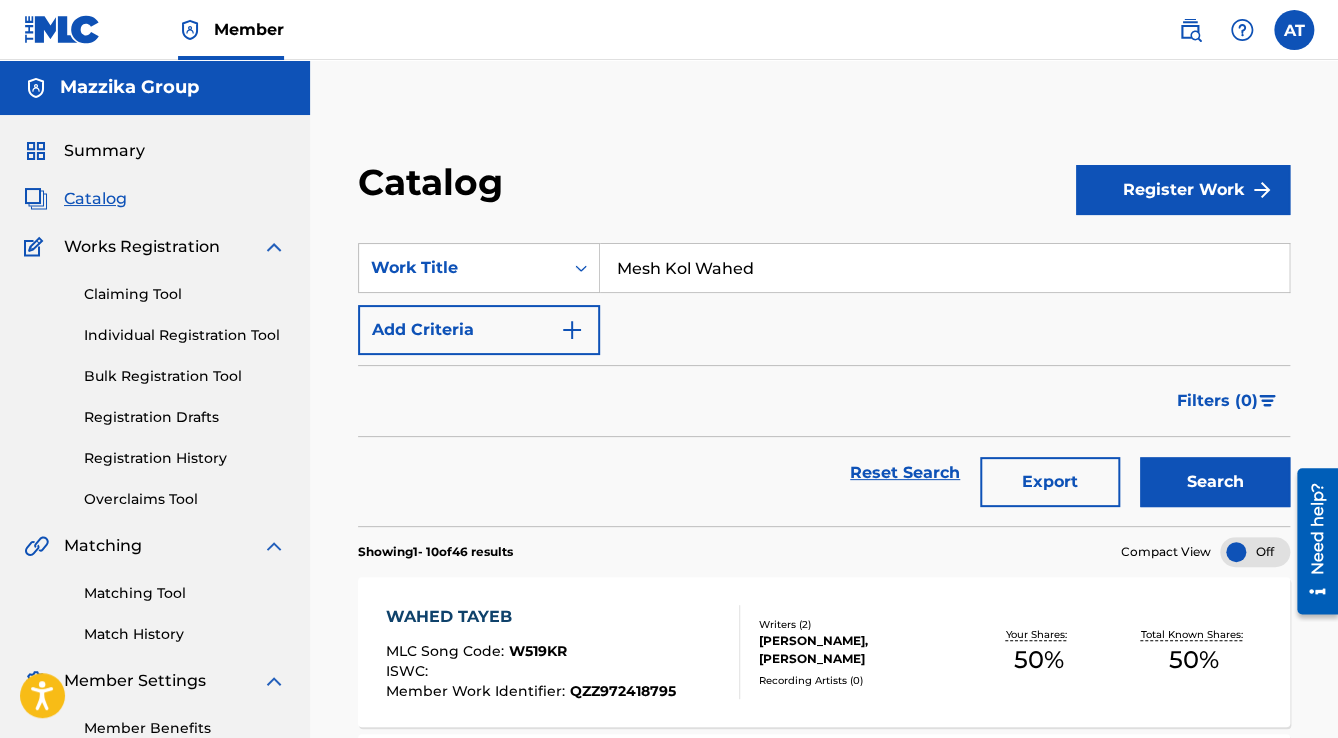 drag, startPoint x: 793, startPoint y: 263, endPoint x: 475, endPoint y: 305, distance: 320.7616 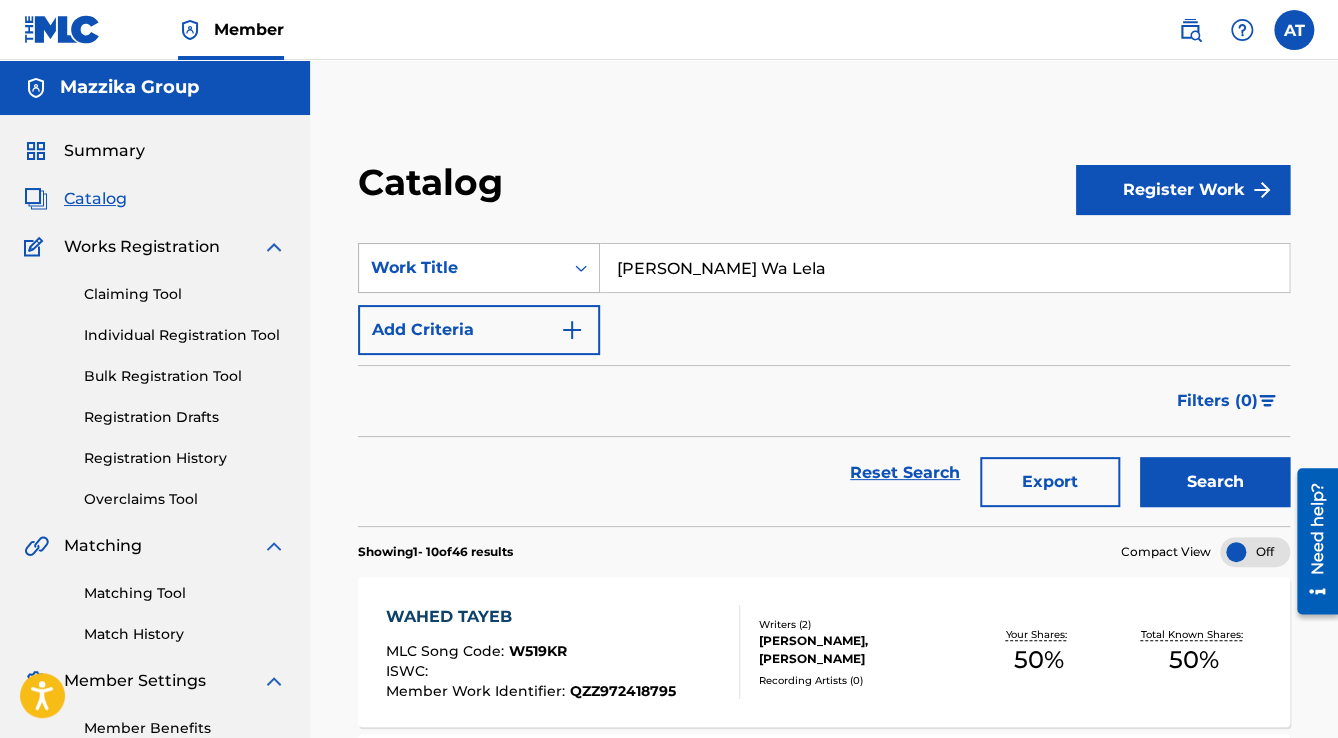type on "[PERSON_NAME] Wa Lela" 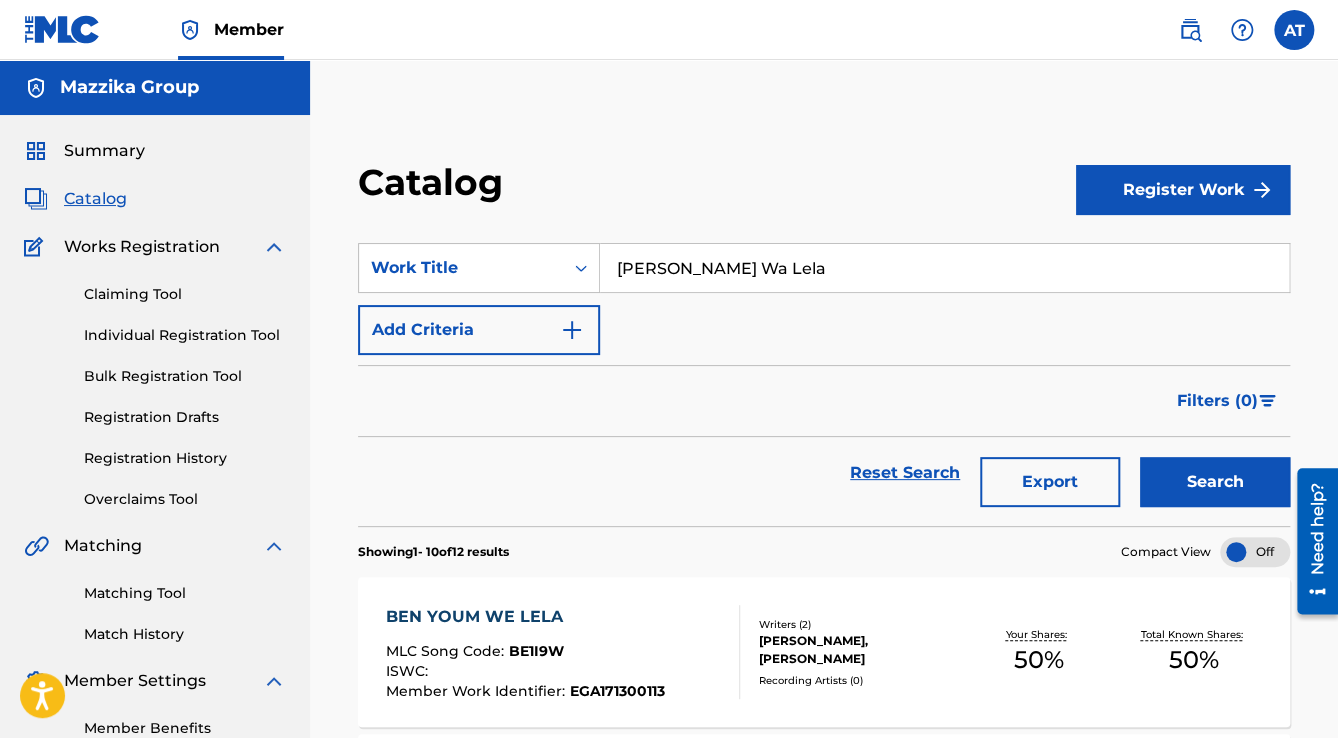 click on "BEN YOUM WE LELA" at bounding box center [525, 617] 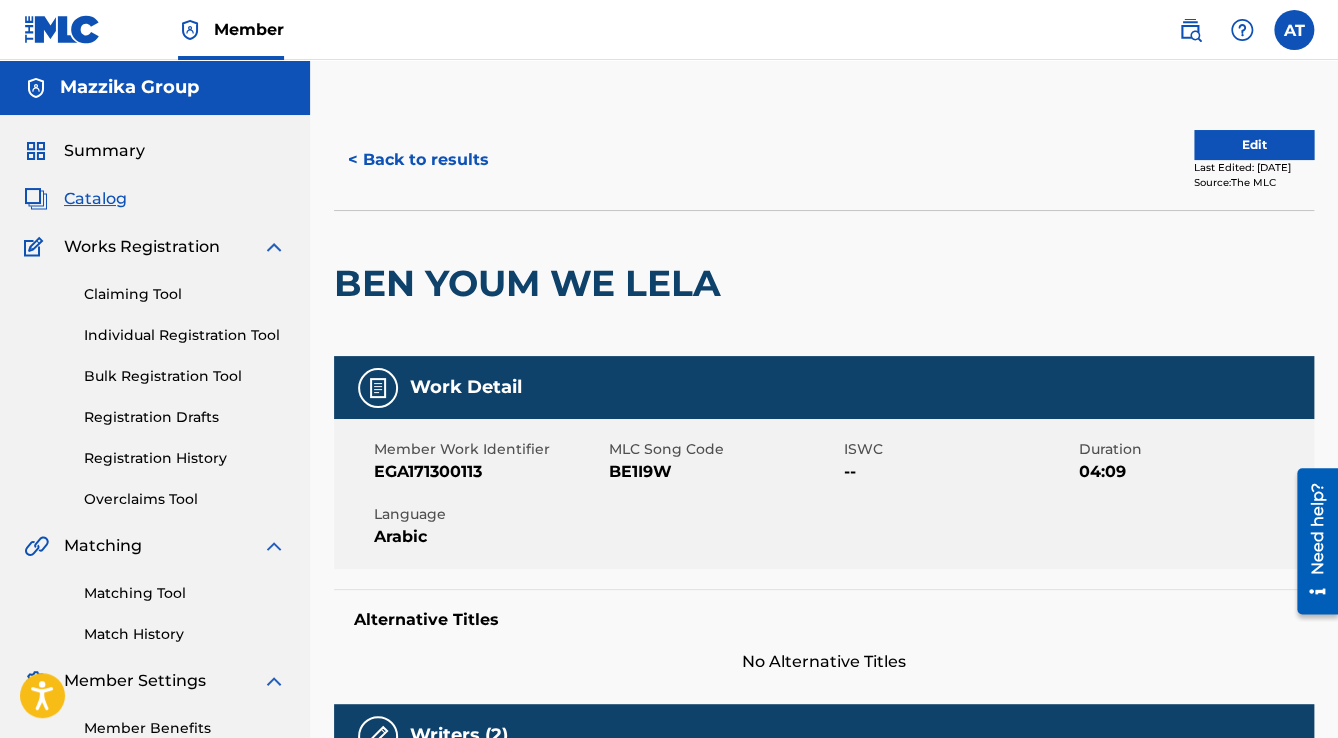 click on "BEN YOUM WE LELA" at bounding box center [532, 283] 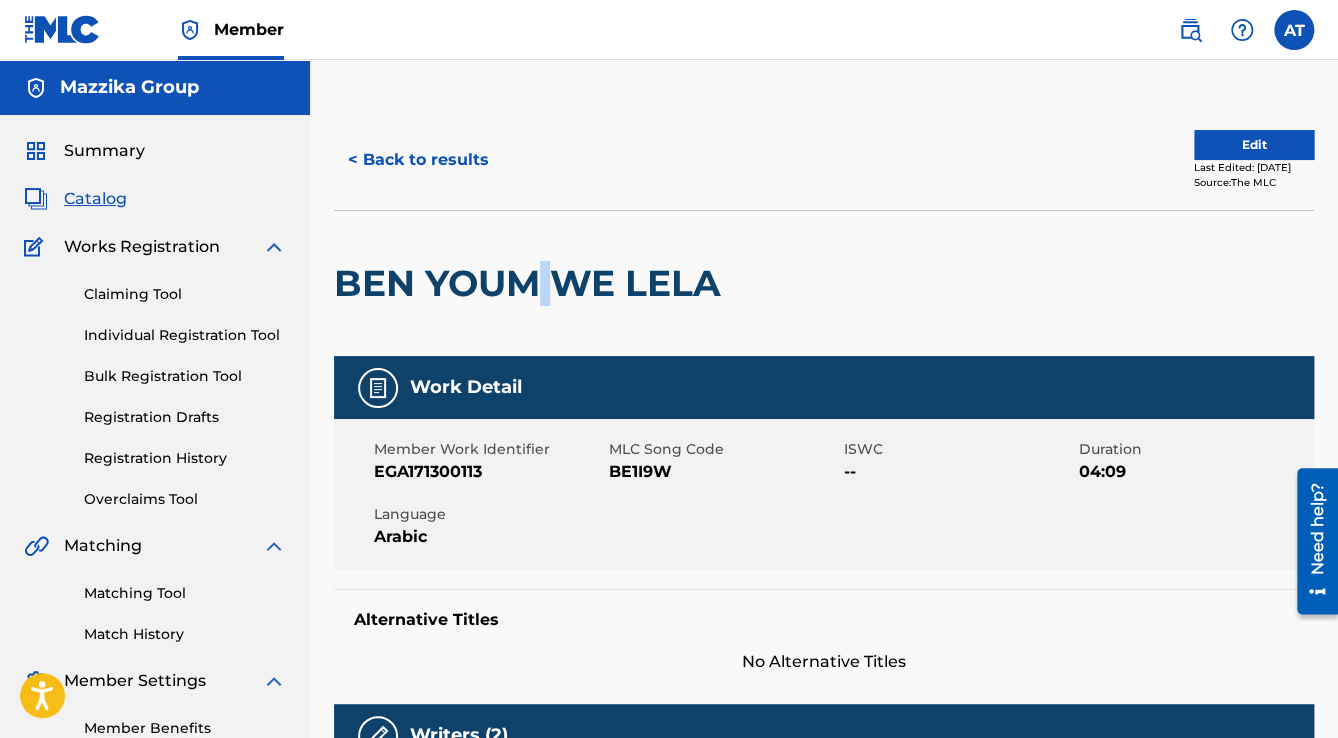 click on "BEN YOUM WE LELA" at bounding box center (532, 283) 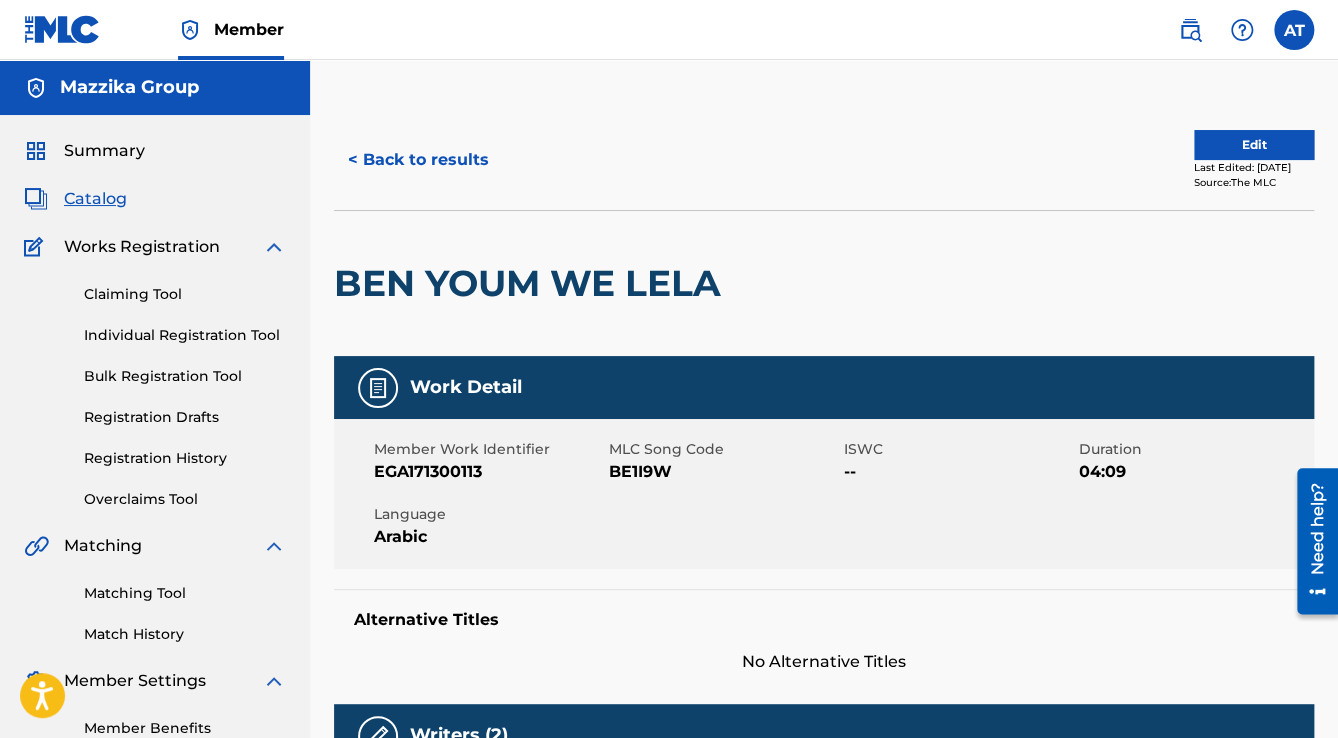 click at bounding box center (843, 283) 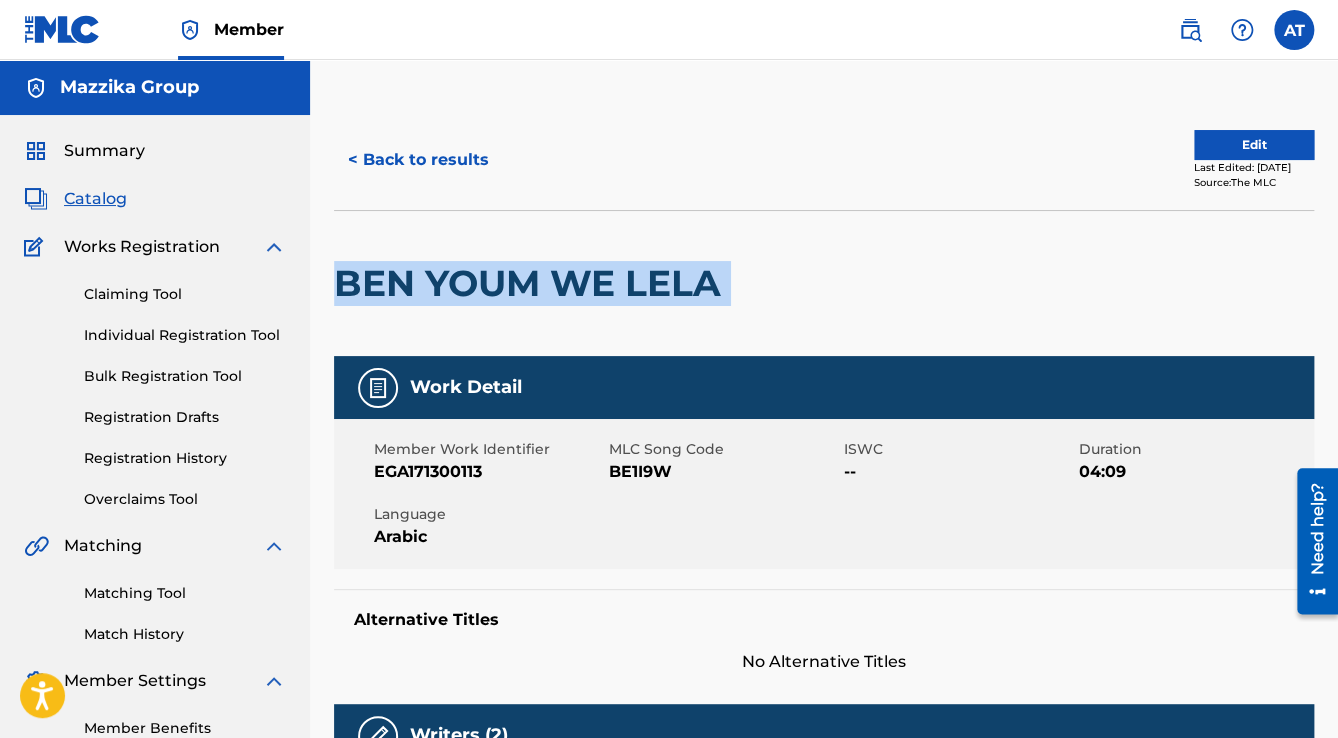 drag, startPoint x: 748, startPoint y: 290, endPoint x: 312, endPoint y: 279, distance: 436.13873 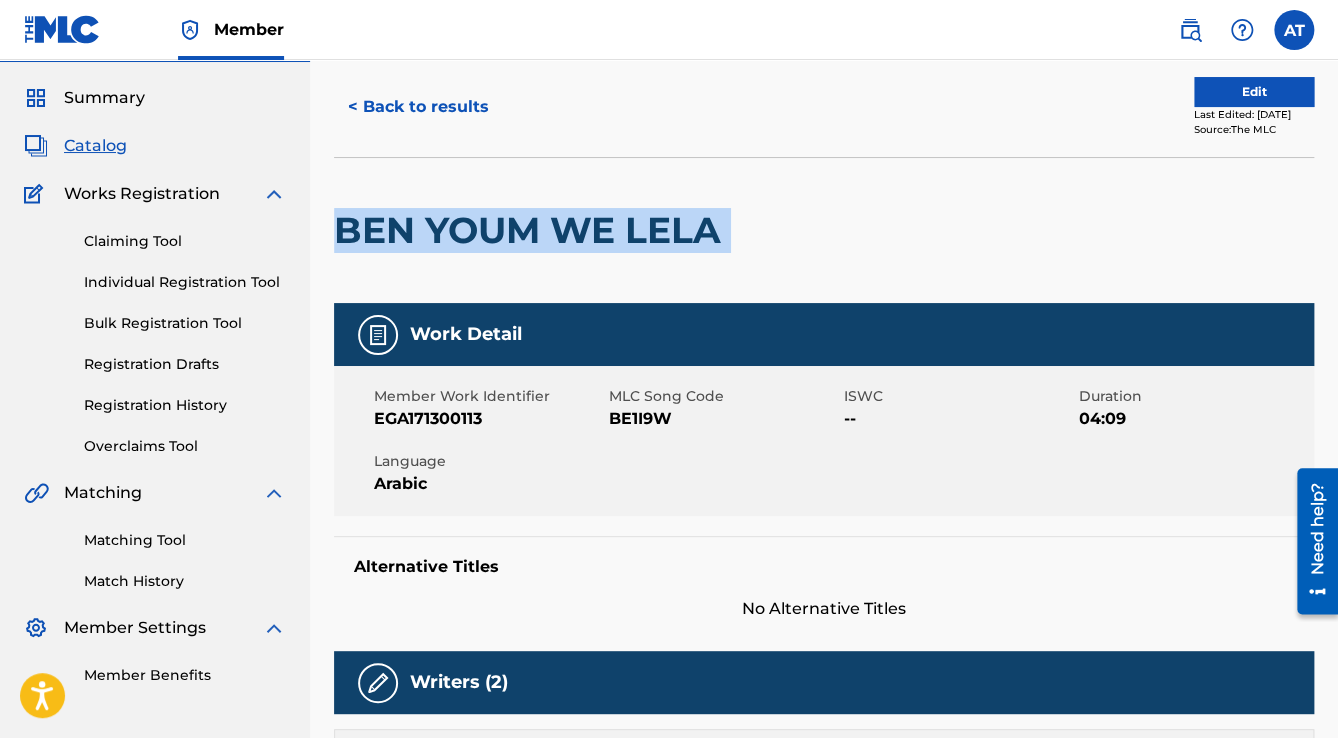 scroll, scrollTop: 80, scrollLeft: 0, axis: vertical 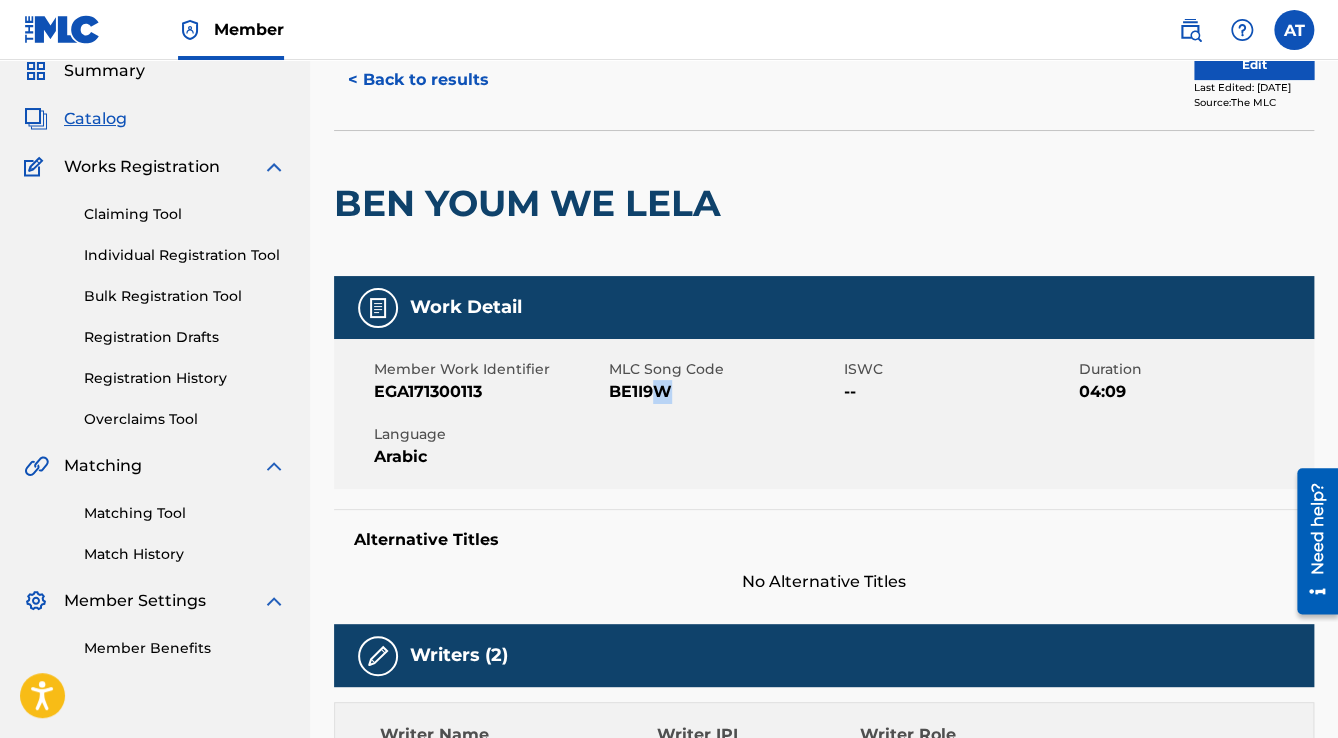 click on "BE1I9W" at bounding box center [724, 392] 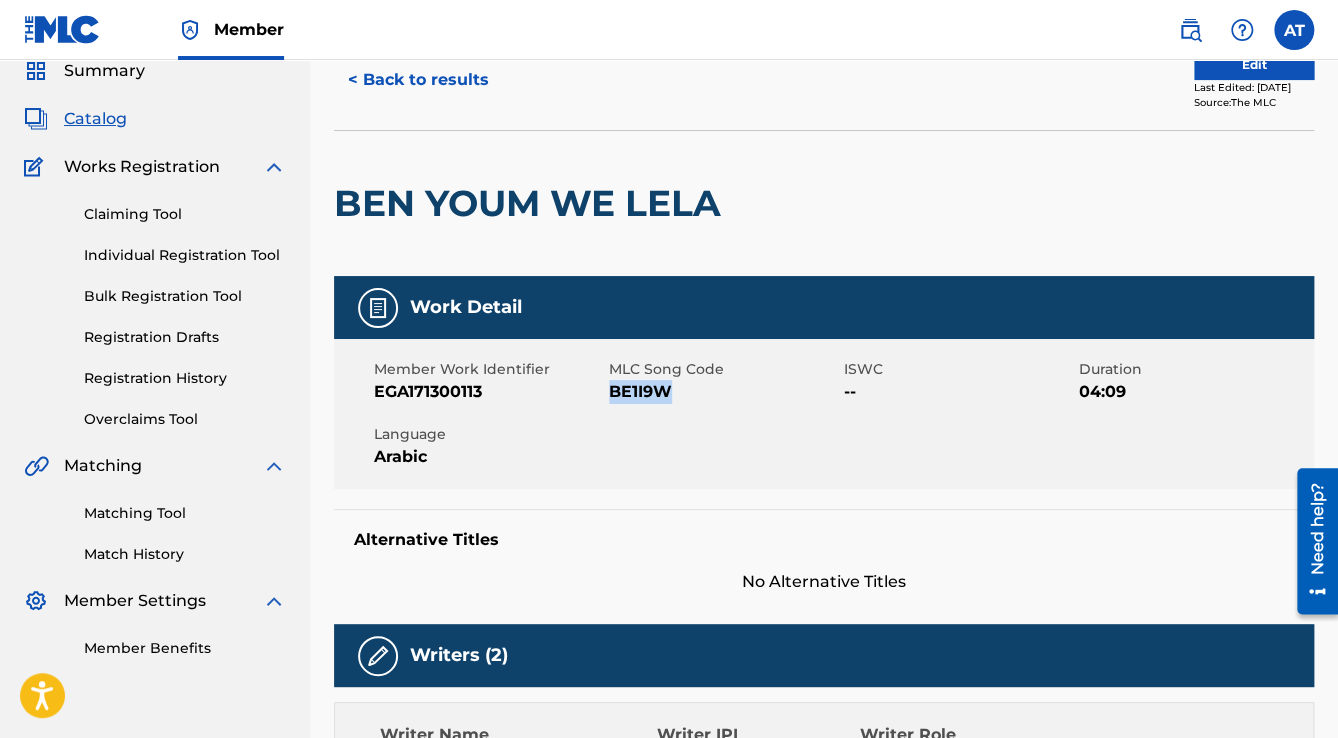 drag, startPoint x: 676, startPoint y: 386, endPoint x: 609, endPoint y: 396, distance: 67.74216 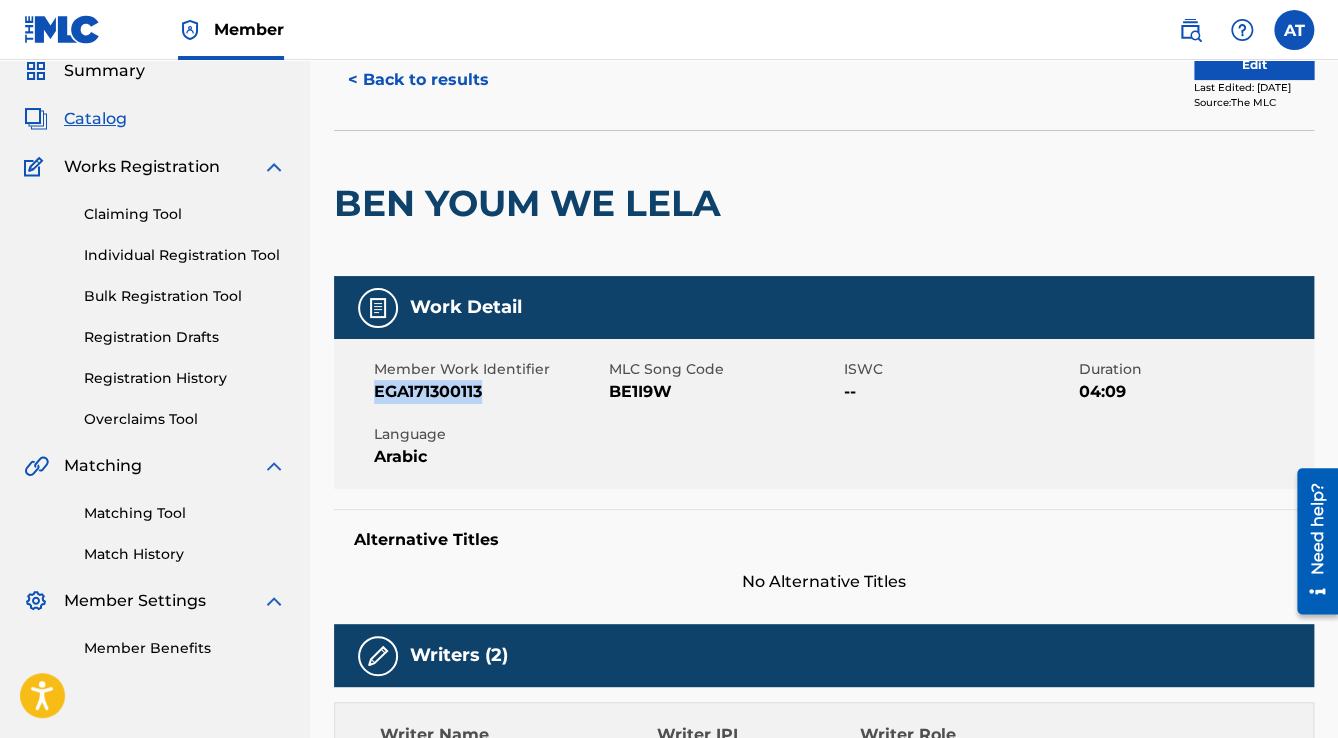 drag, startPoint x: 490, startPoint y: 392, endPoint x: 369, endPoint y: 392, distance: 121 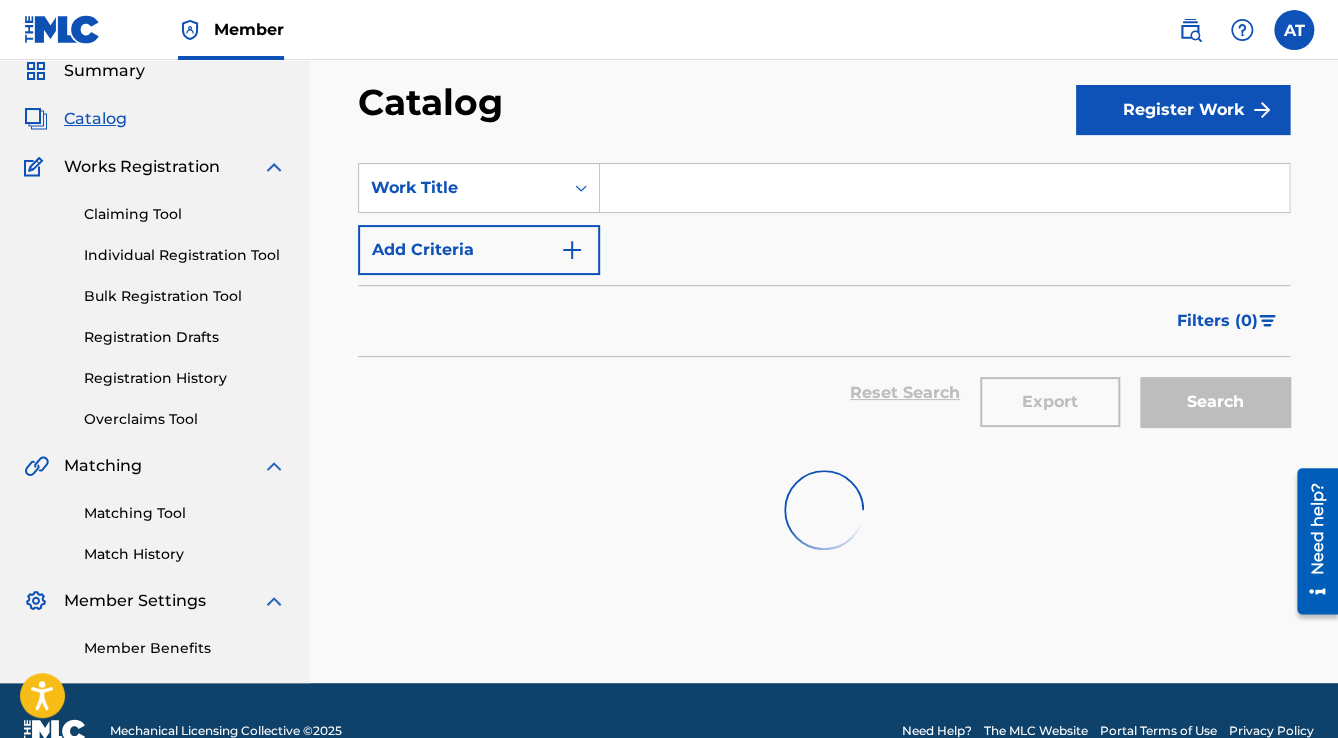 scroll, scrollTop: 0, scrollLeft: 0, axis: both 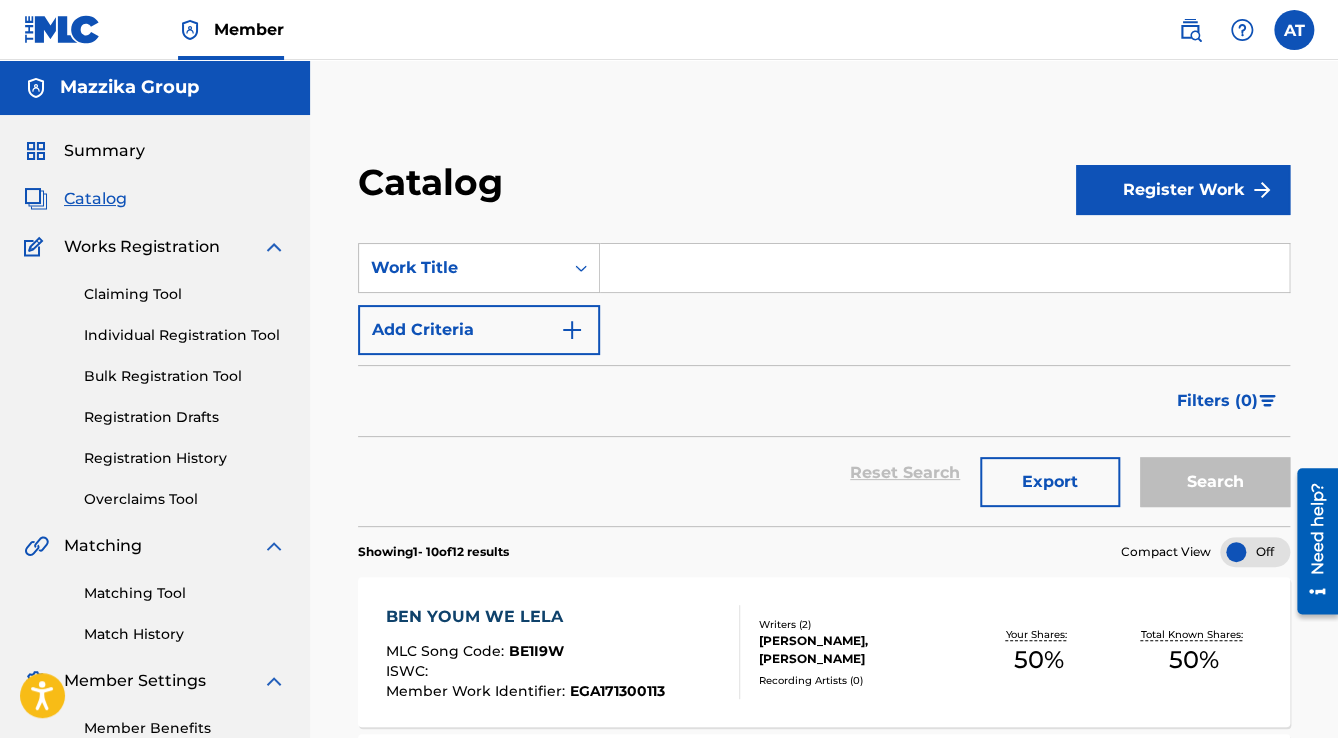click on "SearchWithCriteria27b55120-47fa-4187-9163-8a5cc30c7dc6 Work Title Add Criteria Filter Hold Filters Overclaim   Dispute   Remove Filters Apply Filters Filters ( 0 ) Reset Search Export Search" at bounding box center (824, 372) 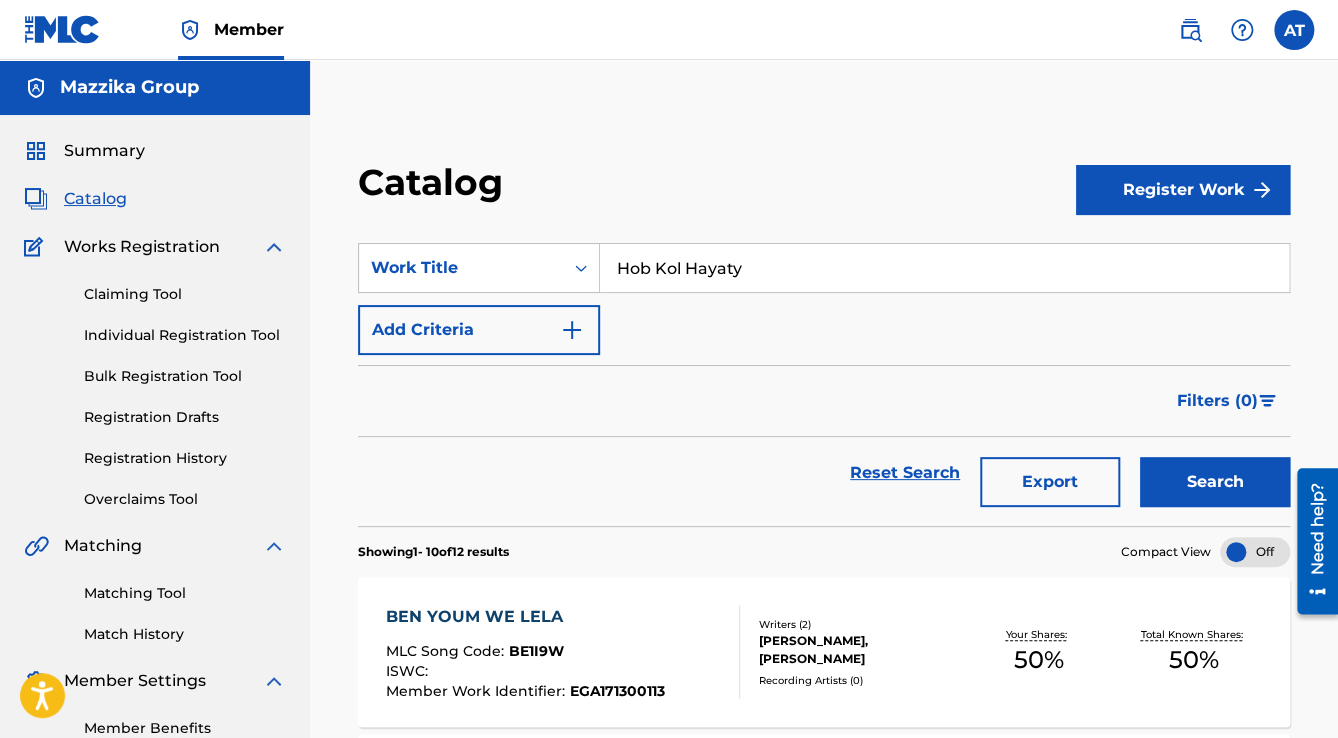 type on "Hob Kol Hayaty" 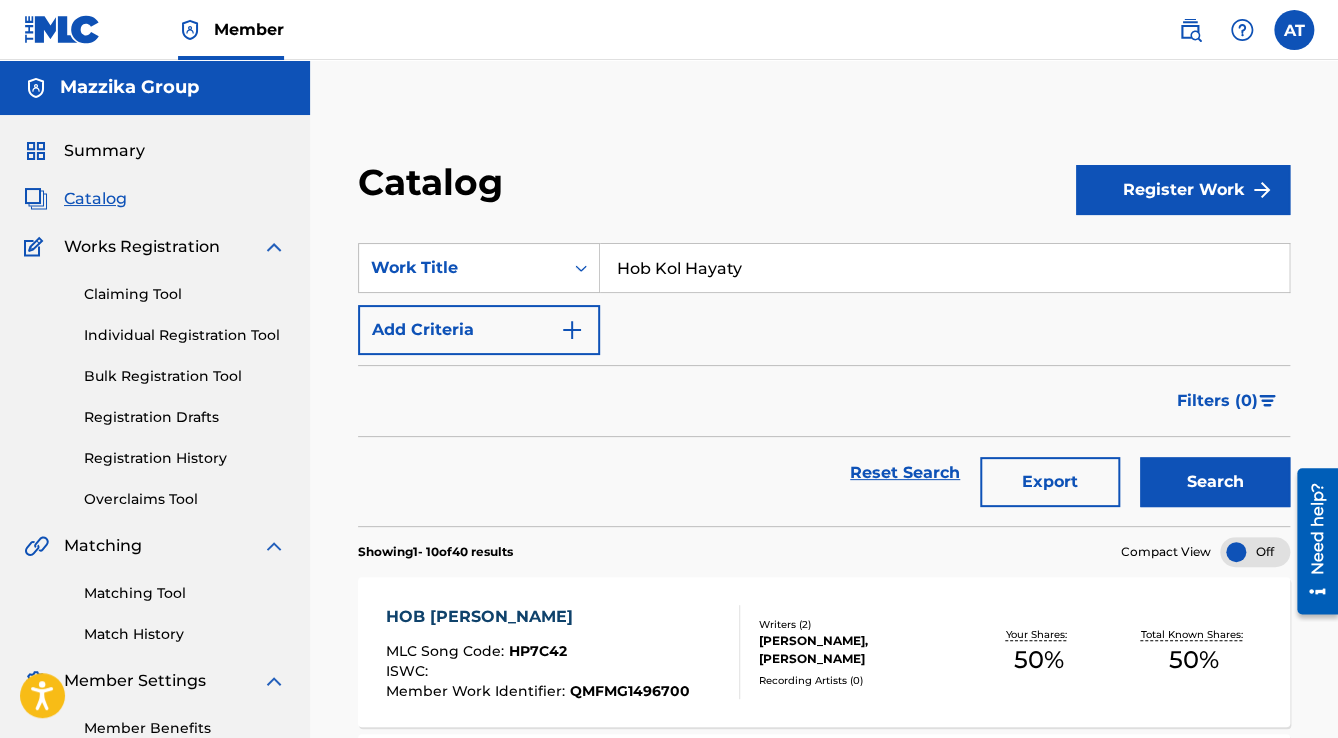 click on "HOB [PERSON_NAME]" at bounding box center [538, 617] 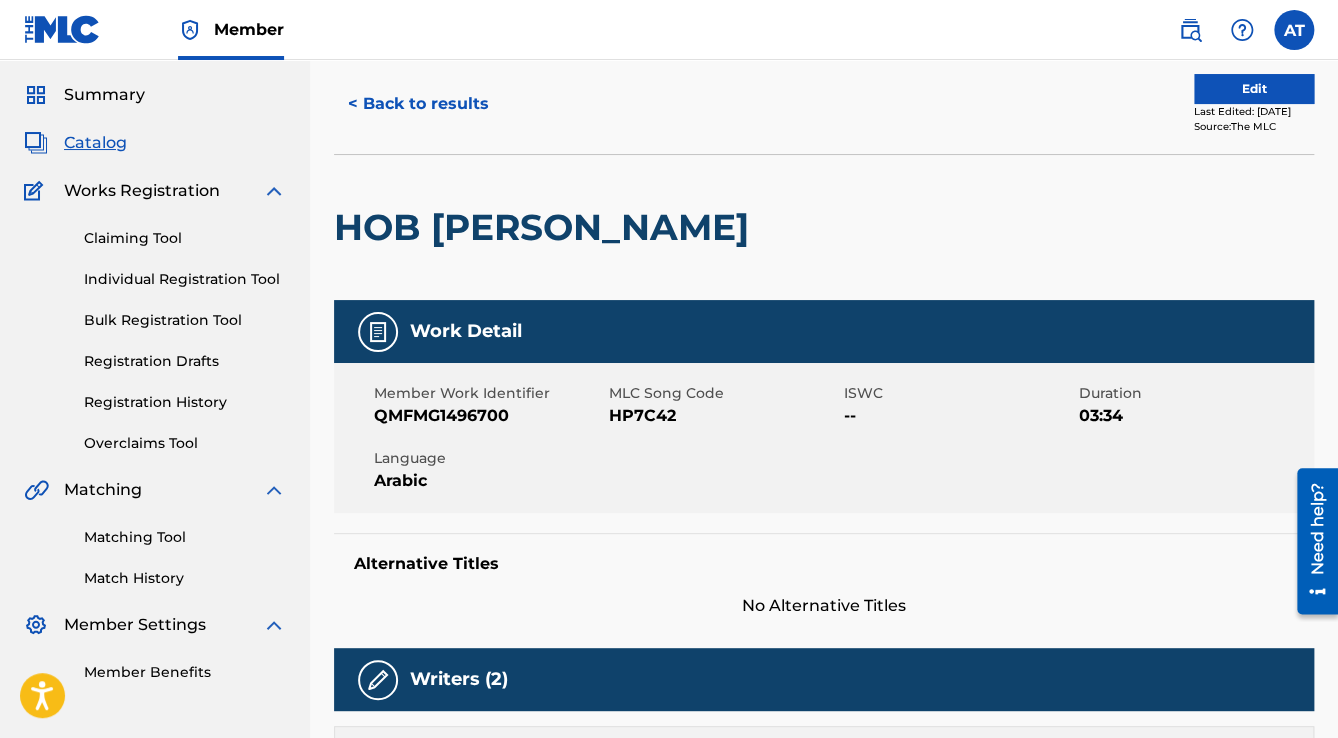 scroll, scrollTop: 80, scrollLeft: 0, axis: vertical 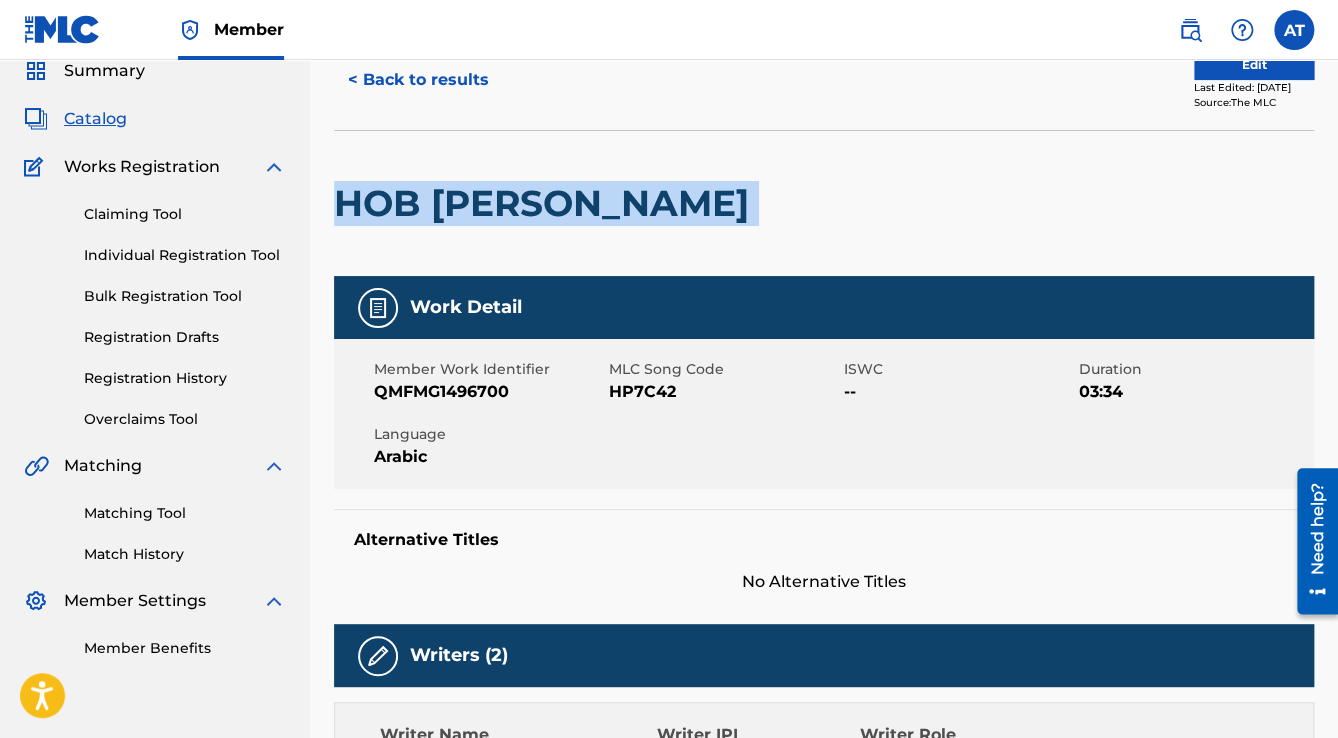 drag, startPoint x: 696, startPoint y: 193, endPoint x: 340, endPoint y: 208, distance: 356.31586 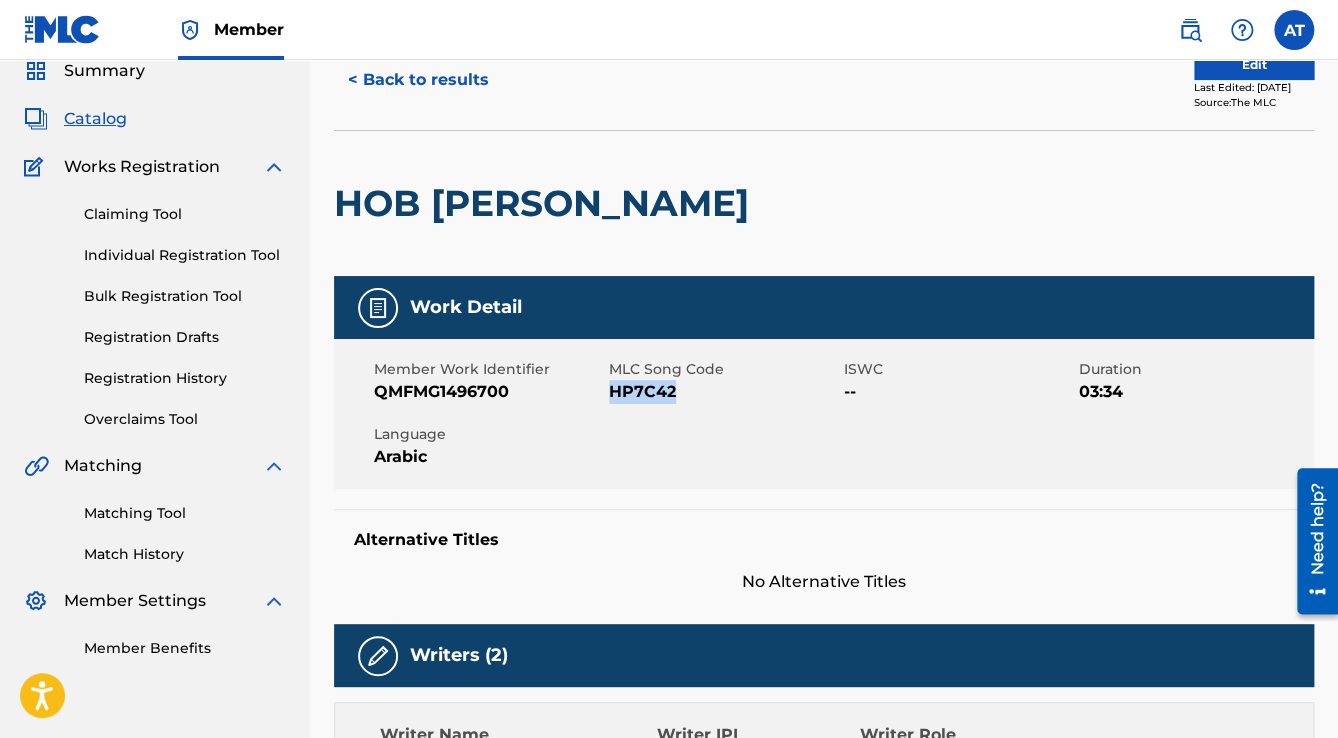 drag, startPoint x: 676, startPoint y: 391, endPoint x: 612, endPoint y: 392, distance: 64.00781 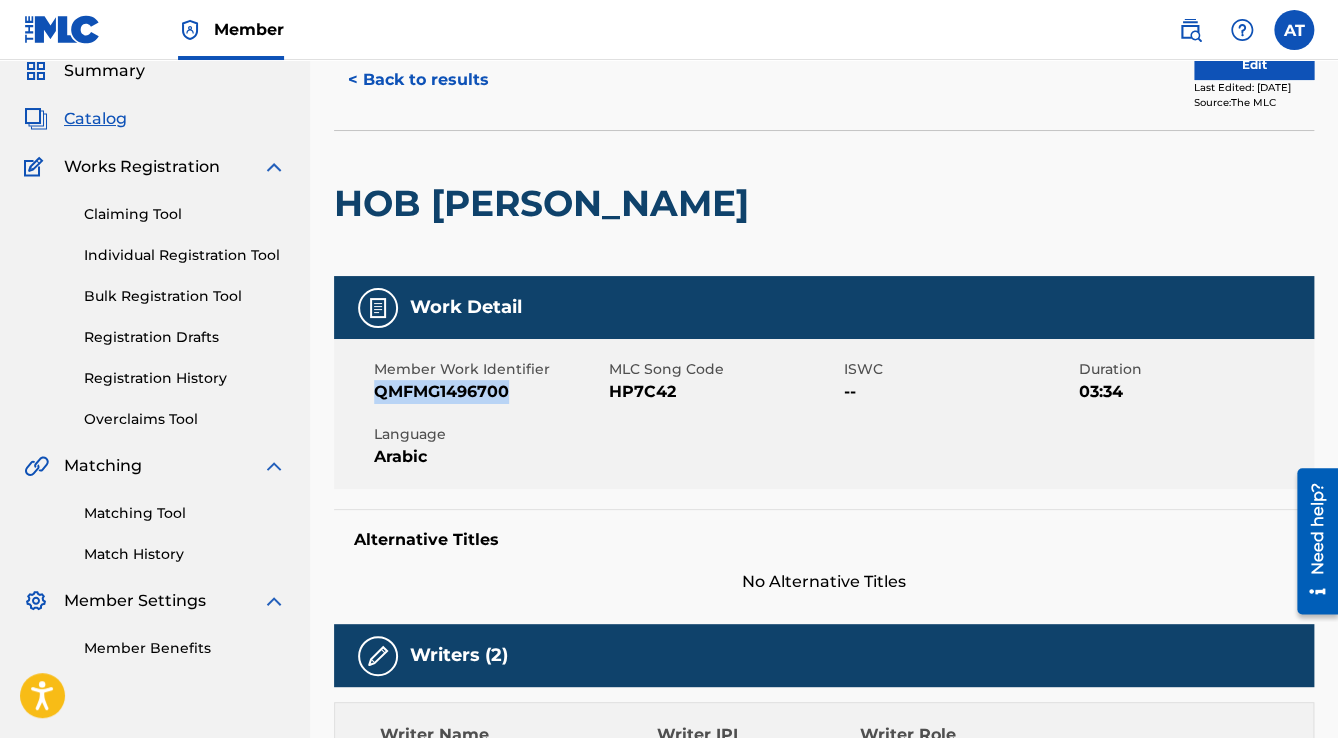 drag, startPoint x: 511, startPoint y: 383, endPoint x: 369, endPoint y: 386, distance: 142.0317 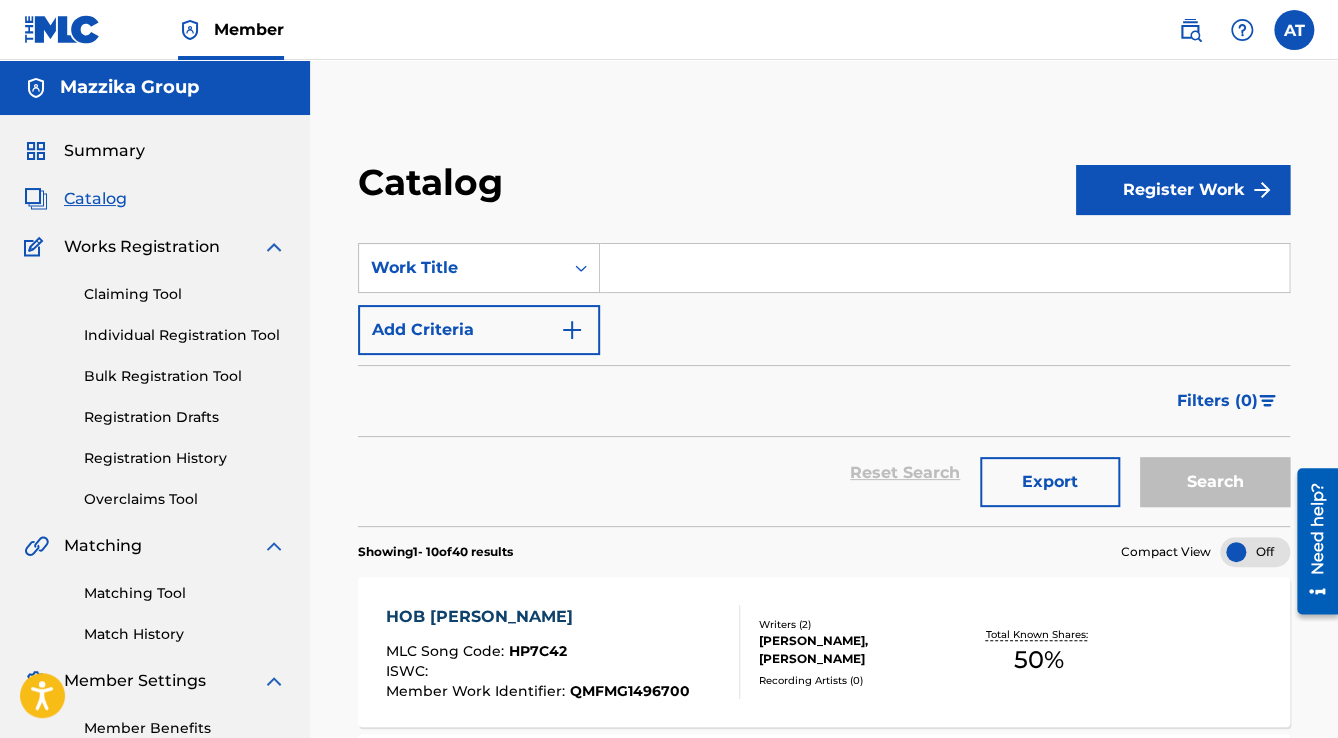 click at bounding box center (944, 268) 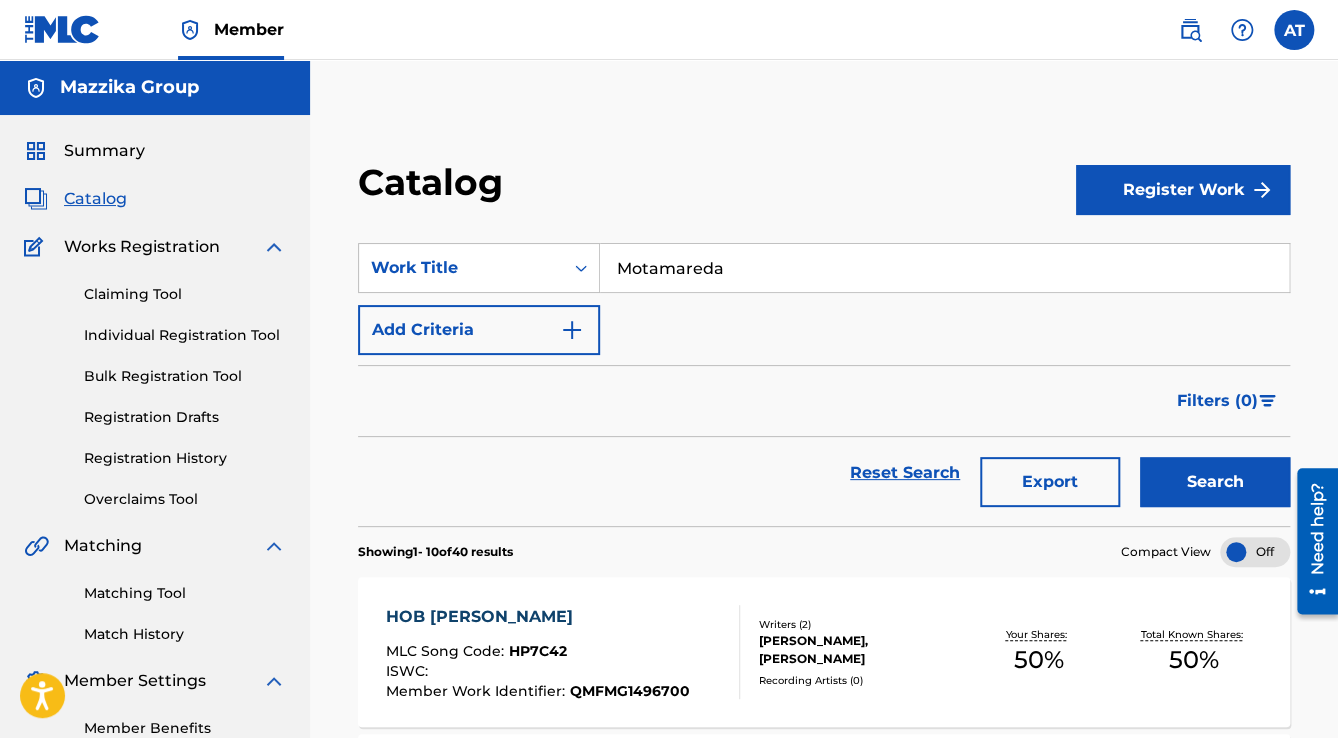 type on "Motamareda" 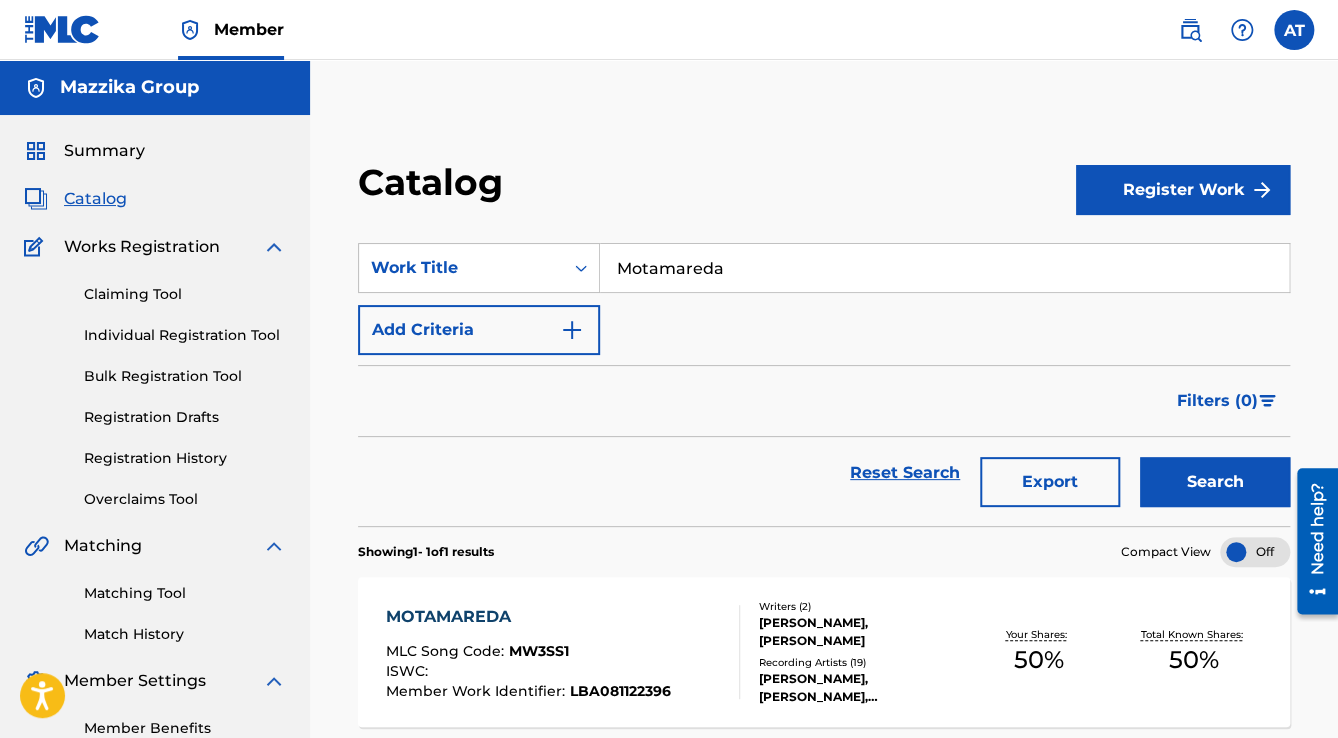click on "MOTAMAREDA MLC Song Code : MW3SS1 ISWC : Member Work Identifier : LBA081122396 Writers ( 2 ) [PERSON_NAME], [PERSON_NAME] Recording Artists ( 19 ) [PERSON_NAME], [PERSON_NAME], [PERSON_NAME], [PERSON_NAME], [PERSON_NAME] Your Shares: 50 % Total Known Shares: 50 %" at bounding box center [824, 652] 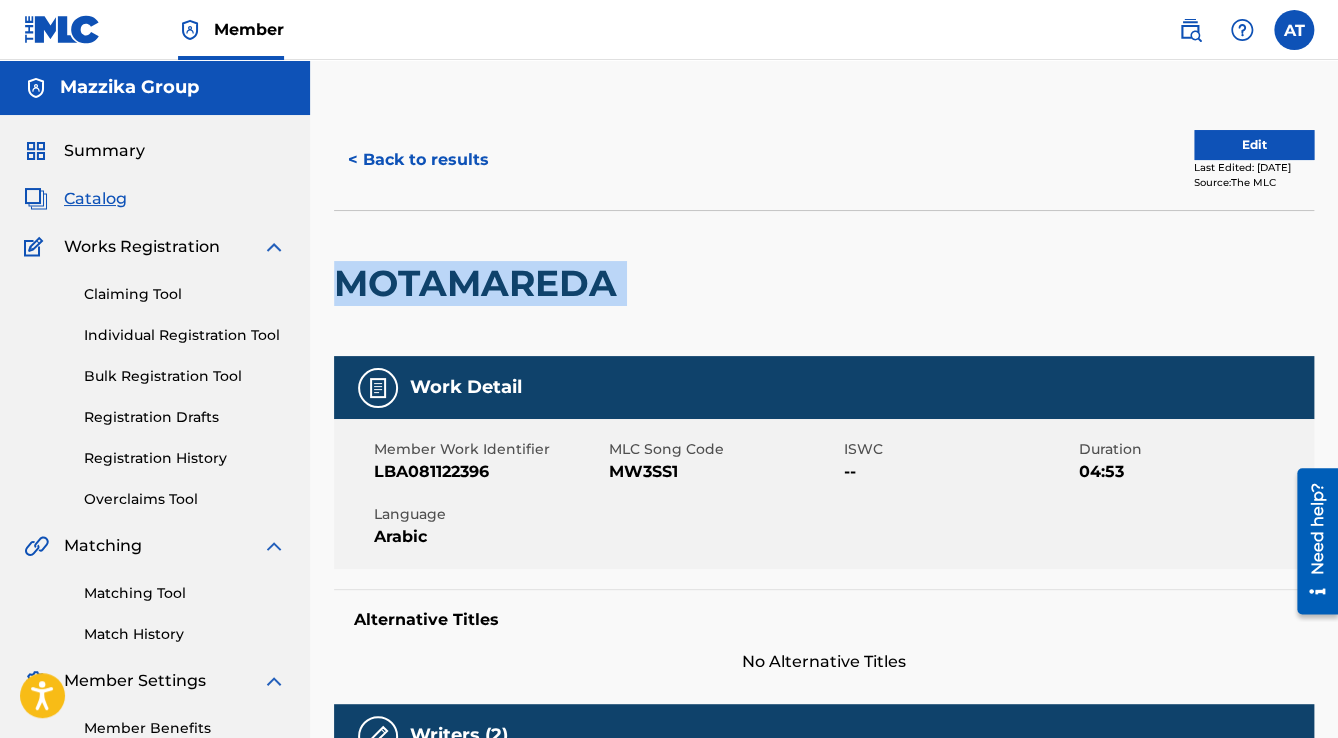 drag, startPoint x: 627, startPoint y: 284, endPoint x: 349, endPoint y: 291, distance: 278.0881 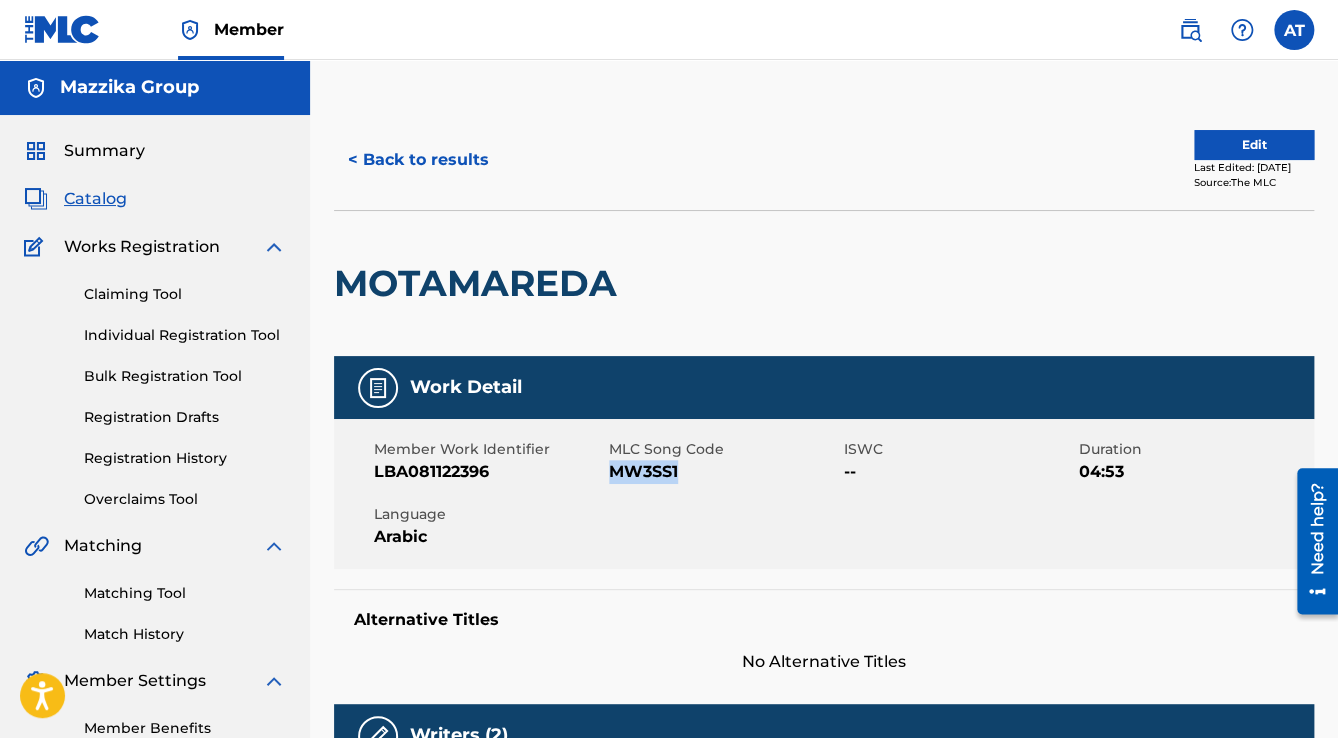 drag, startPoint x: 679, startPoint y: 469, endPoint x: 612, endPoint y: 482, distance: 68.24954 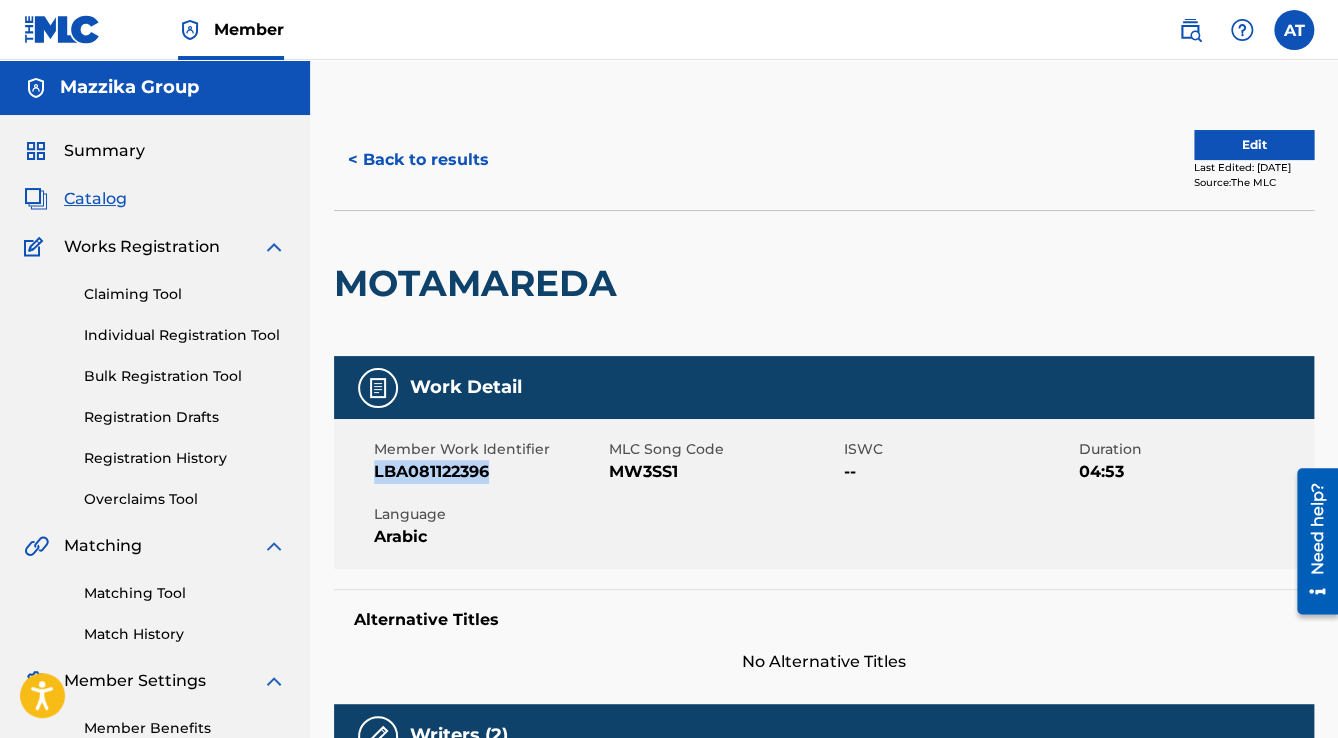 drag, startPoint x: 504, startPoint y: 476, endPoint x: 363, endPoint y: 473, distance: 141.0319 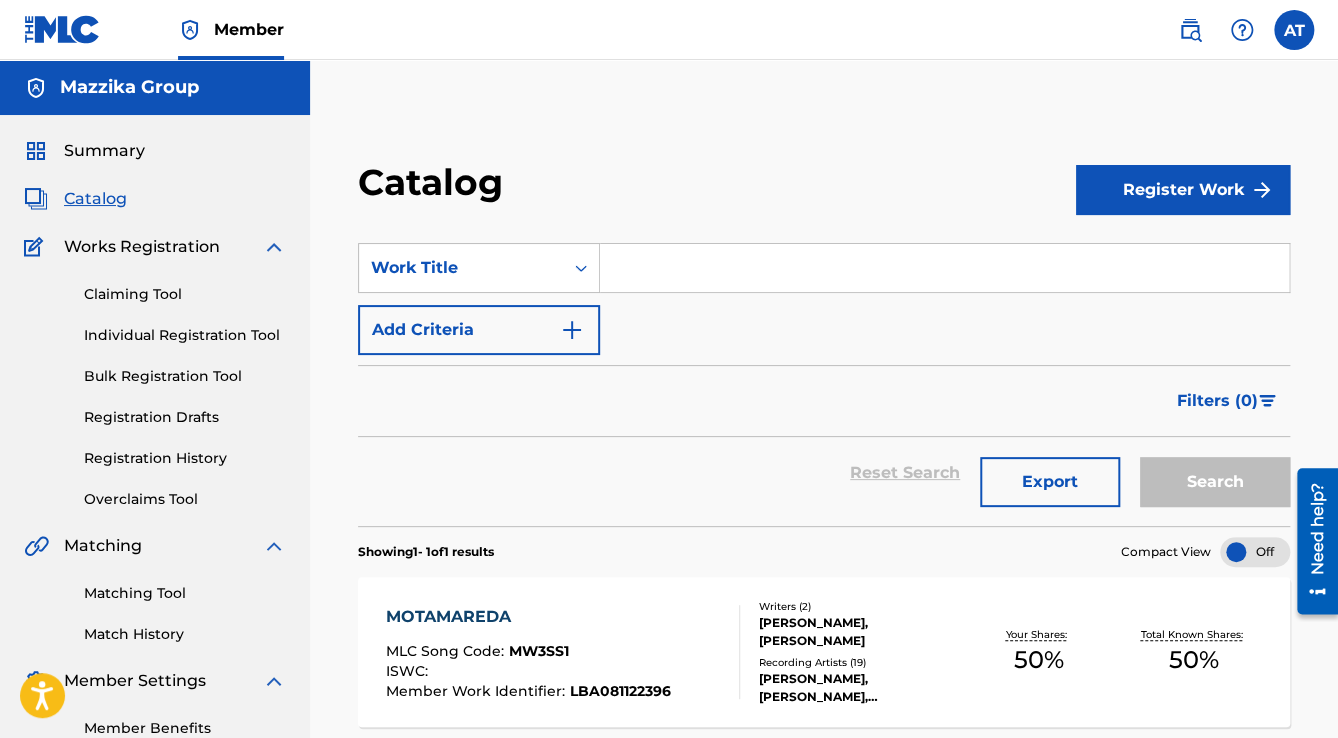 drag, startPoint x: 682, startPoint y: 280, endPoint x: 622, endPoint y: 260, distance: 63.245552 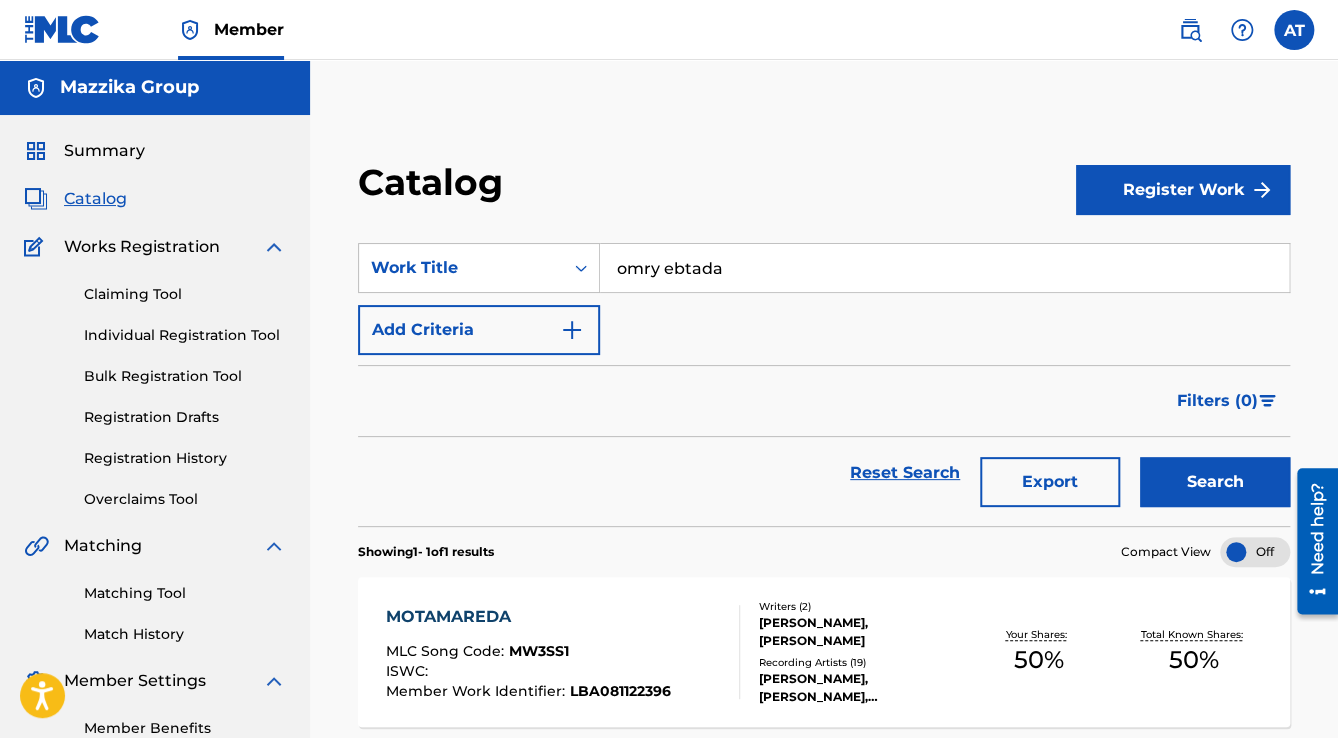 type on "omry ebtada" 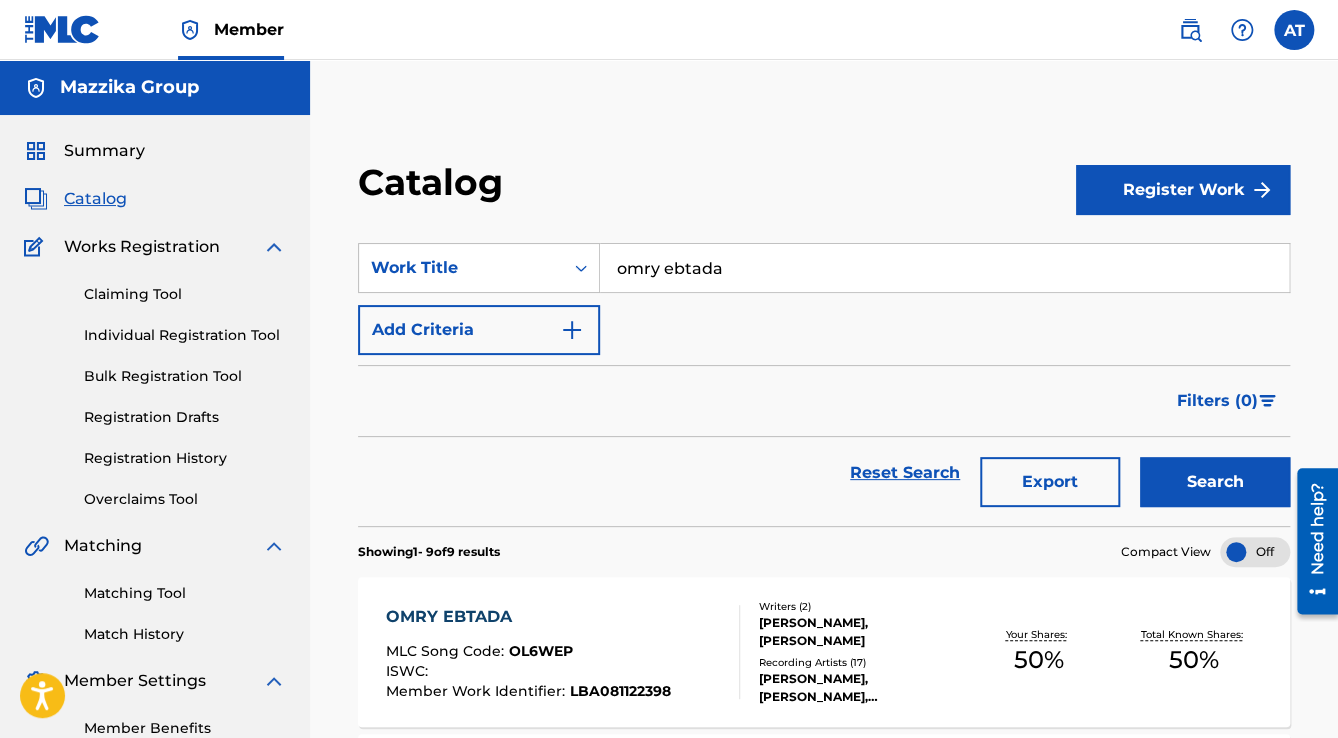 click on "OMRY EBTADA MLC Song Code : OL6WEP ISWC : Member Work Identifier : LBA081122398 Writers ( 2 ) [PERSON_NAME], [PERSON_NAME] Recording Artists ( 17 ) [PERSON_NAME], [PERSON_NAME], [PERSON_NAME], [PERSON_NAME], ELISSA Your Shares: 50 % Total Known Shares: 50 %" at bounding box center (824, 652) 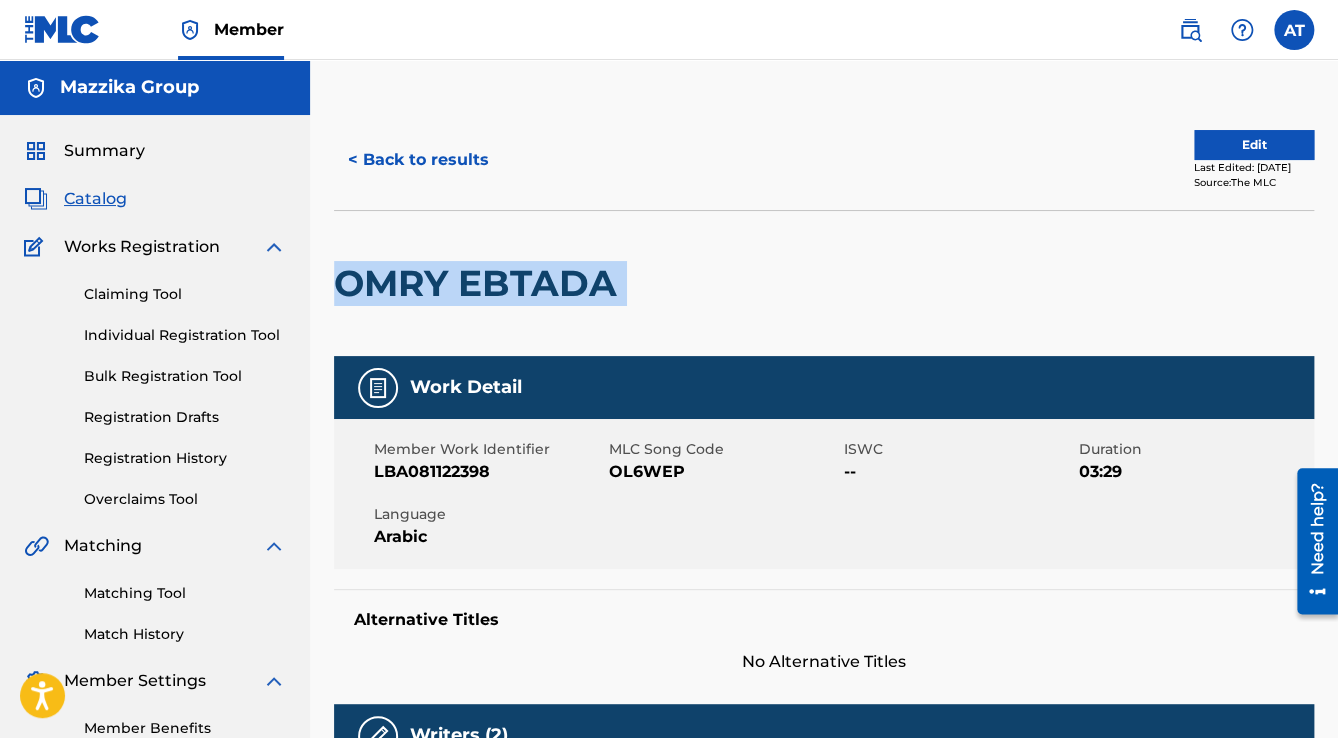 drag, startPoint x: 575, startPoint y: 294, endPoint x: 346, endPoint y: 300, distance: 229.07858 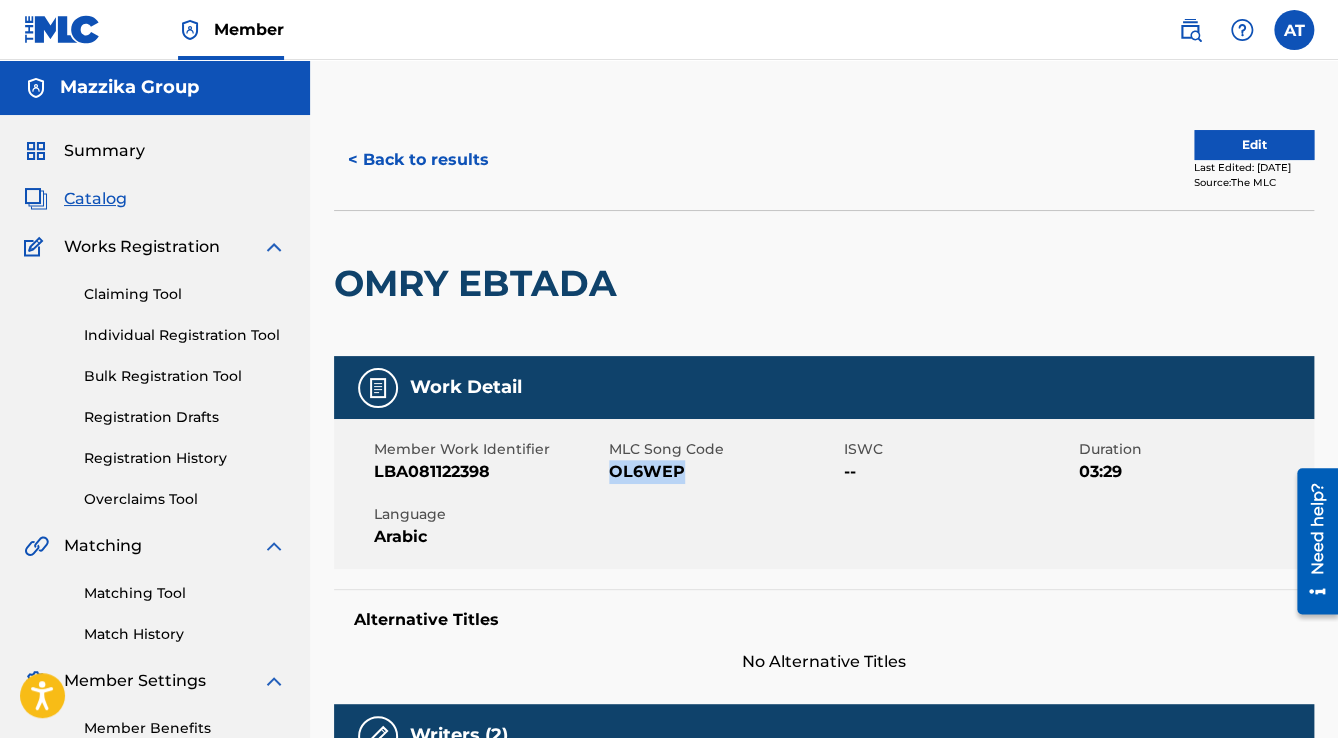 drag, startPoint x: 696, startPoint y: 465, endPoint x: 614, endPoint y: 479, distance: 83.18654 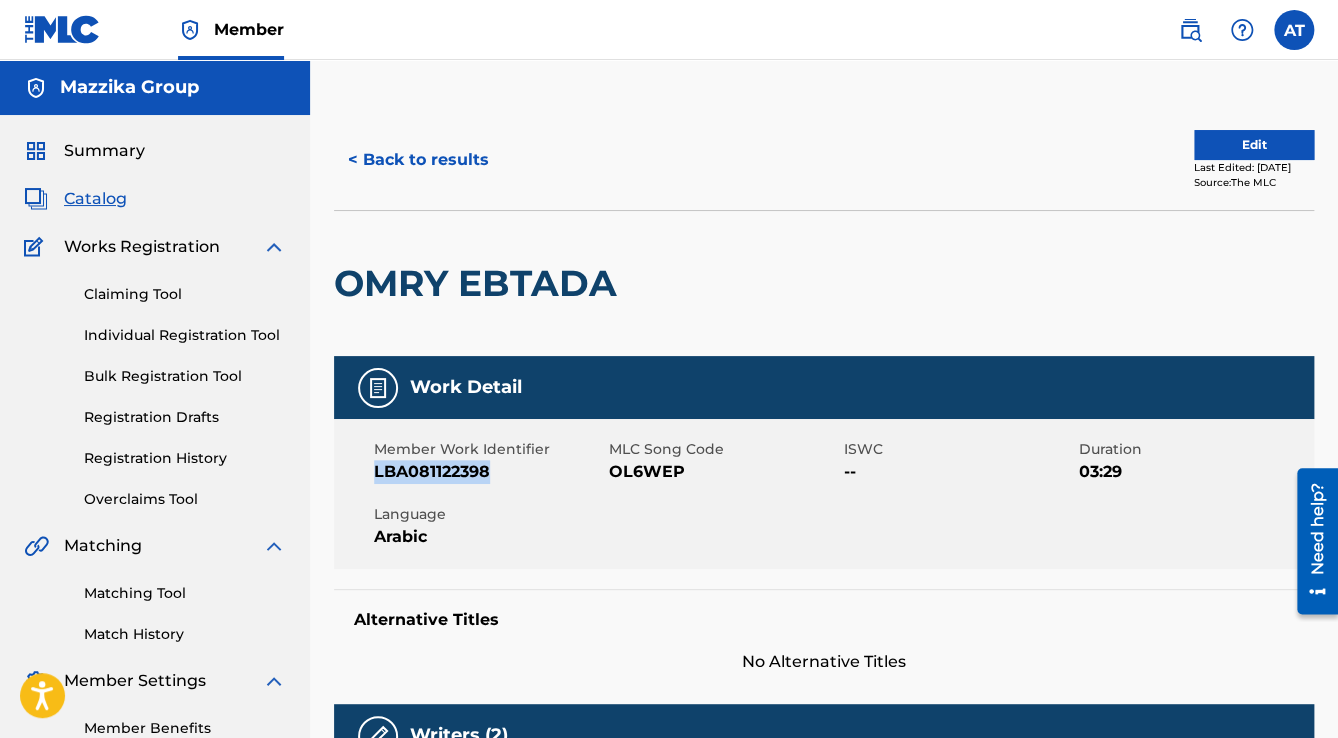 drag, startPoint x: 496, startPoint y: 471, endPoint x: 372, endPoint y: 475, distance: 124.0645 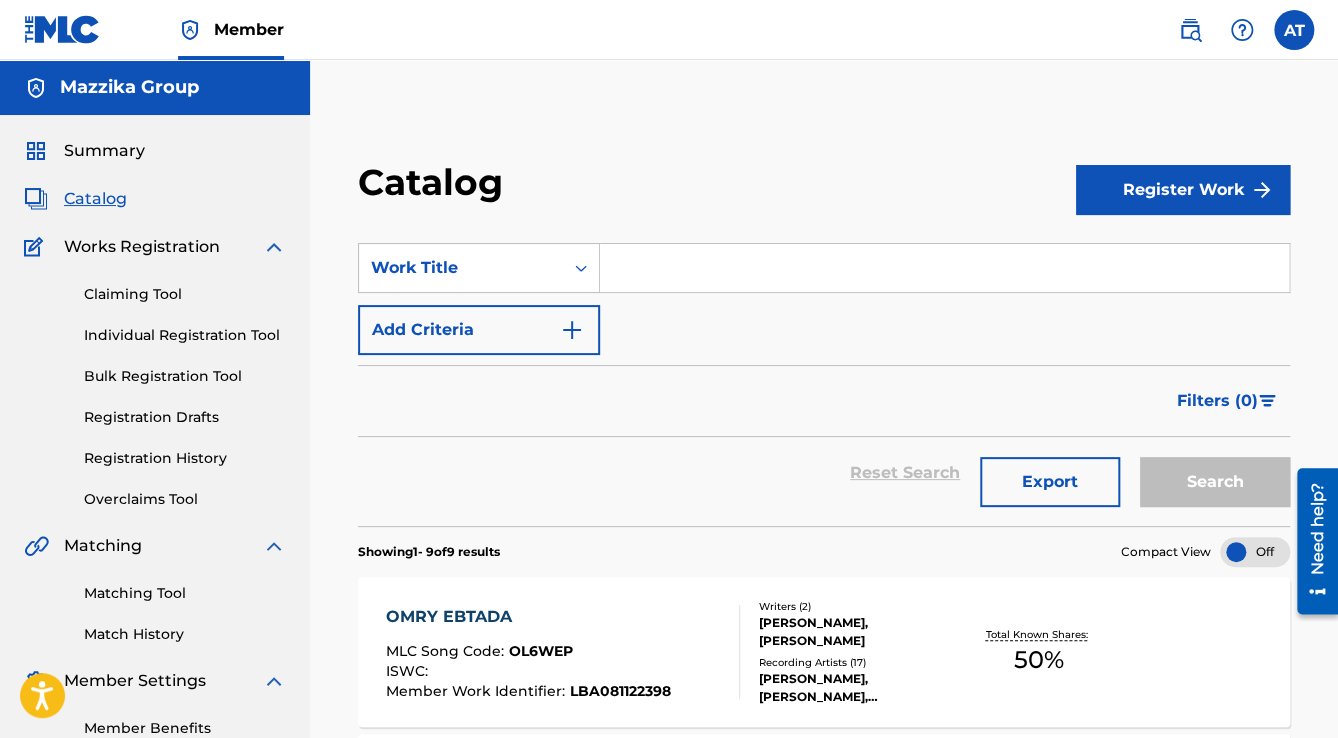 click at bounding box center [944, 268] 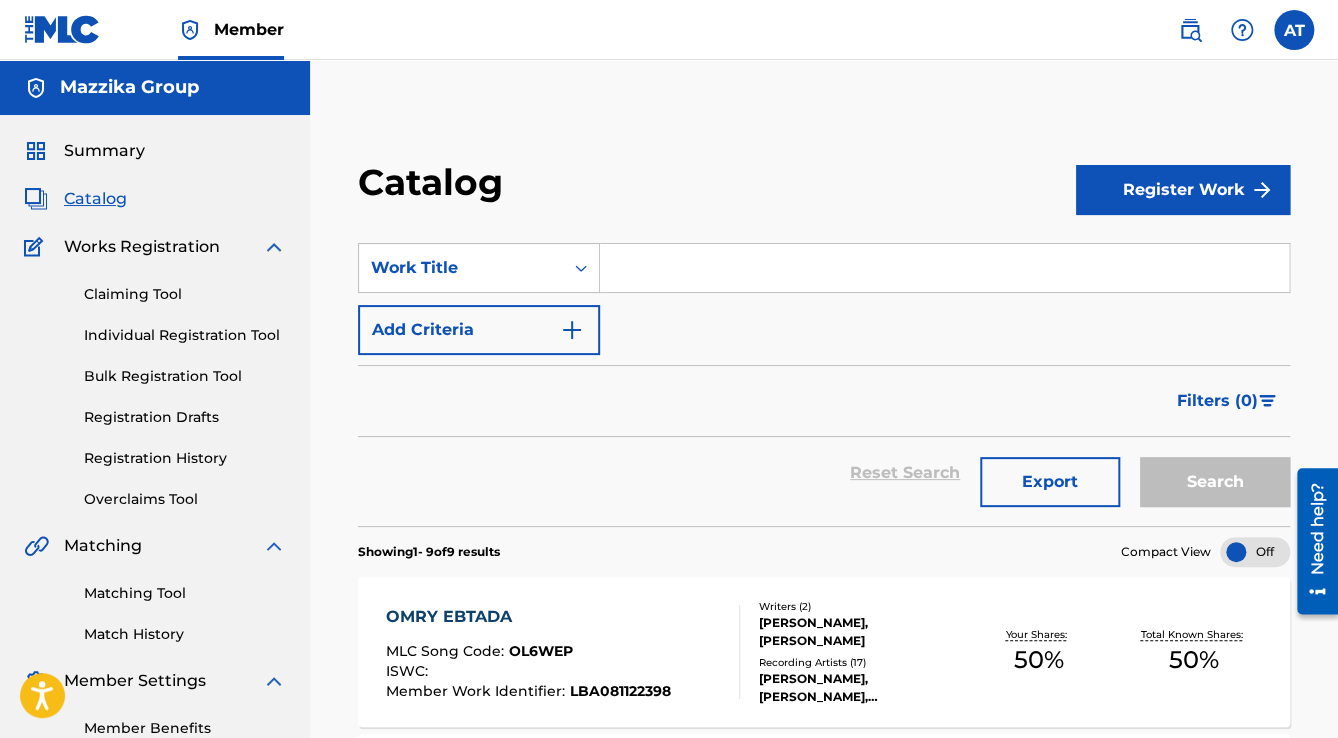 paste on "Aghla El Habayeb" 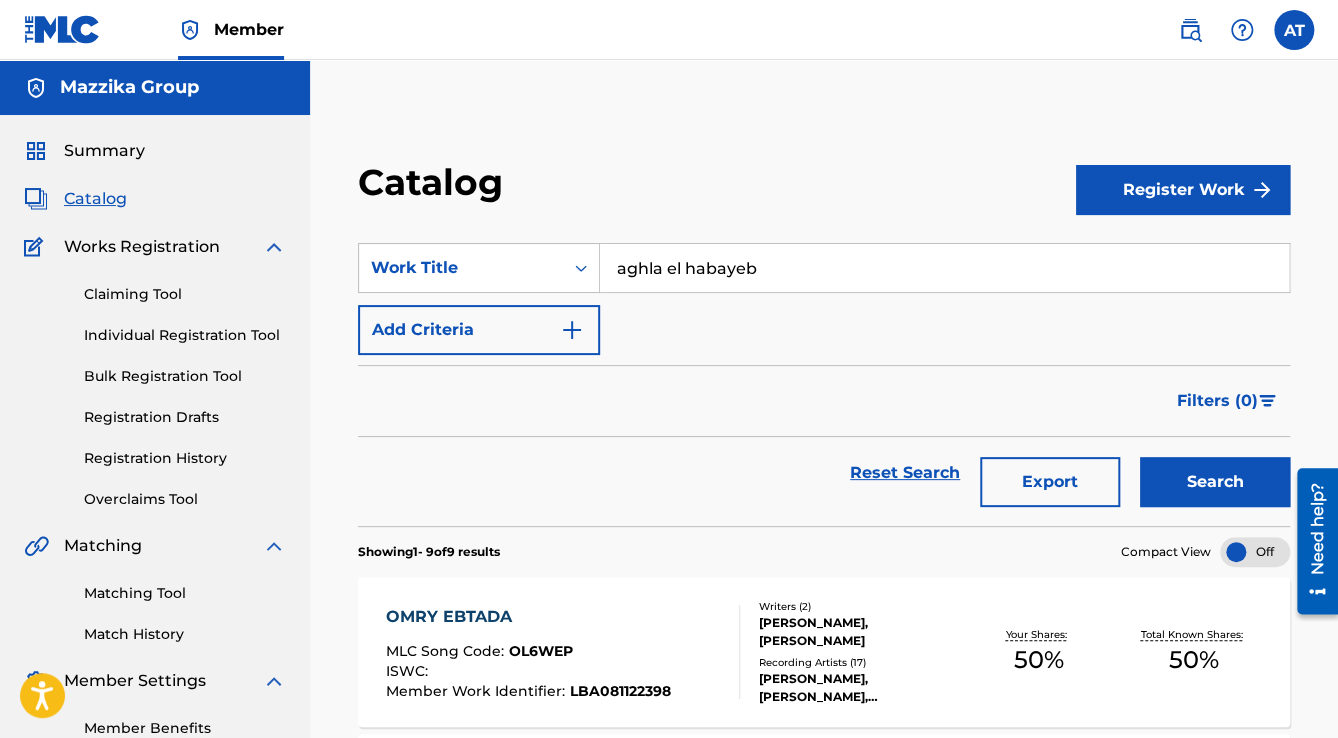 type on "aghla el habayeb" 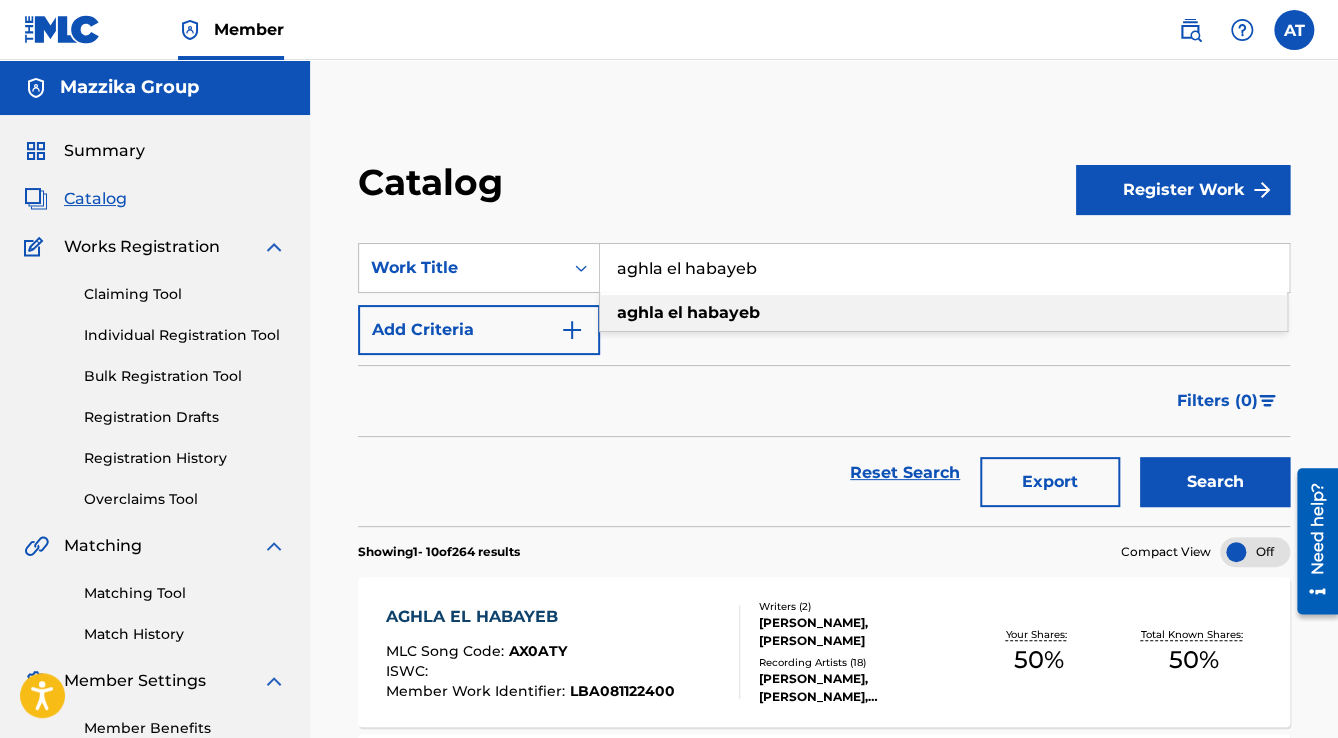 click on "AGHLA EL HABAYEB" at bounding box center (530, 617) 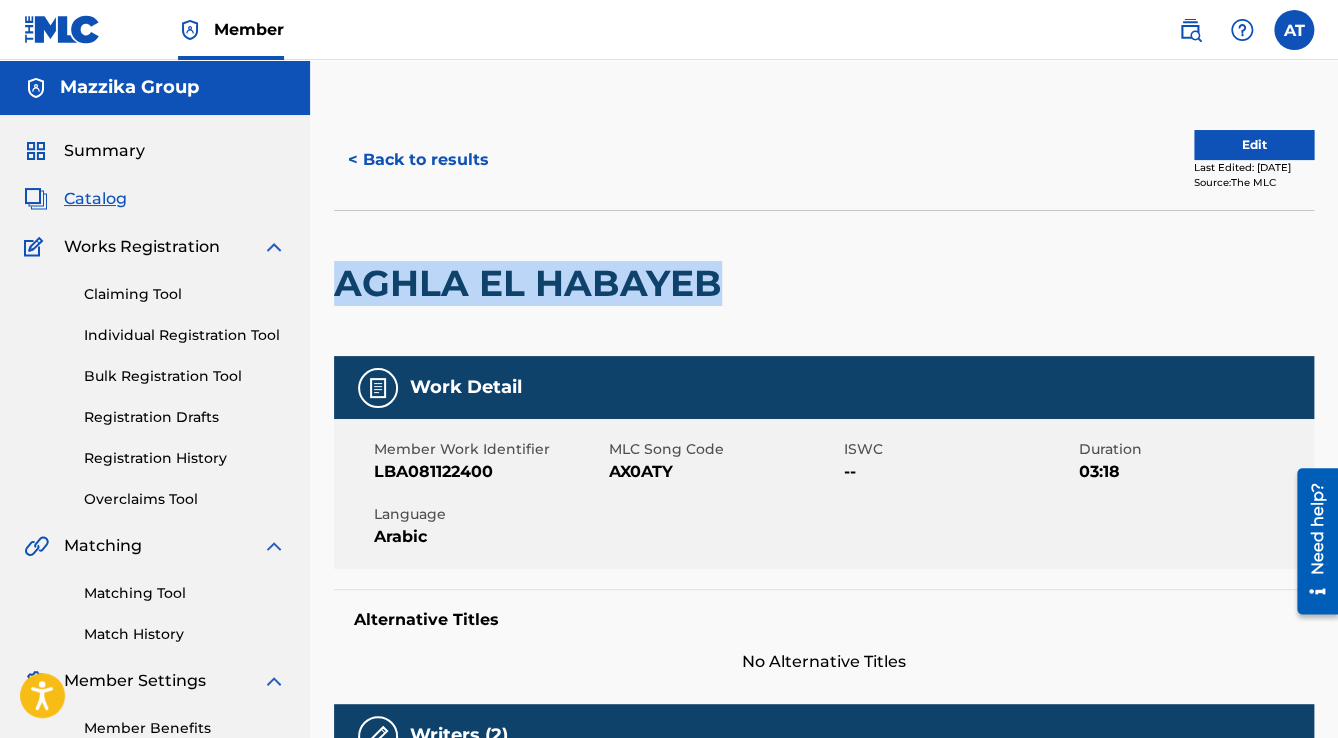 drag, startPoint x: 716, startPoint y: 282, endPoint x: 336, endPoint y: 296, distance: 380.2578 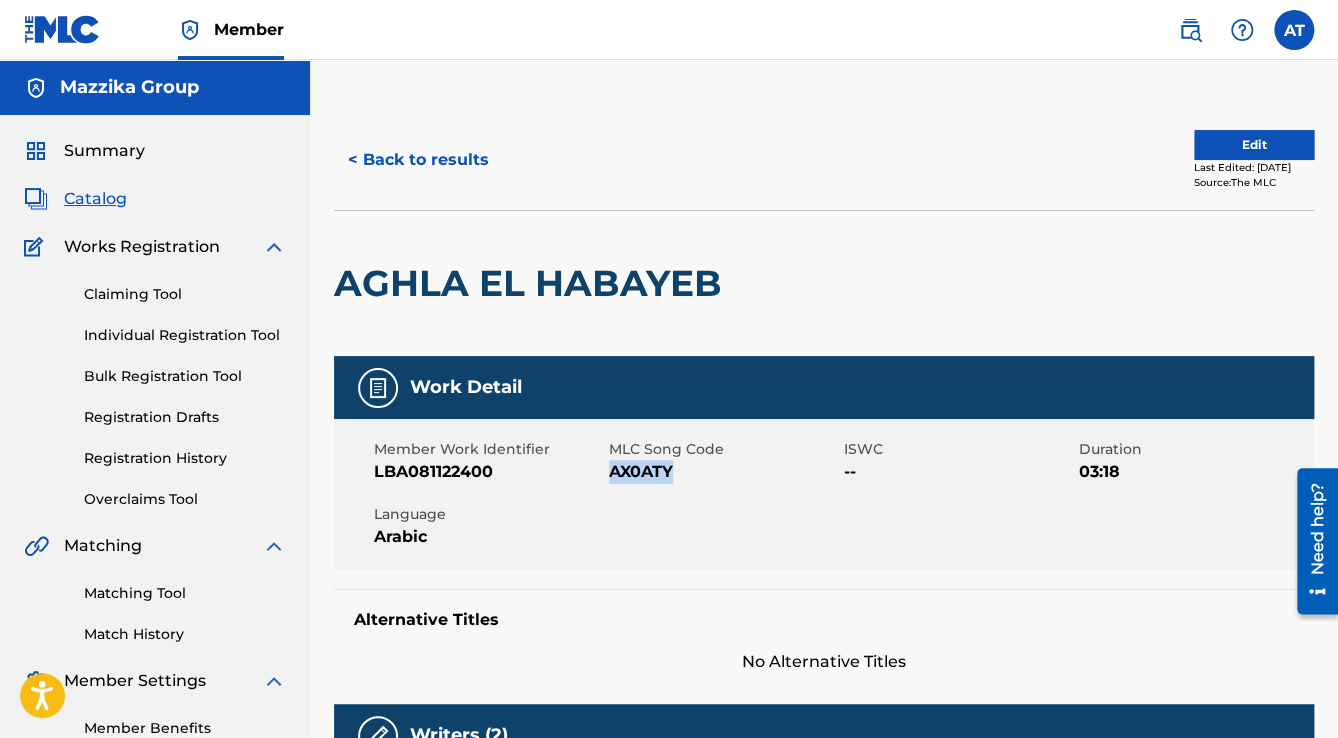 drag, startPoint x: 660, startPoint y: 472, endPoint x: 612, endPoint y: 472, distance: 48 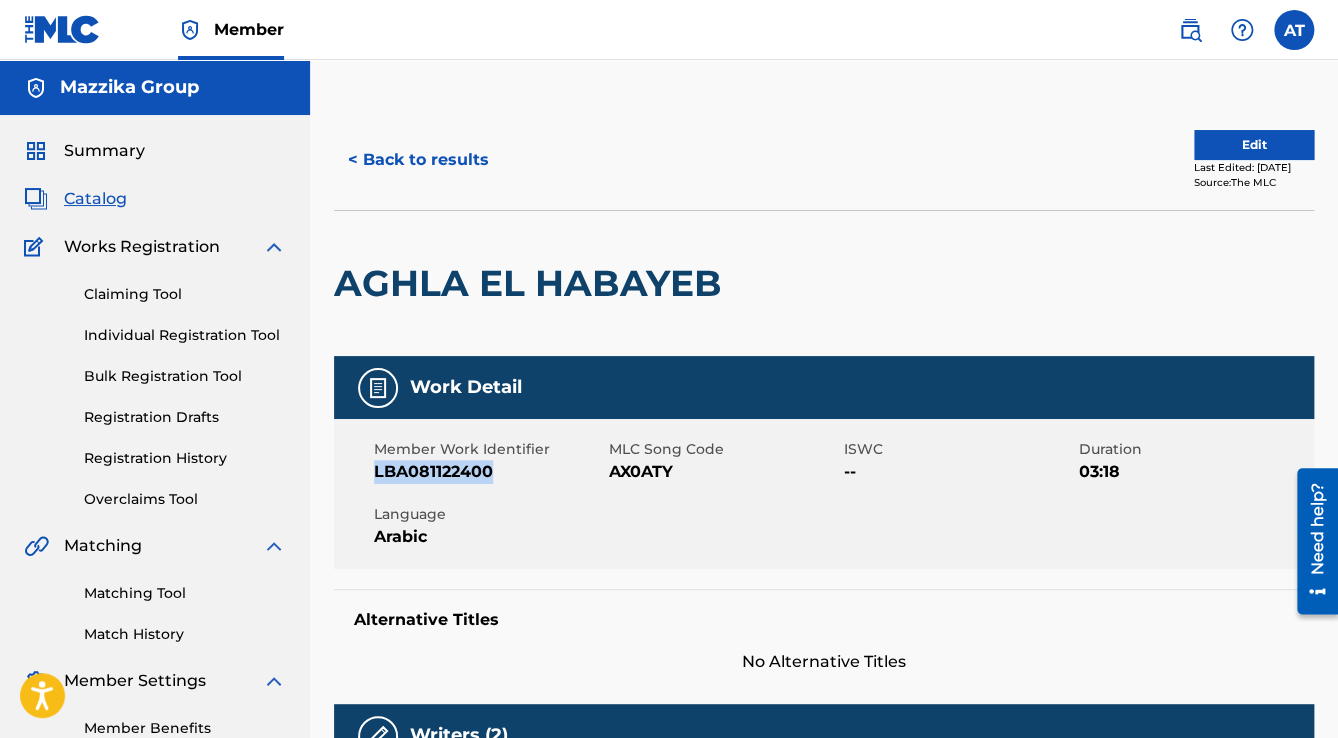 drag, startPoint x: 505, startPoint y: 473, endPoint x: 370, endPoint y: 476, distance: 135.03333 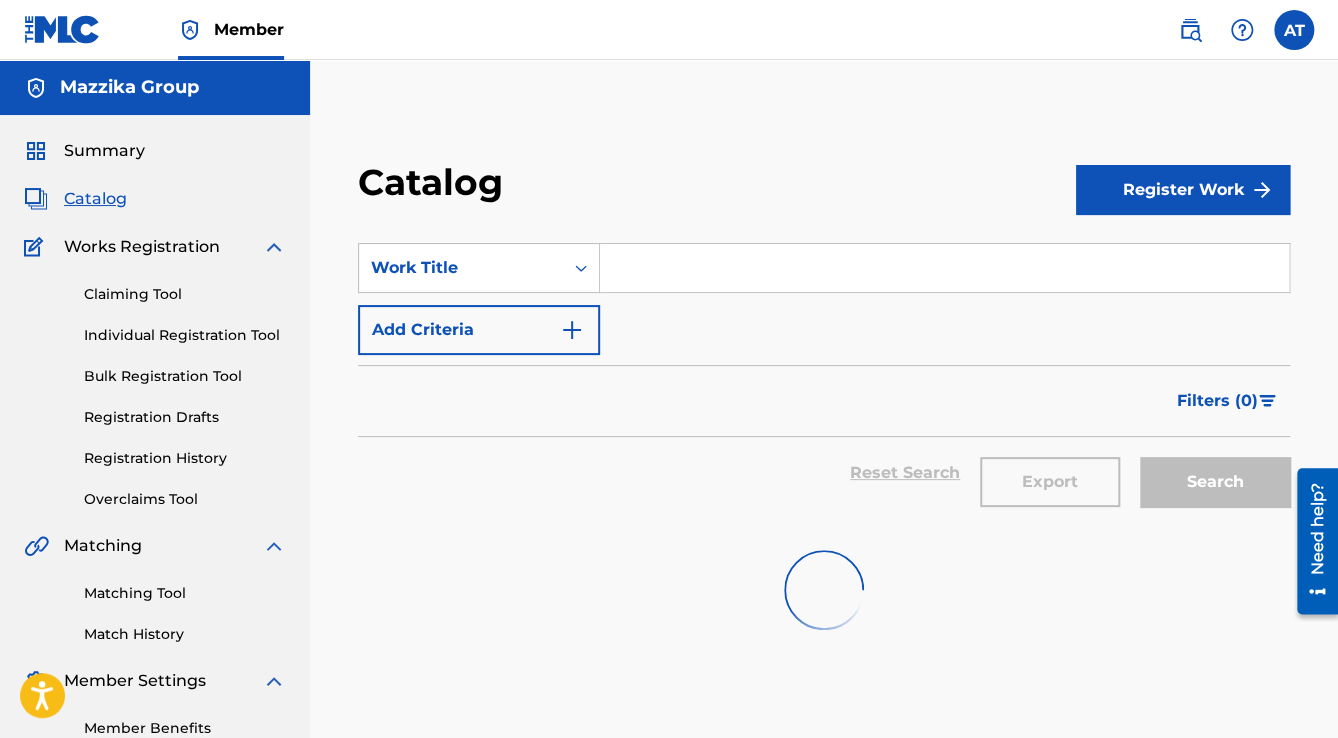 click at bounding box center (944, 268) 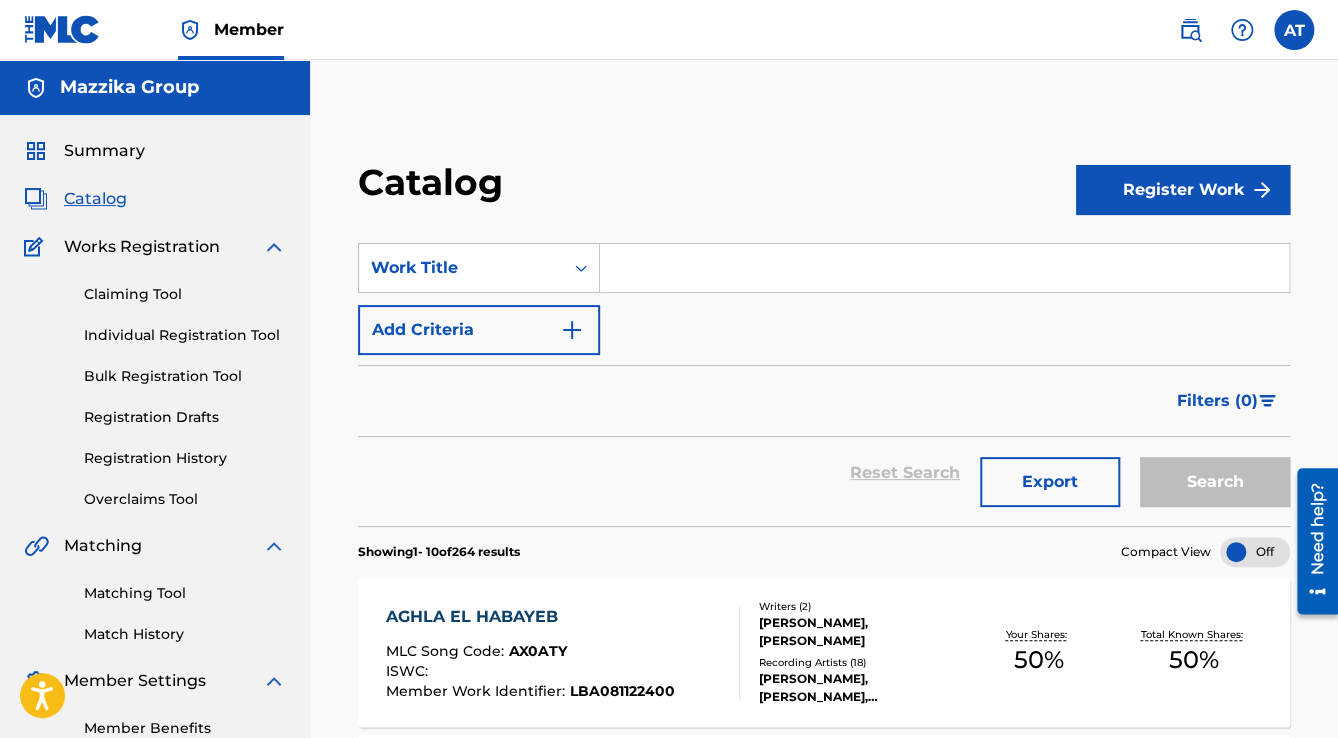 paste on "[PERSON_NAME] W [GEOGRAPHIC_DATA]" 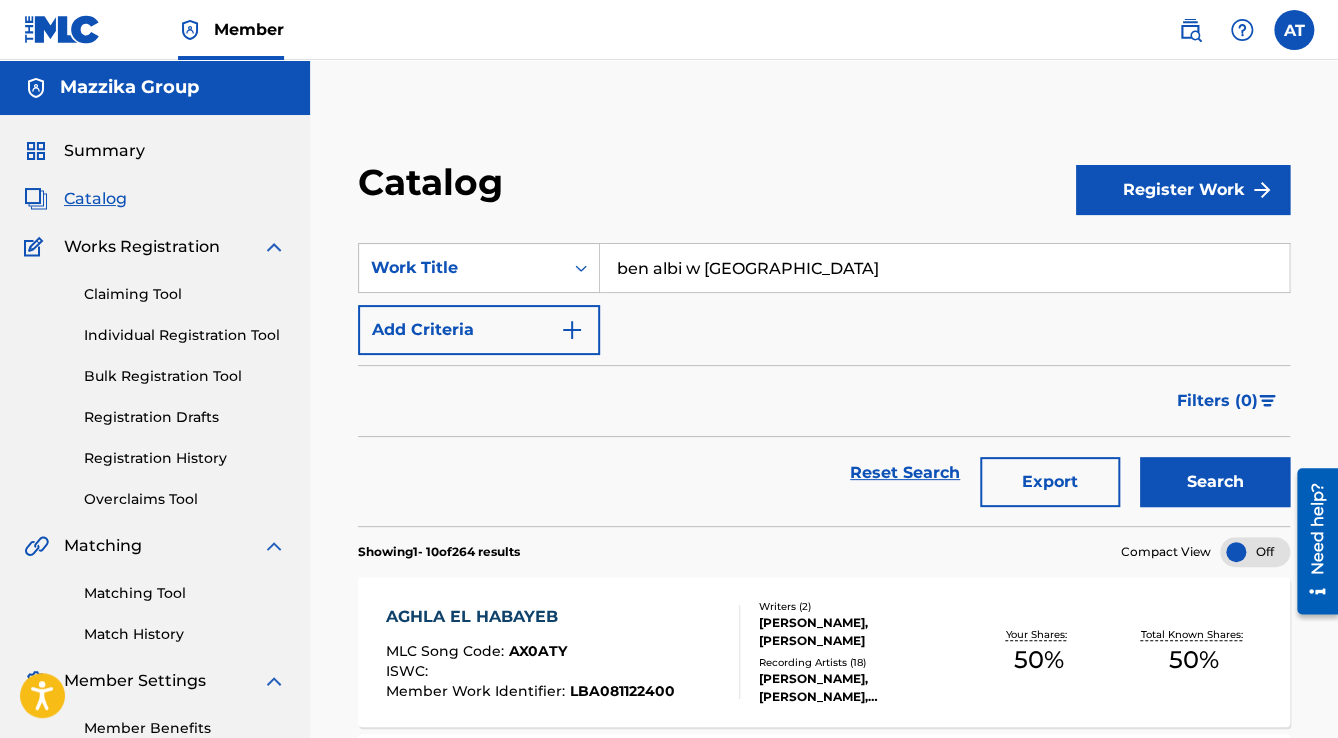 type on "ben albi w [GEOGRAPHIC_DATA]" 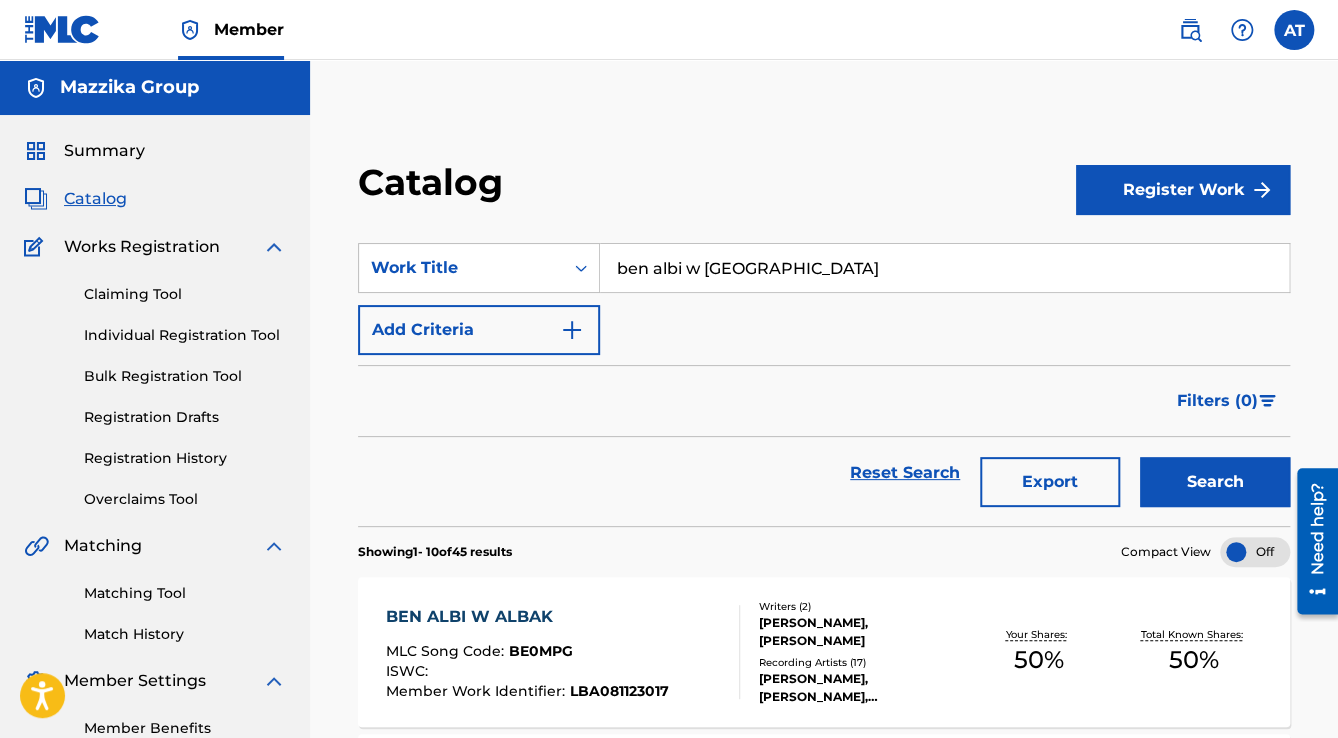 click on "BEN ALBI W ALBAK" at bounding box center [527, 617] 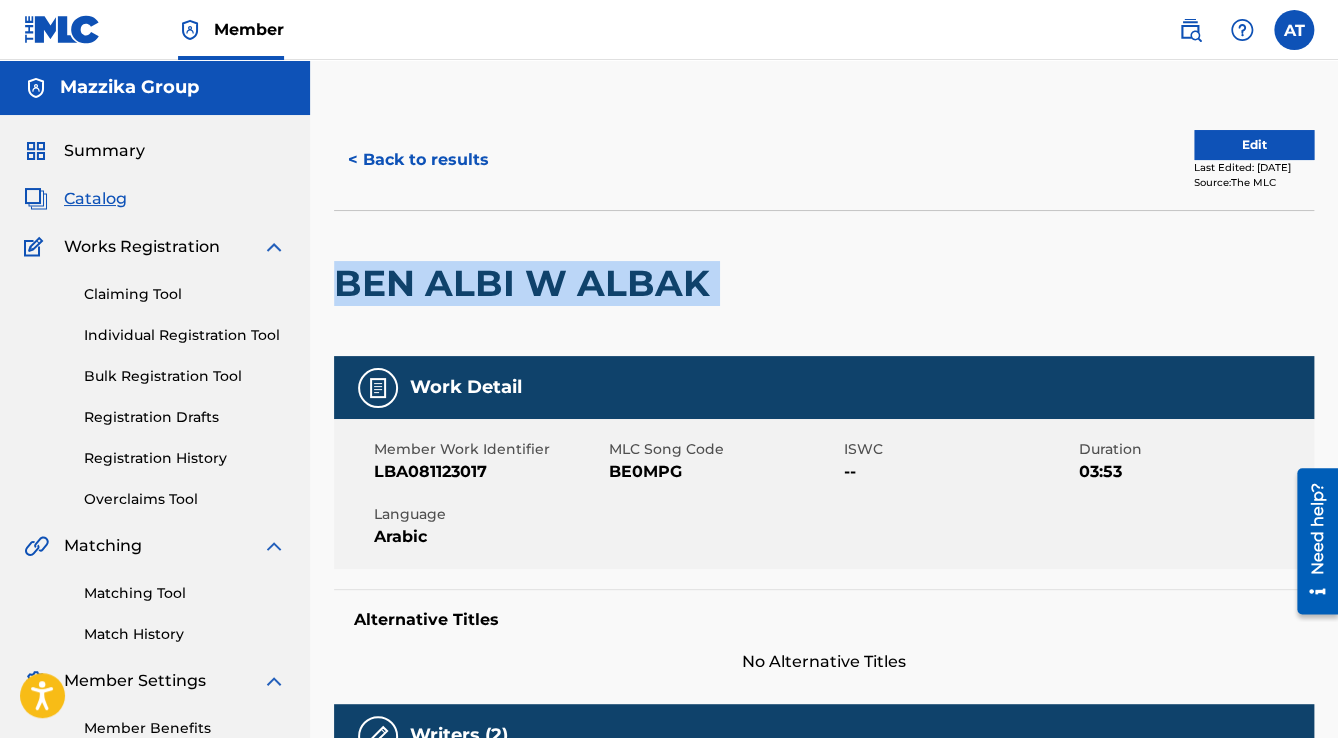drag, startPoint x: 684, startPoint y: 277, endPoint x: 344, endPoint y: 273, distance: 340.02353 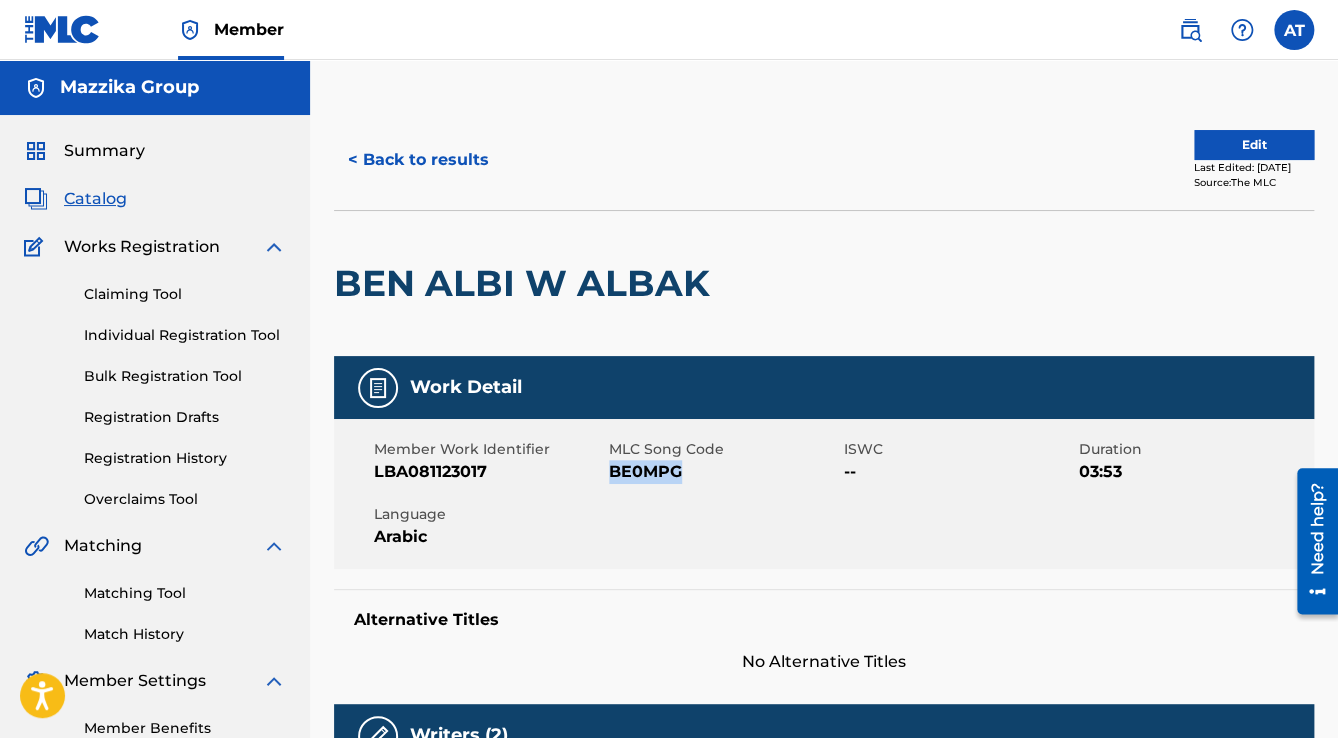 drag, startPoint x: 687, startPoint y: 476, endPoint x: 609, endPoint y: 481, distance: 78.160095 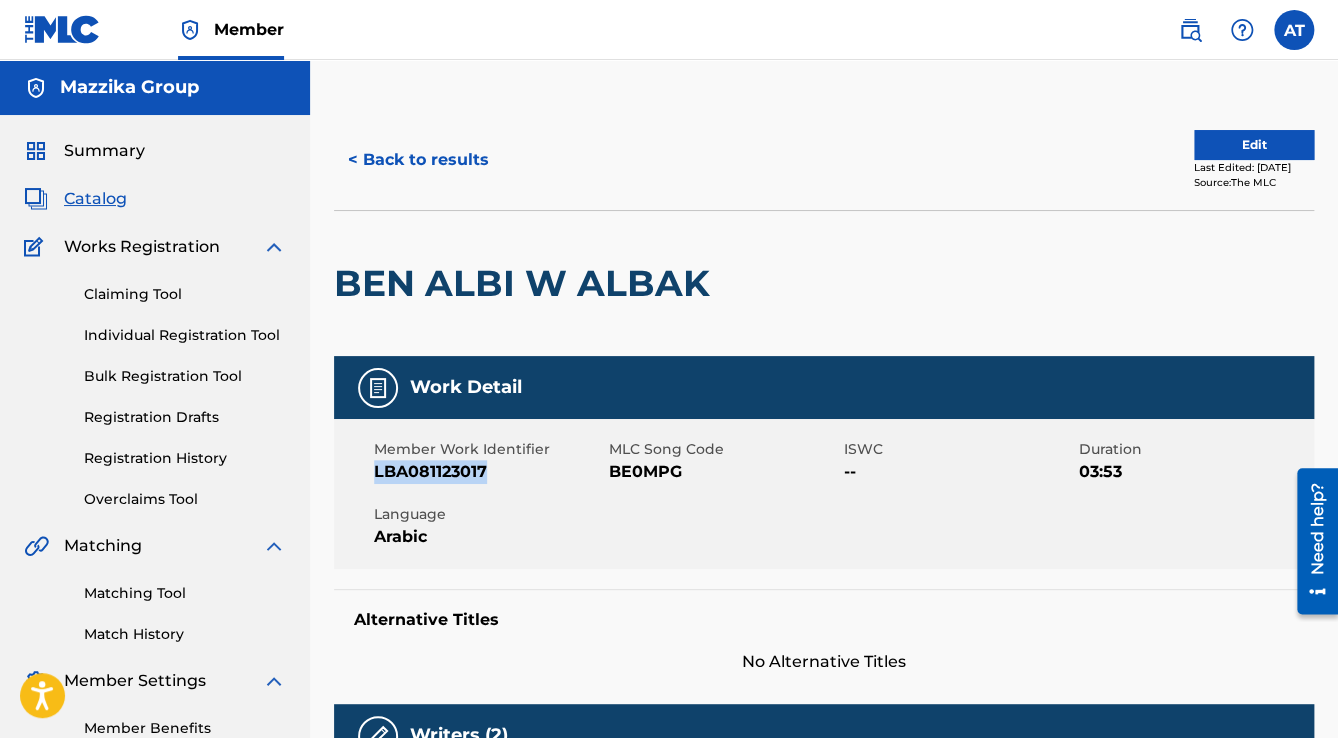 drag, startPoint x: 484, startPoint y: 476, endPoint x: 375, endPoint y: 477, distance: 109.004585 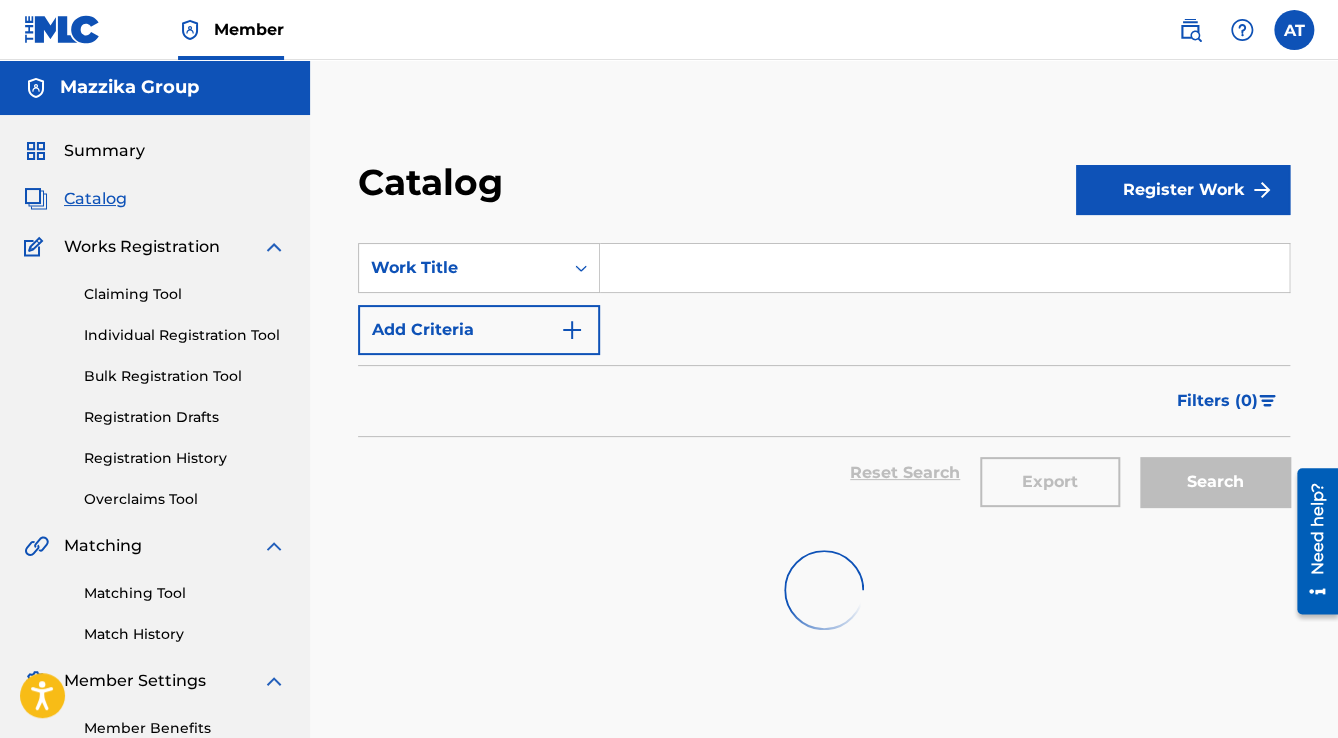 click at bounding box center (944, 268) 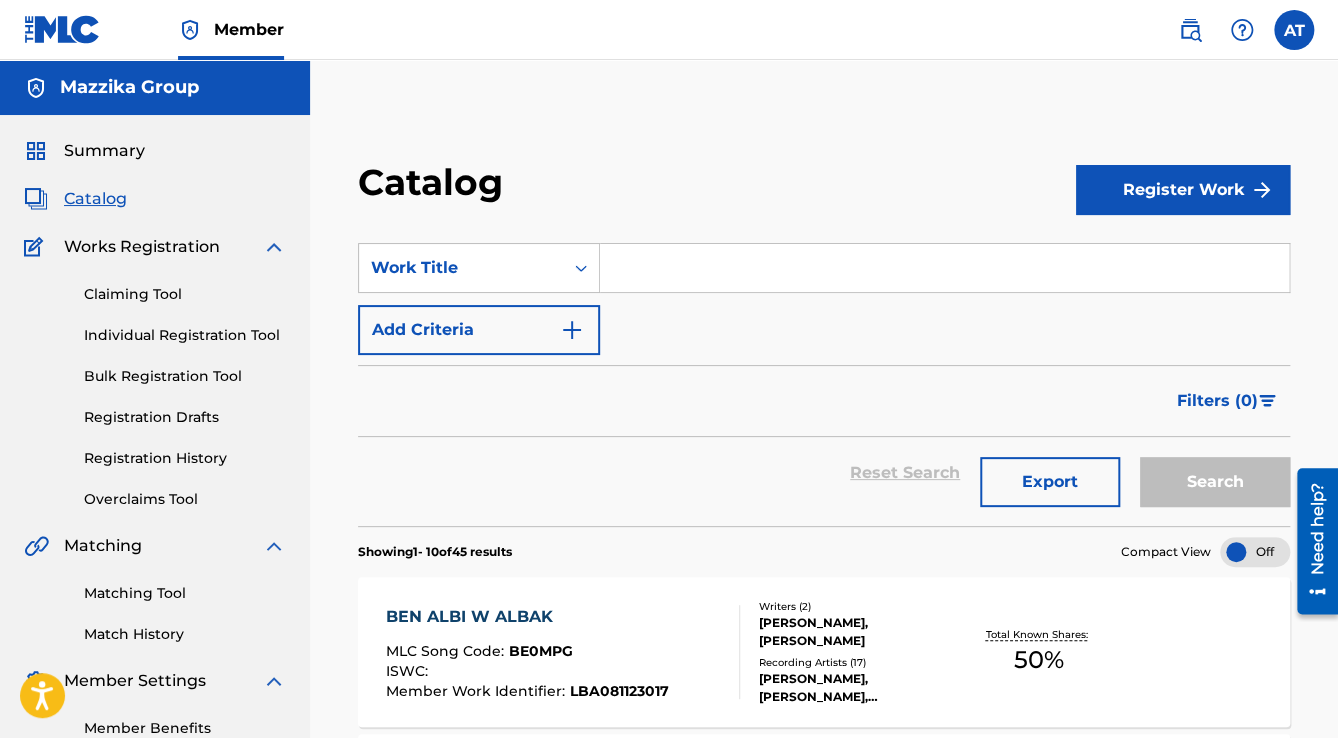 paste on "Kitira Aleh" 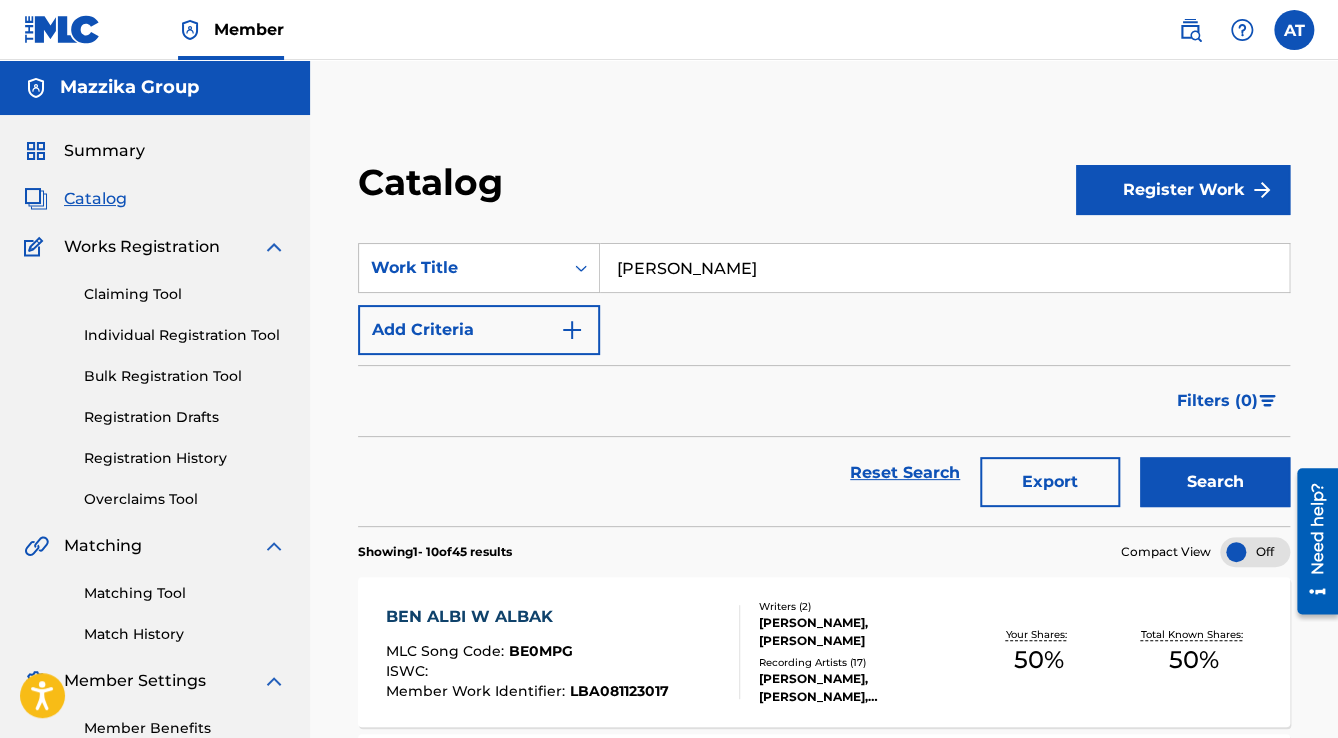 type on "[PERSON_NAME]" 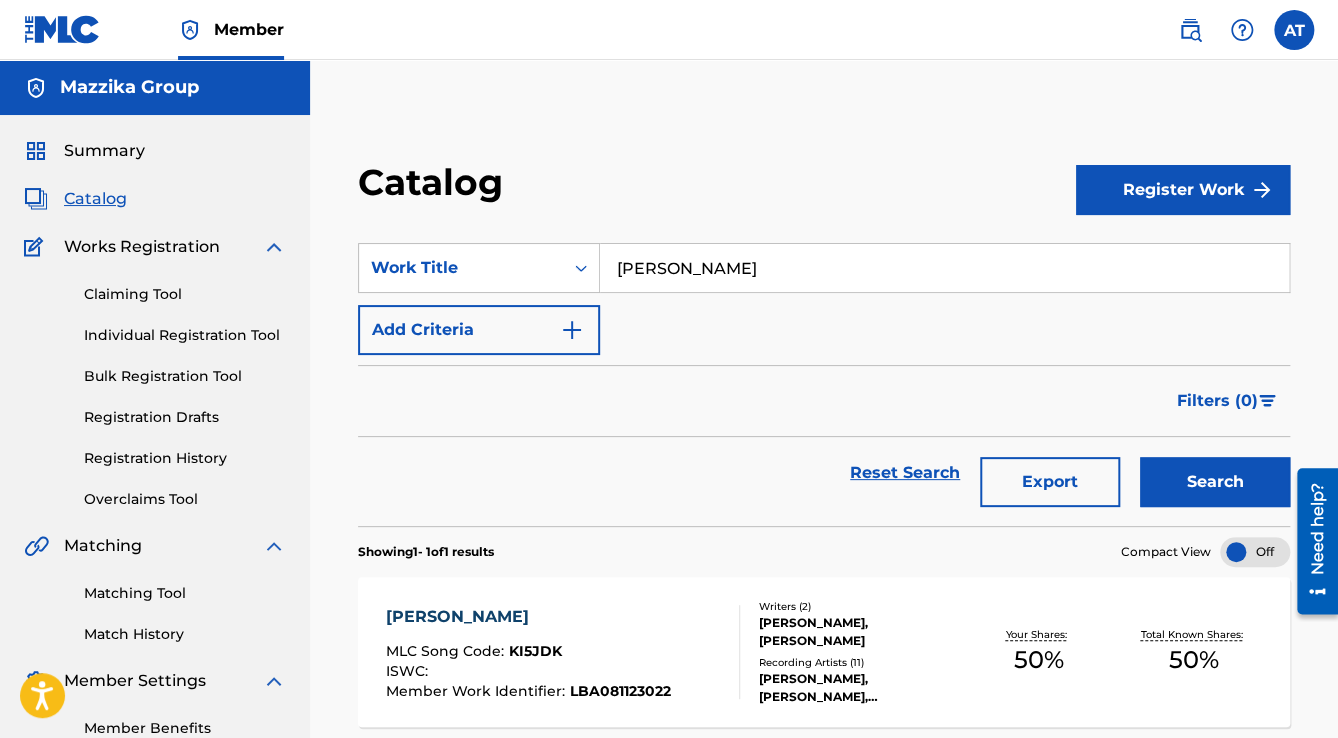 click on "[PERSON_NAME]" at bounding box center [528, 617] 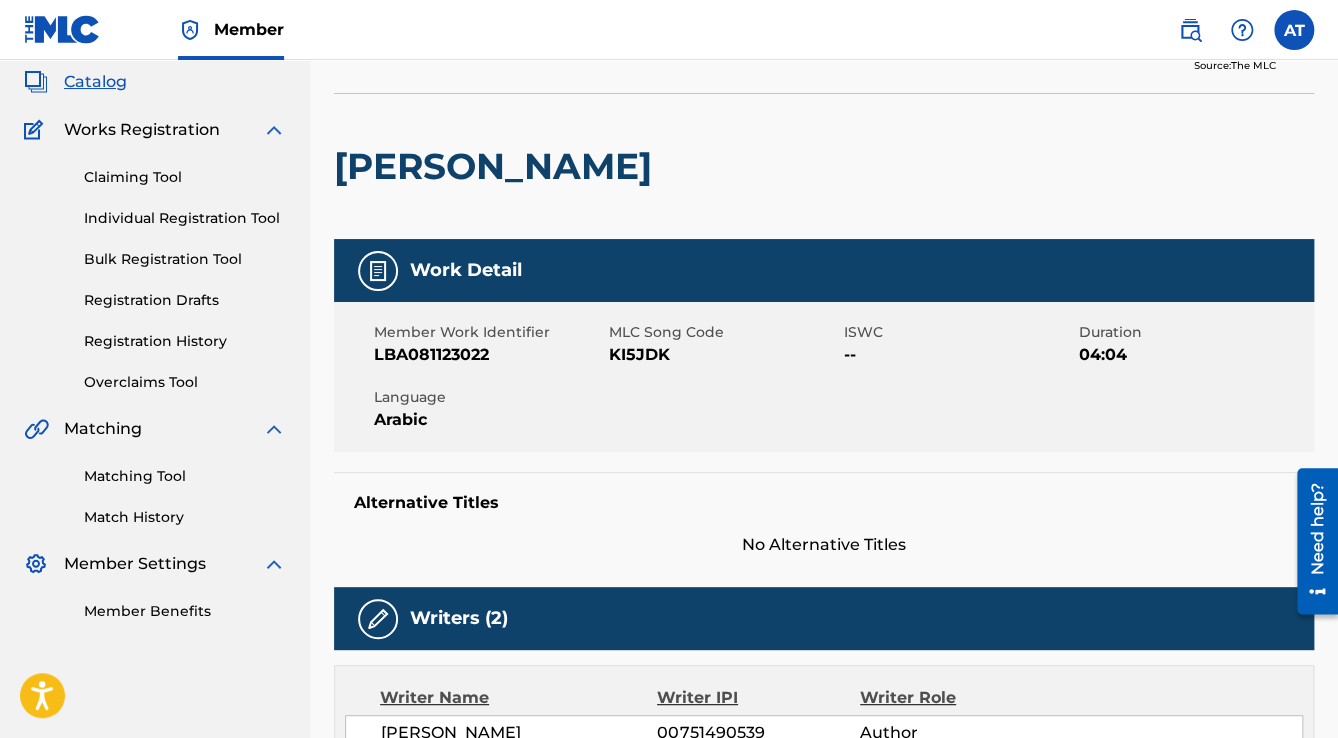 scroll, scrollTop: 0, scrollLeft: 0, axis: both 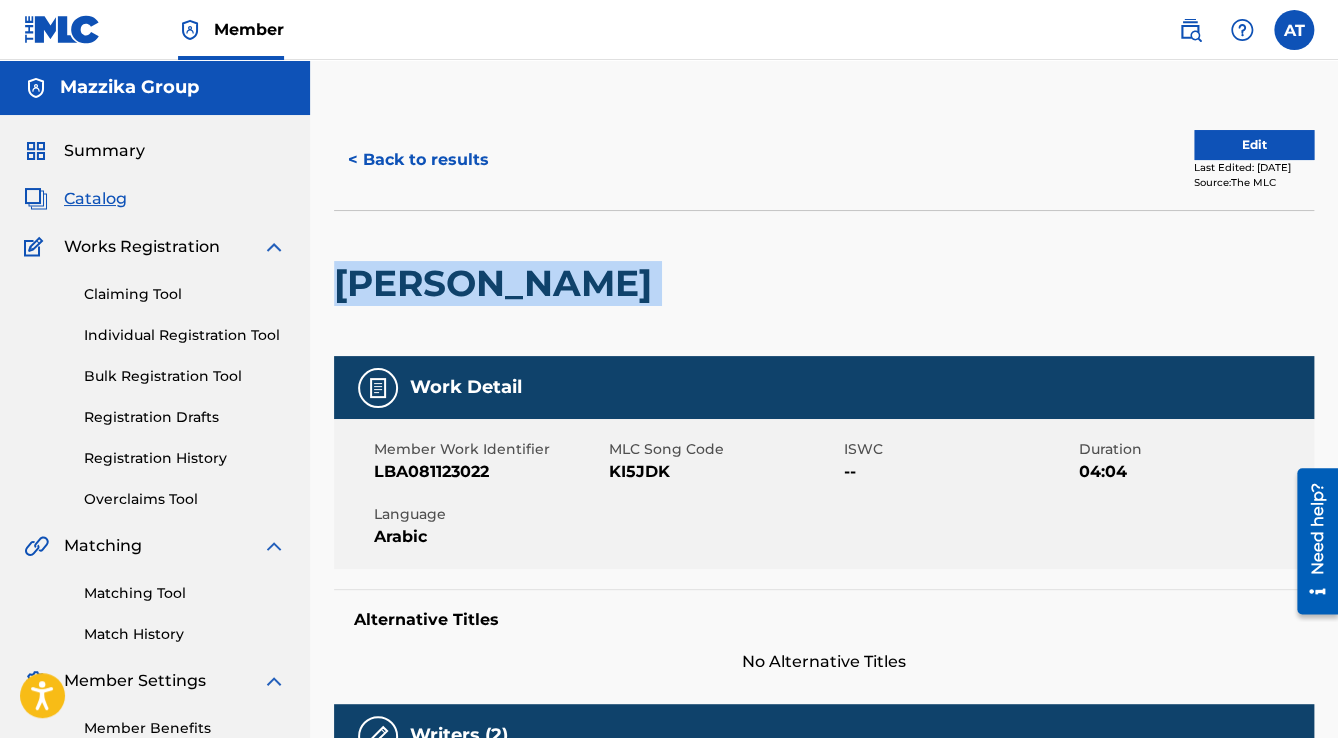 drag, startPoint x: 594, startPoint y: 289, endPoint x: 342, endPoint y: 292, distance: 252.01785 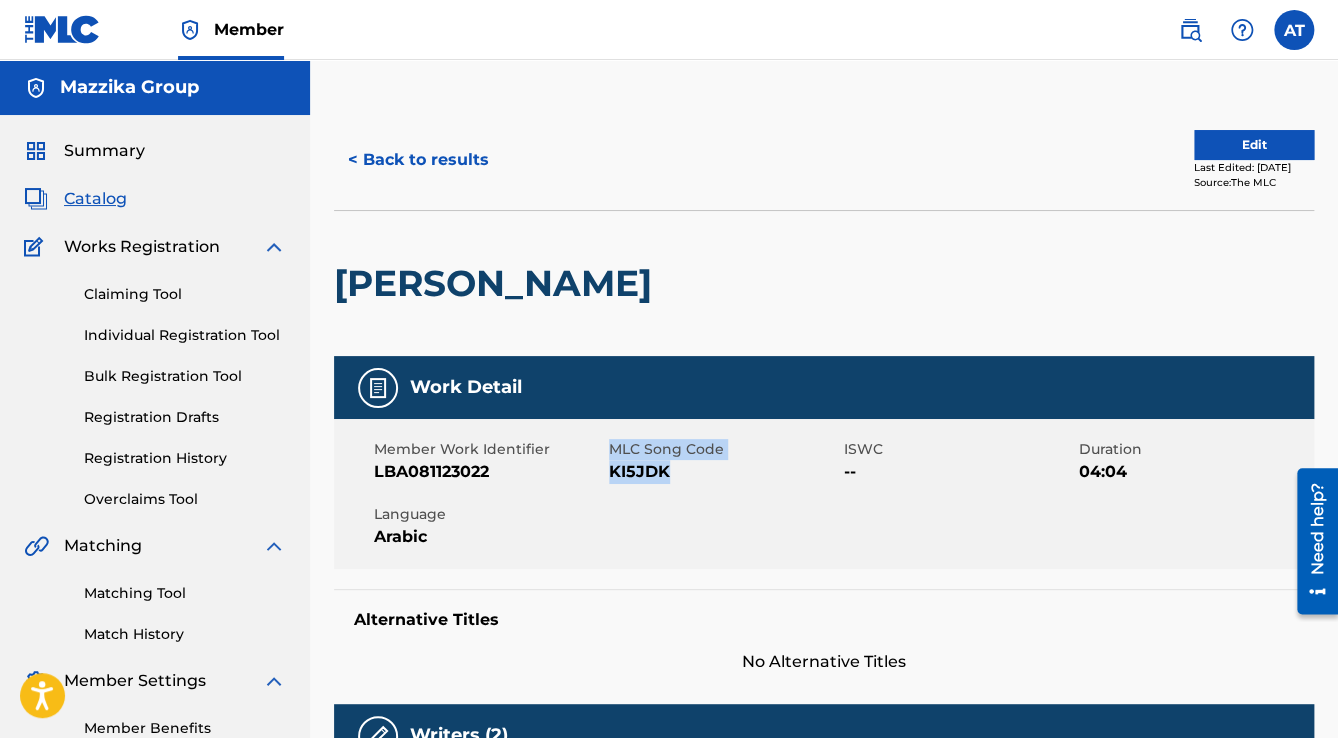 drag, startPoint x: 668, startPoint y: 473, endPoint x: 604, endPoint y: 473, distance: 64 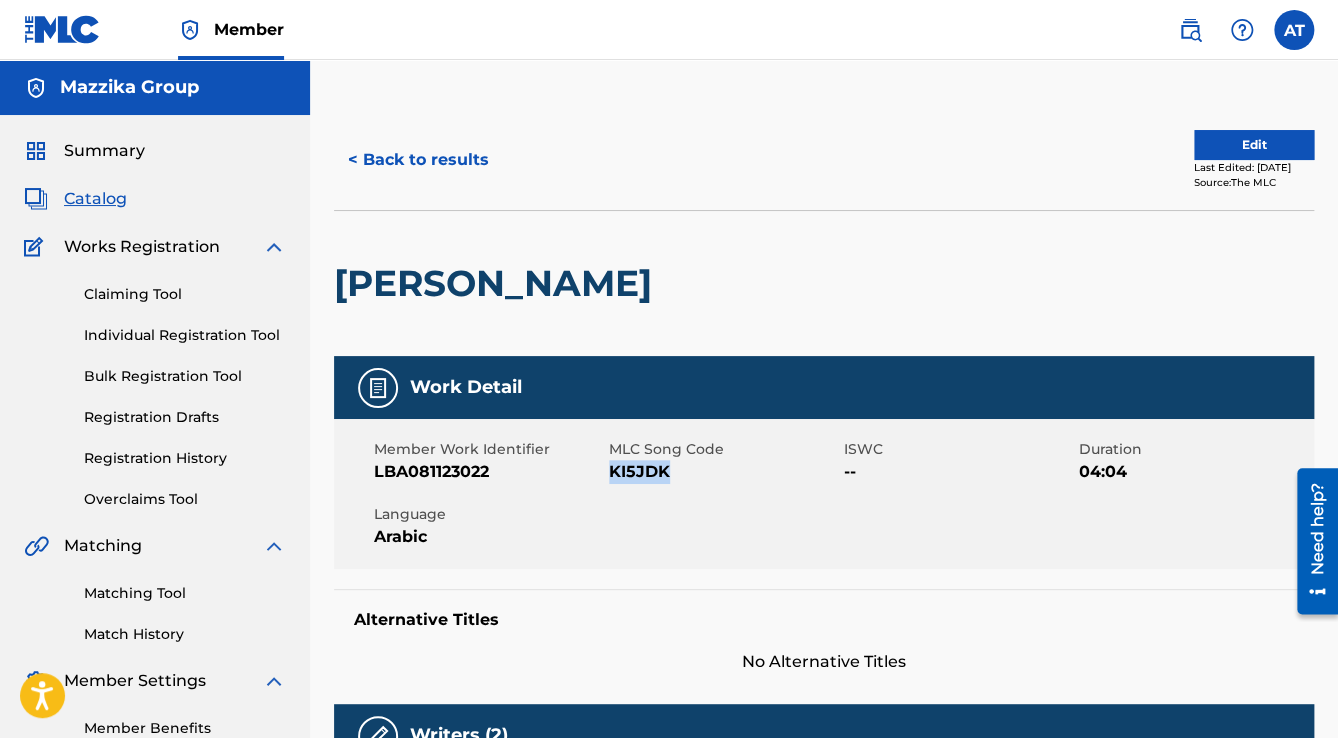 drag, startPoint x: 672, startPoint y: 466, endPoint x: 609, endPoint y: 477, distance: 63.953106 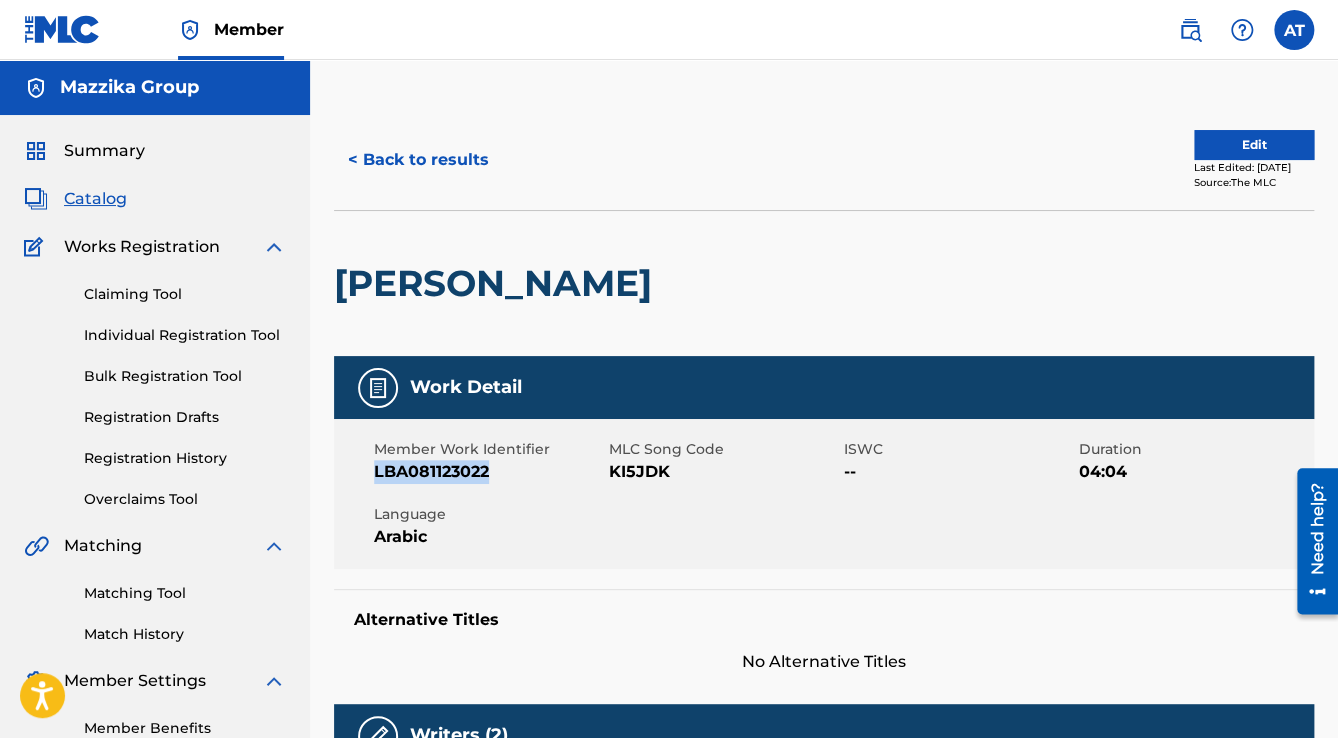 drag, startPoint x: 495, startPoint y: 461, endPoint x: 373, endPoint y: 468, distance: 122.20065 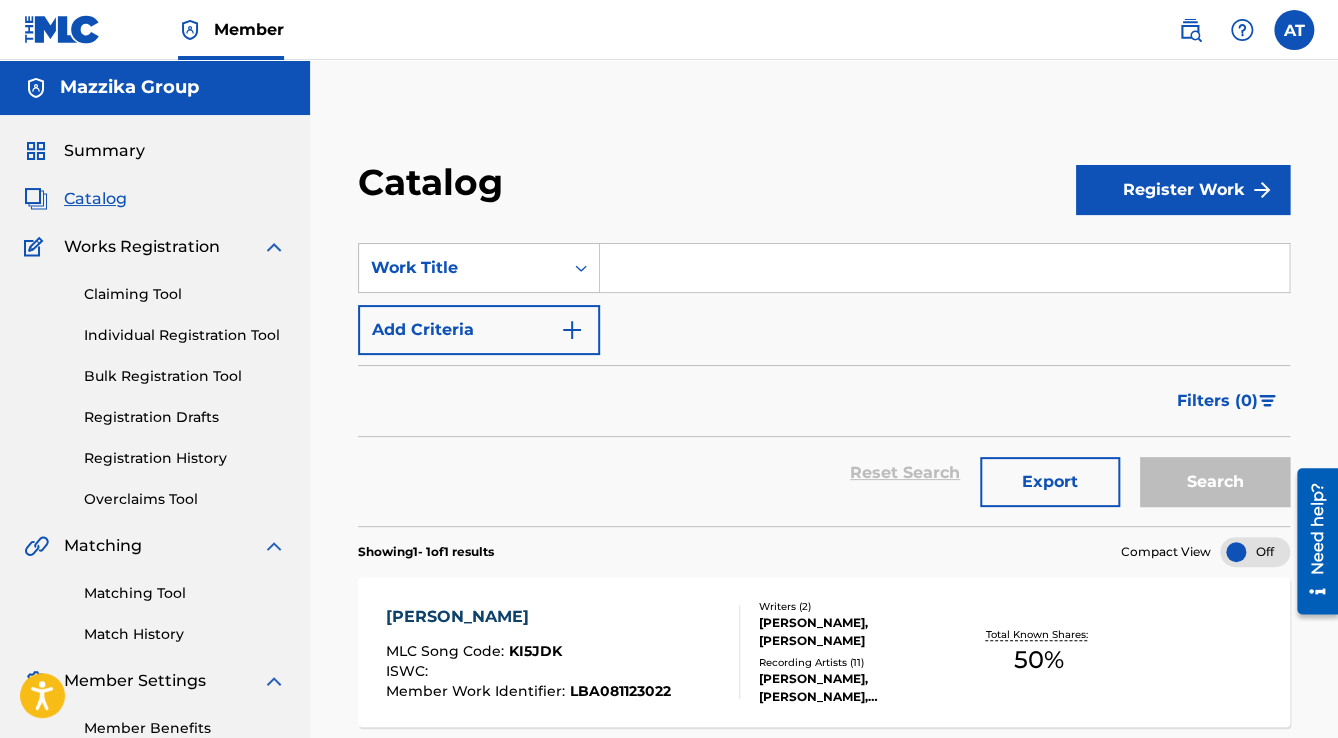 click at bounding box center (944, 268) 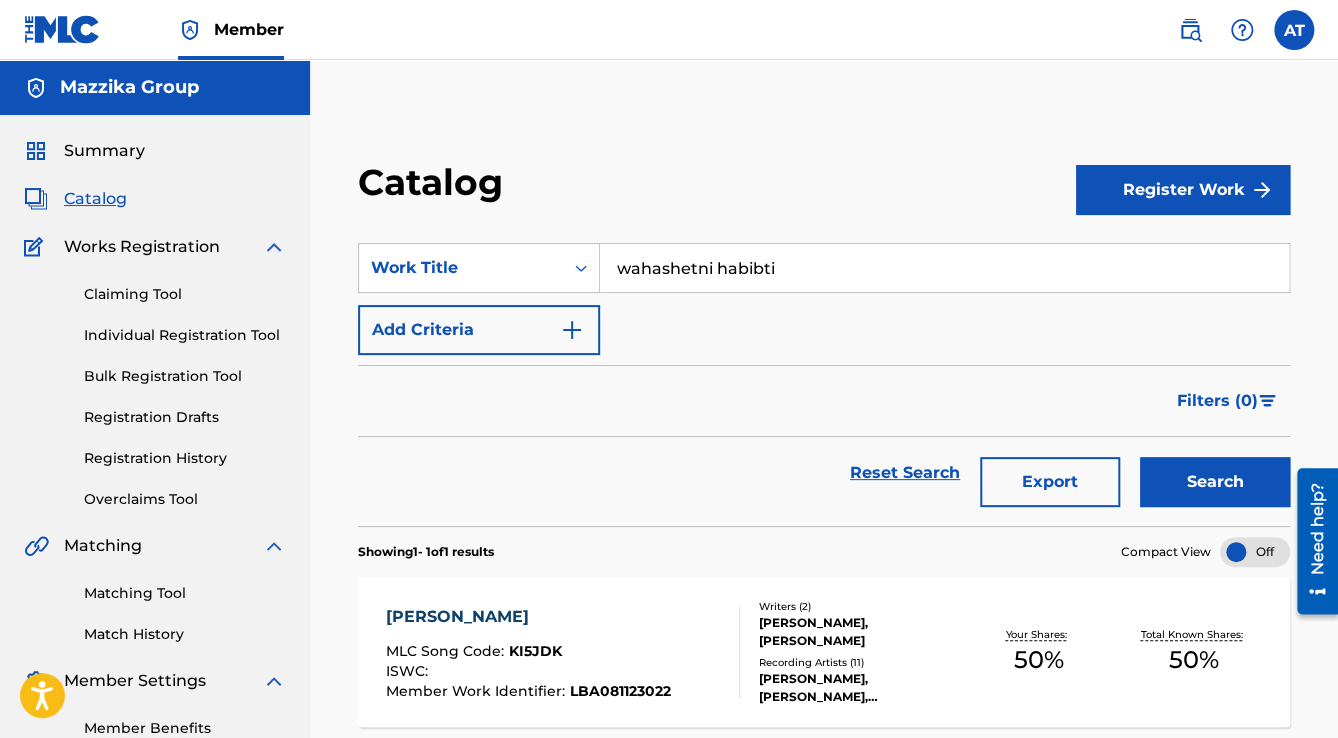 type on "wahashetni habibti" 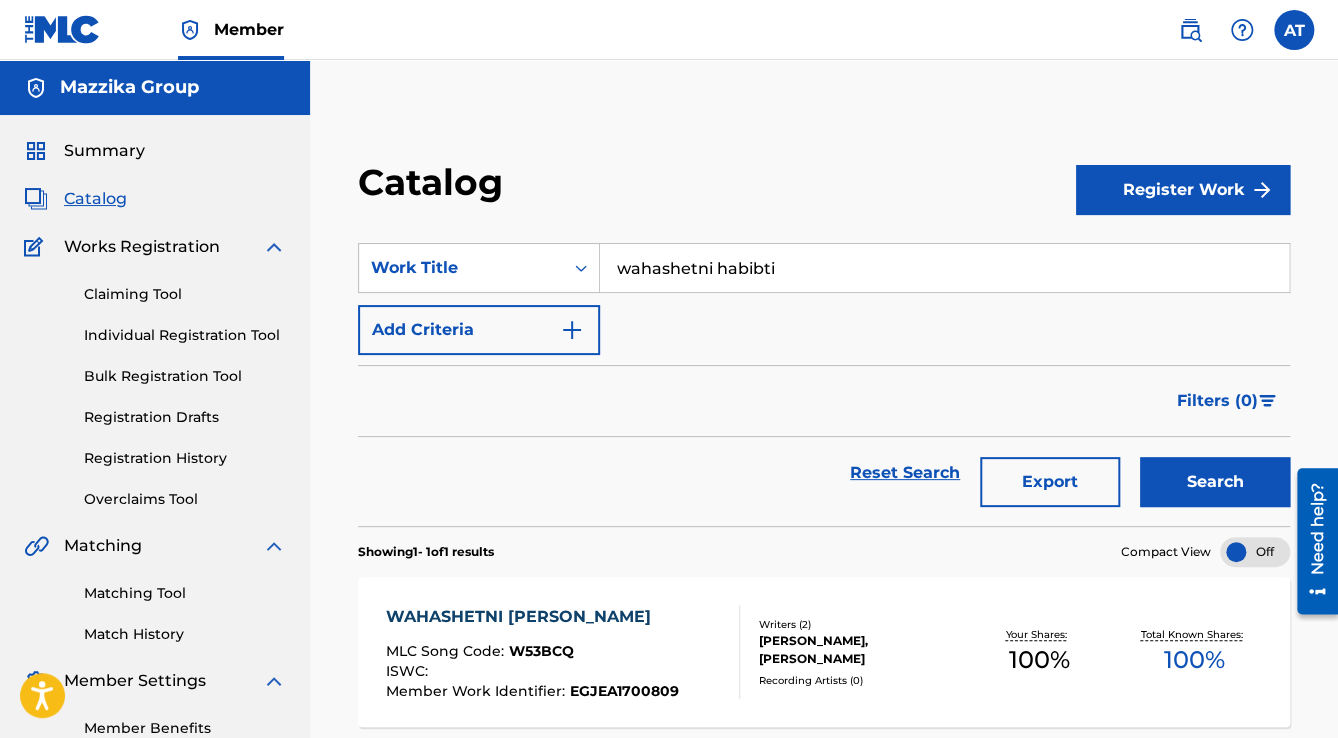 click on "WAHASHETNI [PERSON_NAME]" at bounding box center (532, 617) 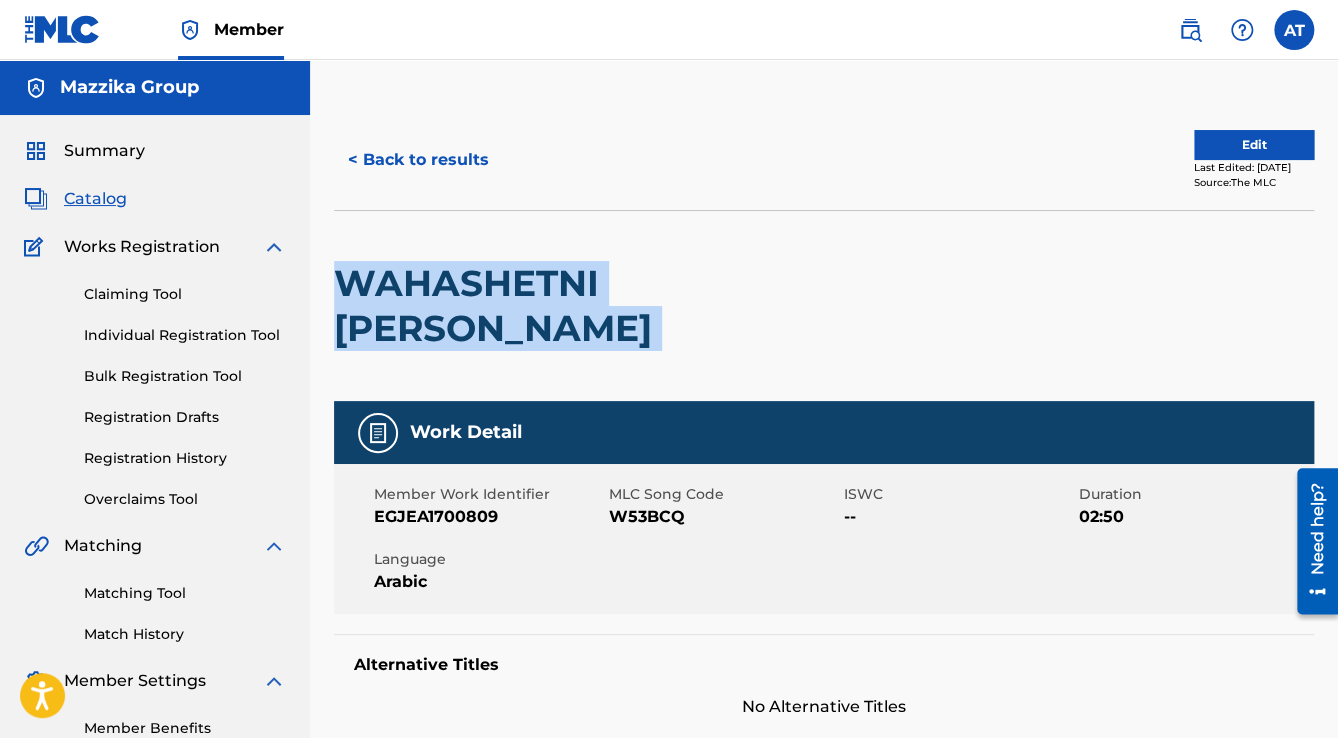 drag, startPoint x: 772, startPoint y: 280, endPoint x: 340, endPoint y: 291, distance: 432.14 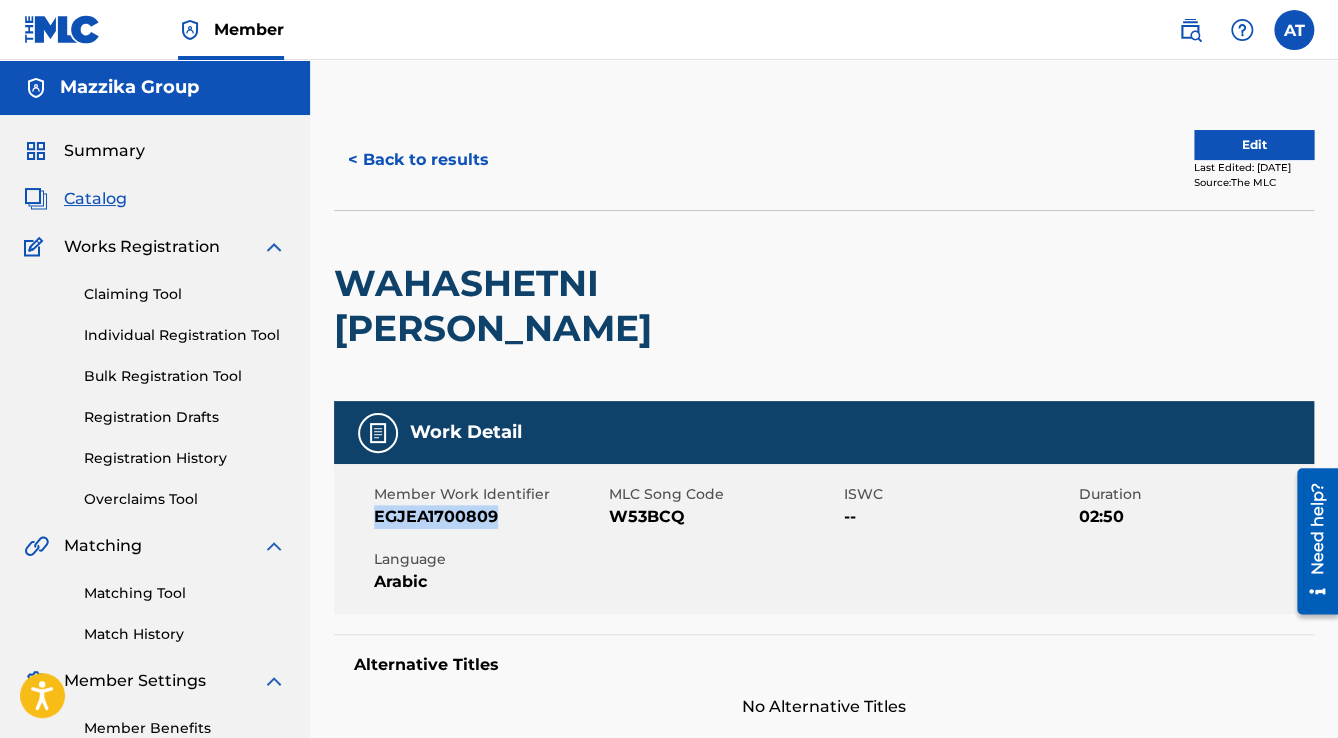 drag, startPoint x: 504, startPoint y: 472, endPoint x: 375, endPoint y: 471, distance: 129.00388 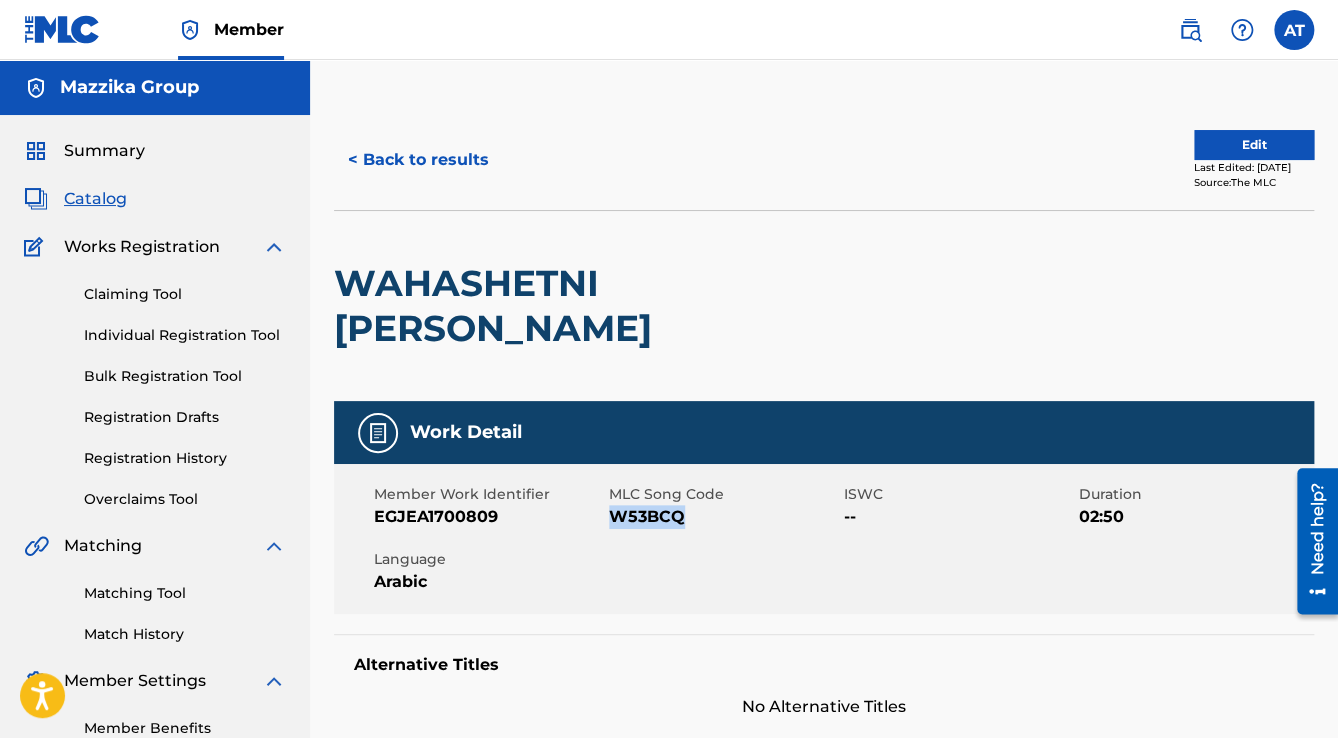 drag, startPoint x: 685, startPoint y: 465, endPoint x: 610, endPoint y: 477, distance: 75.95393 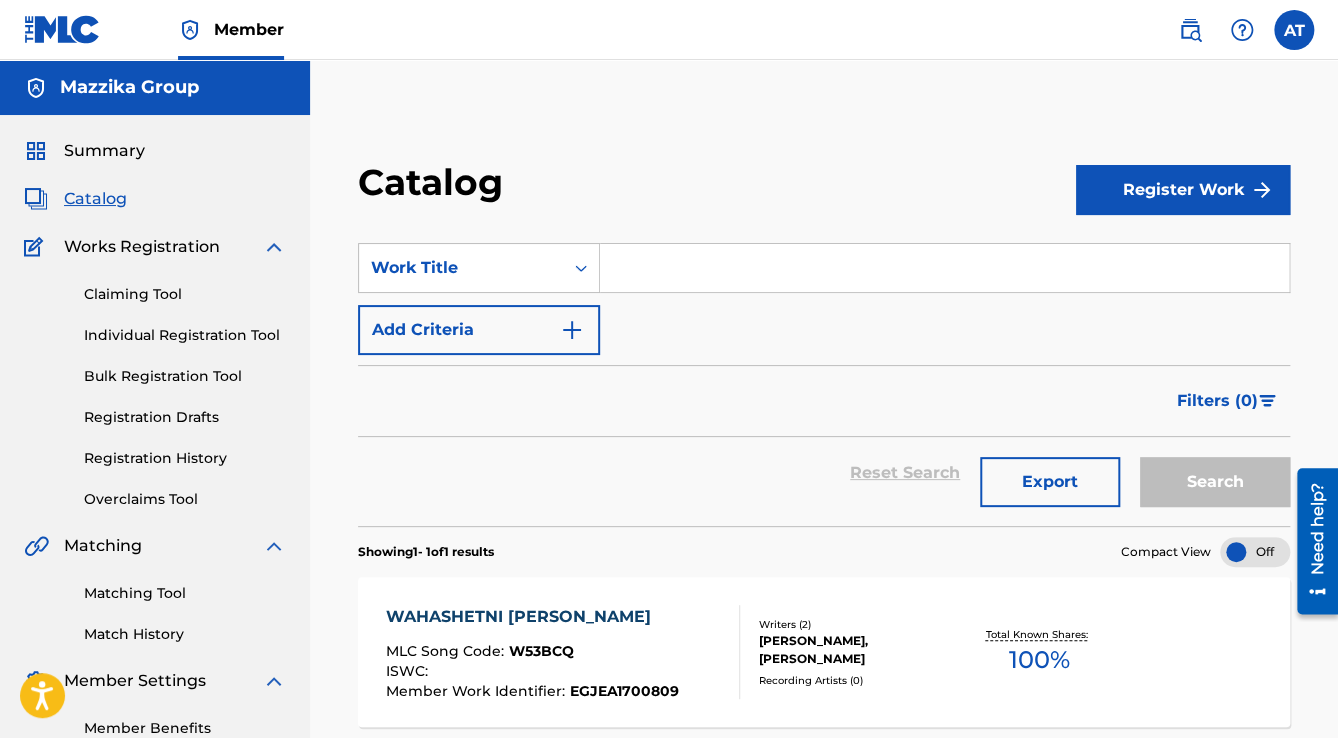 click at bounding box center (944, 268) 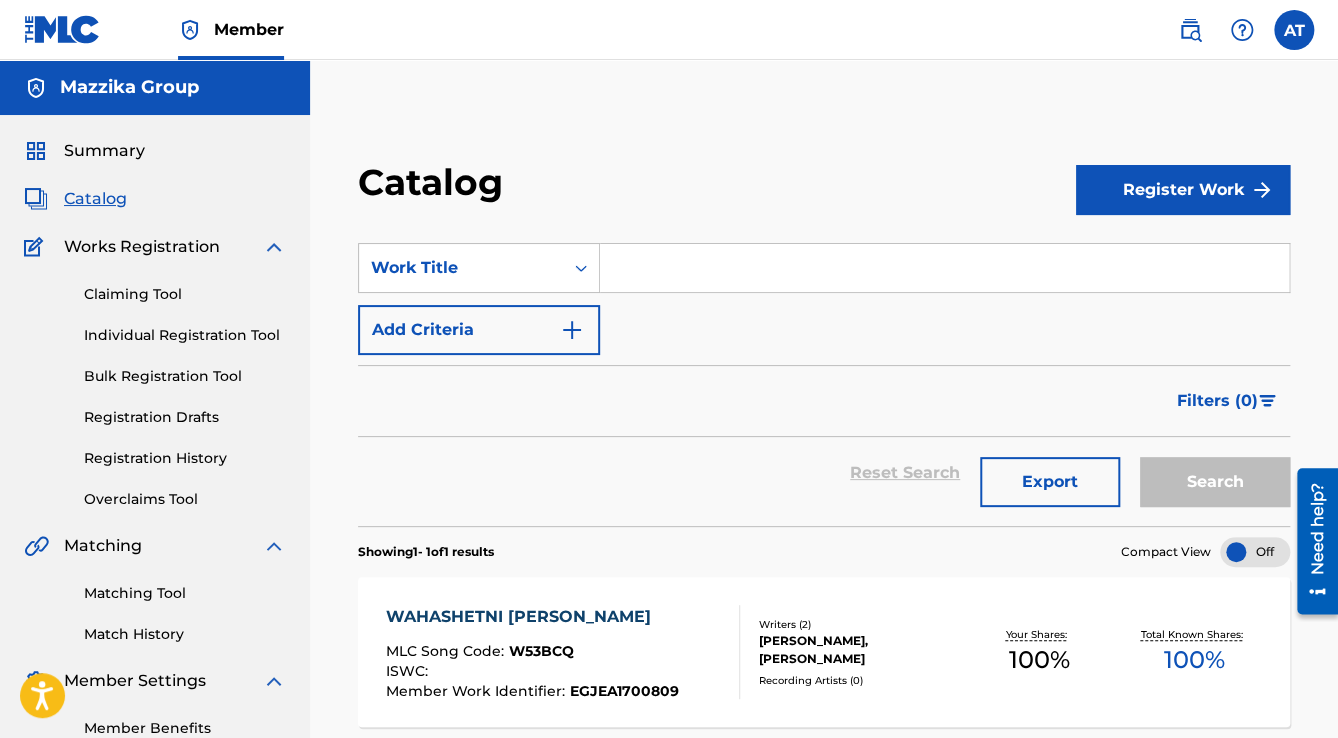 paste on "[PERSON_NAME]" 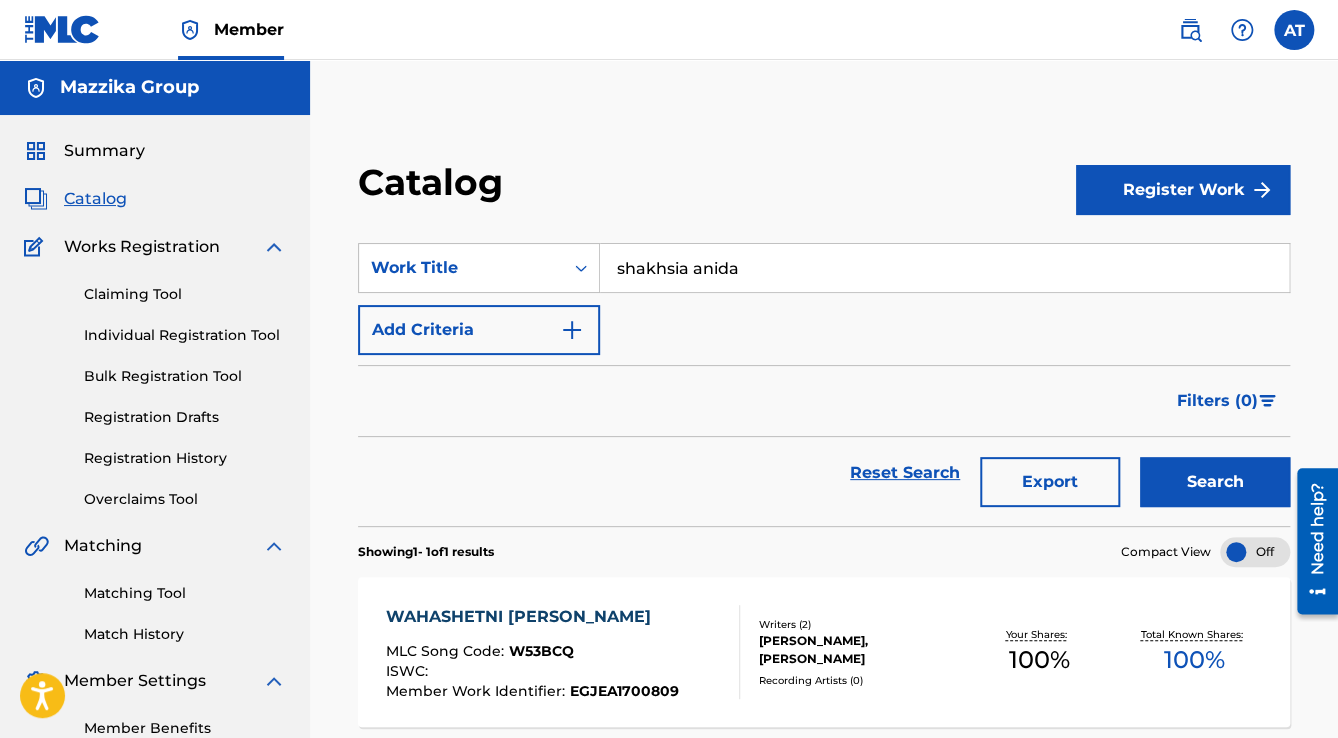 type on "shakhsia anida" 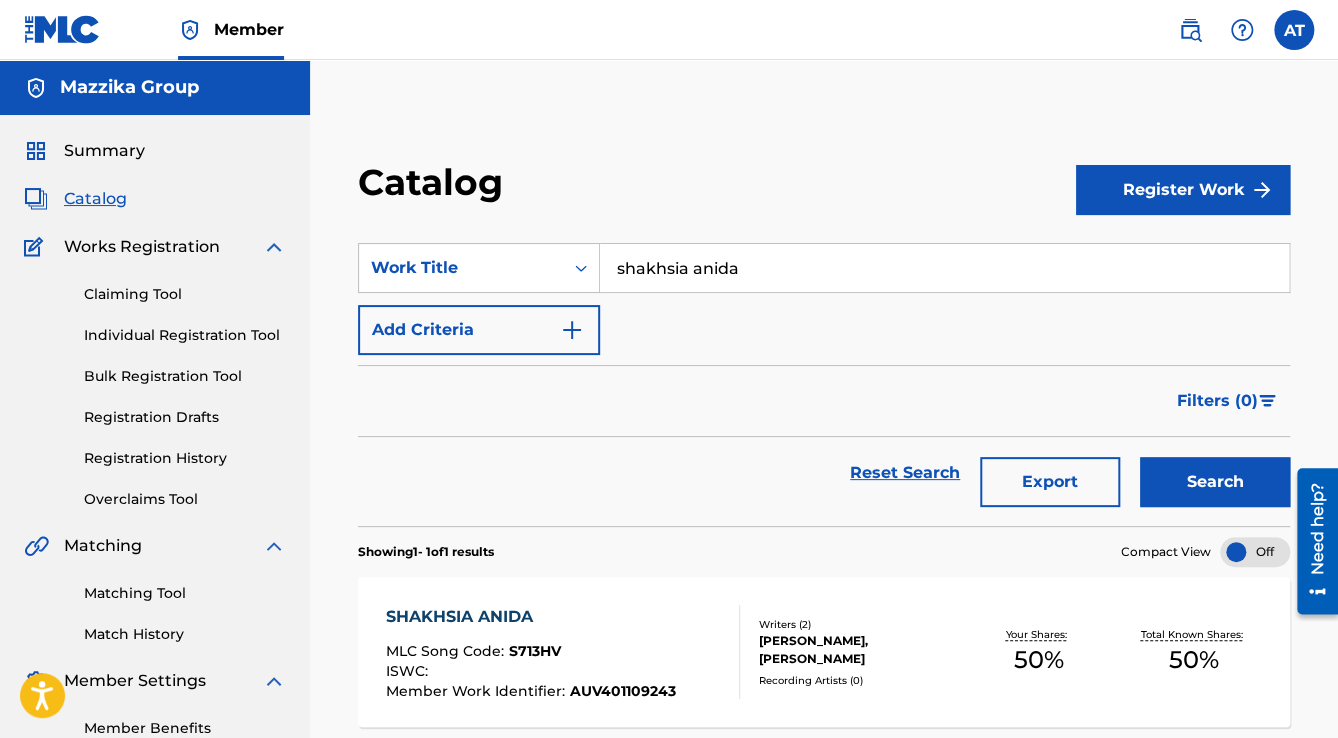 click on "SHAKHSIA ANIDA" at bounding box center [531, 617] 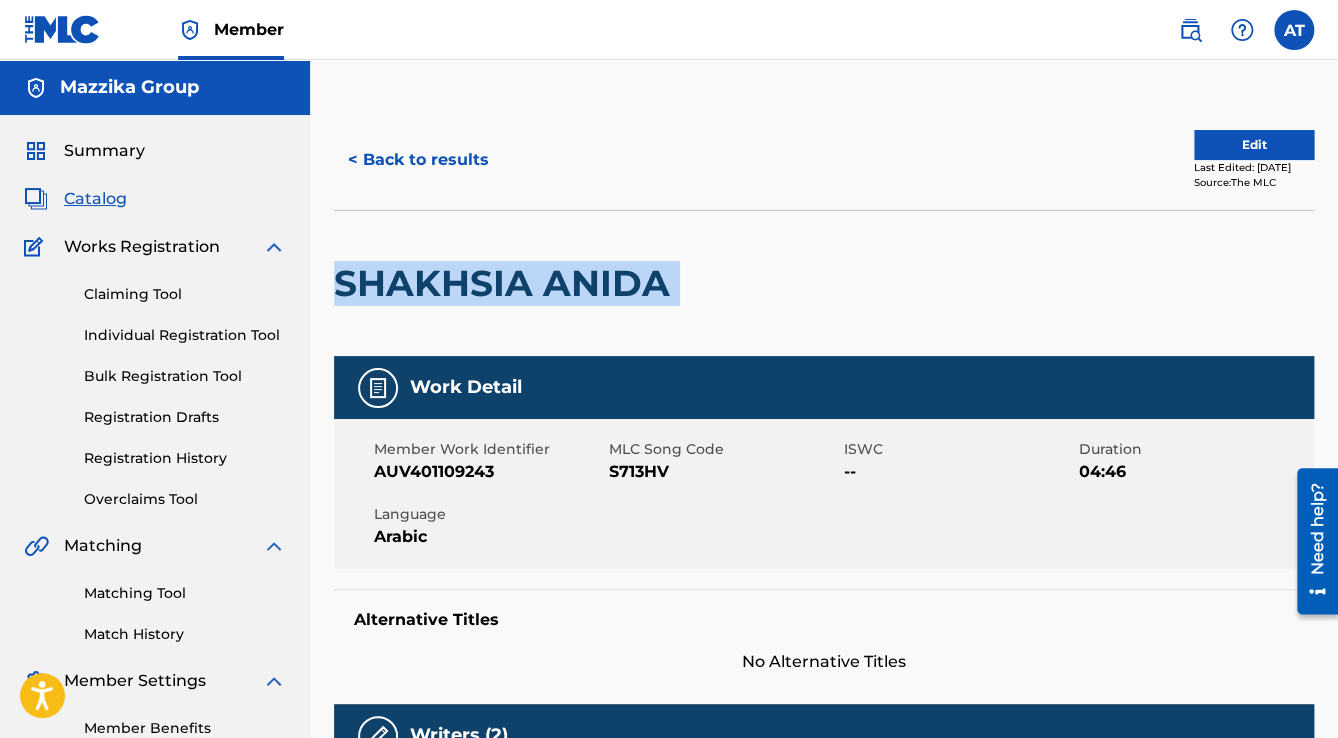 drag, startPoint x: 681, startPoint y: 284, endPoint x: 341, endPoint y: 294, distance: 340.14703 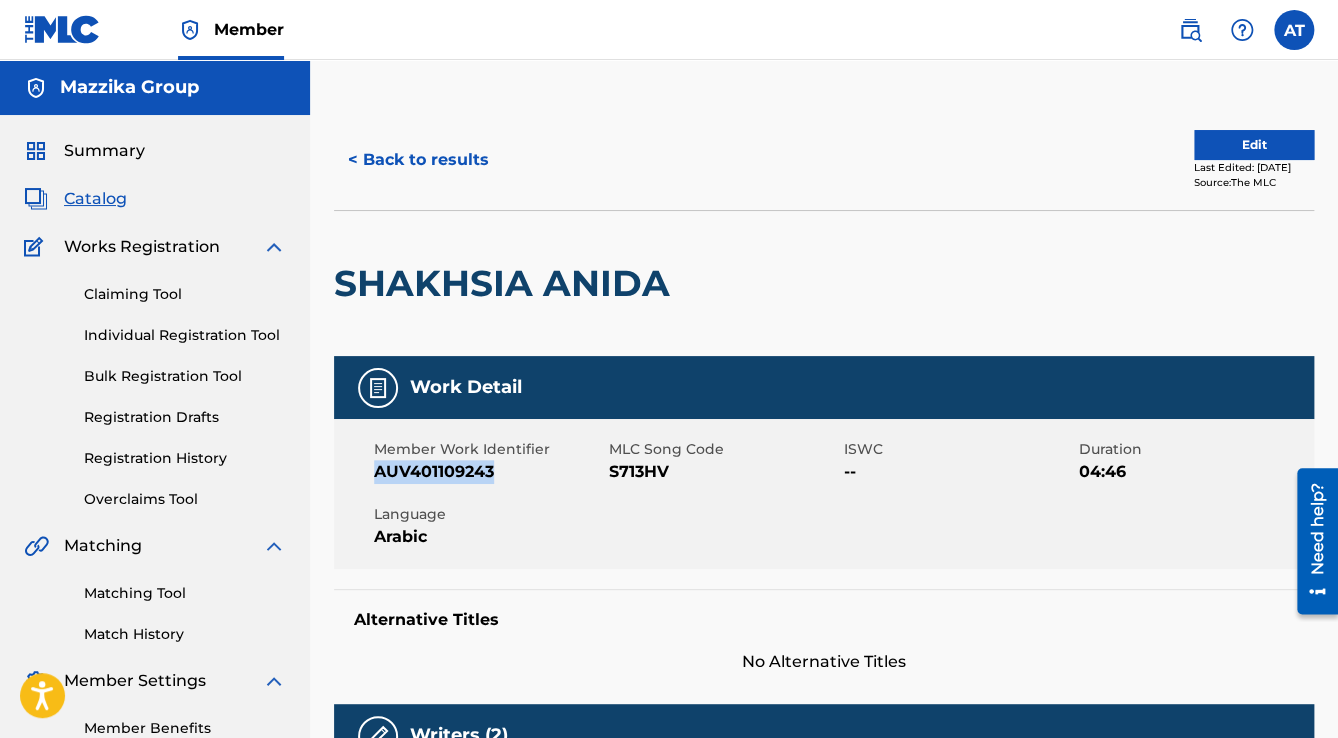 drag, startPoint x: 503, startPoint y: 480, endPoint x: 372, endPoint y: 484, distance: 131.06105 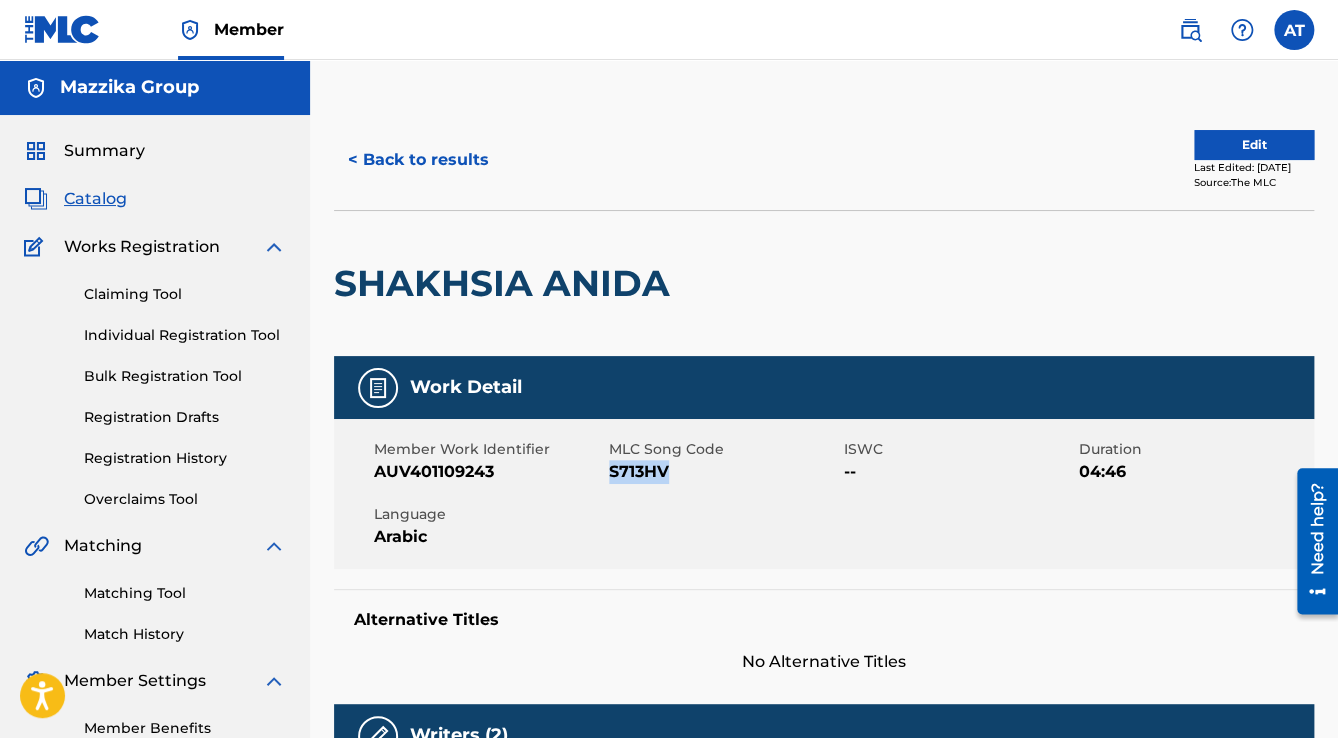 drag, startPoint x: 671, startPoint y: 467, endPoint x: 610, endPoint y: 476, distance: 61.66036 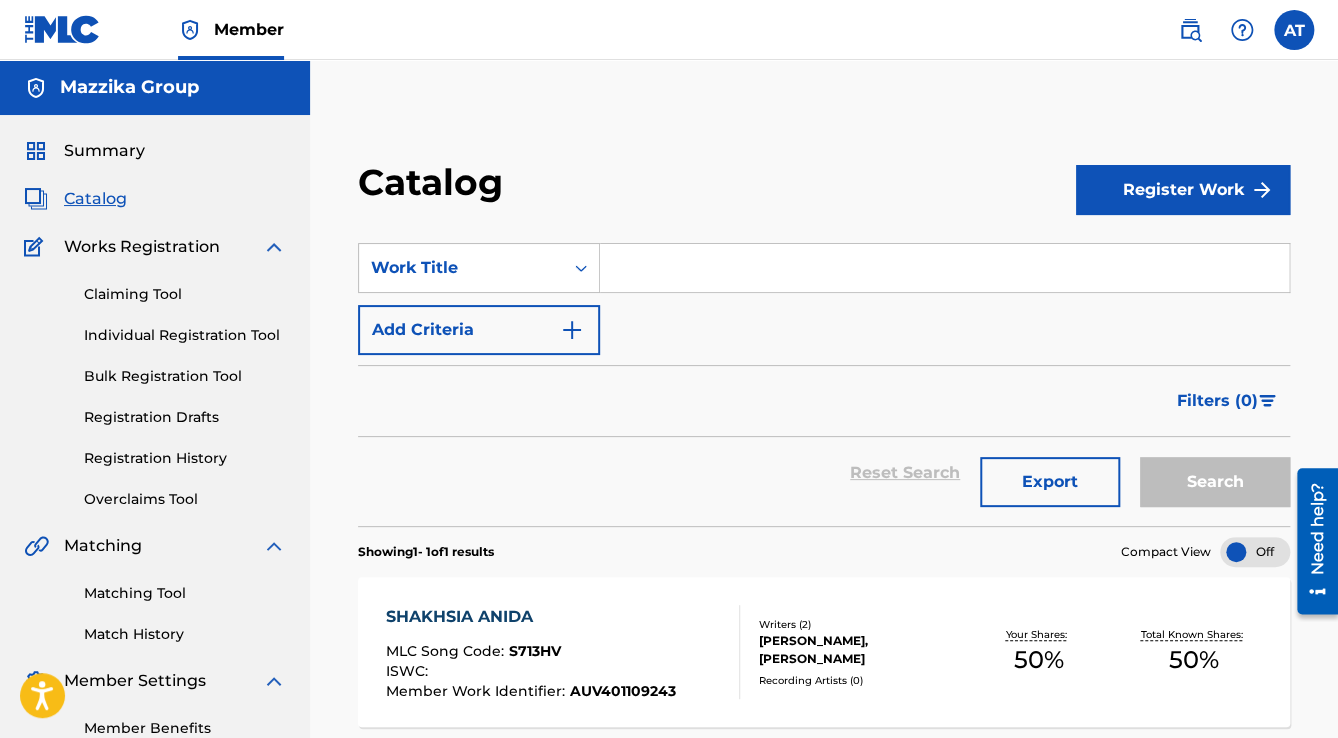click at bounding box center [944, 268] 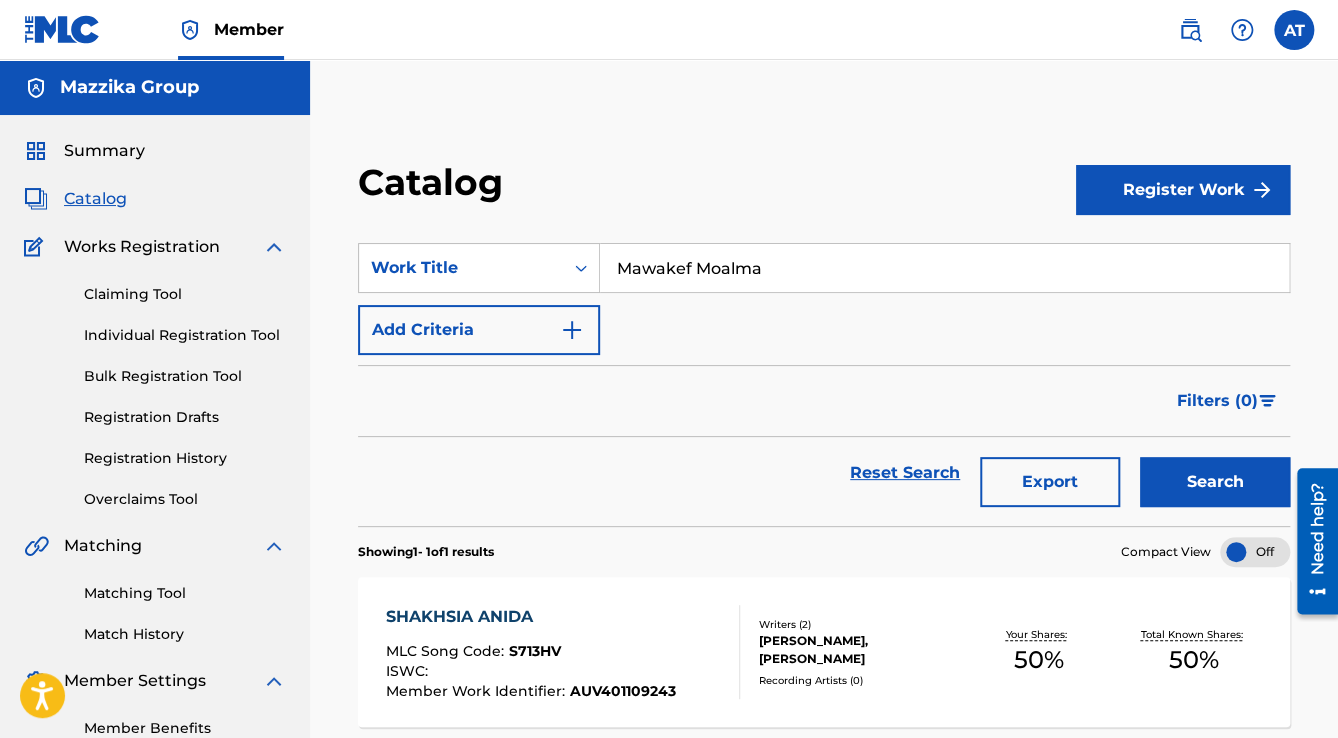 type on "Mawakef Moalma" 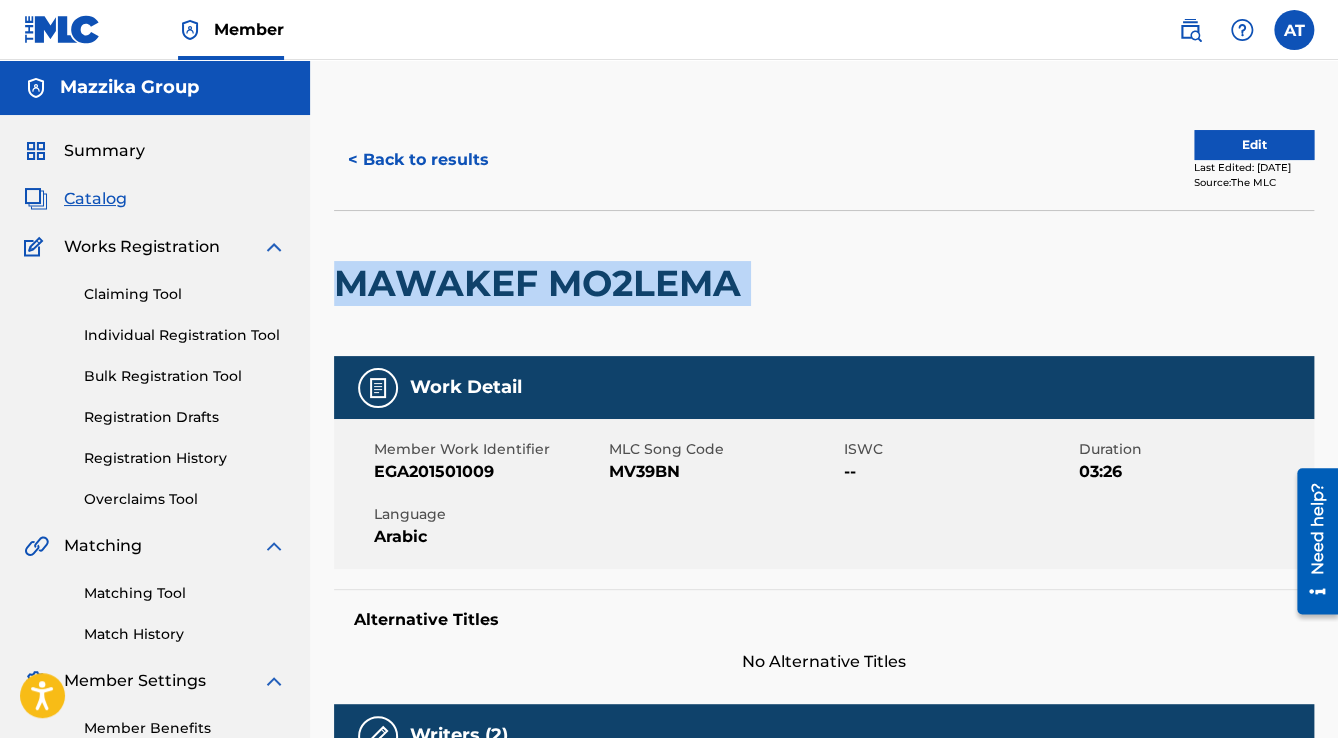 drag, startPoint x: 772, startPoint y: 271, endPoint x: 336, endPoint y: 284, distance: 436.19376 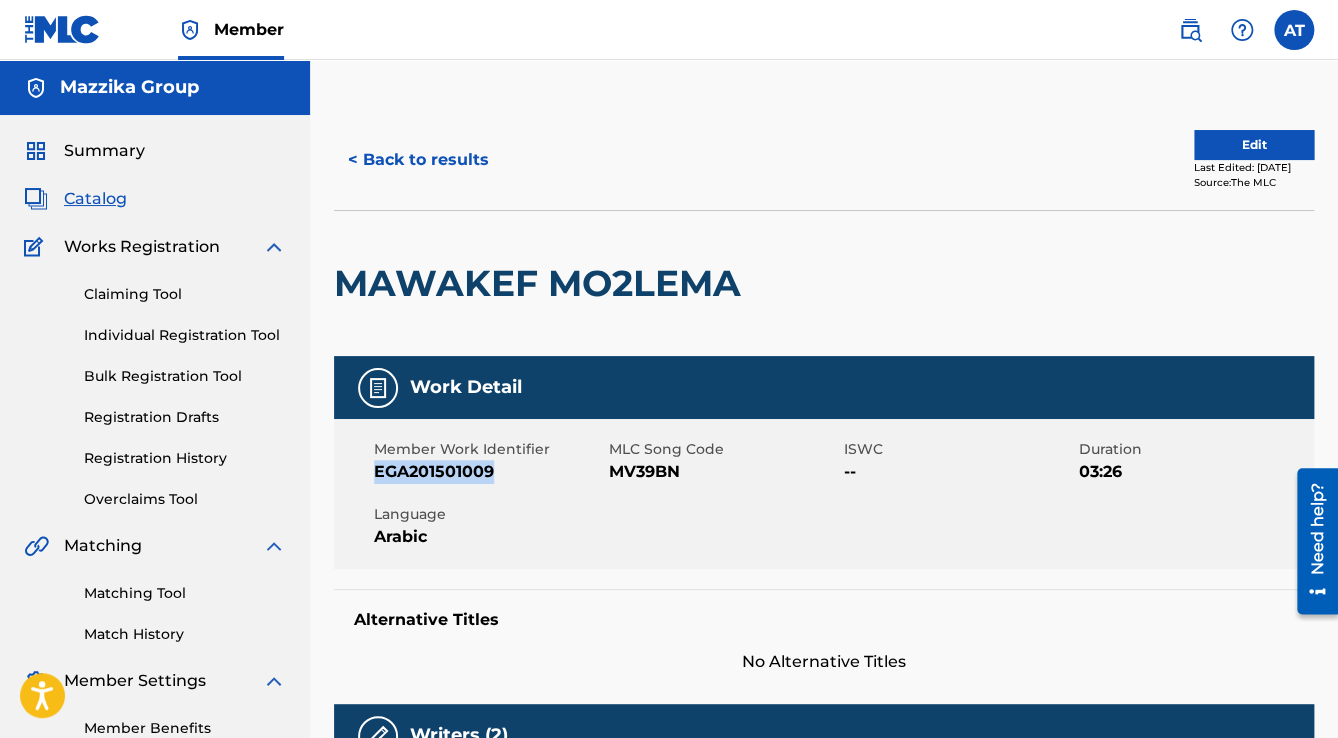 drag, startPoint x: 432, startPoint y: 488, endPoint x: 373, endPoint y: 480, distance: 59.5399 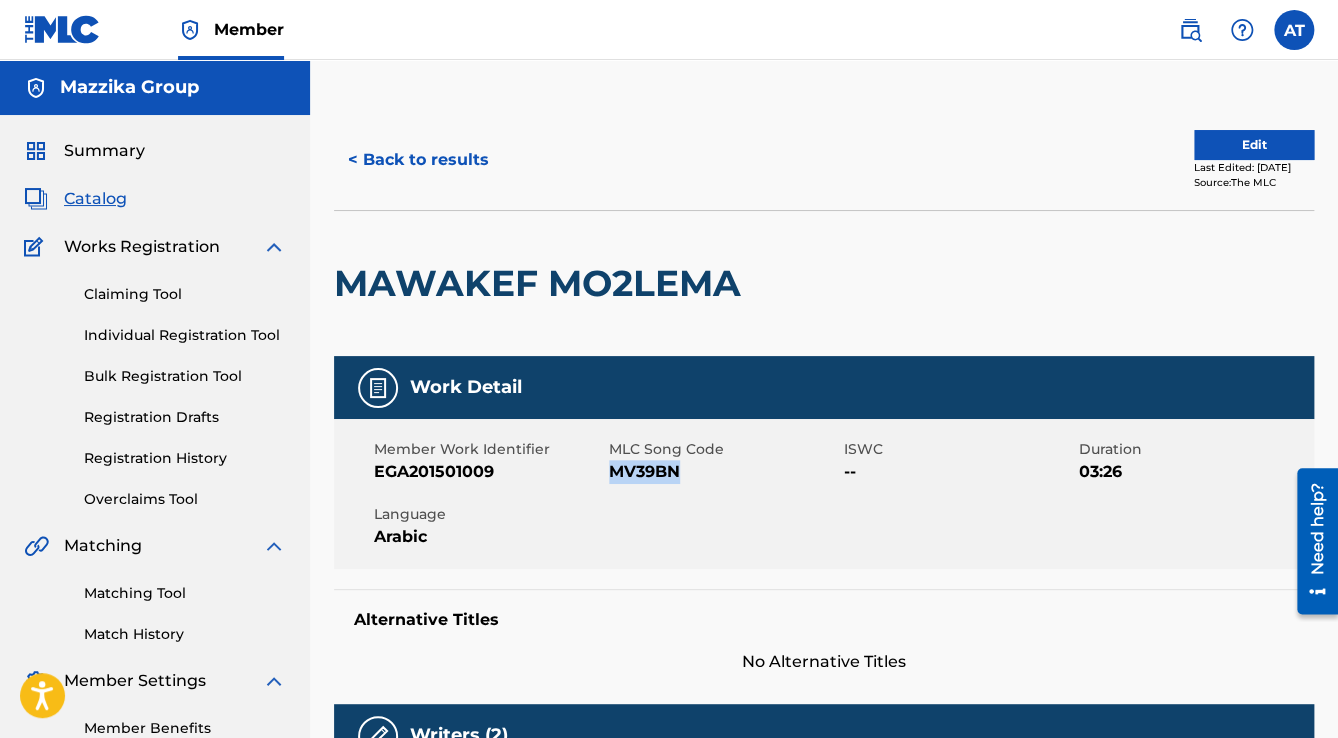 drag, startPoint x: 694, startPoint y: 468, endPoint x: 611, endPoint y: 479, distance: 83.725746 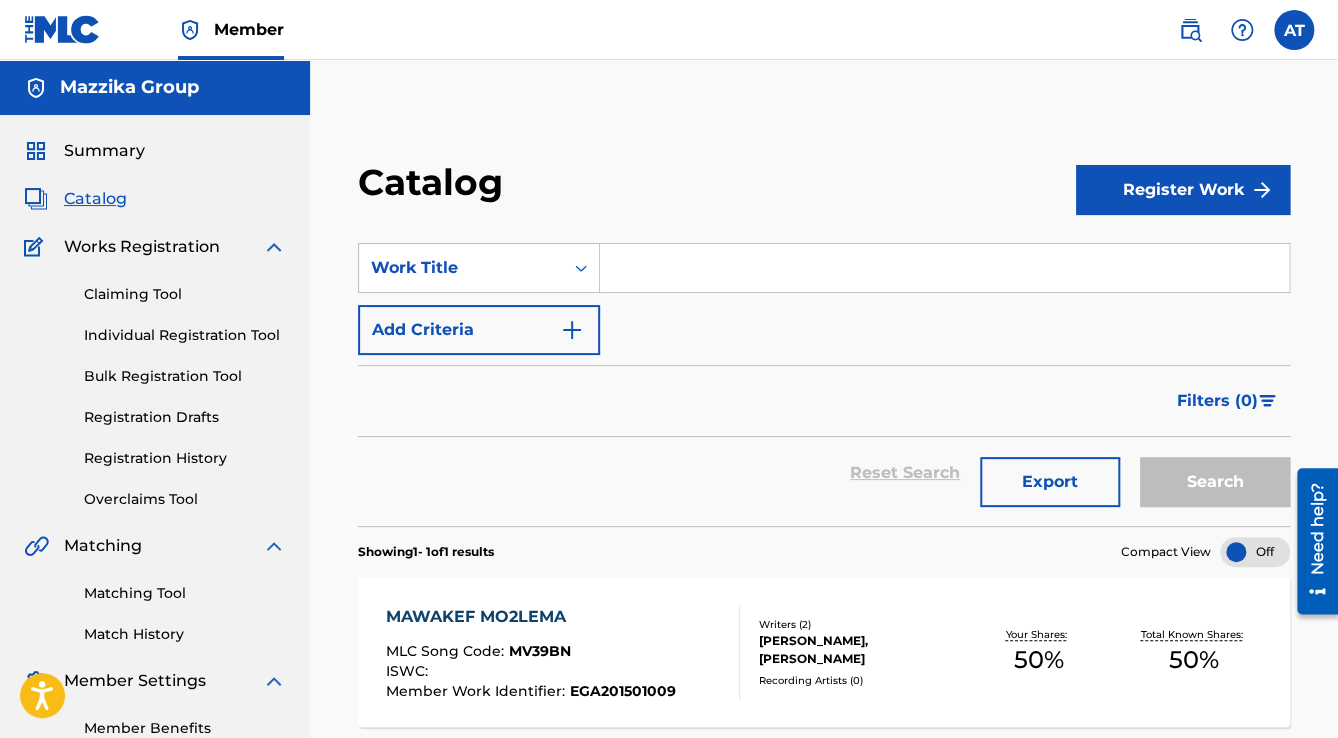 click at bounding box center (944, 268) 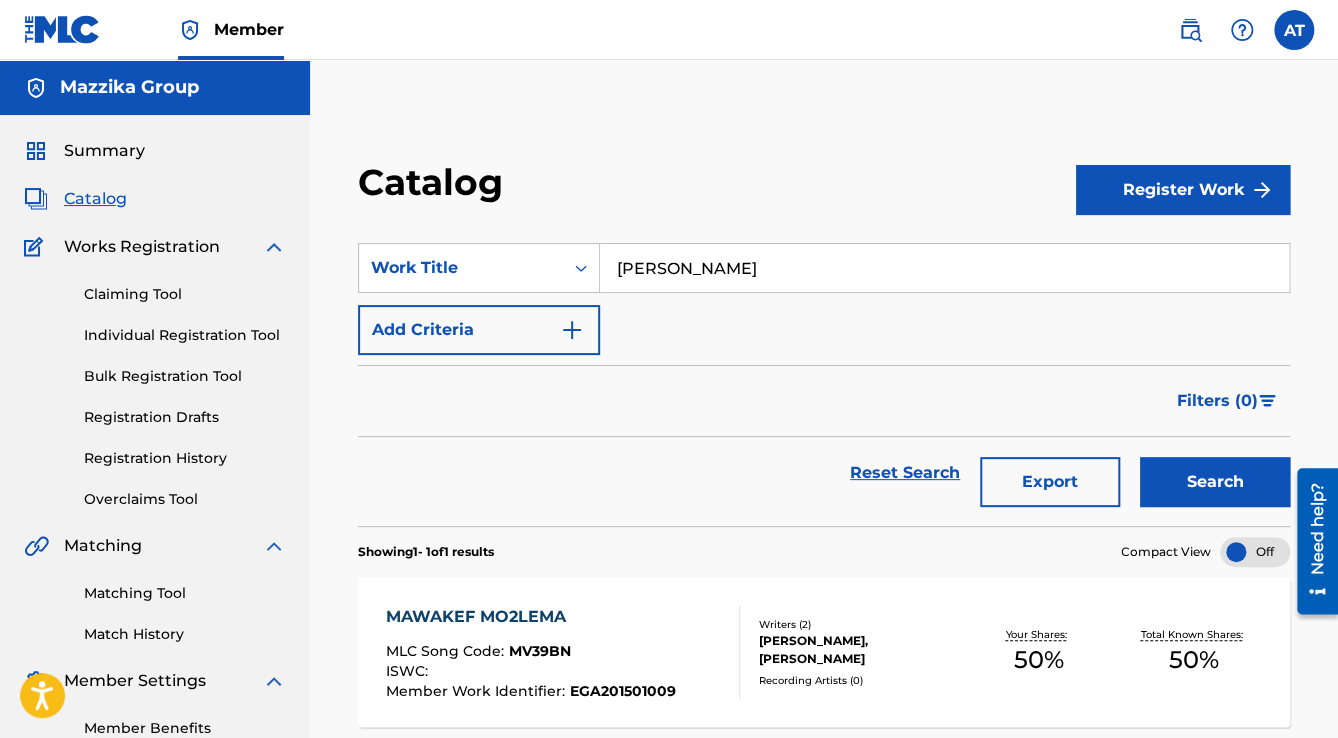 click on "Search" at bounding box center [1215, 482] 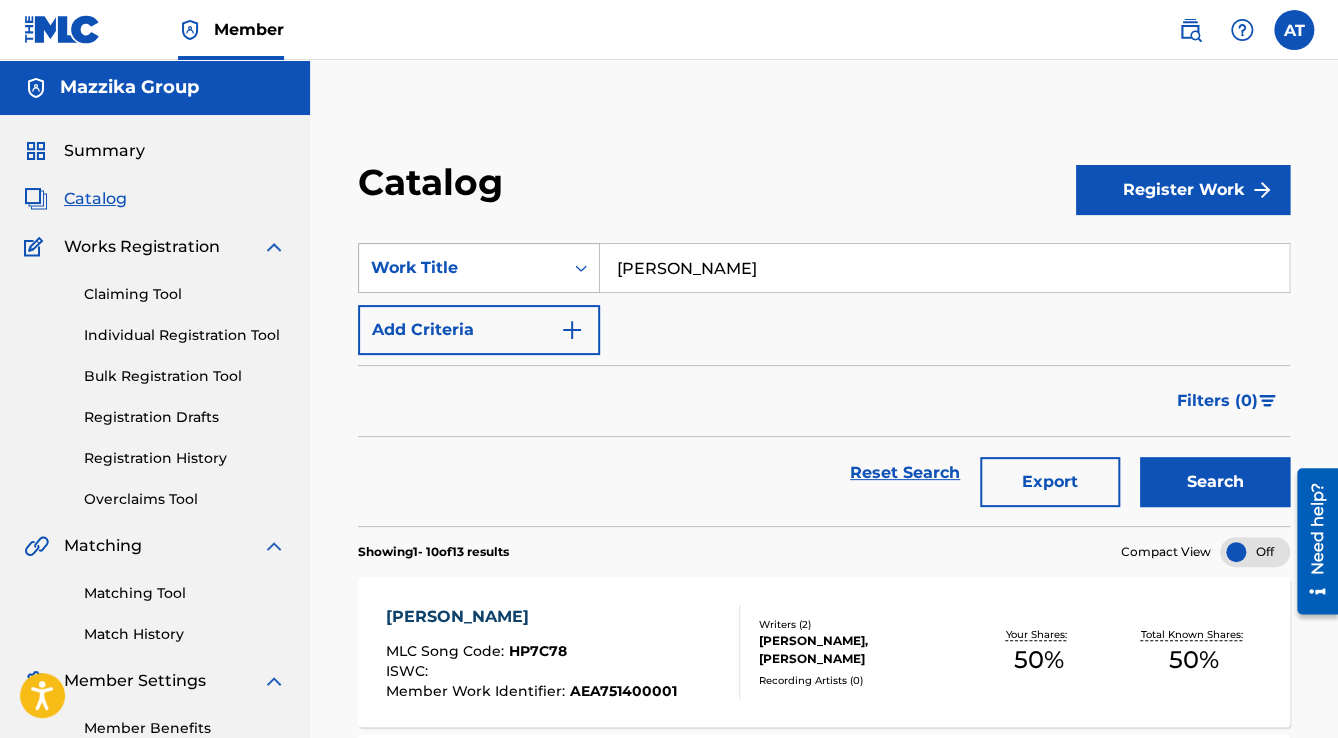 drag, startPoint x: 605, startPoint y: 272, endPoint x: 533, endPoint y: 264, distance: 72.443085 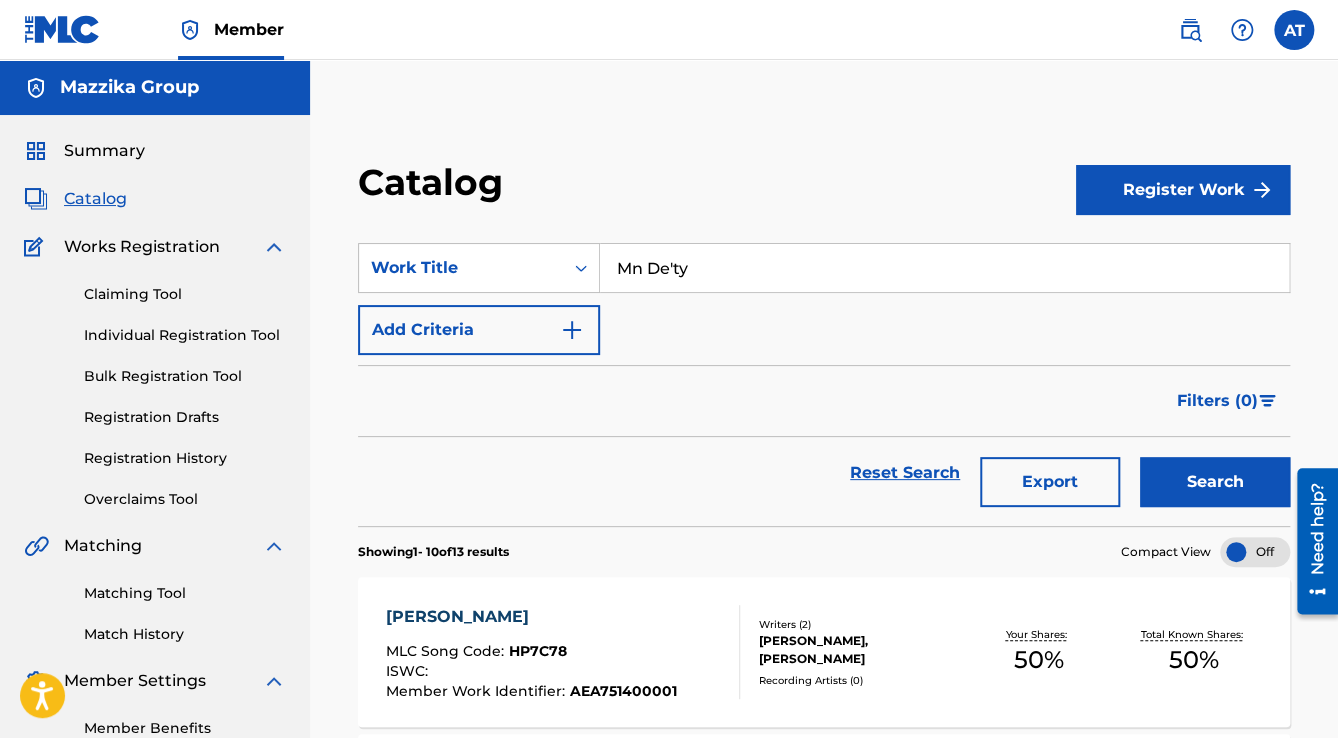 click on "Mn De'ty" at bounding box center [944, 268] 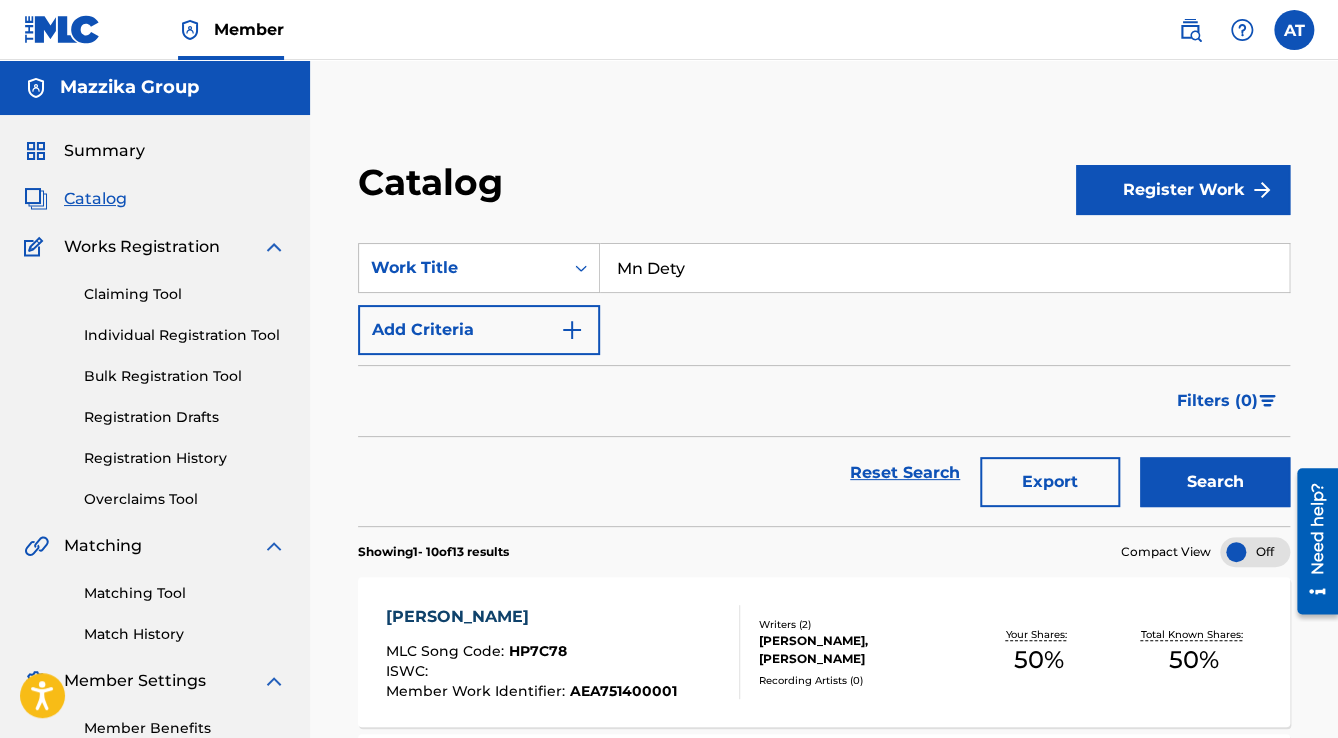 type on "Mn Dety" 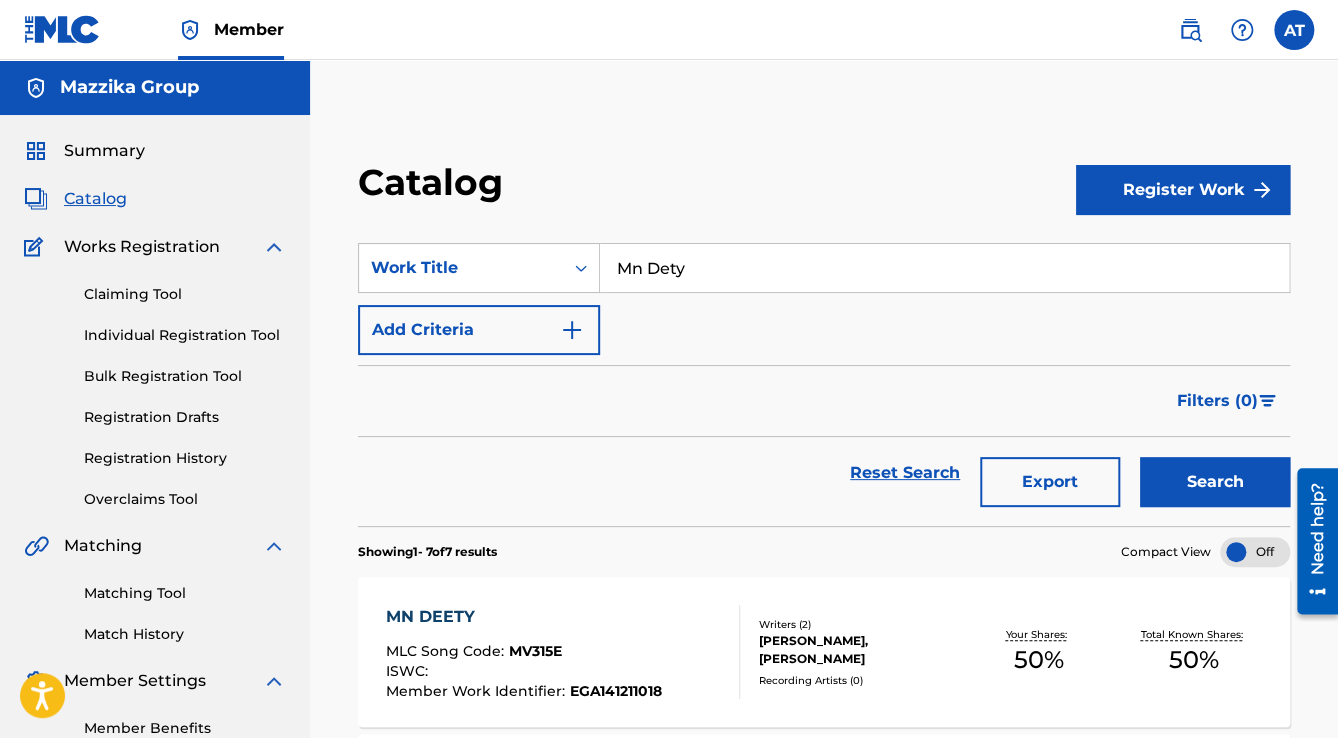 click on "MN DEETY MLC Song Code : MV315E ISWC : Member Work Identifier : EGA141211018" at bounding box center (524, 652) 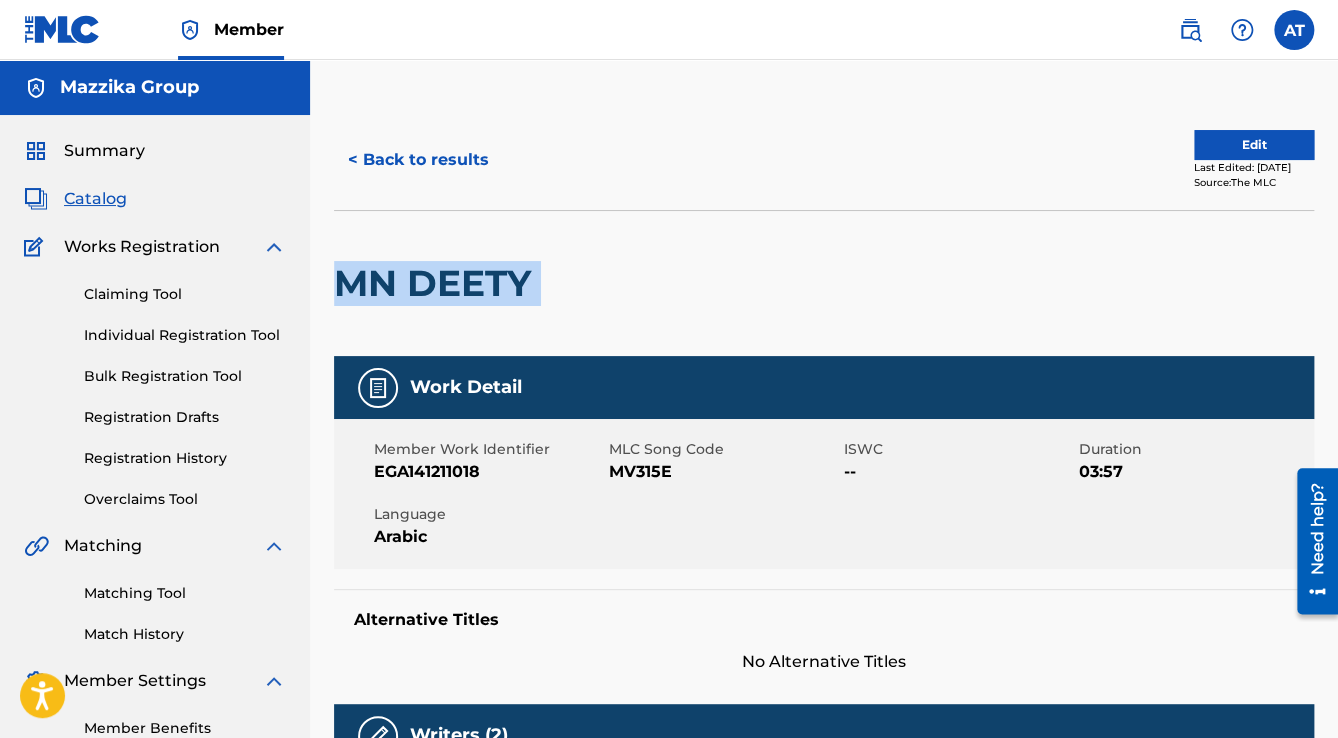 drag, startPoint x: 551, startPoint y: 300, endPoint x: 329, endPoint y: 280, distance: 222.89908 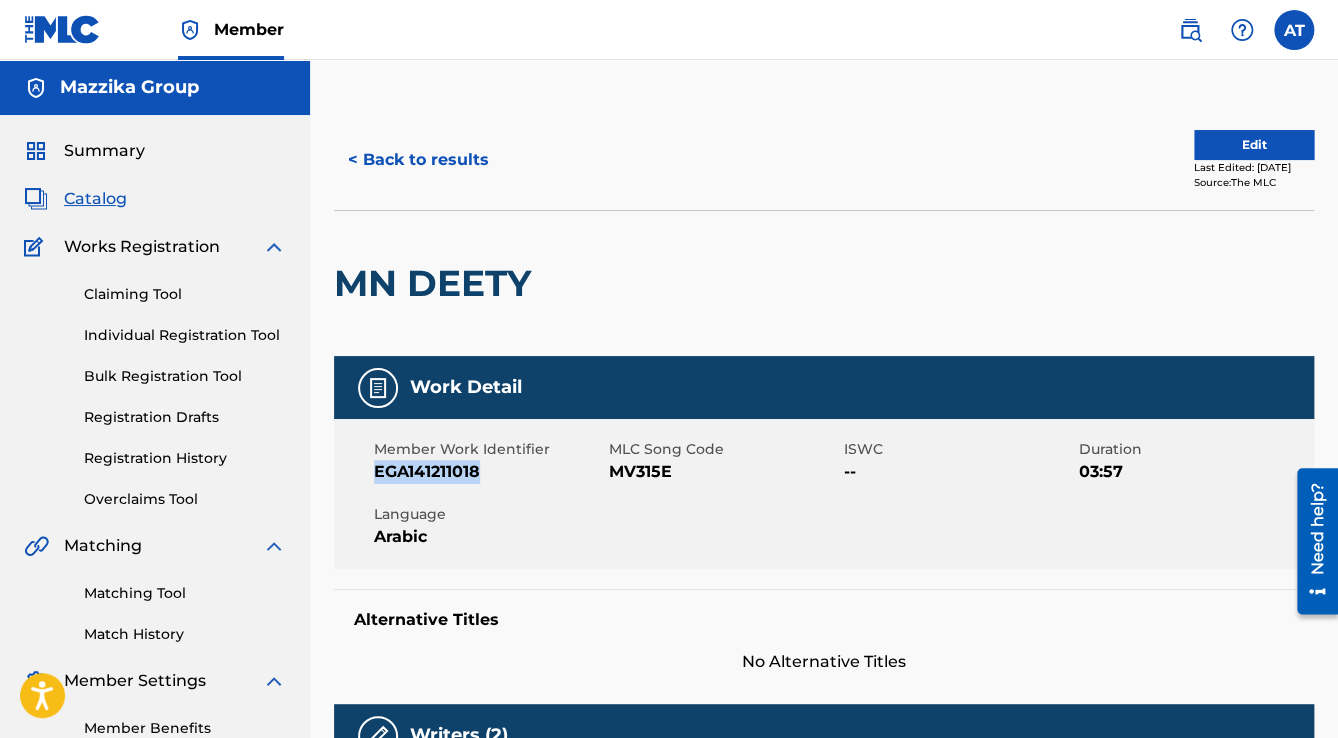 drag, startPoint x: 494, startPoint y: 469, endPoint x: 376, endPoint y: 467, distance: 118.016945 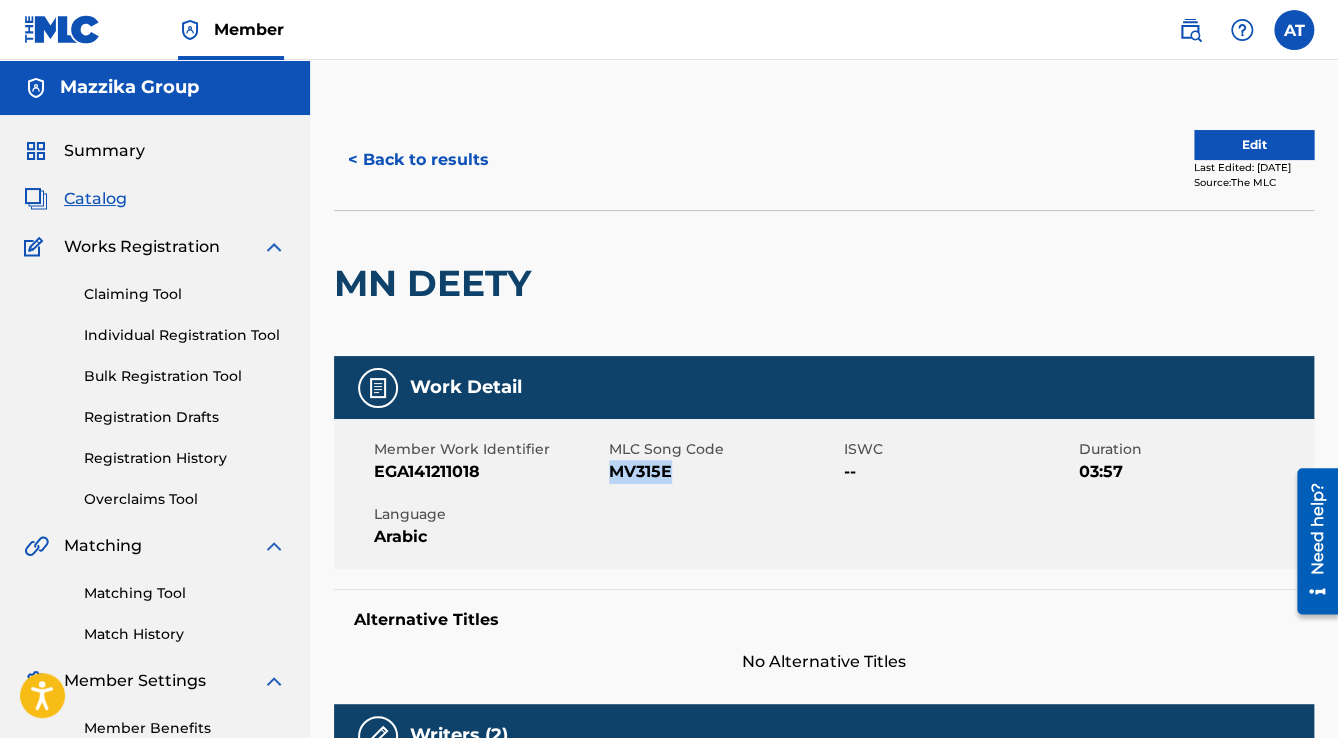 drag, startPoint x: 659, startPoint y: 474, endPoint x: 612, endPoint y: 474, distance: 47 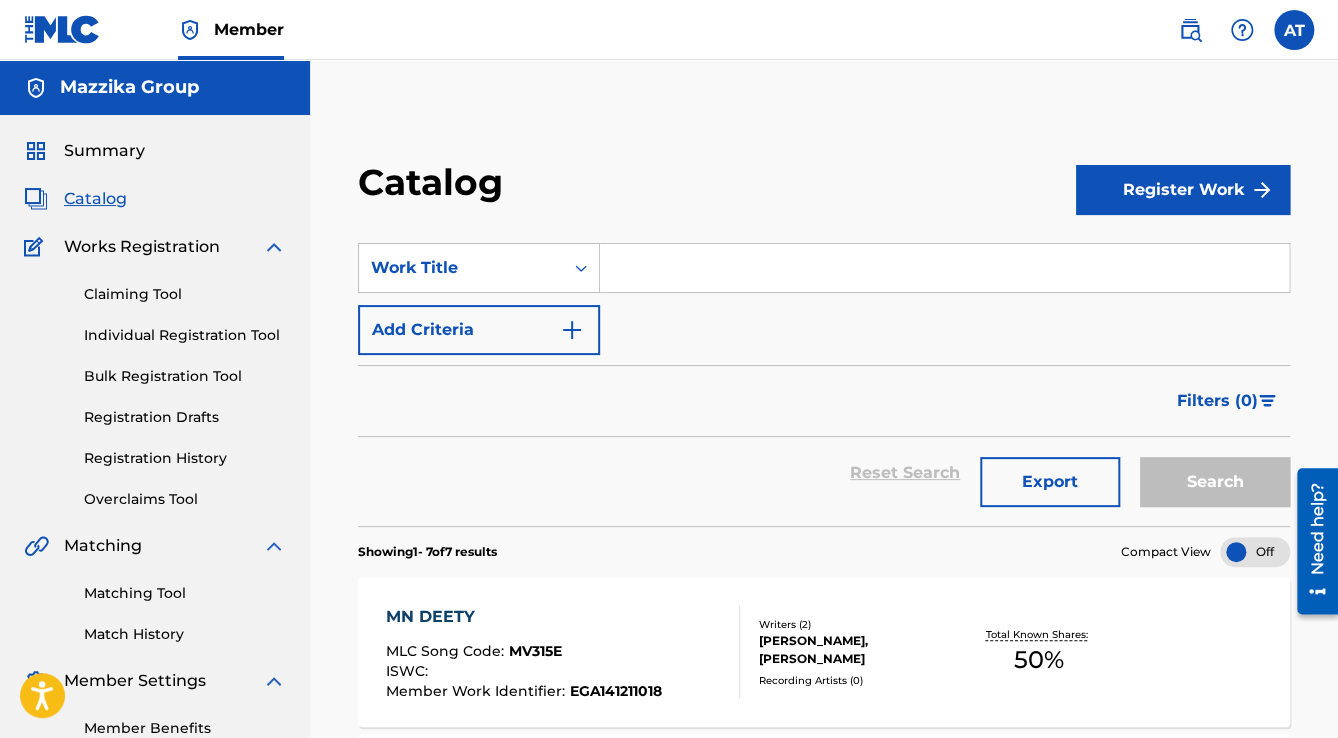 click at bounding box center [944, 268] 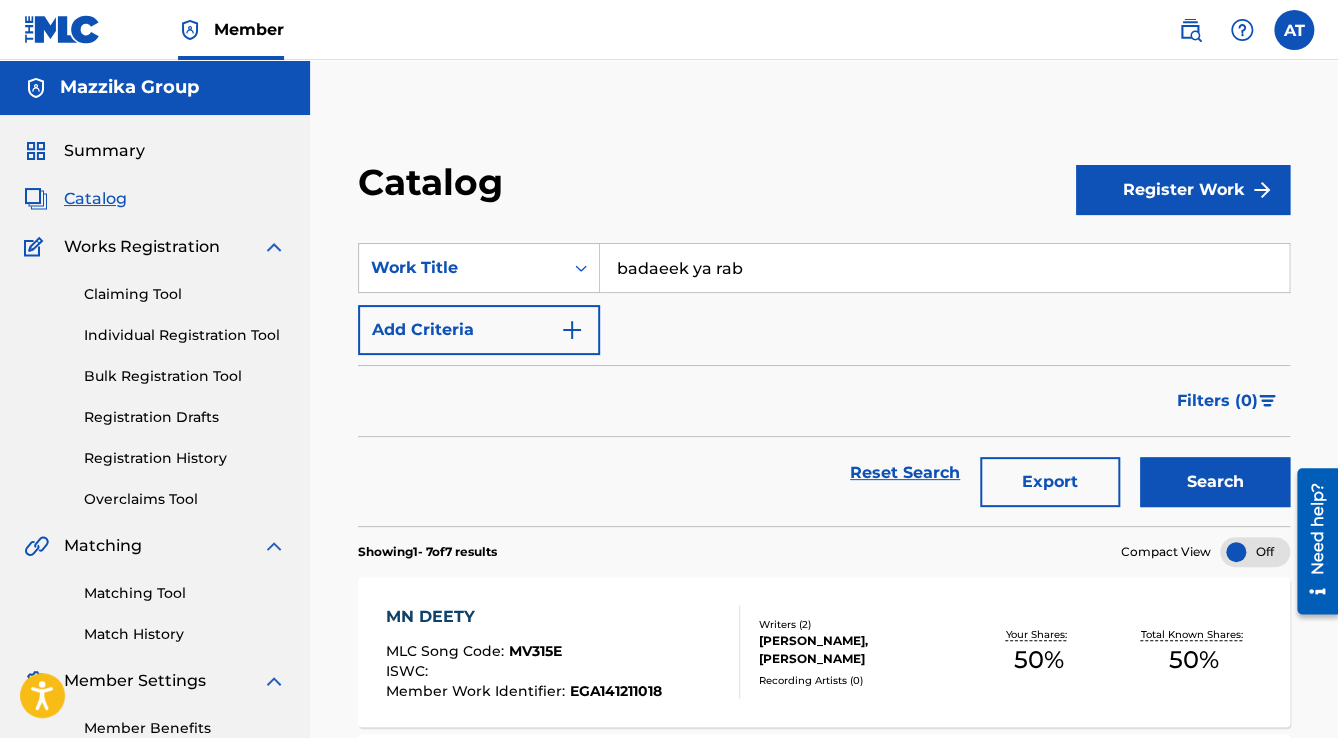type on "badaeek ya rab" 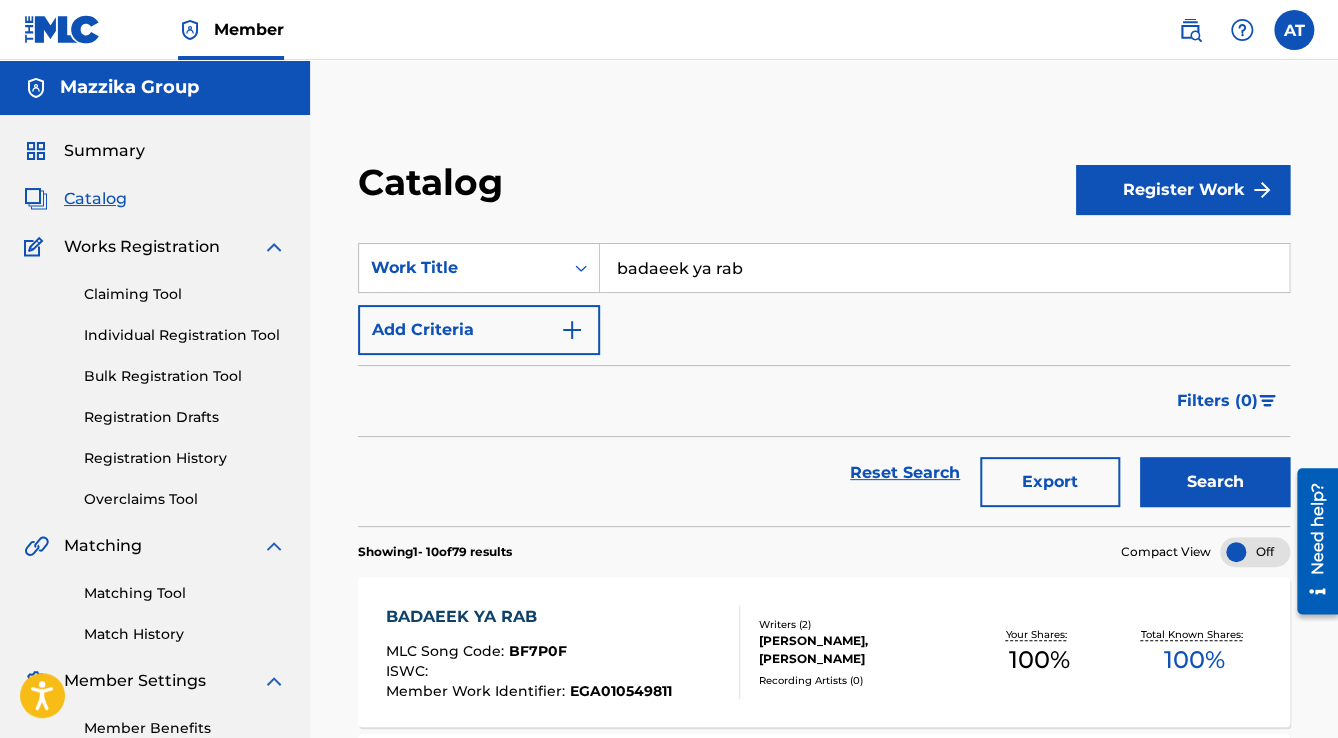 click on "BADAEEK YA RAB" at bounding box center (529, 617) 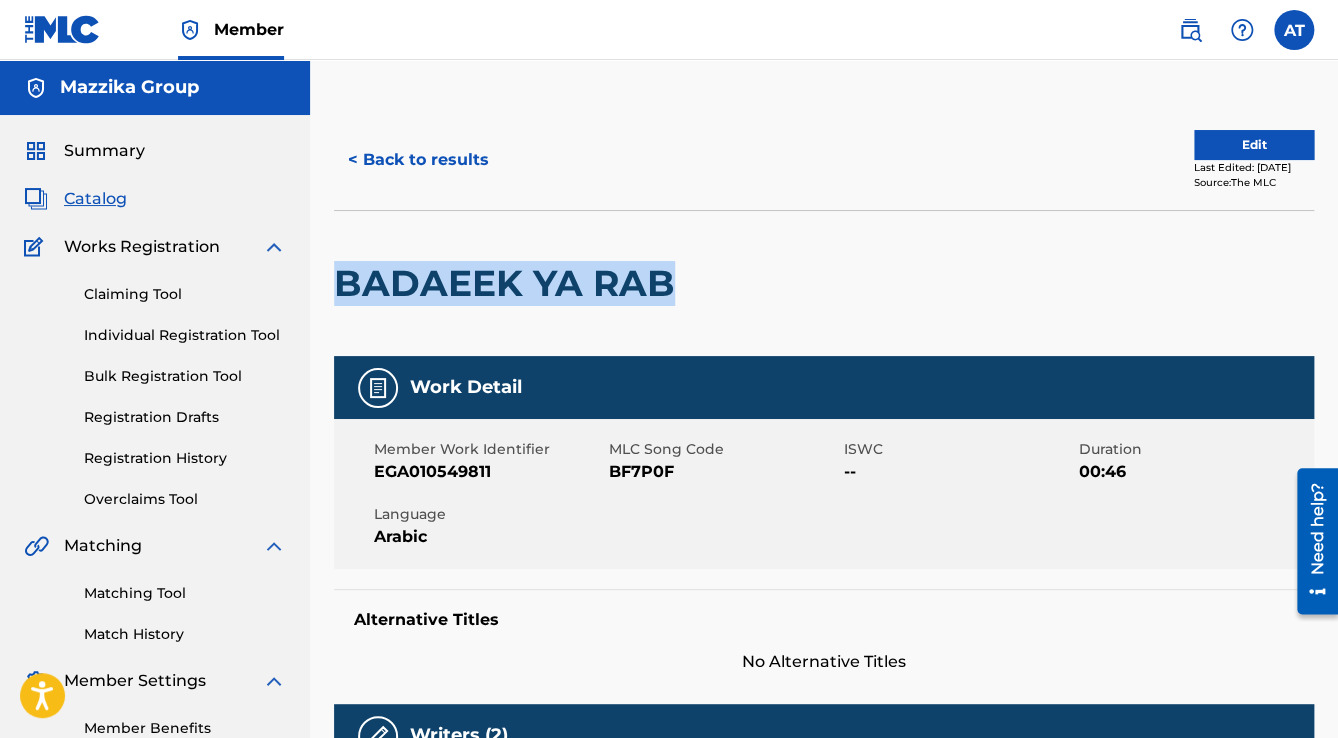 drag, startPoint x: 678, startPoint y: 286, endPoint x: 342, endPoint y: 286, distance: 336 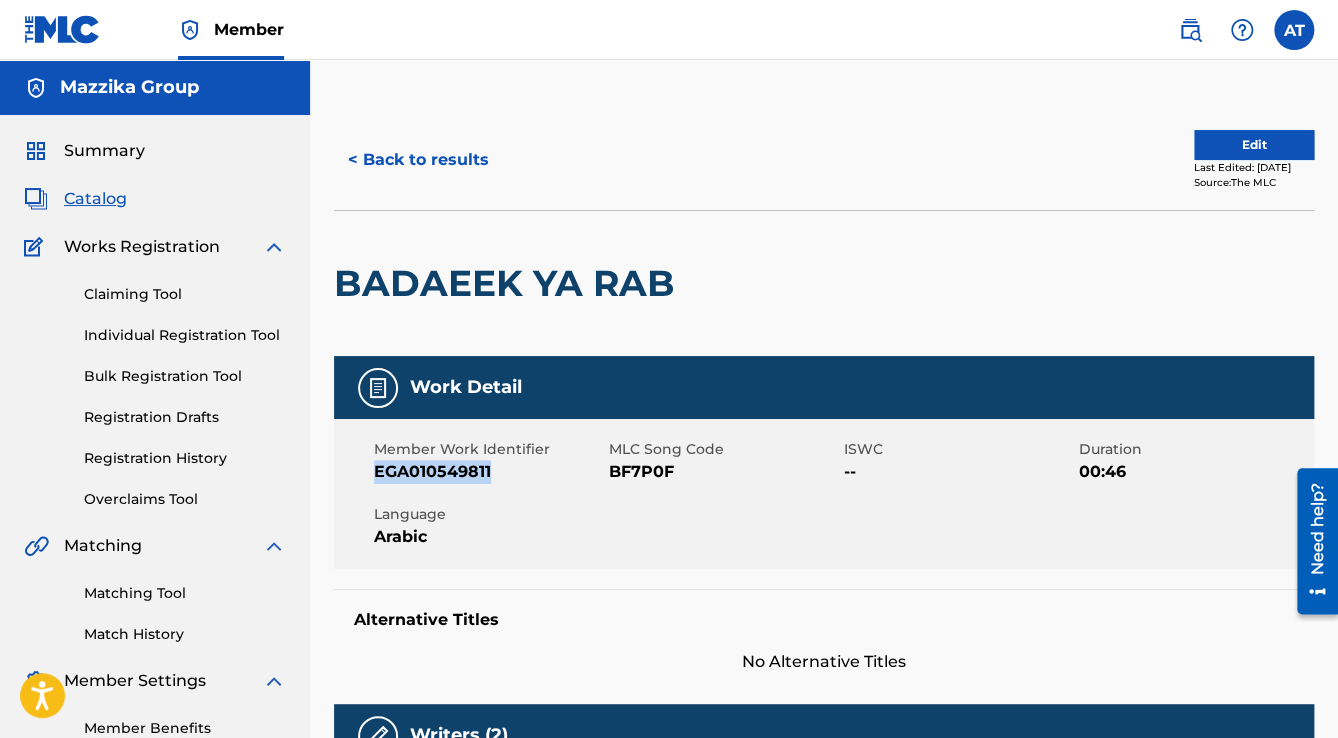 drag, startPoint x: 505, startPoint y: 476, endPoint x: 375, endPoint y: 472, distance: 130.06152 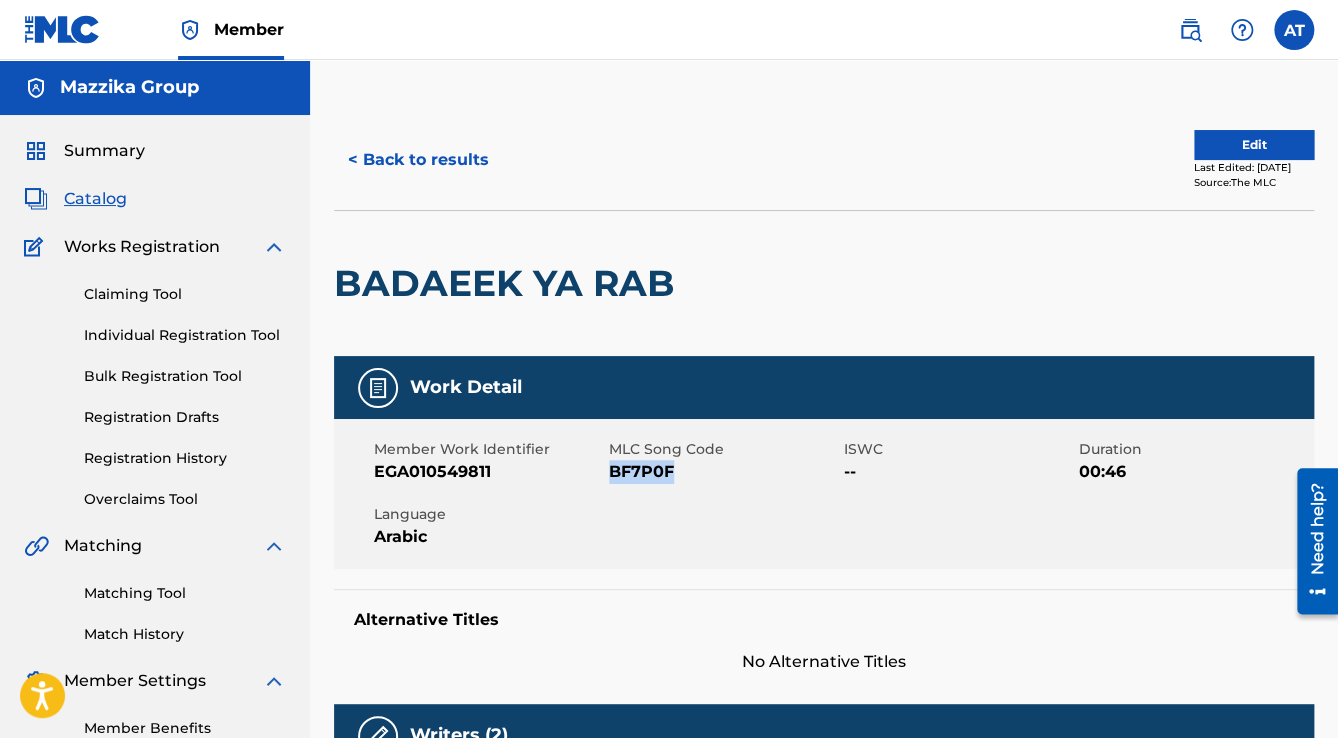 drag, startPoint x: 672, startPoint y: 470, endPoint x: 612, endPoint y: 473, distance: 60.074955 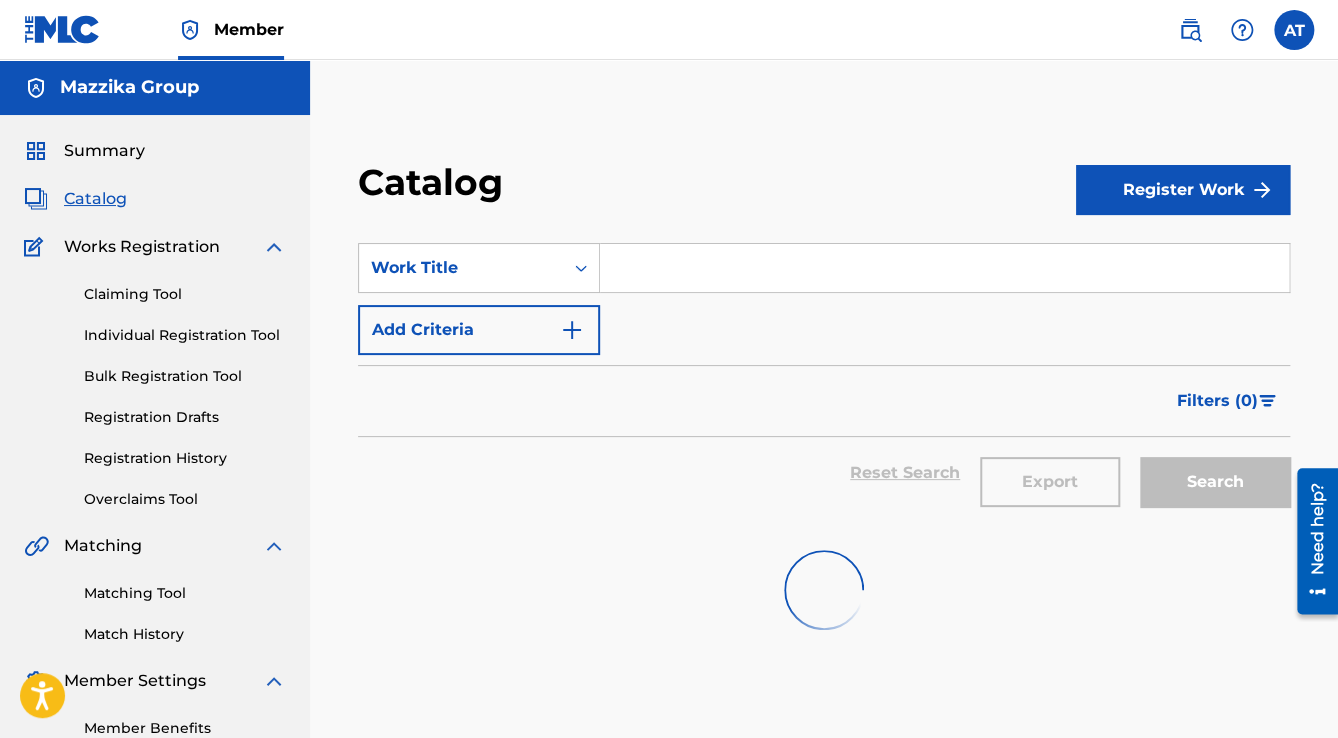 click at bounding box center (944, 268) 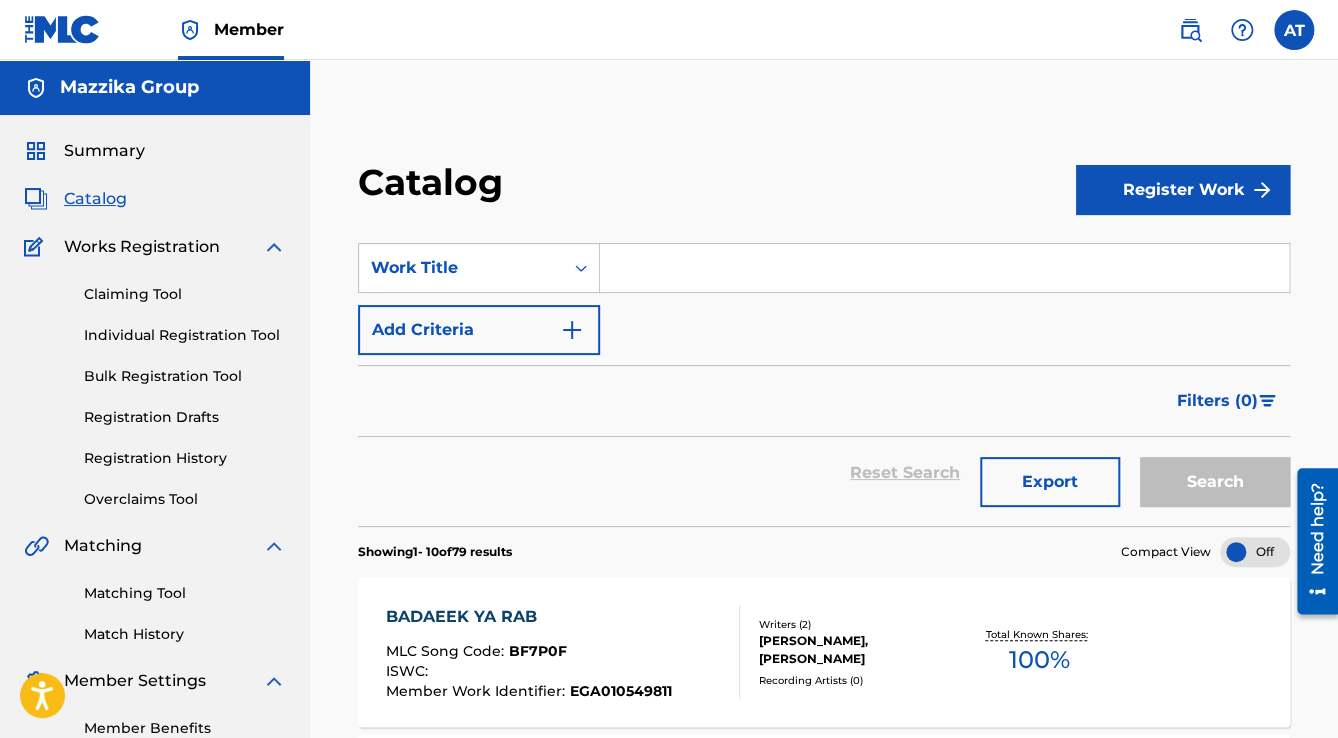paste on "Testahel Anzel" 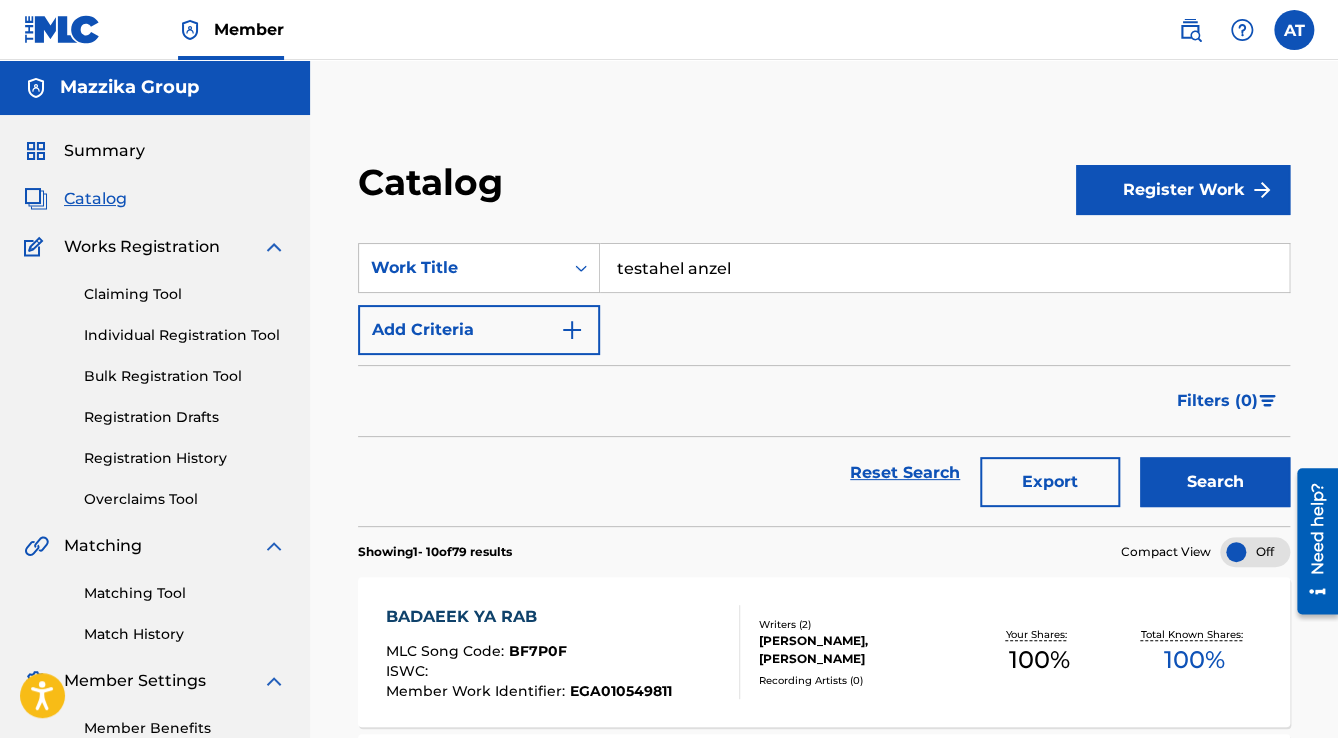 type on "testahel anzel" 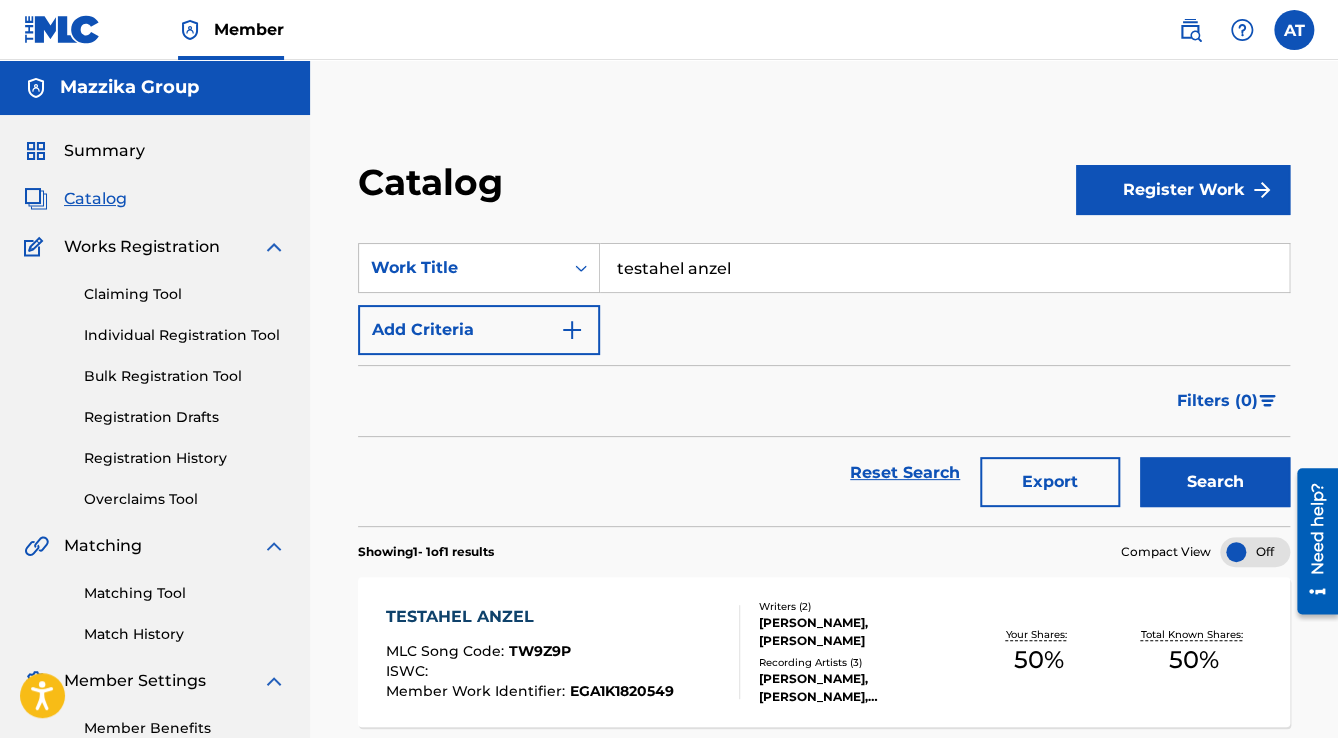 click on "TESTAHEL ANZEL" at bounding box center [530, 617] 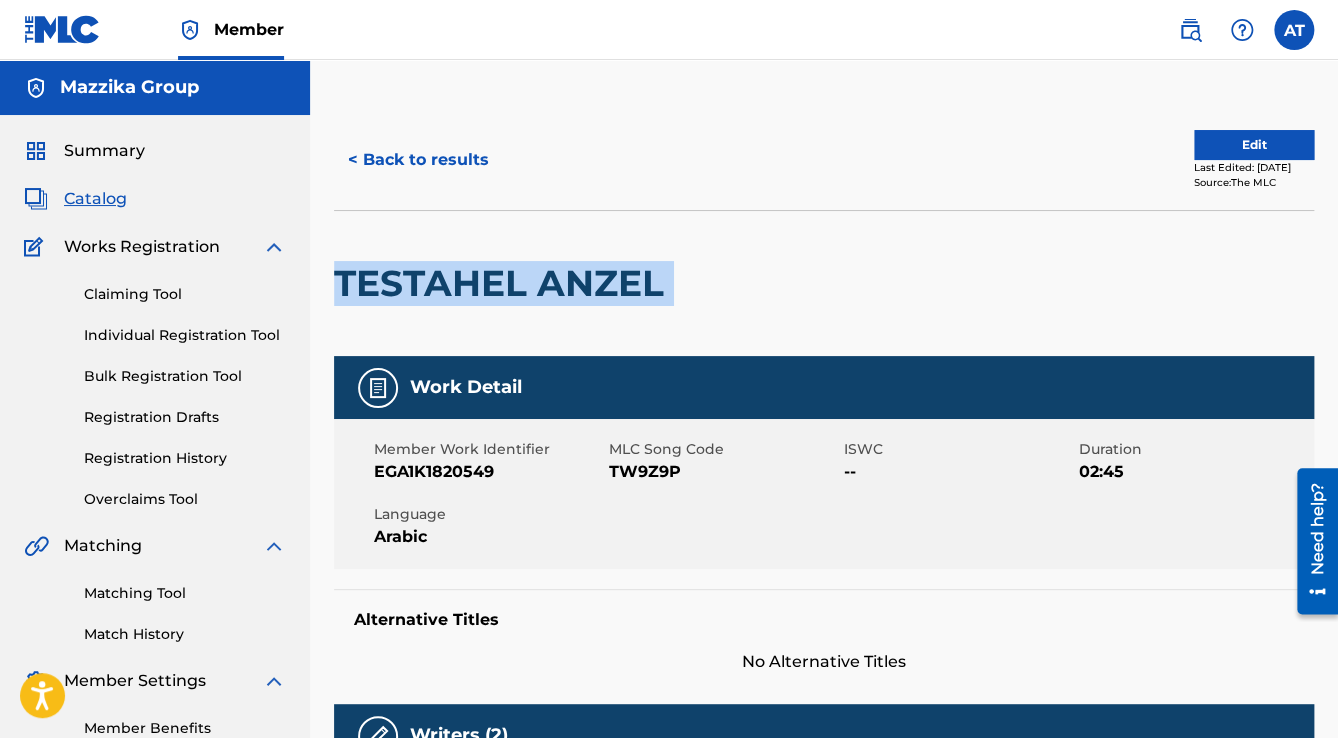 drag, startPoint x: 675, startPoint y: 292, endPoint x: 339, endPoint y: 294, distance: 336.00595 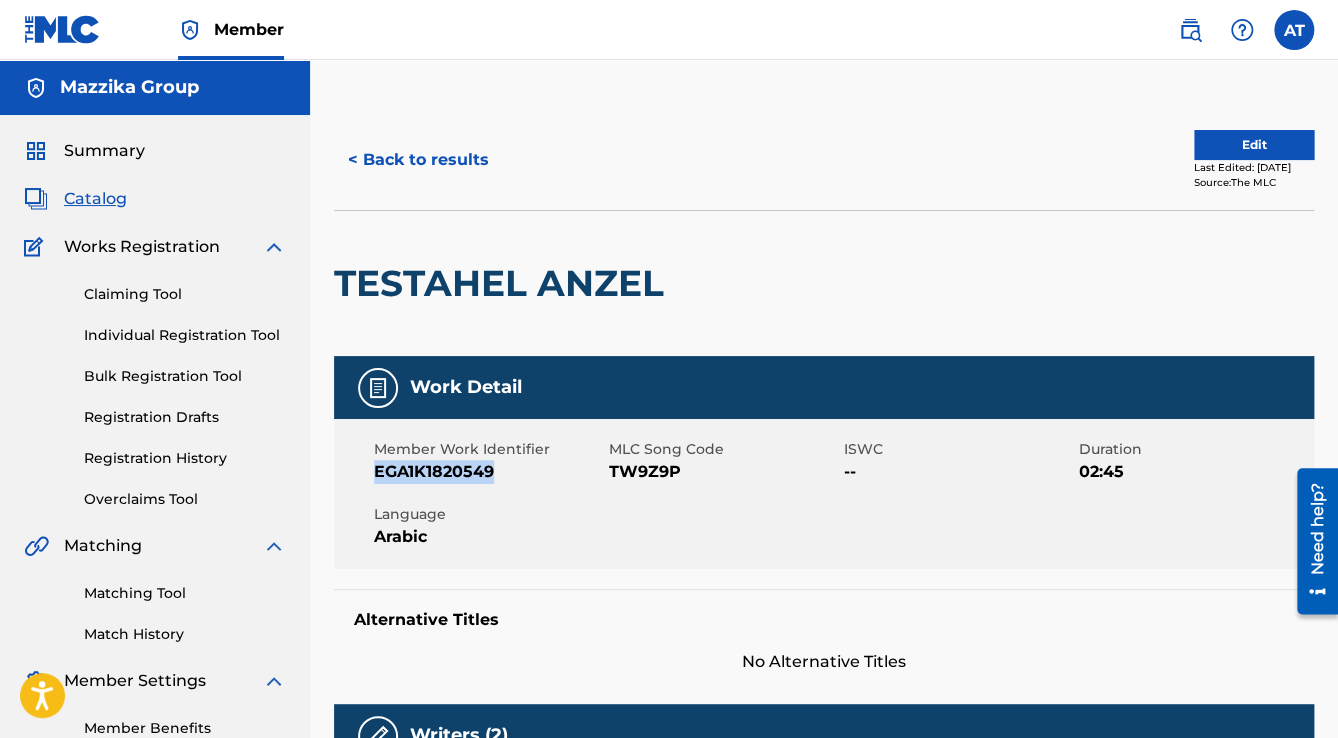 drag, startPoint x: 500, startPoint y: 472, endPoint x: 372, endPoint y: 471, distance: 128.0039 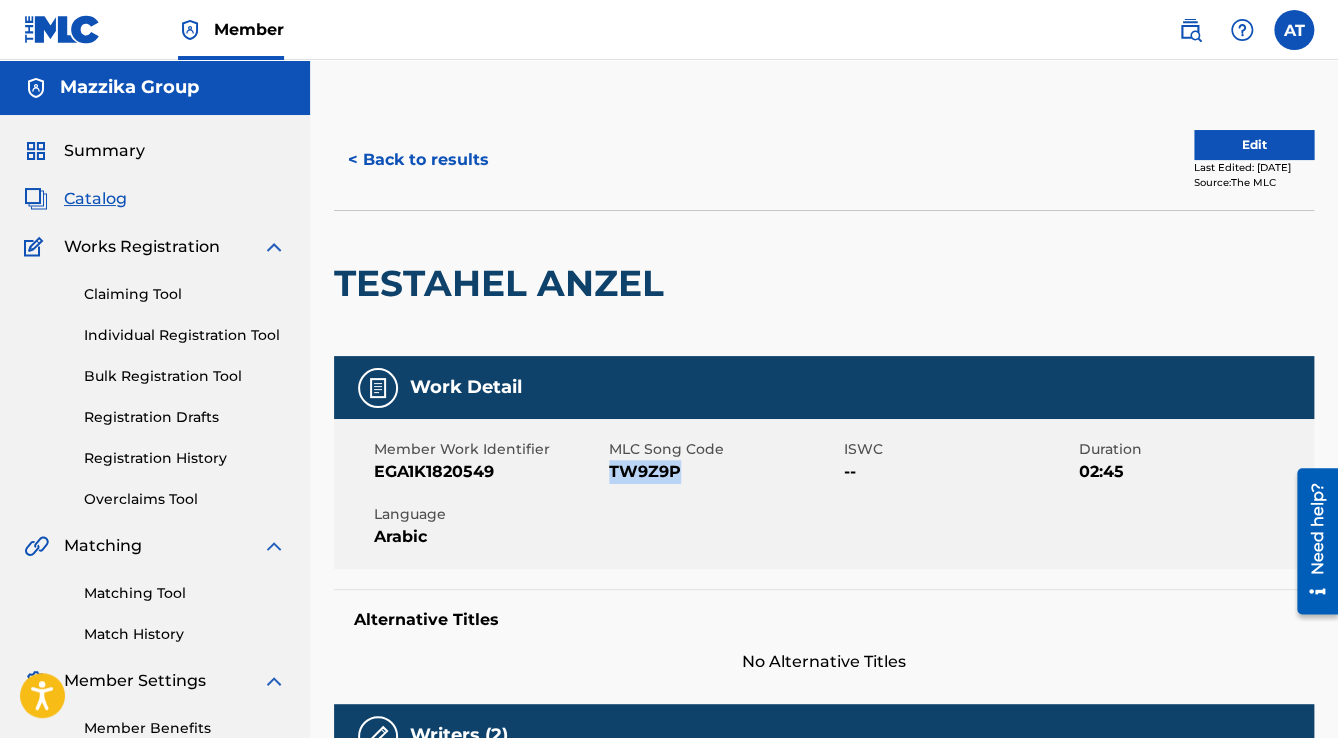 drag, startPoint x: 689, startPoint y: 469, endPoint x: 613, endPoint y: 469, distance: 76 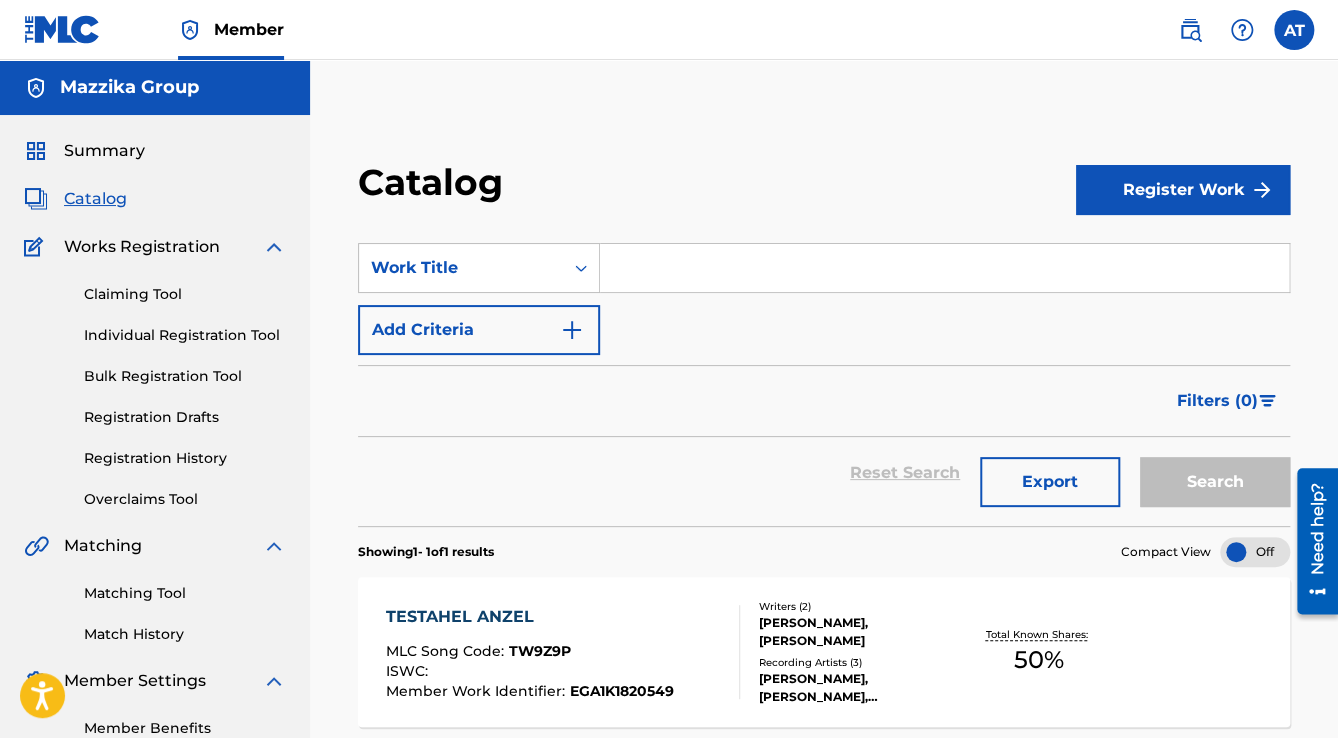 click at bounding box center [944, 268] 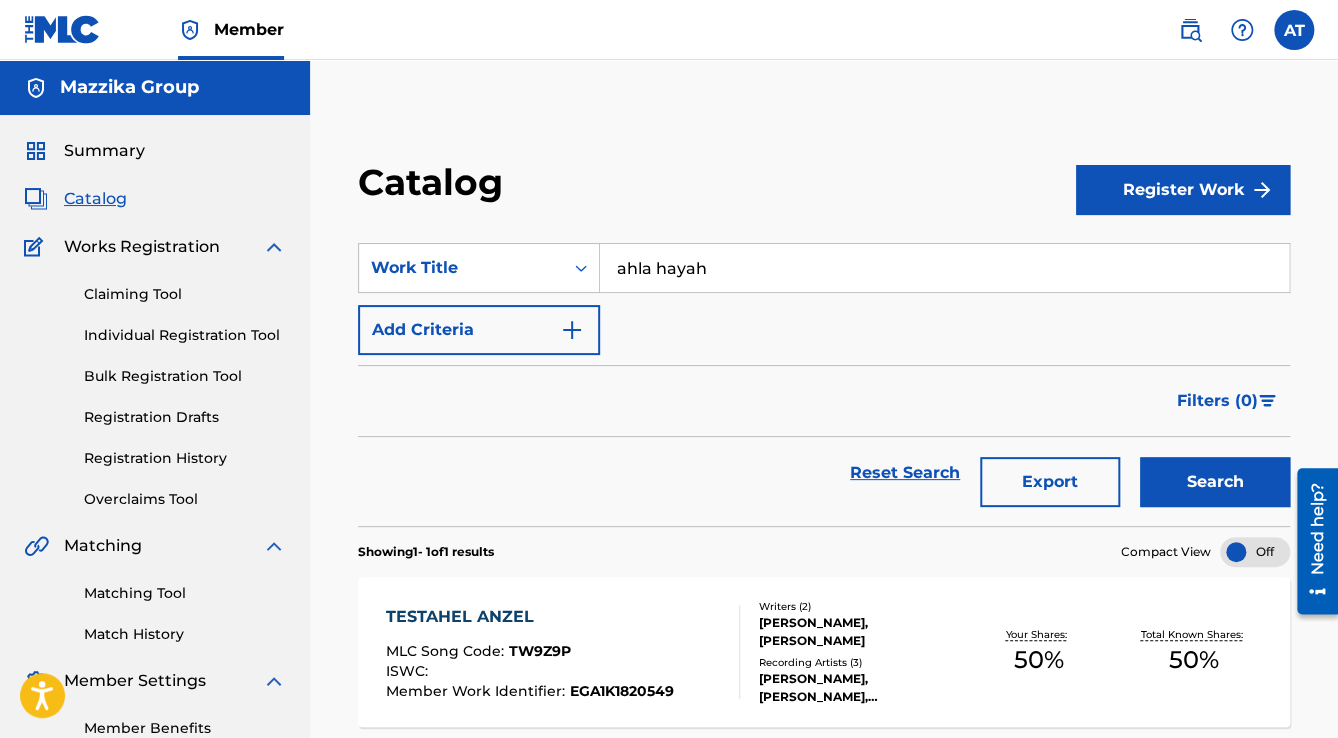 type on "ahla hayah" 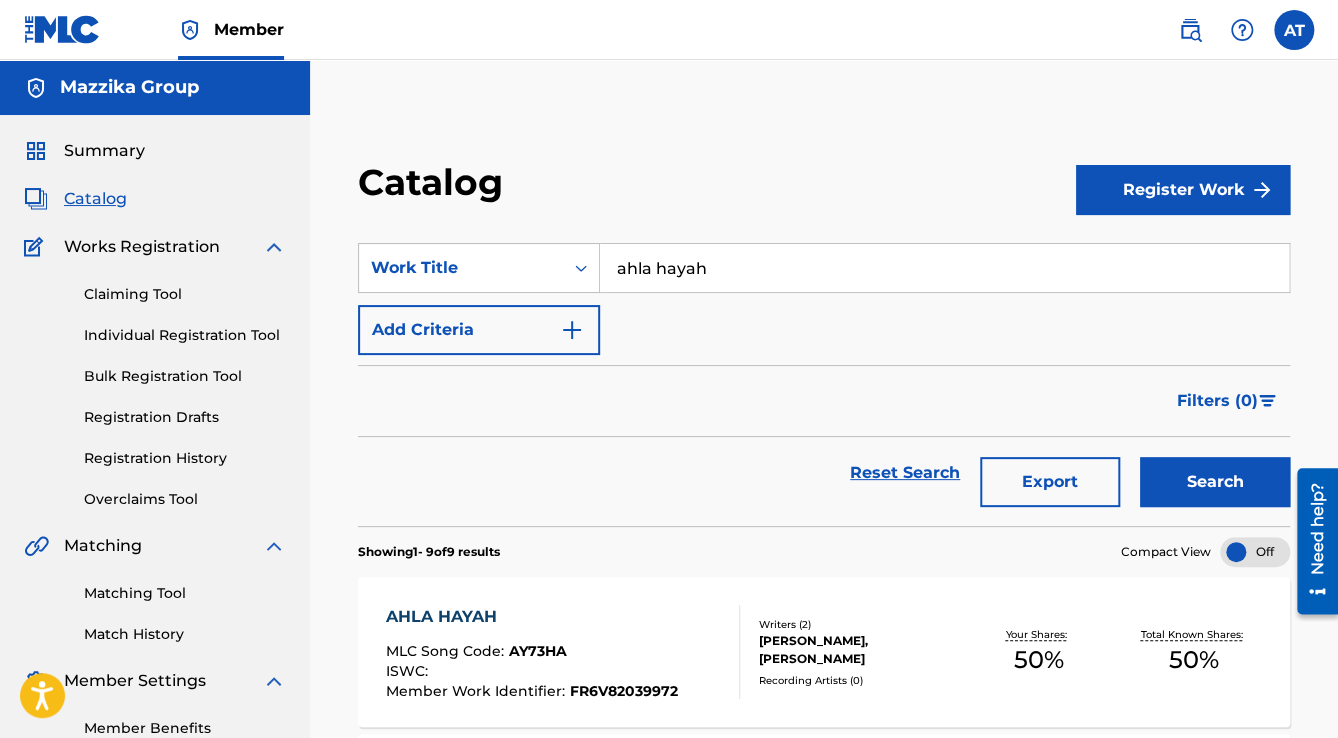 click on "AHLA HAYAH" at bounding box center [532, 617] 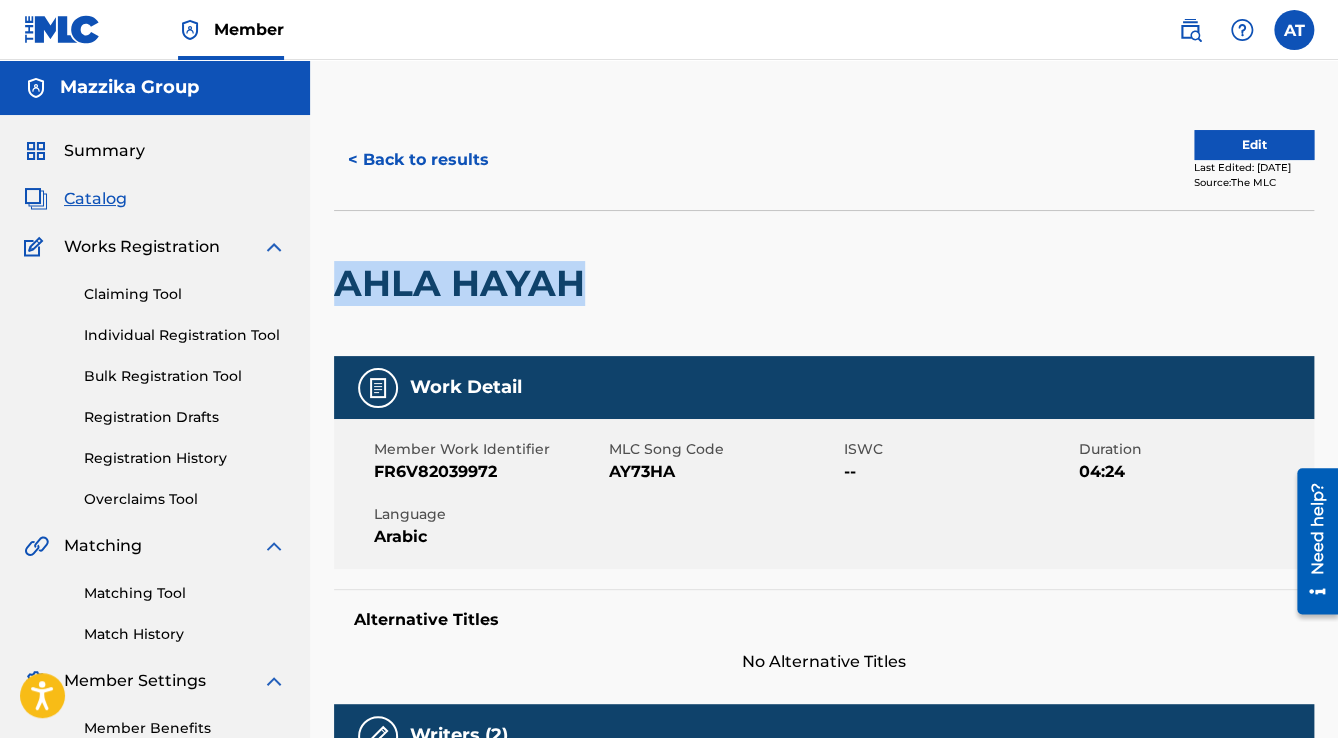 drag, startPoint x: 585, startPoint y: 277, endPoint x: 340, endPoint y: 284, distance: 245.09998 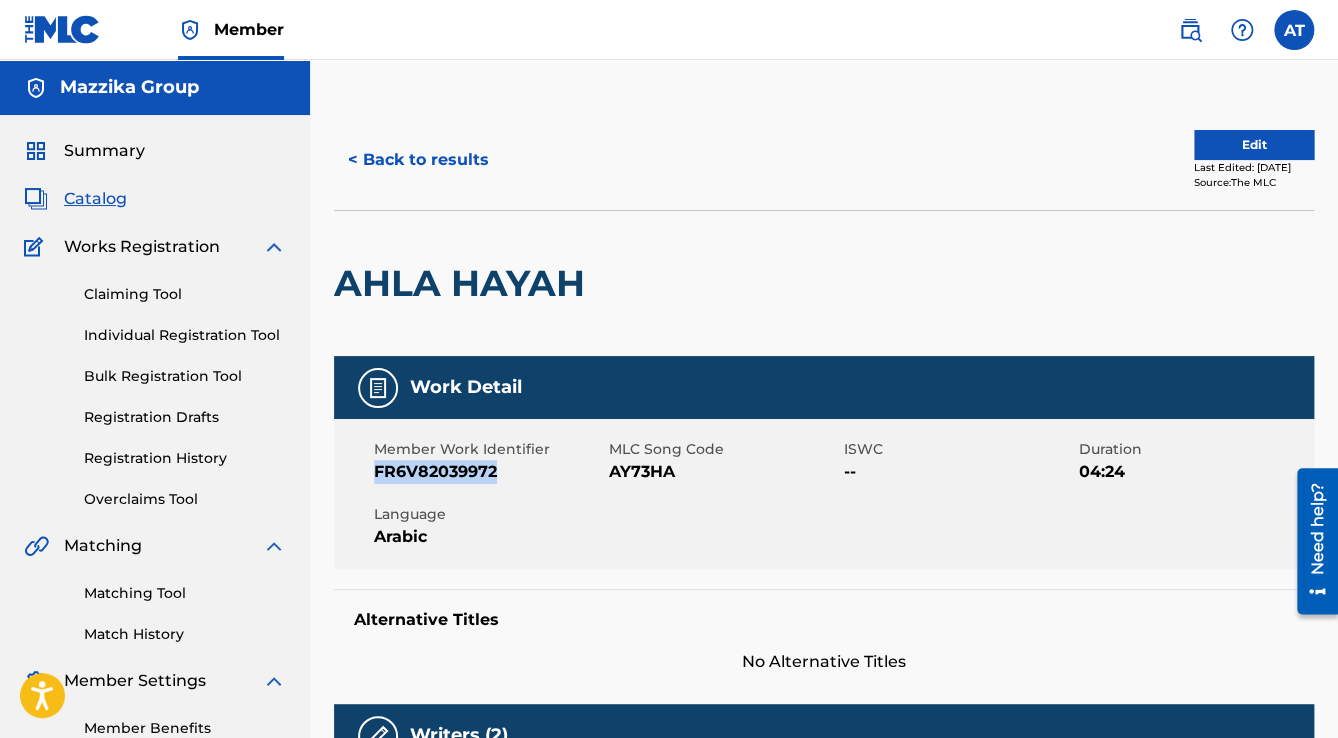 drag, startPoint x: 512, startPoint y: 471, endPoint x: 372, endPoint y: 471, distance: 140 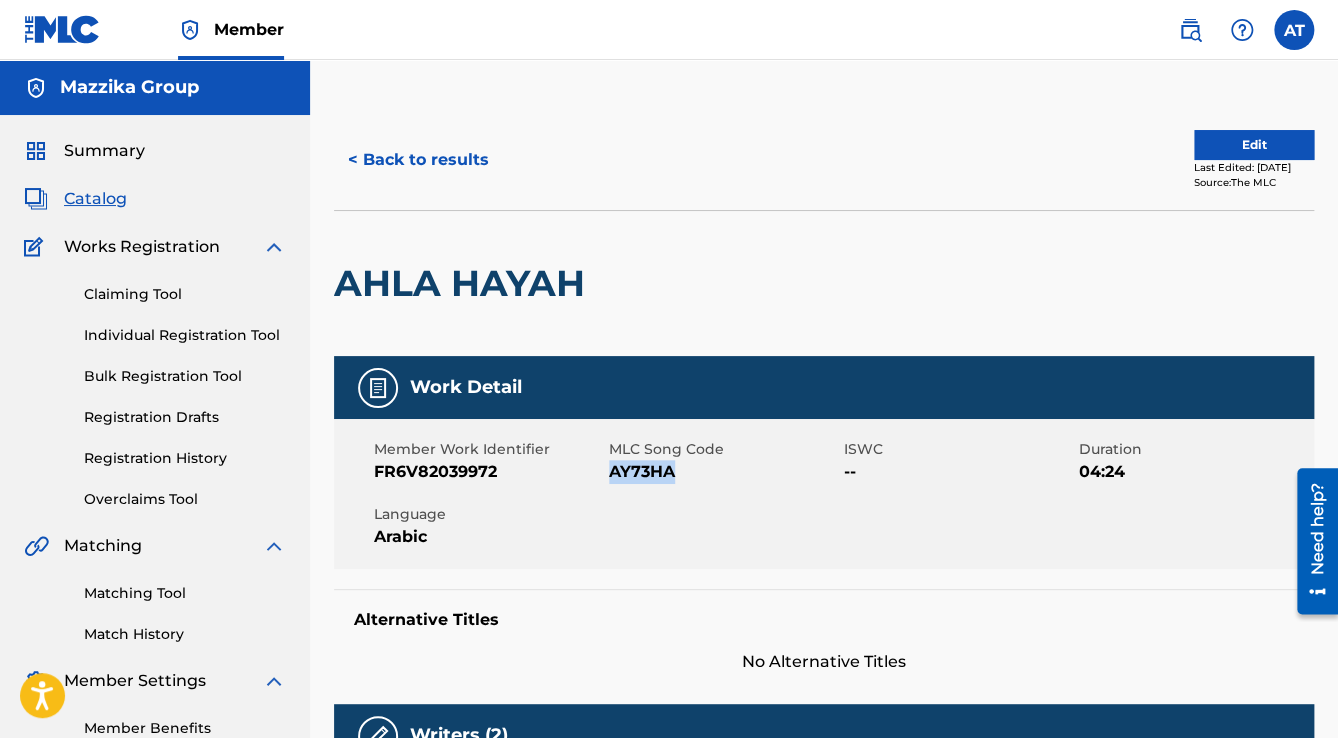 drag, startPoint x: 671, startPoint y: 472, endPoint x: 611, endPoint y: 474, distance: 60.033325 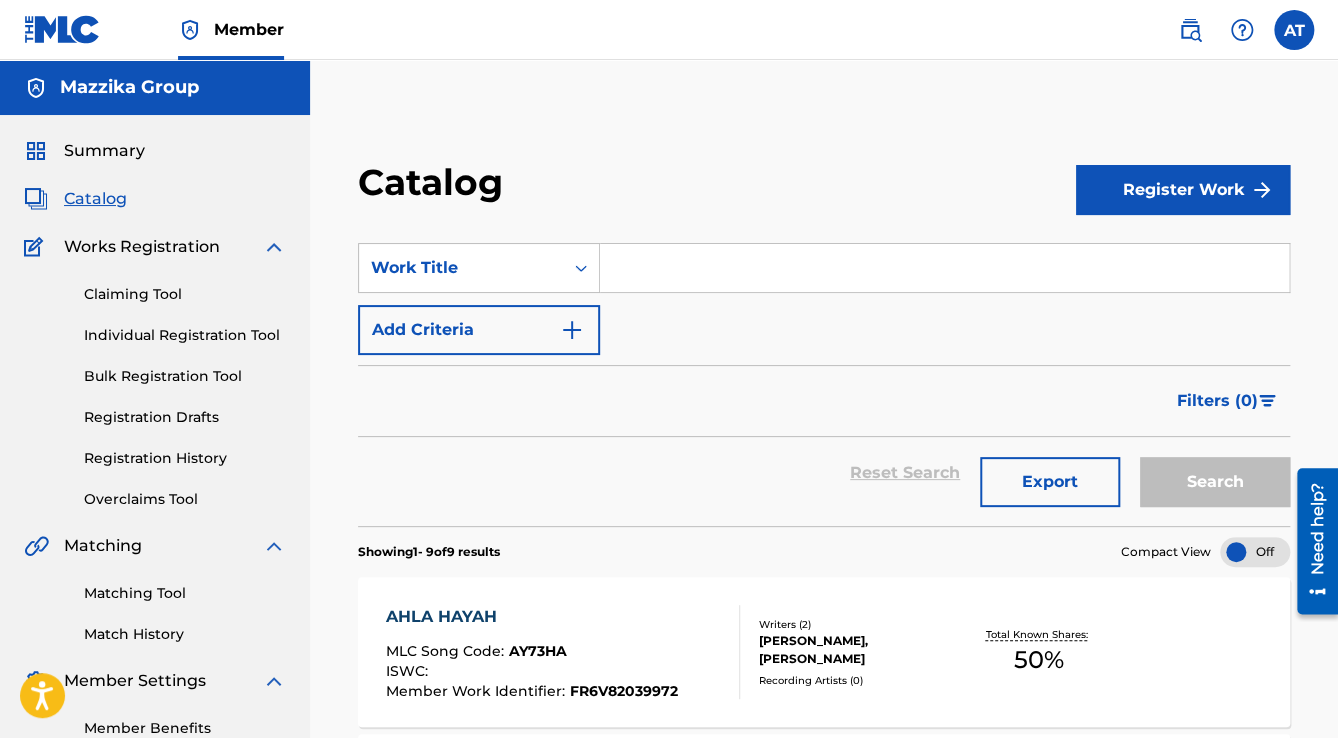 click at bounding box center [944, 268] 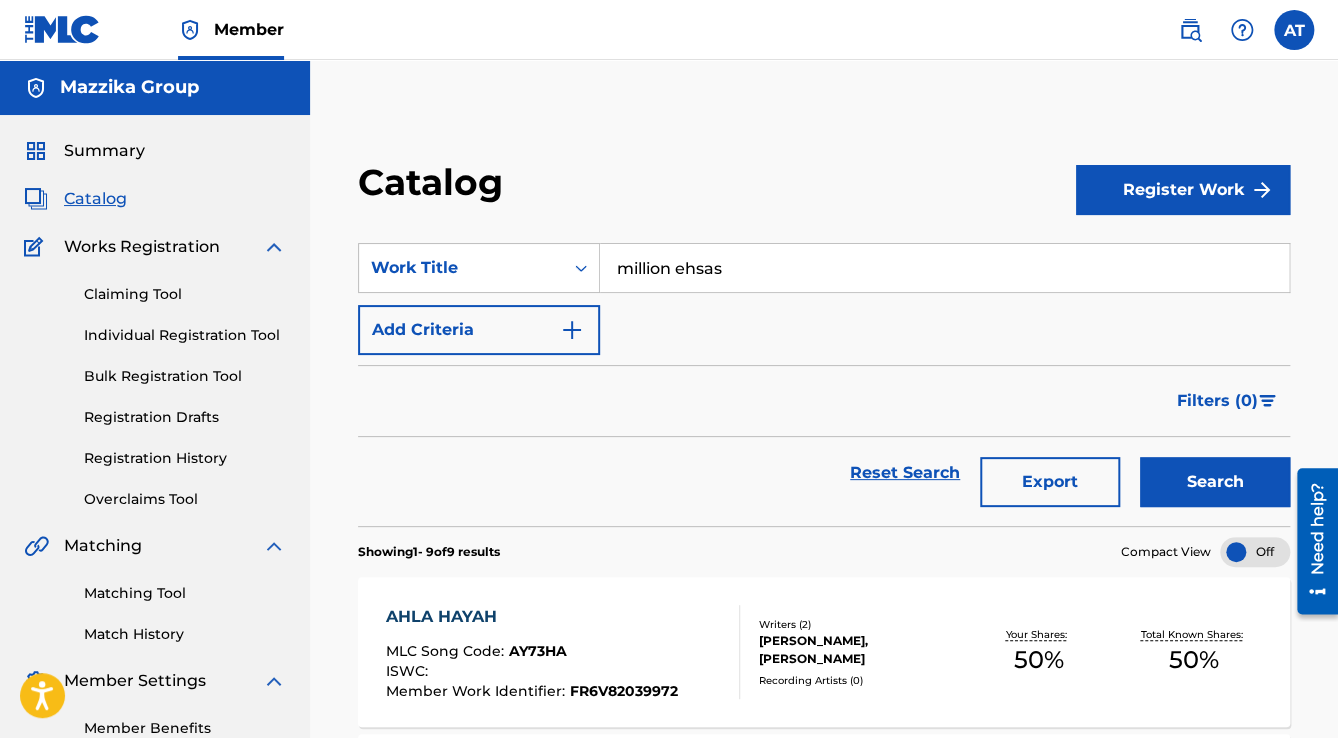type on "million ehsas" 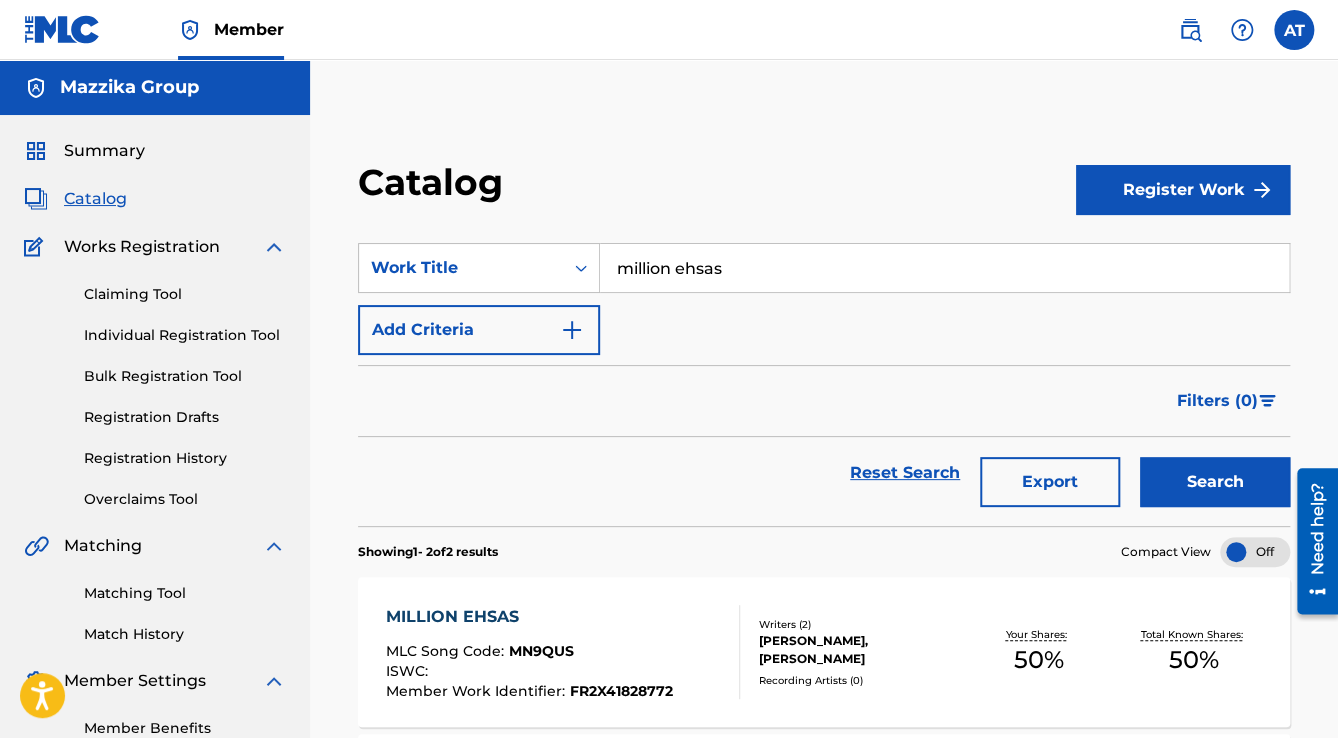 click on "MILLION EHSAS" at bounding box center (529, 617) 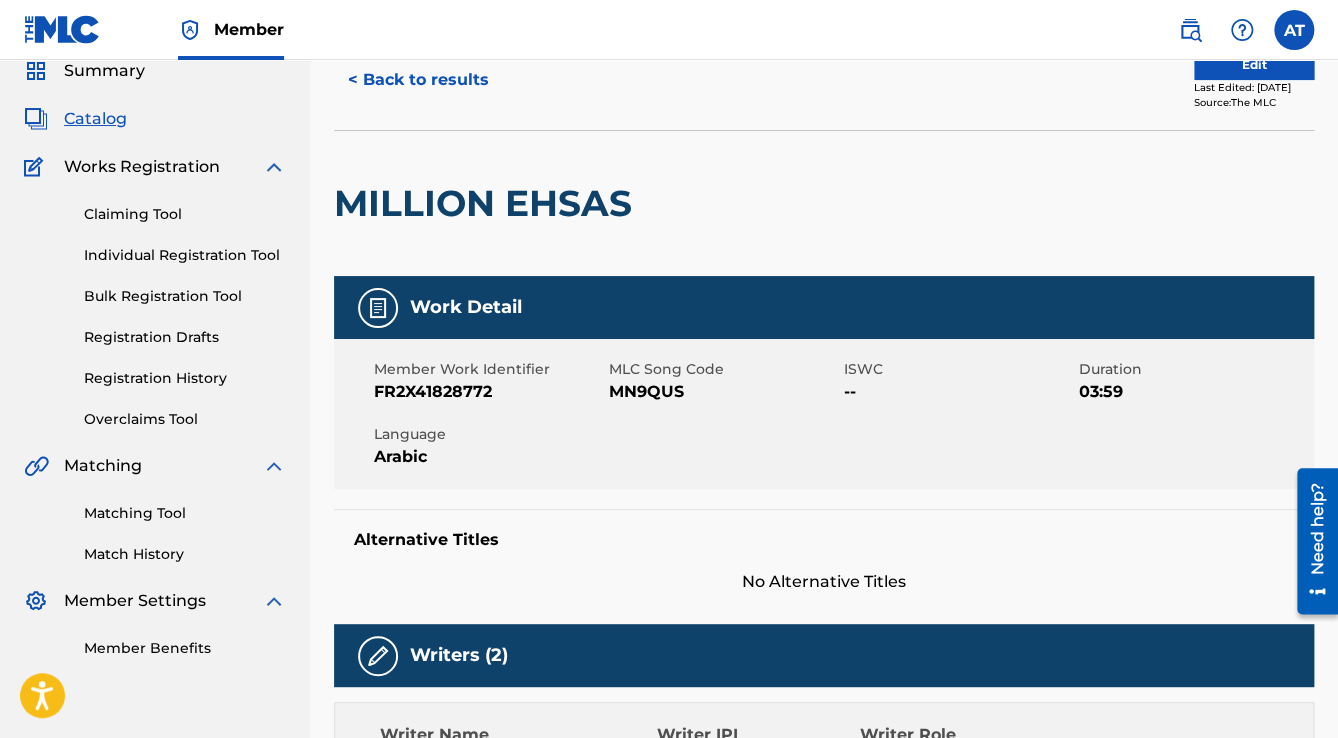scroll, scrollTop: 0, scrollLeft: 0, axis: both 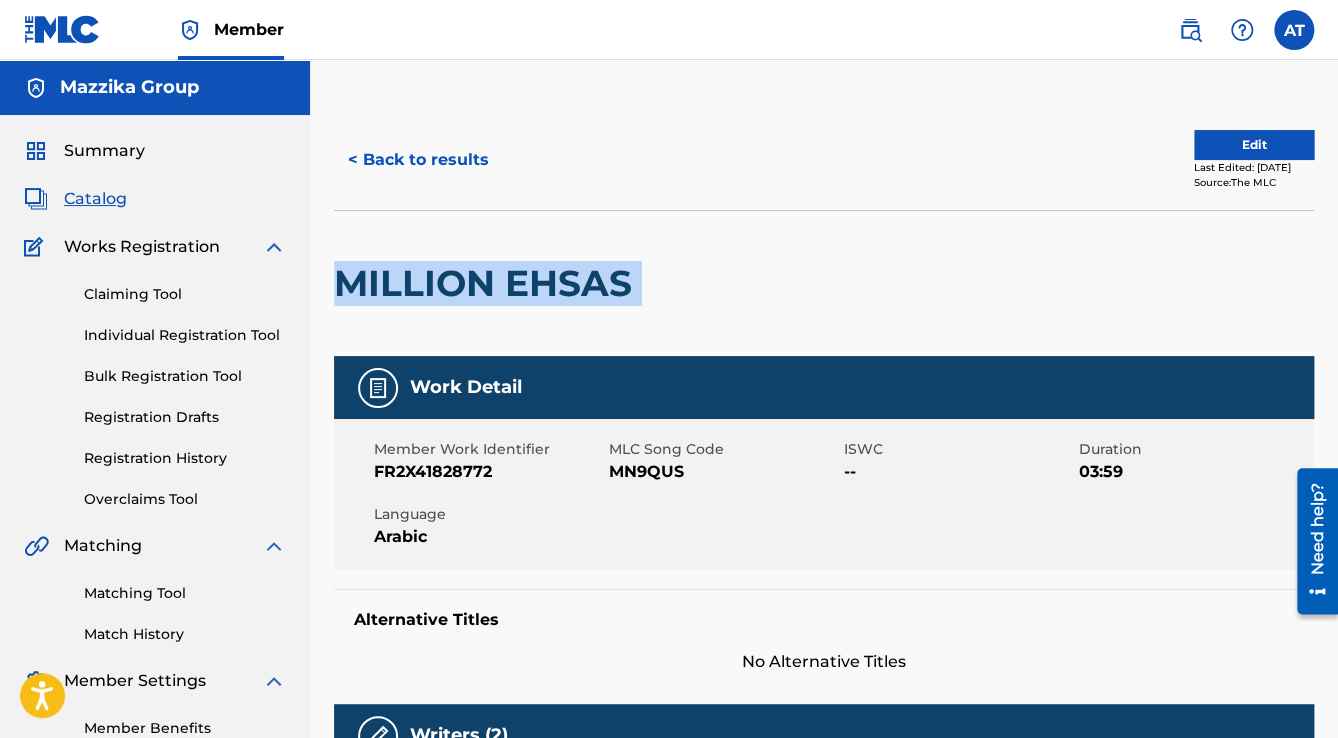 drag, startPoint x: 652, startPoint y: 288, endPoint x: 347, endPoint y: 288, distance: 305 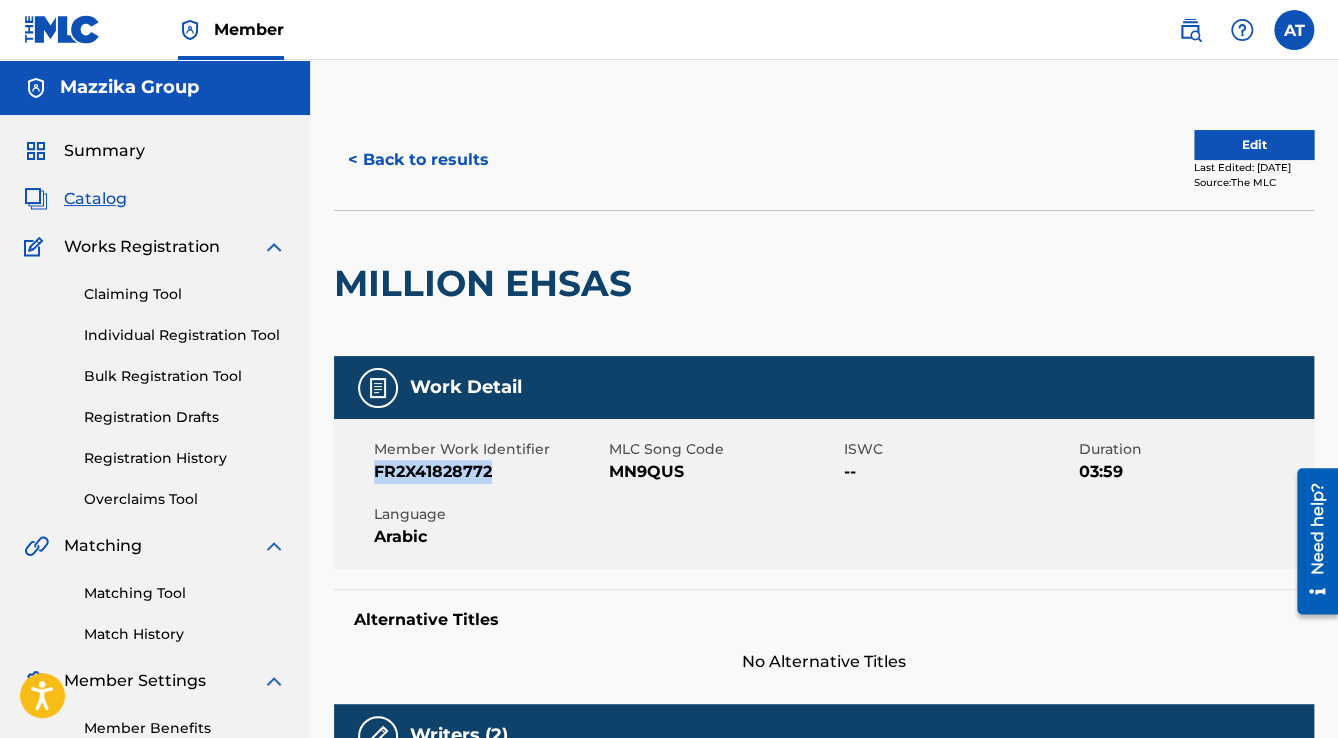 drag, startPoint x: 489, startPoint y: 472, endPoint x: 375, endPoint y: 464, distance: 114.28036 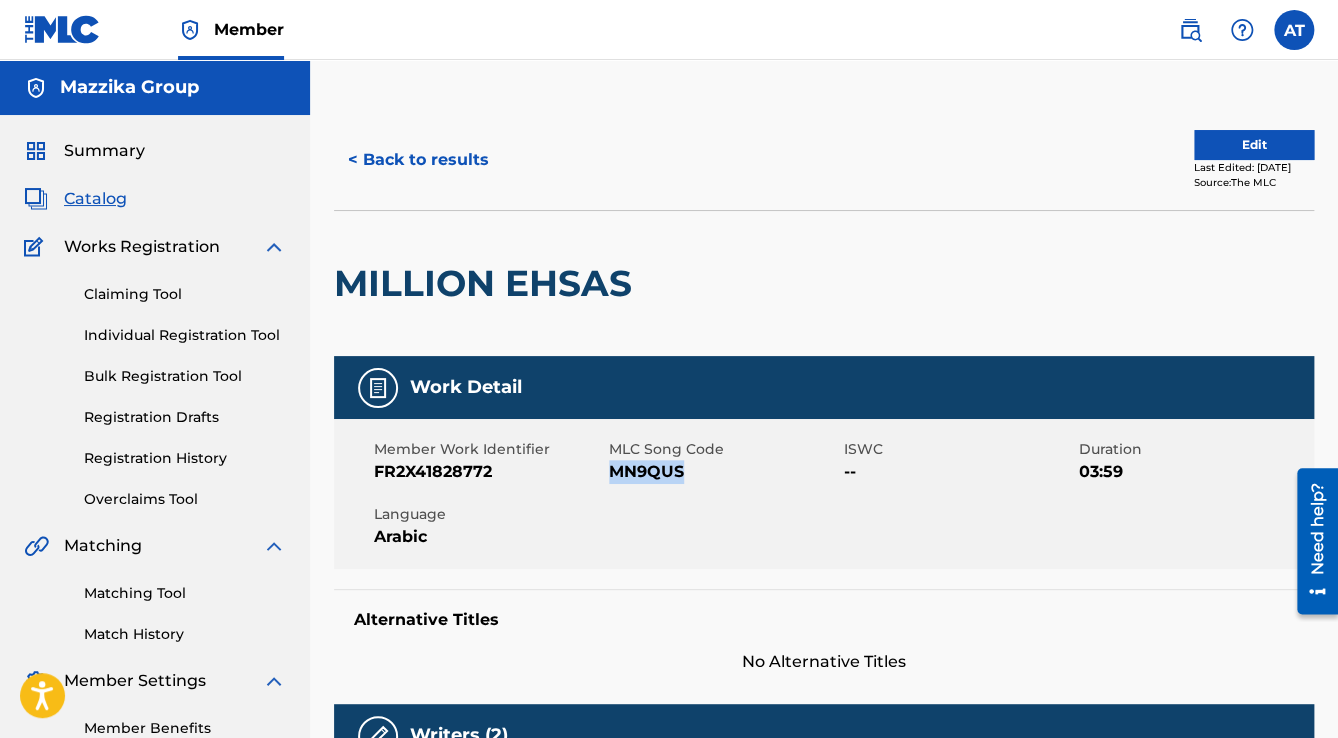 drag, startPoint x: 692, startPoint y: 475, endPoint x: 612, endPoint y: 475, distance: 80 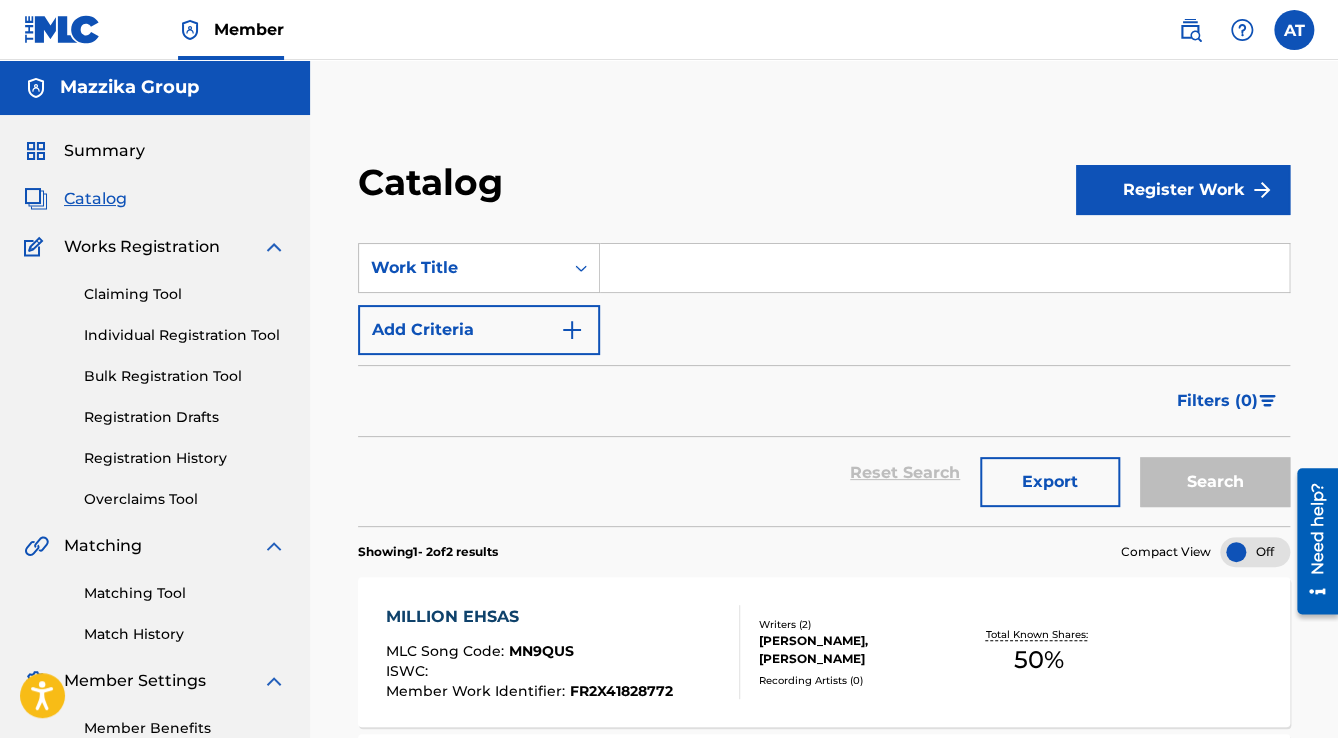 click at bounding box center (944, 268) 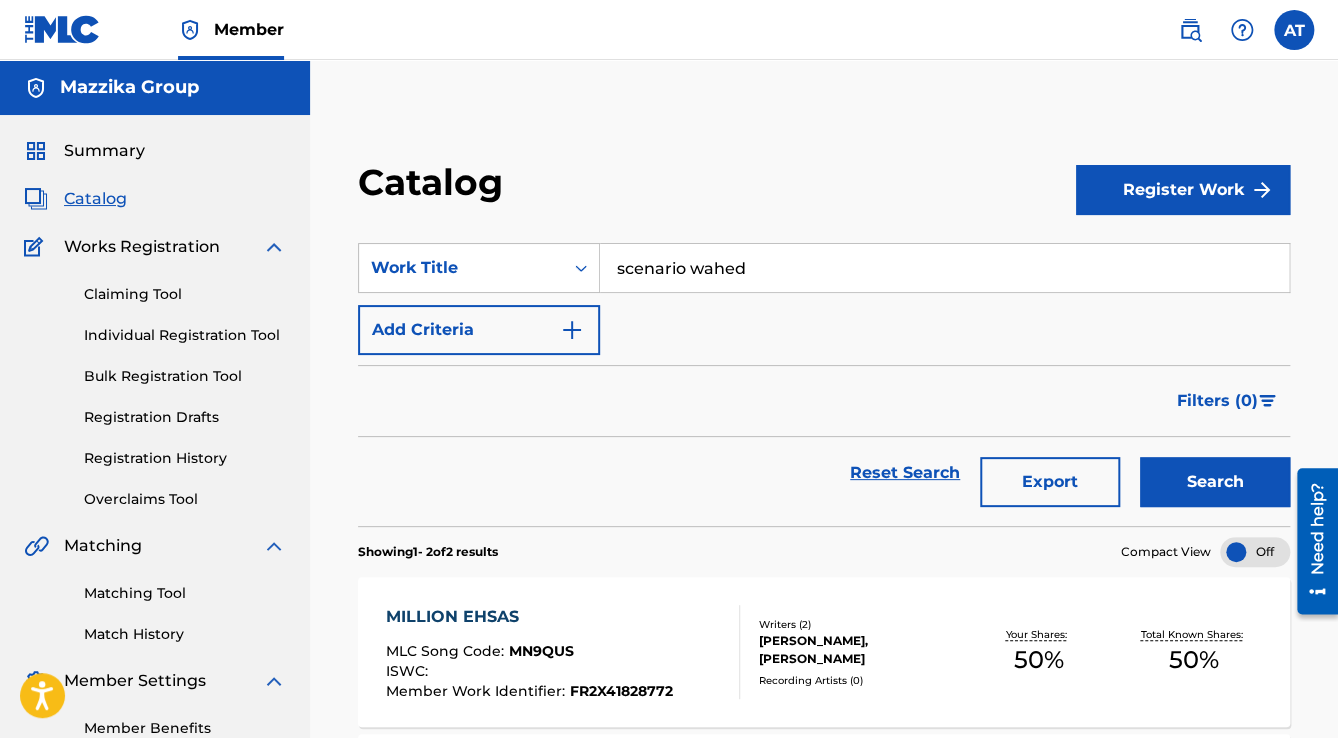 type on "scenario wahed" 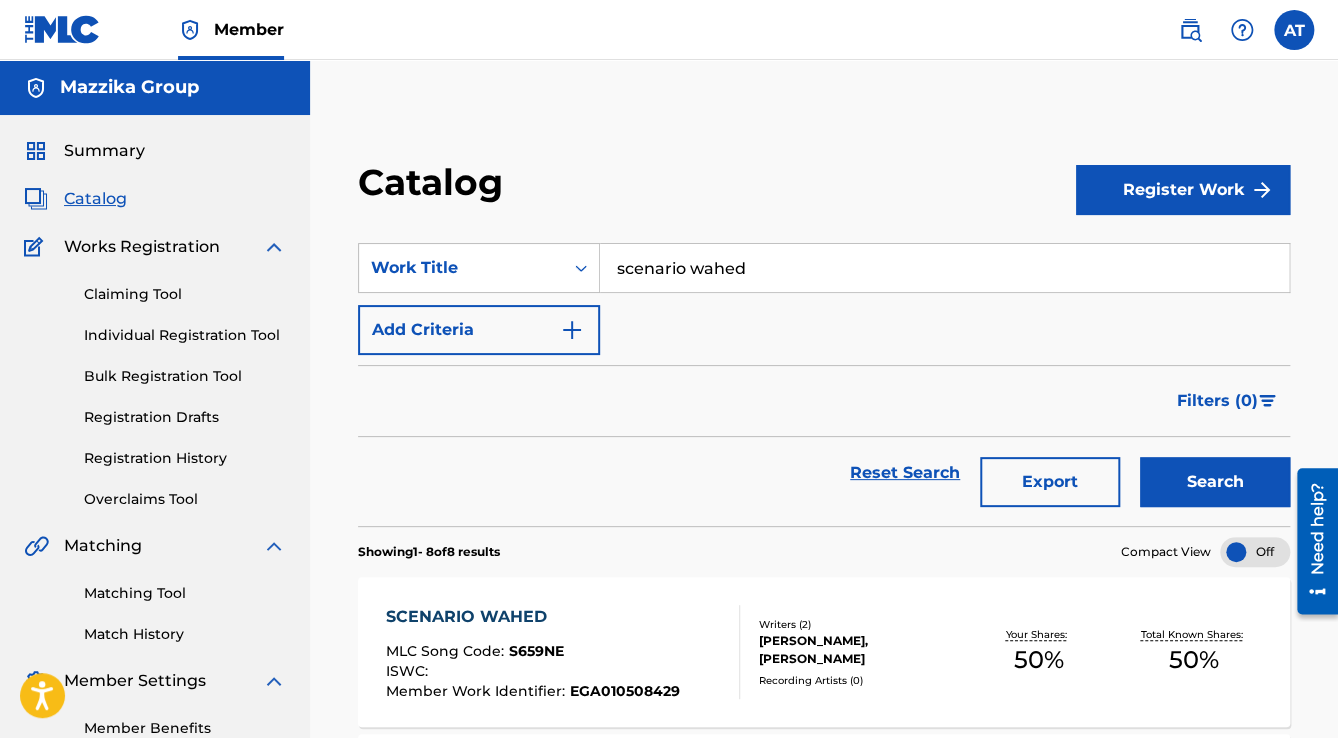 click on "SCENARIO WAHED MLC Song Code : S659NE ISWC : Member Work Identifier : EGA010508429 Writers ( 2 ) [PERSON_NAME], [PERSON_NAME] Recording Artists ( 0 ) Your Shares: 50 % Total Known Shares: 50 %" at bounding box center [824, 652] 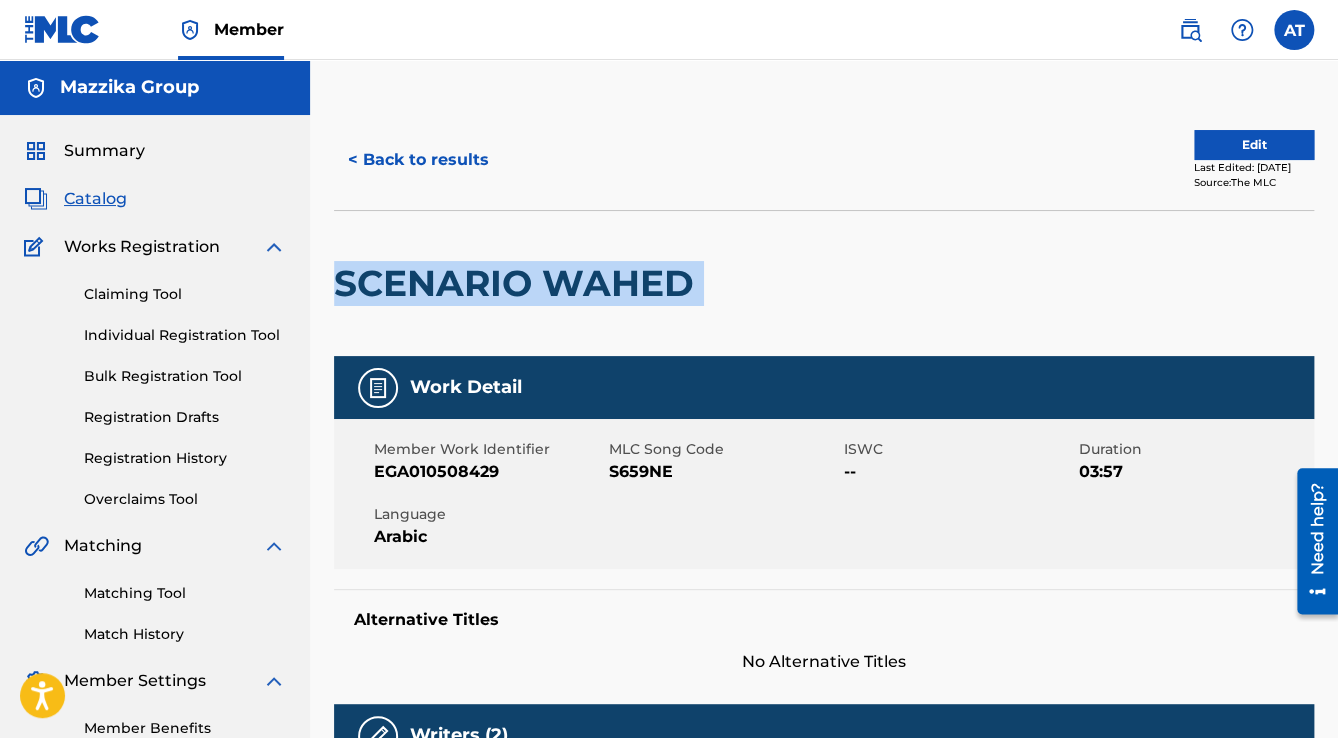 drag, startPoint x: 730, startPoint y: 302, endPoint x: 343, endPoint y: 288, distance: 387.25314 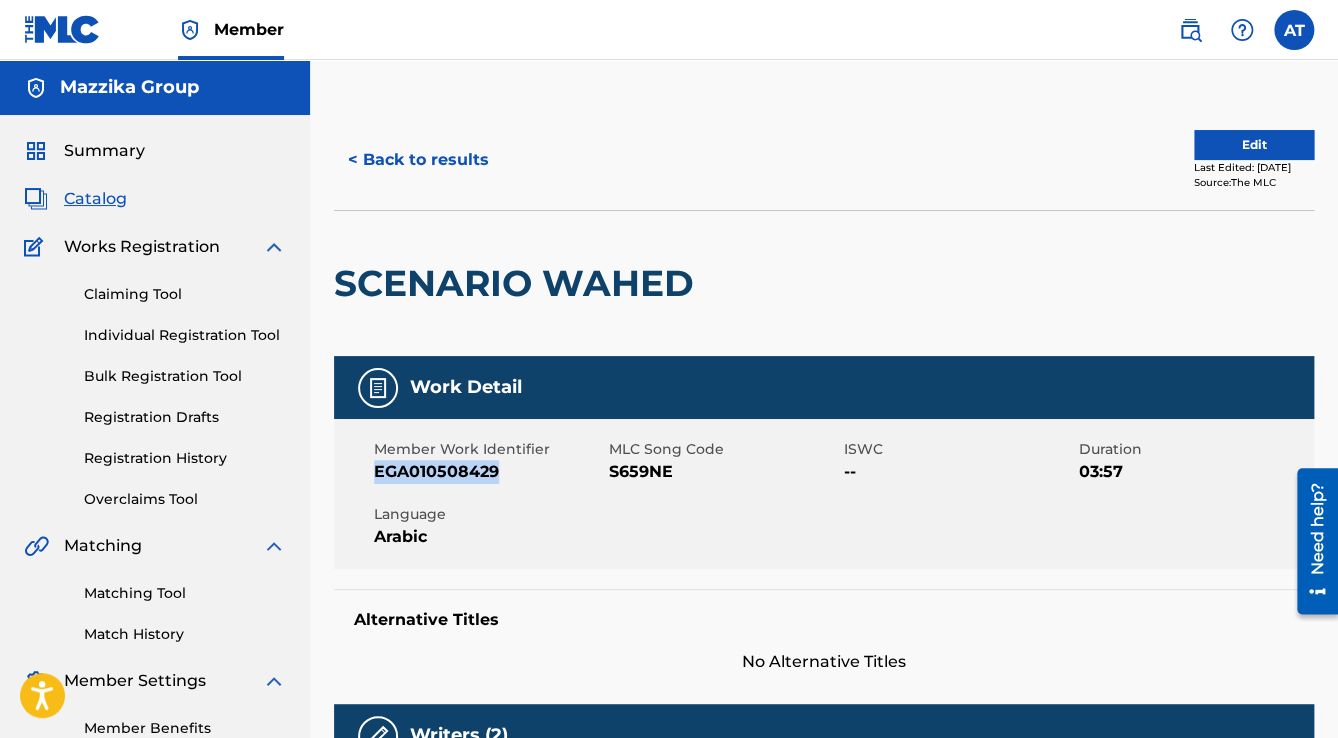 drag, startPoint x: 508, startPoint y: 476, endPoint x: 373, endPoint y: 472, distance: 135.05925 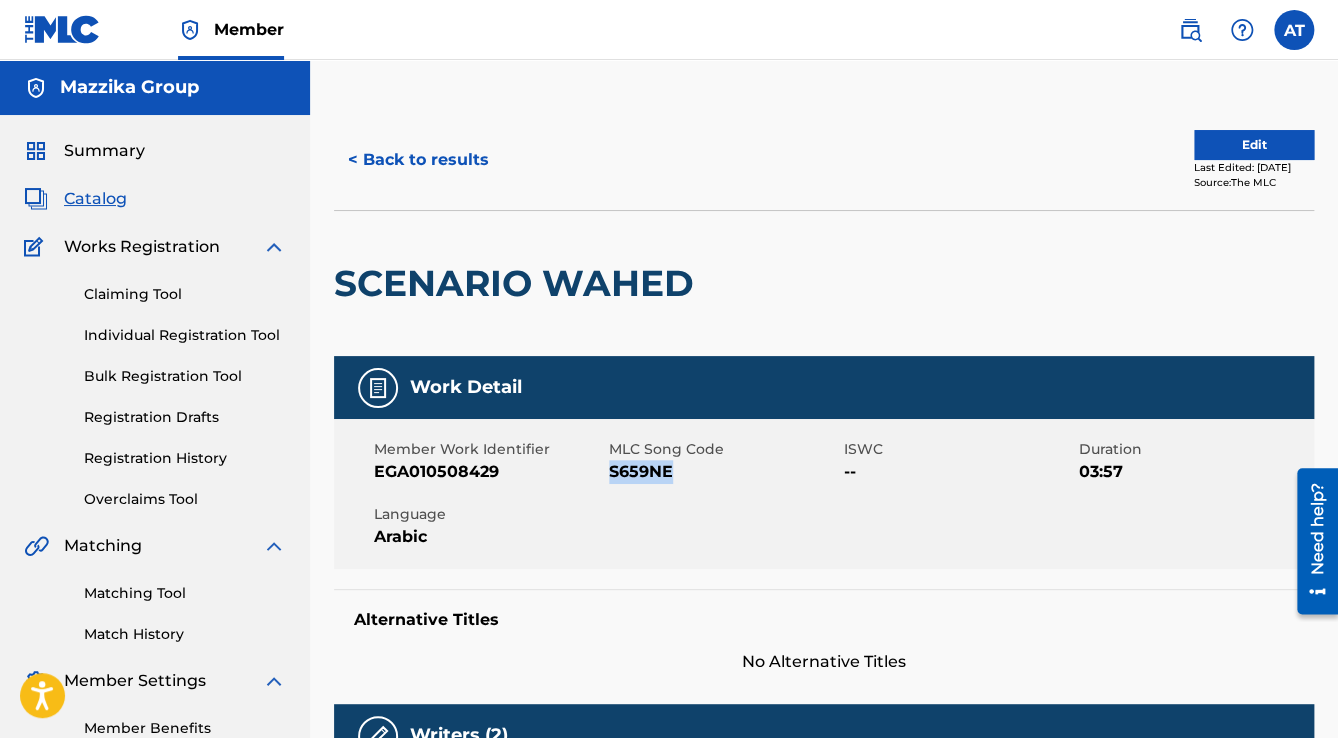drag, startPoint x: 676, startPoint y: 467, endPoint x: 612, endPoint y: 474, distance: 64.381676 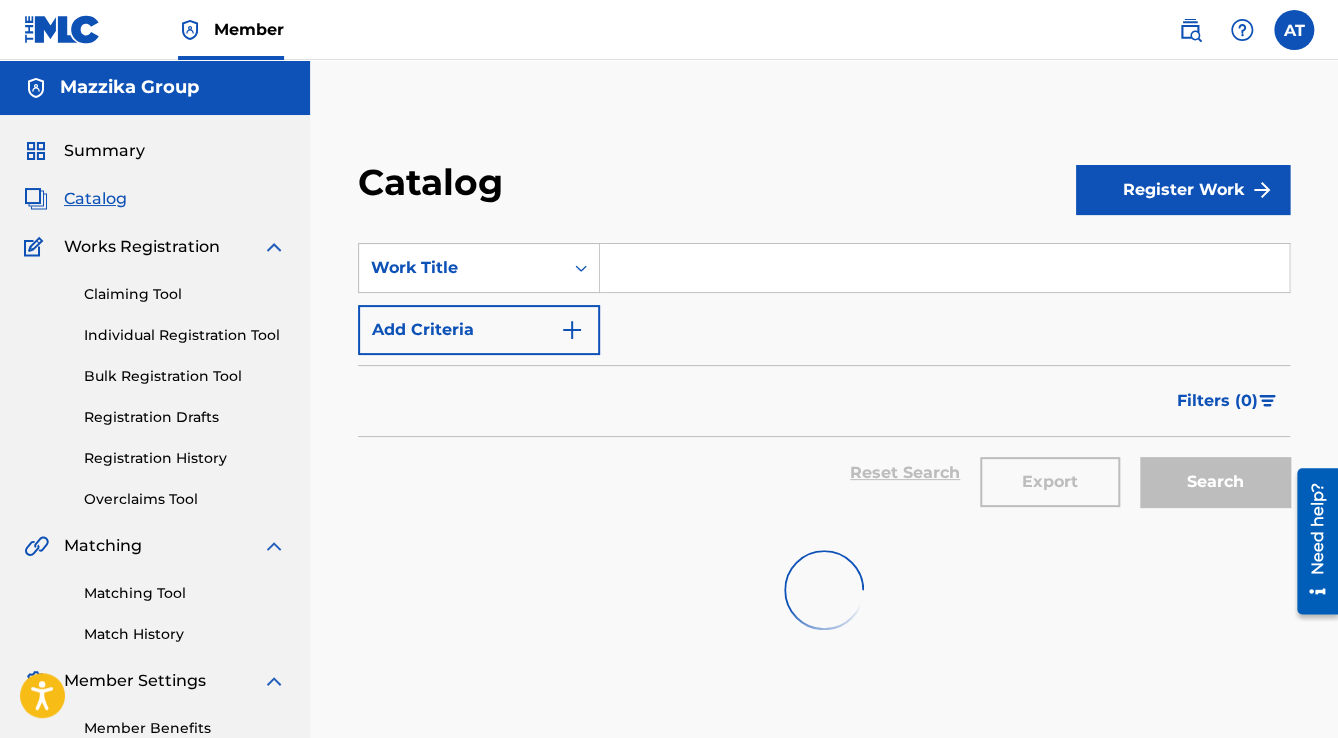 click at bounding box center (944, 268) 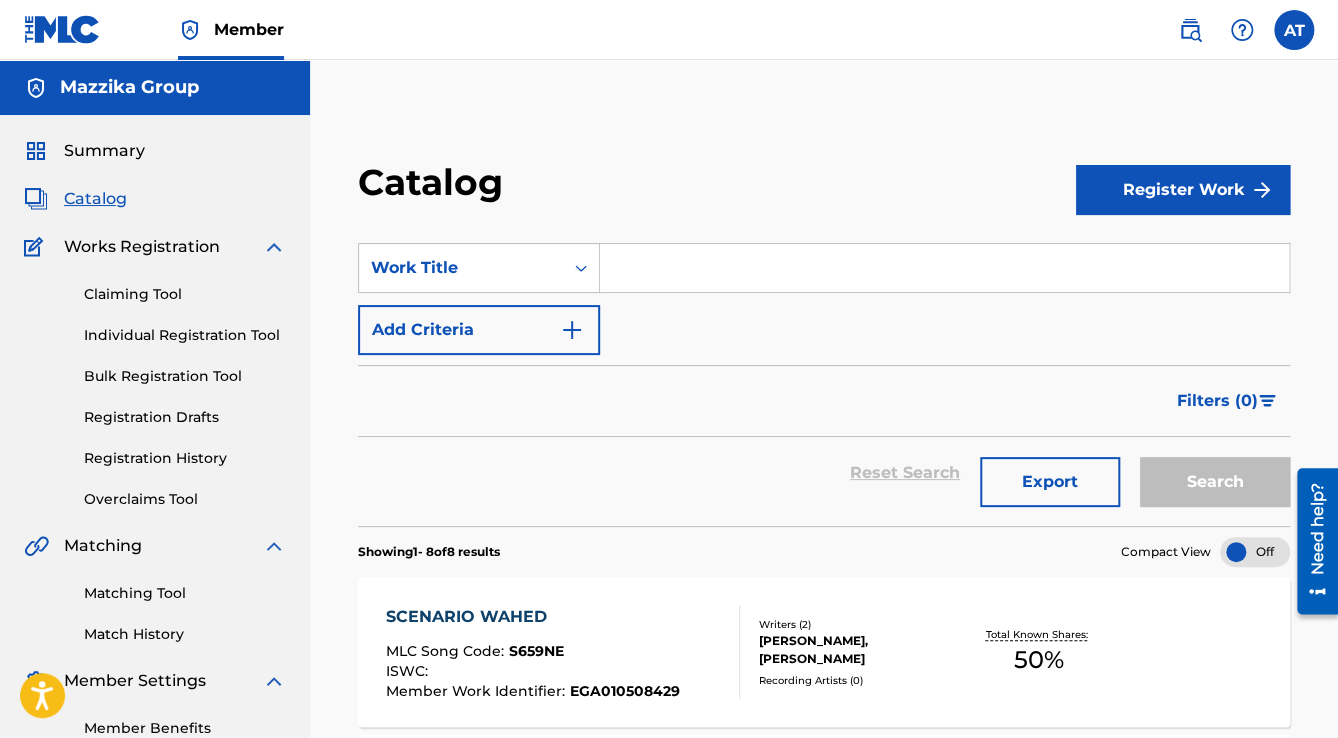 paste on "Enta Msh Belzaka2" 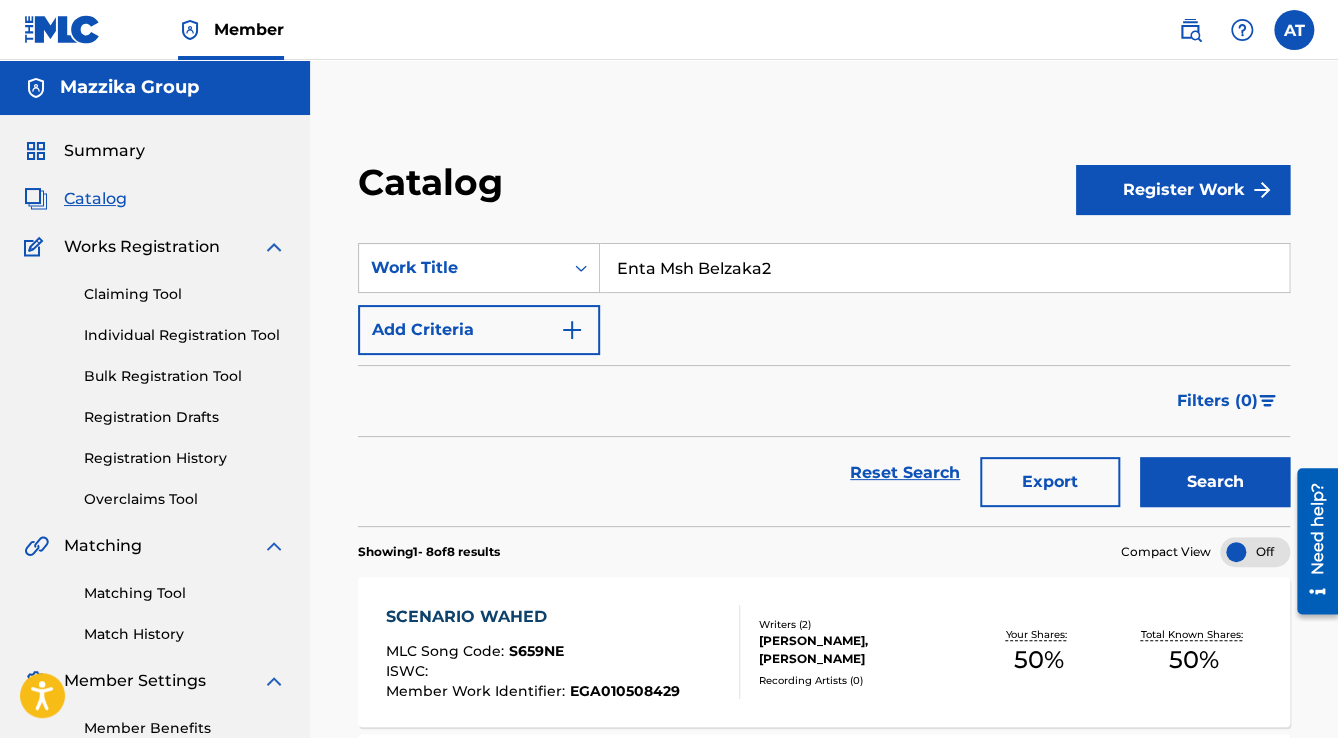 click on "Search" at bounding box center [1215, 482] 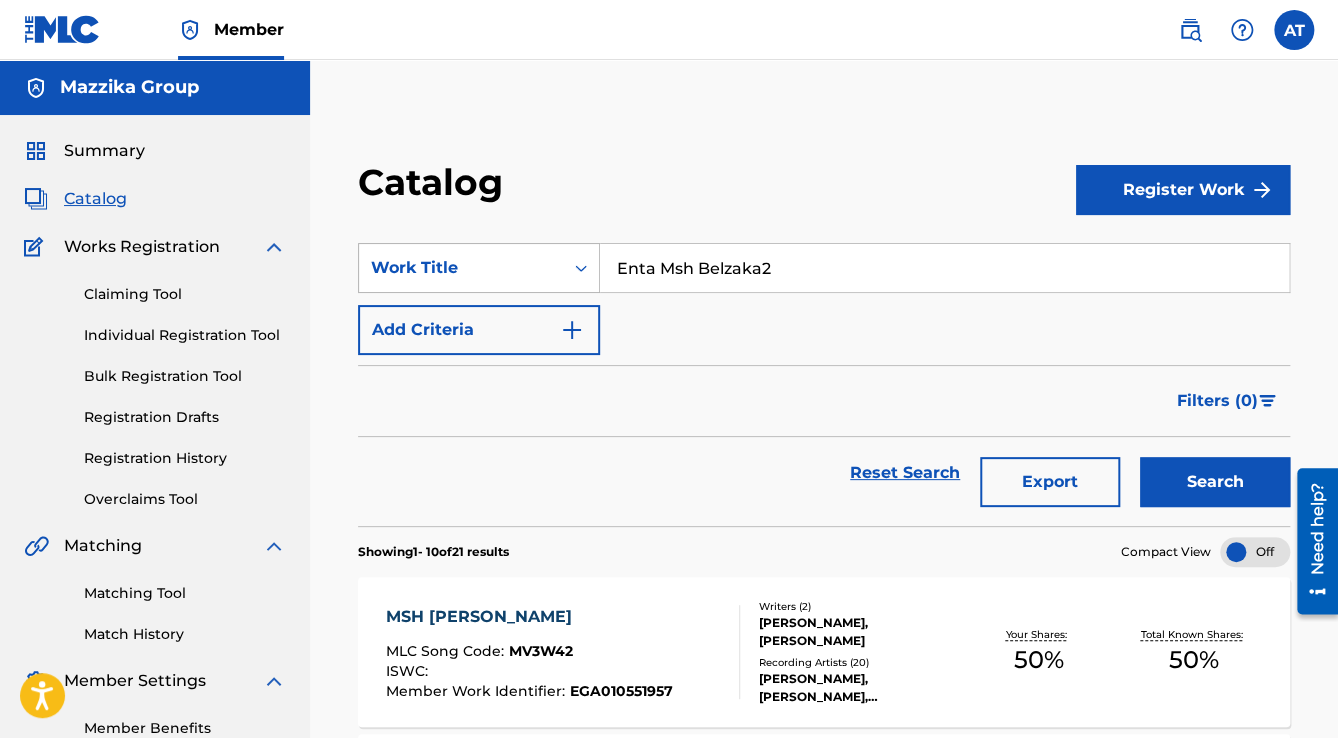 drag, startPoint x: 811, startPoint y: 274, endPoint x: 541, endPoint y: 277, distance: 270.01666 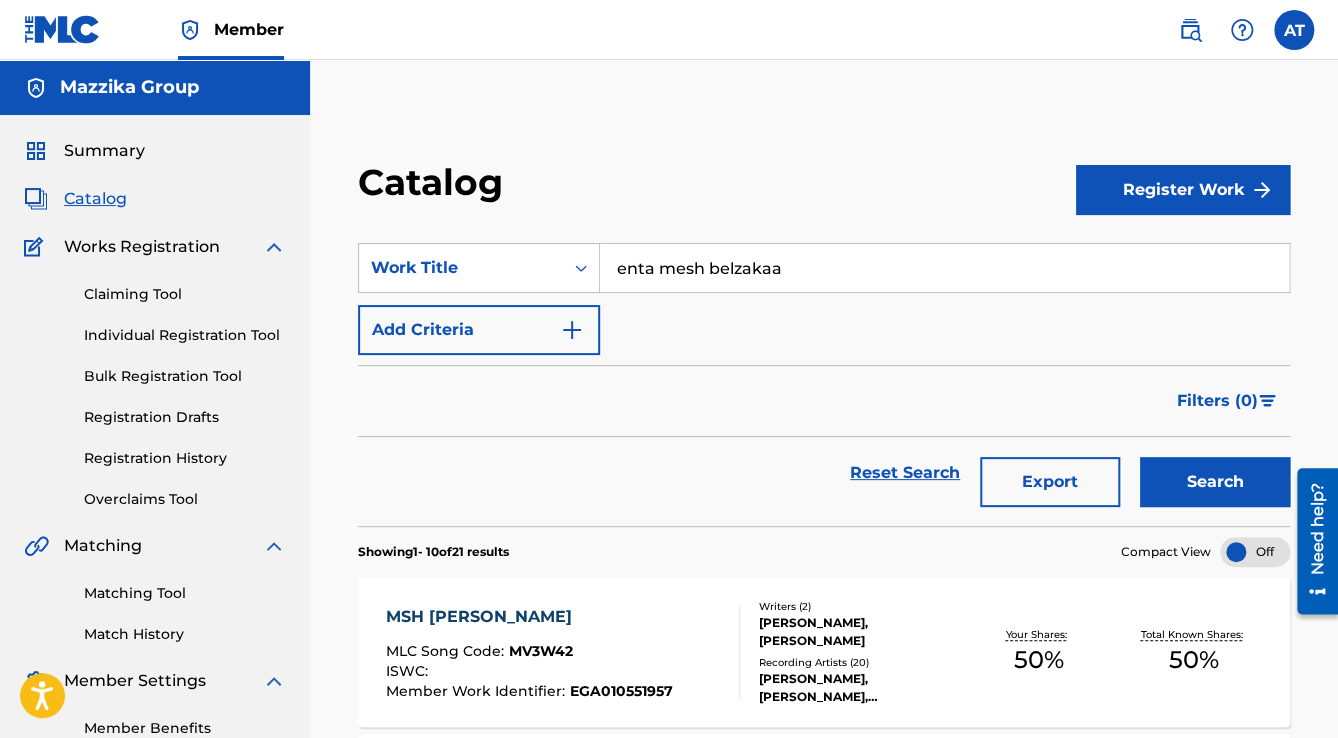 type on "enta mesh belzakaa" 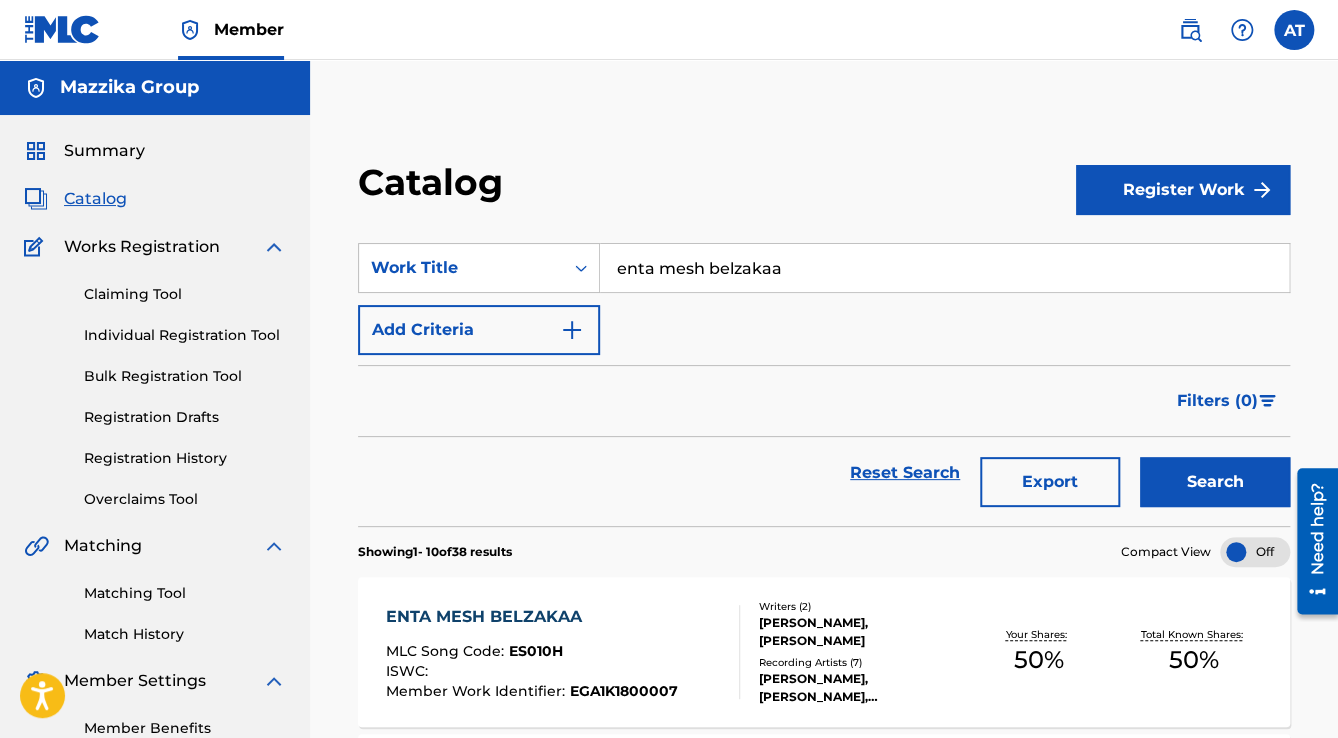 click on "ENTA MESH BELZAKAA MLC Song Code : ES010H ISWC : Member Work Identifier : EGA1K1800007" at bounding box center [532, 652] 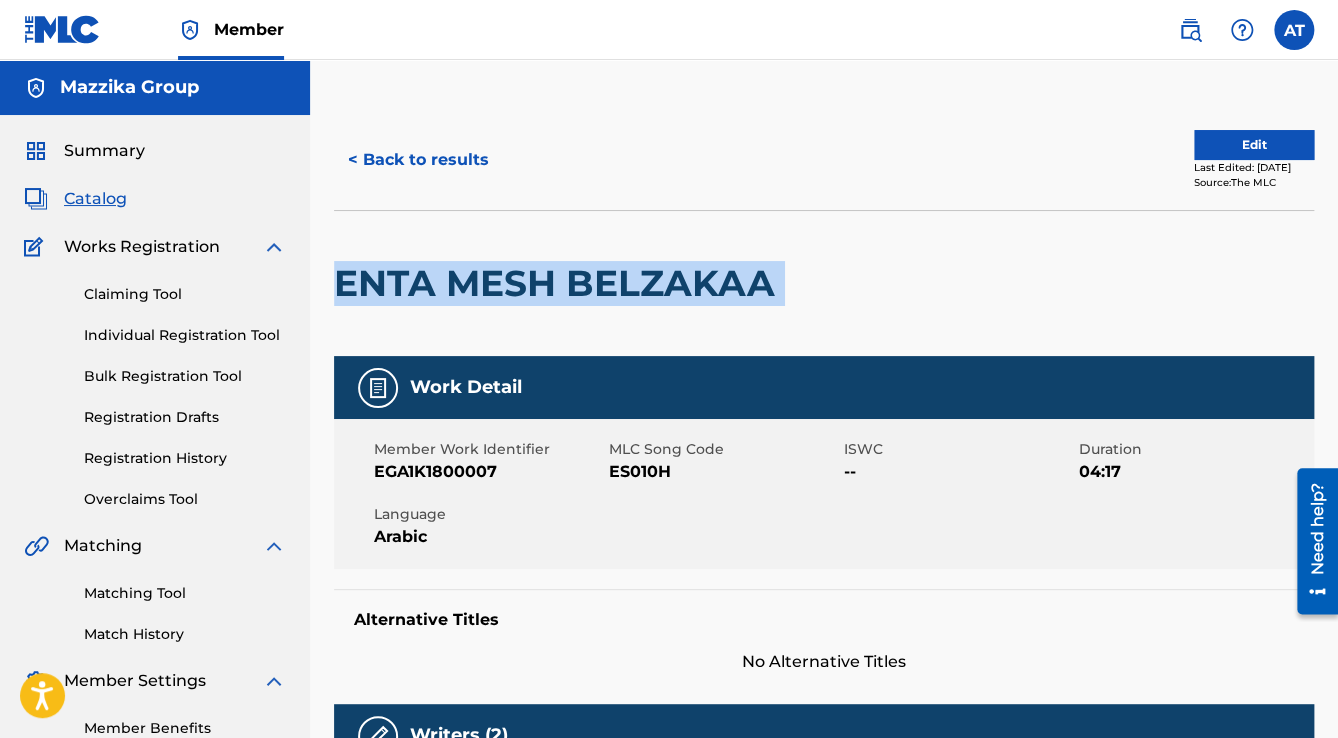 drag, startPoint x: 780, startPoint y: 292, endPoint x: 332, endPoint y: 288, distance: 448.01785 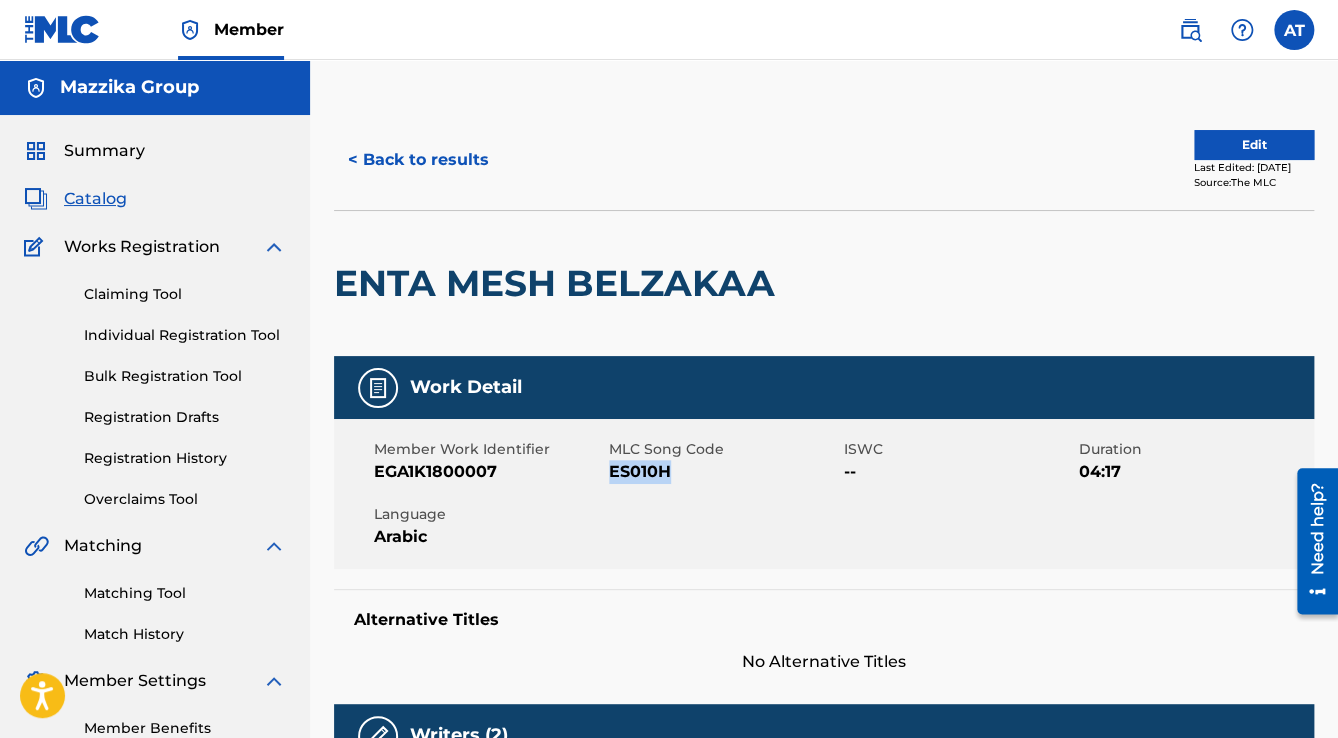 drag, startPoint x: 668, startPoint y: 468, endPoint x: 609, endPoint y: 470, distance: 59.03389 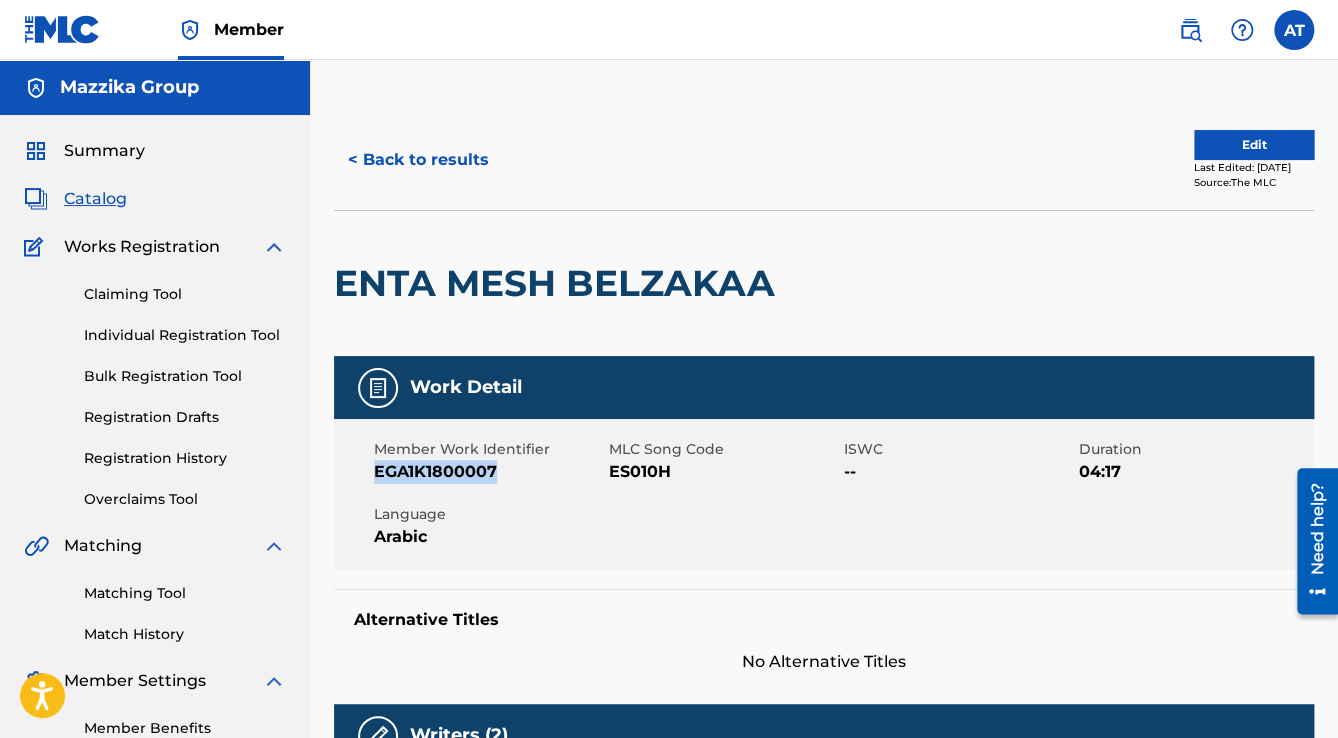 drag, startPoint x: 496, startPoint y: 470, endPoint x: 374, endPoint y: 474, distance: 122.06556 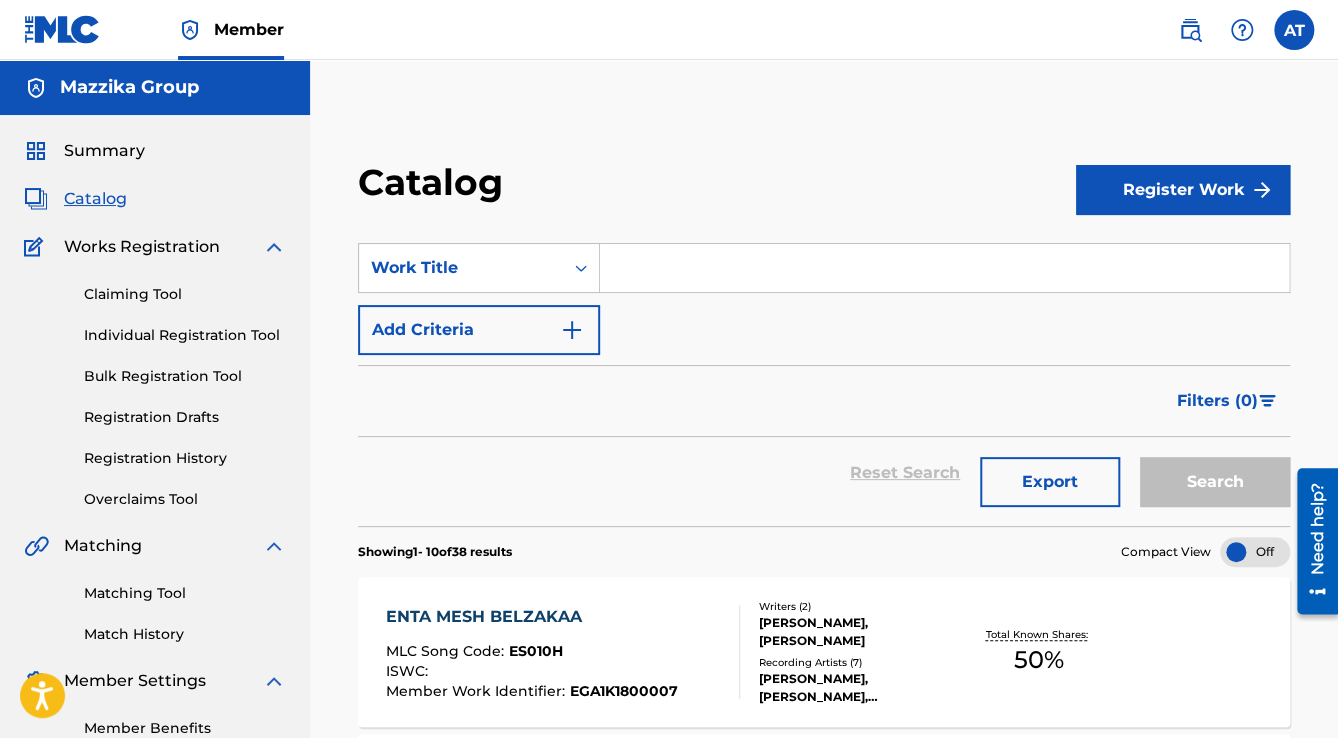 click at bounding box center [944, 268] 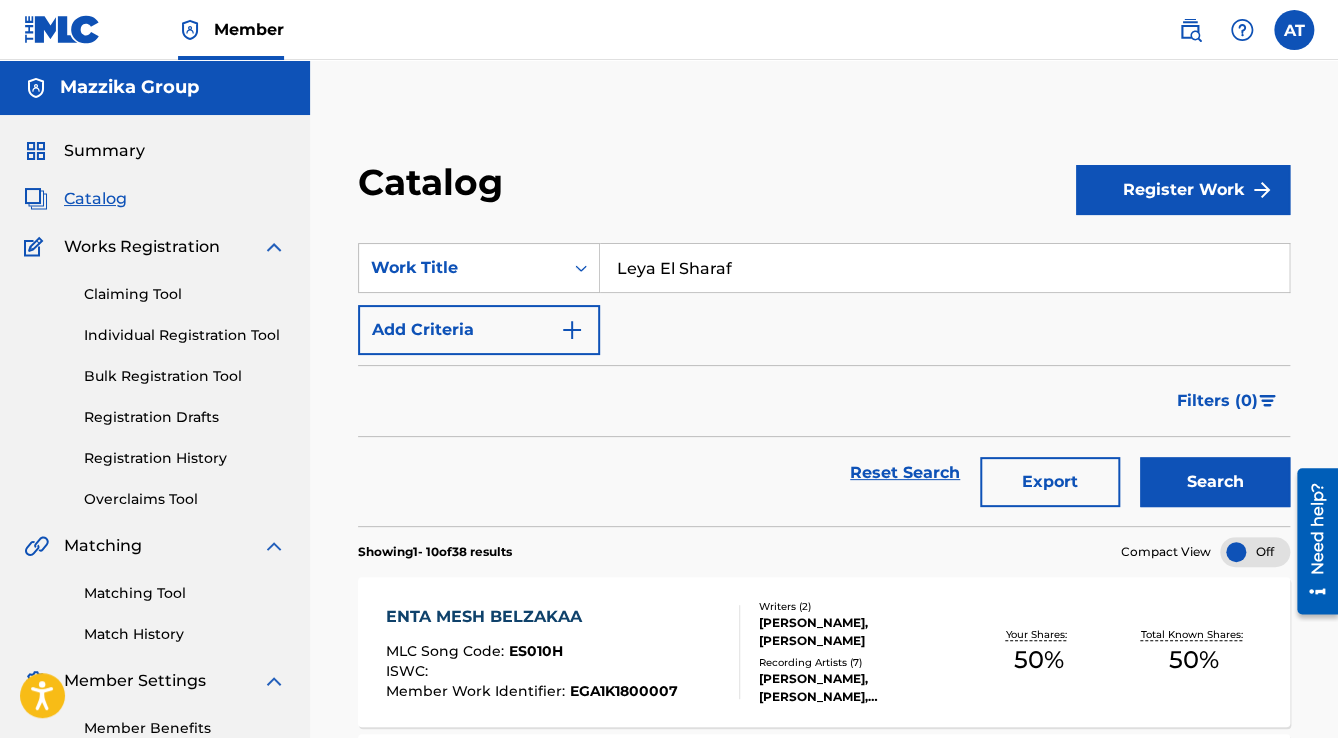 type on "Leya El Sharaf" 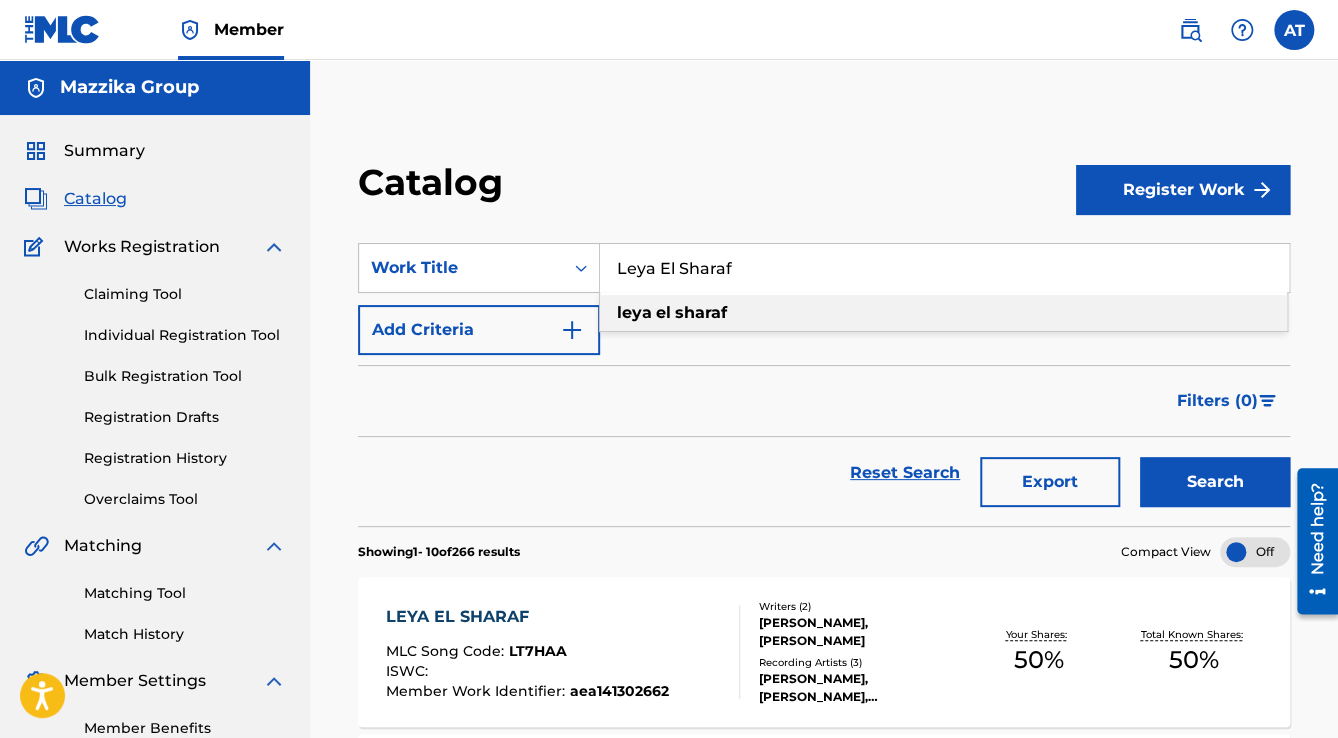 click on "LEYA EL SHARAF" at bounding box center [527, 617] 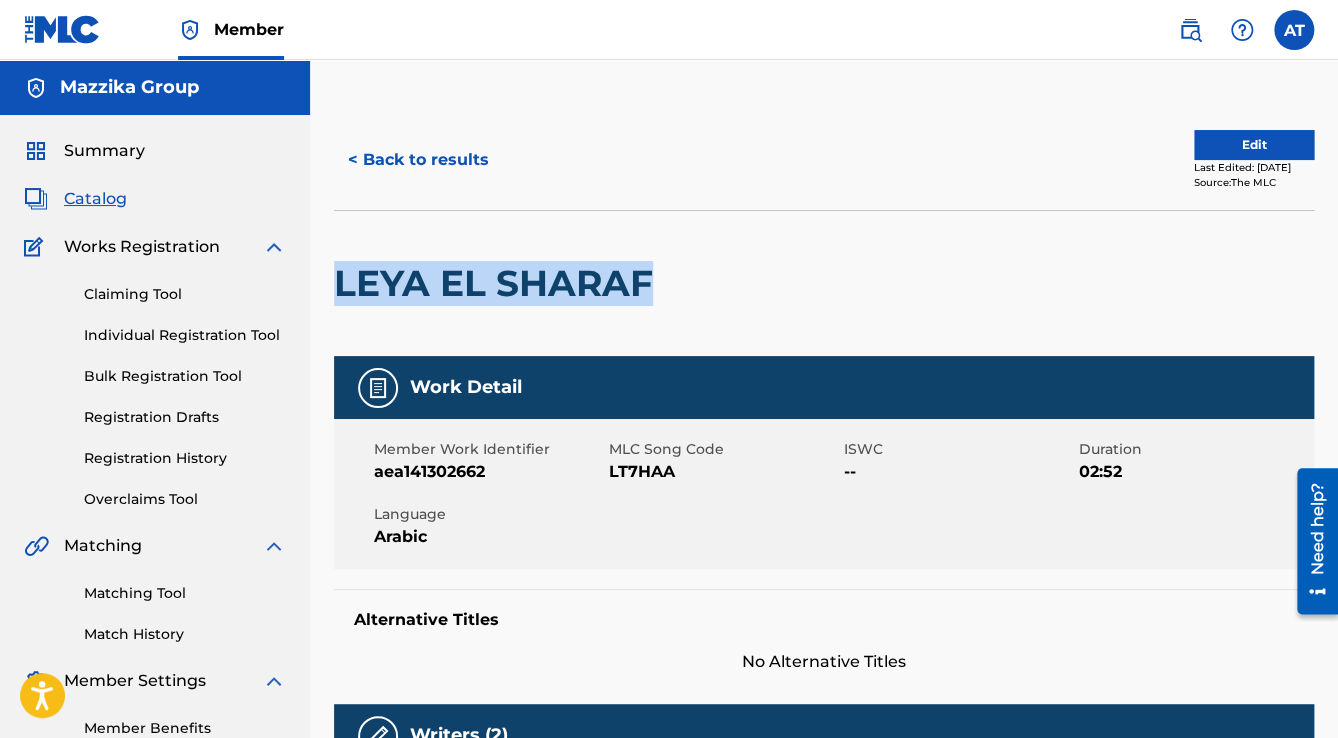 drag, startPoint x: 645, startPoint y: 280, endPoint x: 337, endPoint y: 305, distance: 309.01294 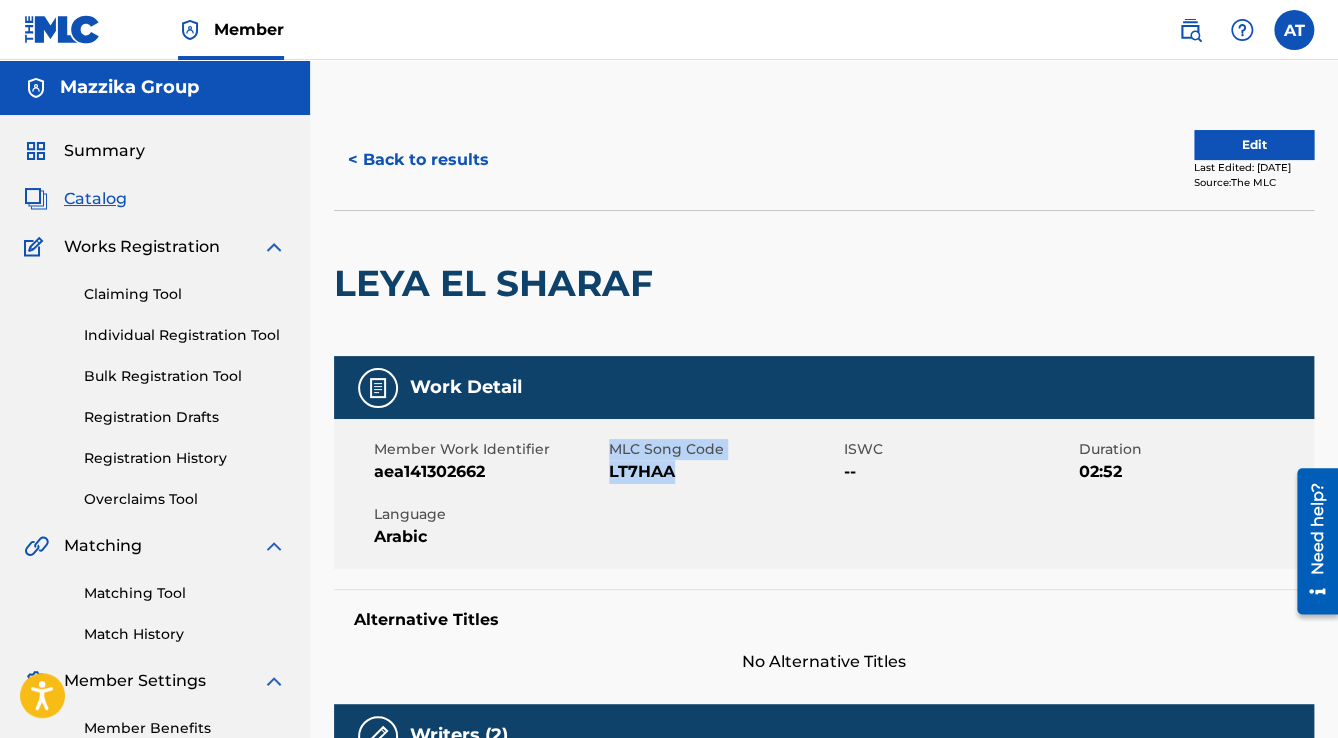 drag, startPoint x: 679, startPoint y: 475, endPoint x: 608, endPoint y: 484, distance: 71.568146 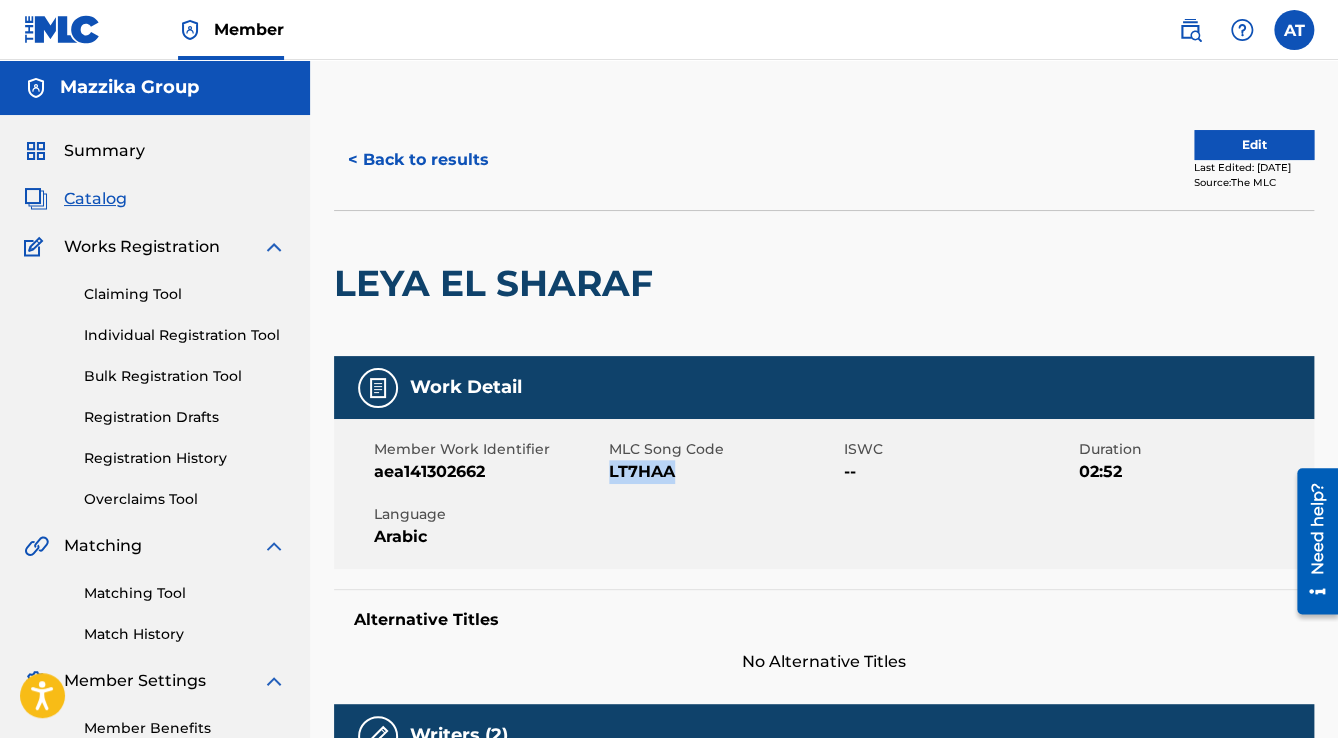 drag, startPoint x: 662, startPoint y: 466, endPoint x: 610, endPoint y: 469, distance: 52.086468 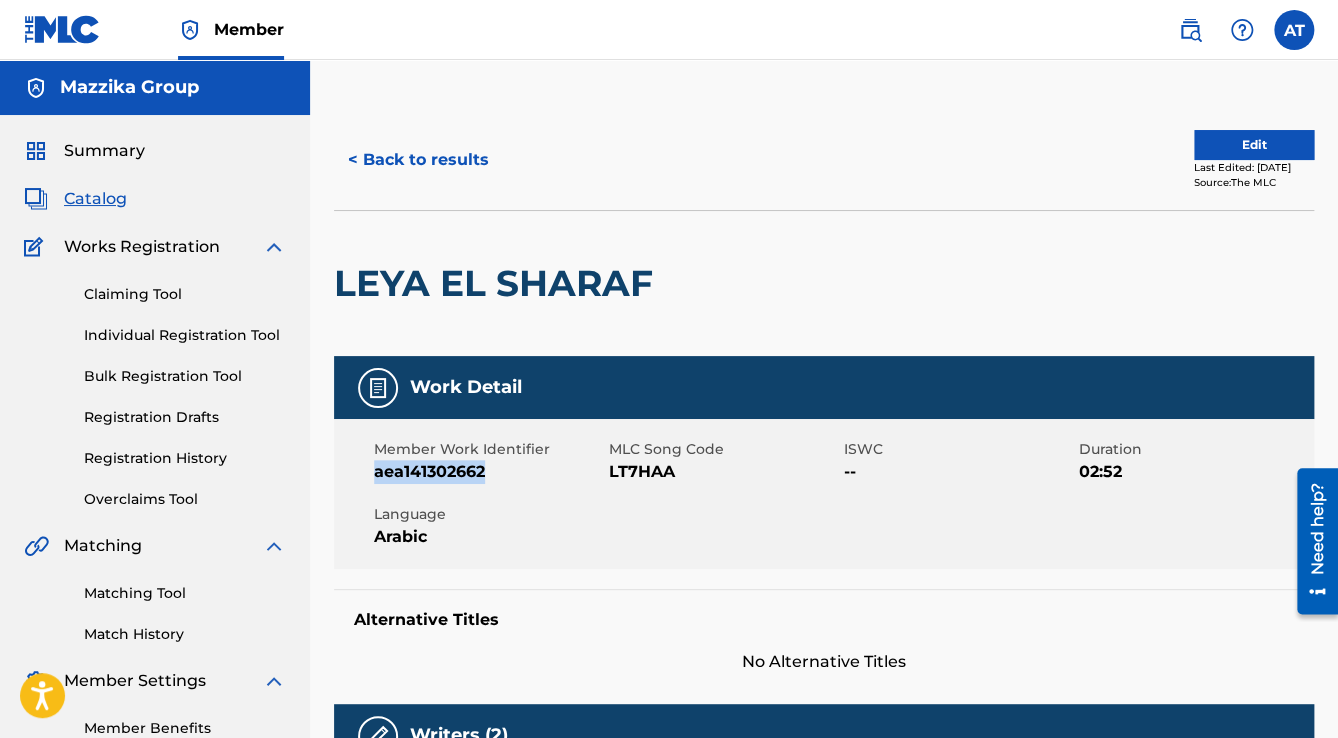 drag, startPoint x: 495, startPoint y: 472, endPoint x: 372, endPoint y: 472, distance: 123 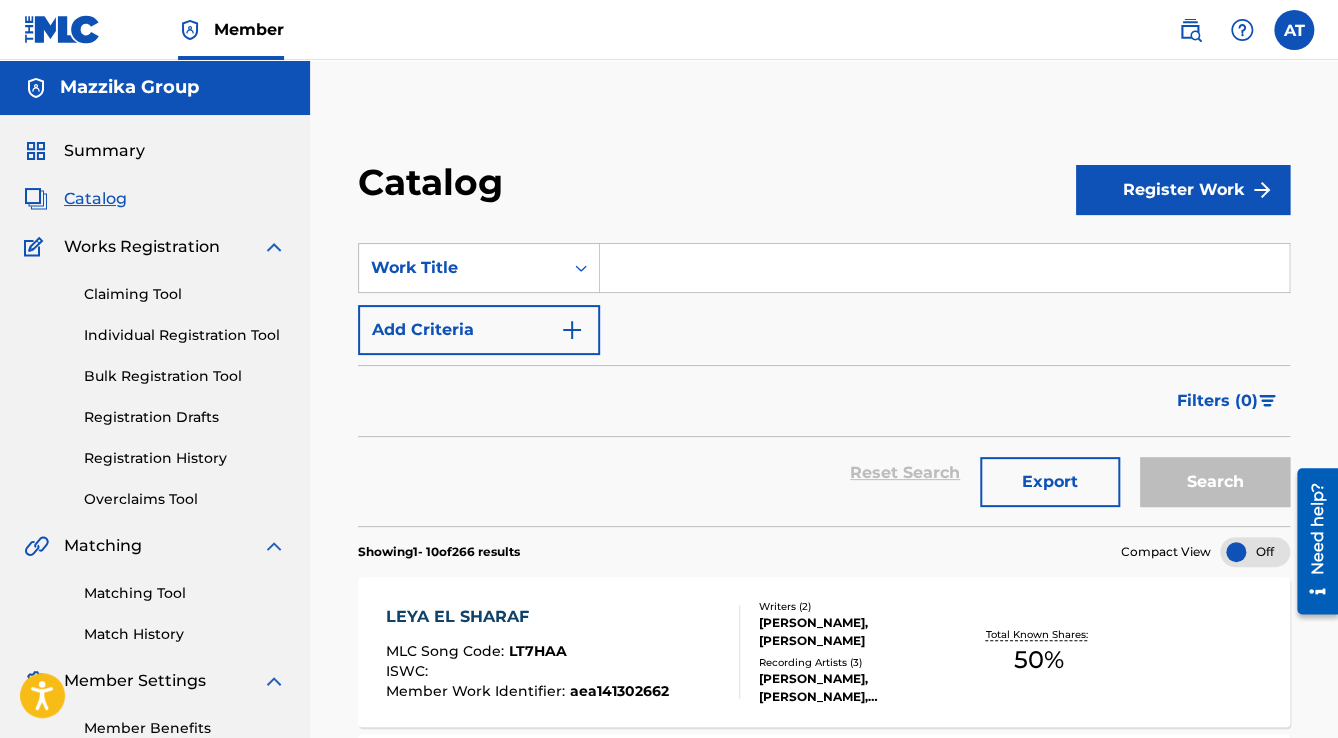 click at bounding box center [944, 268] 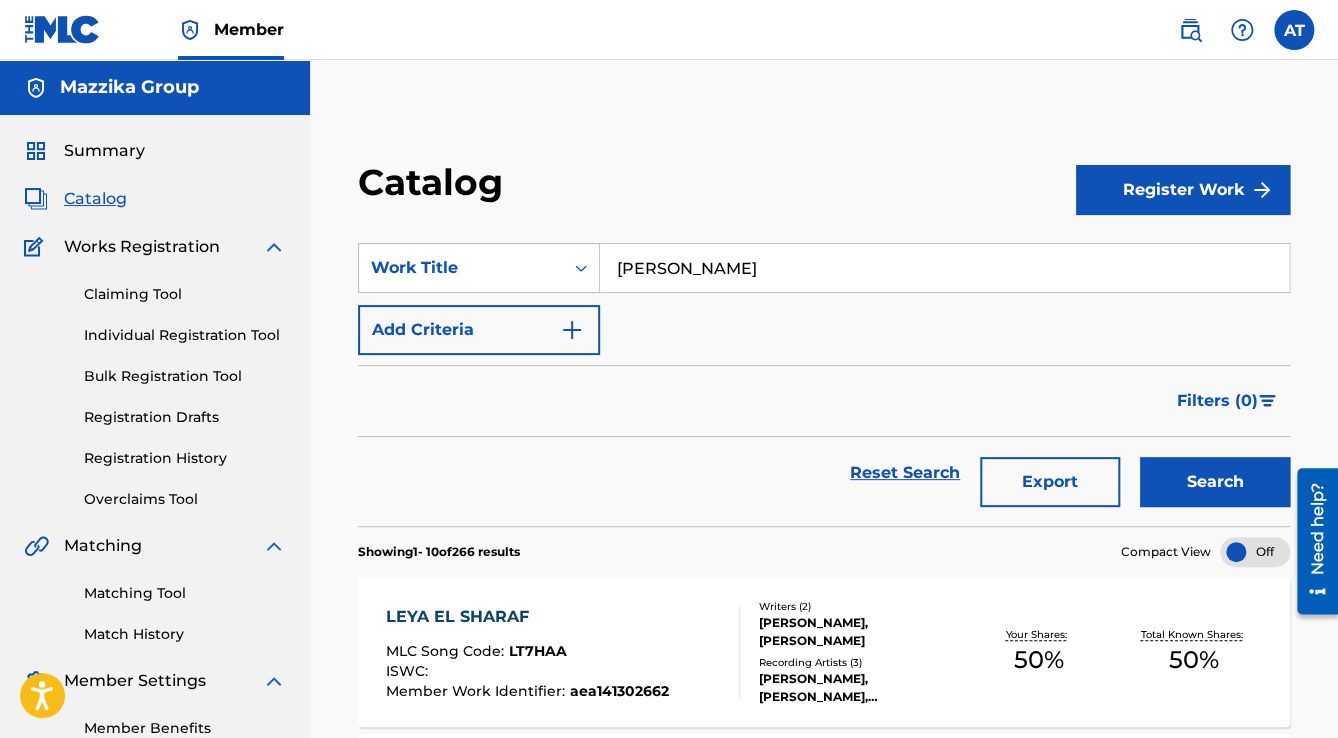 type on "[PERSON_NAME]" 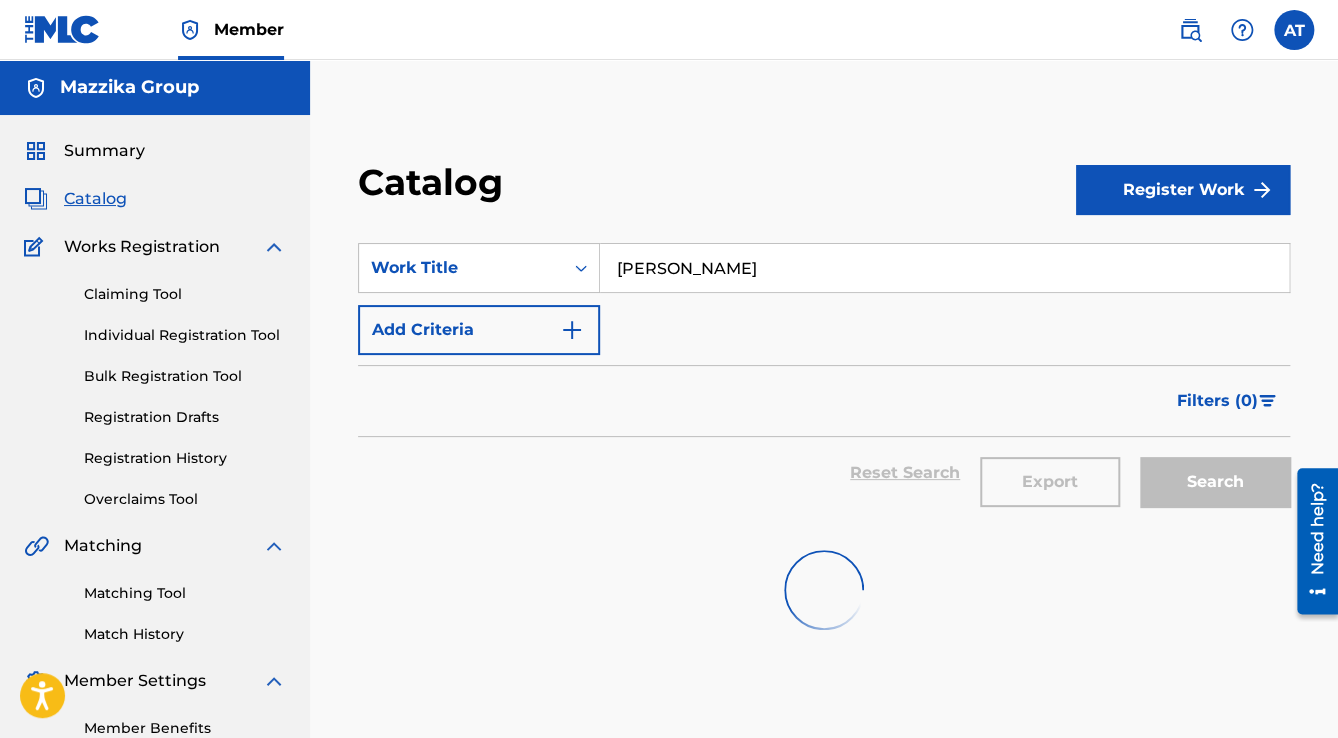 click on "Search" at bounding box center (1215, 482) 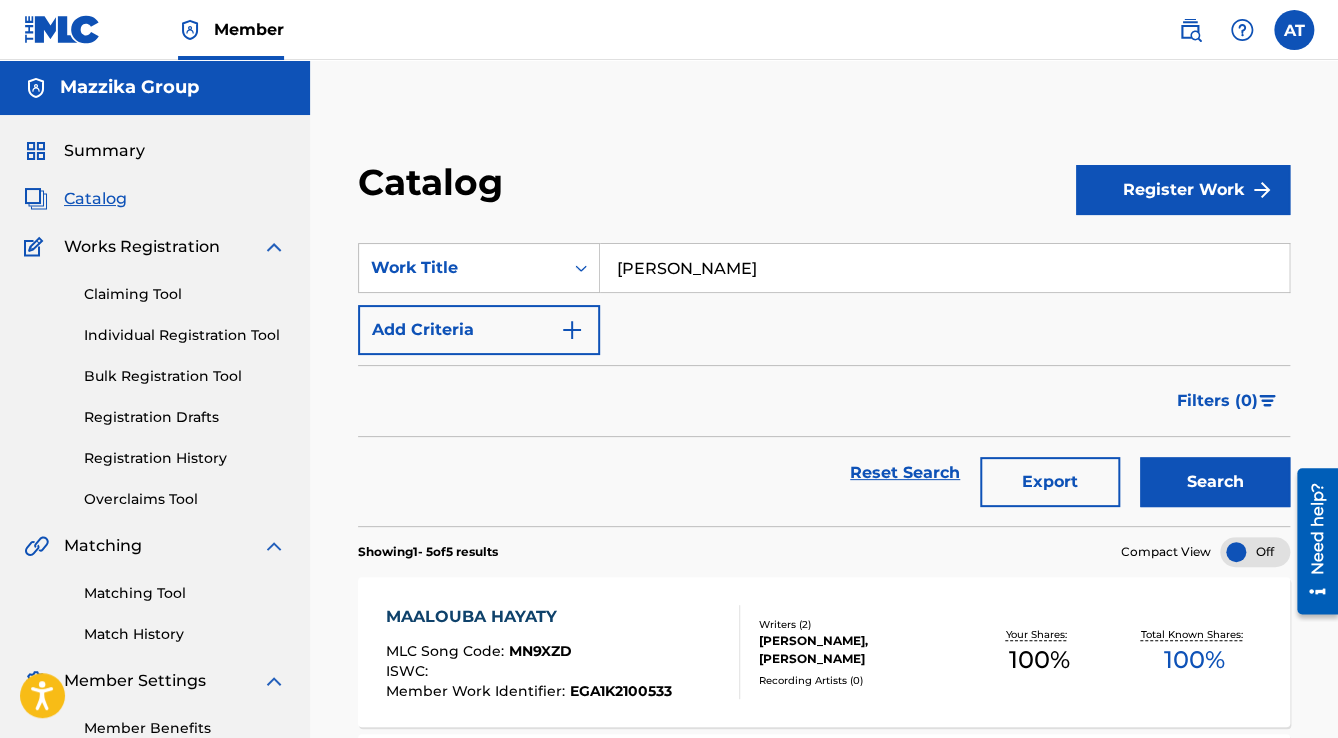 click on "MAALOUBA HAYATY" at bounding box center [529, 617] 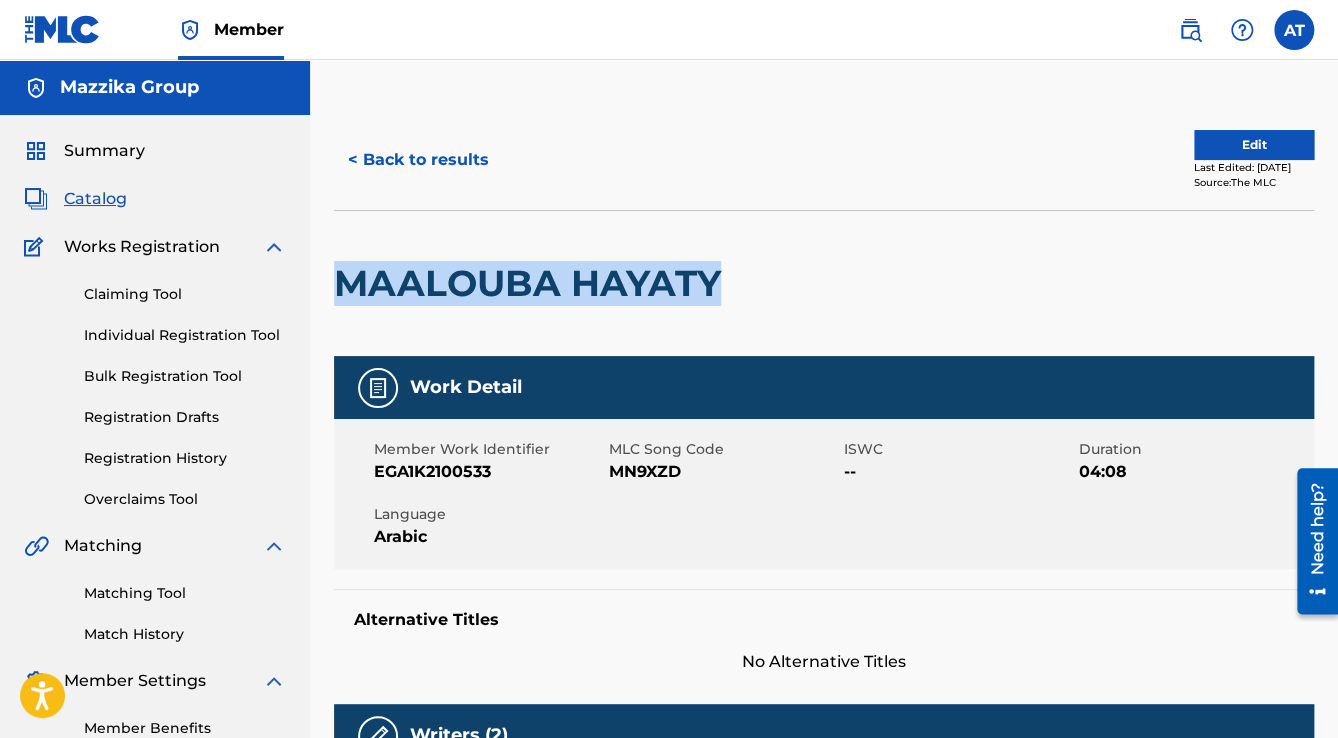 drag, startPoint x: 724, startPoint y: 286, endPoint x: 342, endPoint y: 292, distance: 382.04712 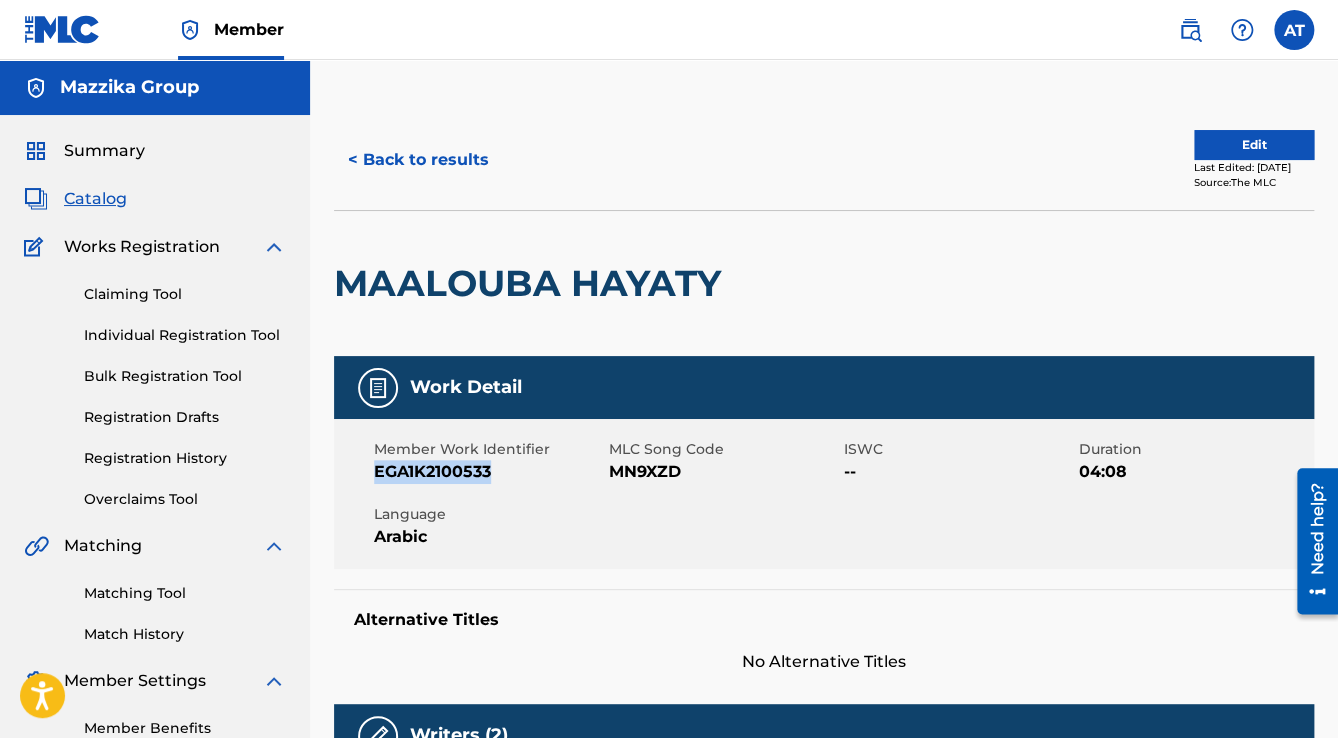 drag, startPoint x: 504, startPoint y: 469, endPoint x: 377, endPoint y: 474, distance: 127.09839 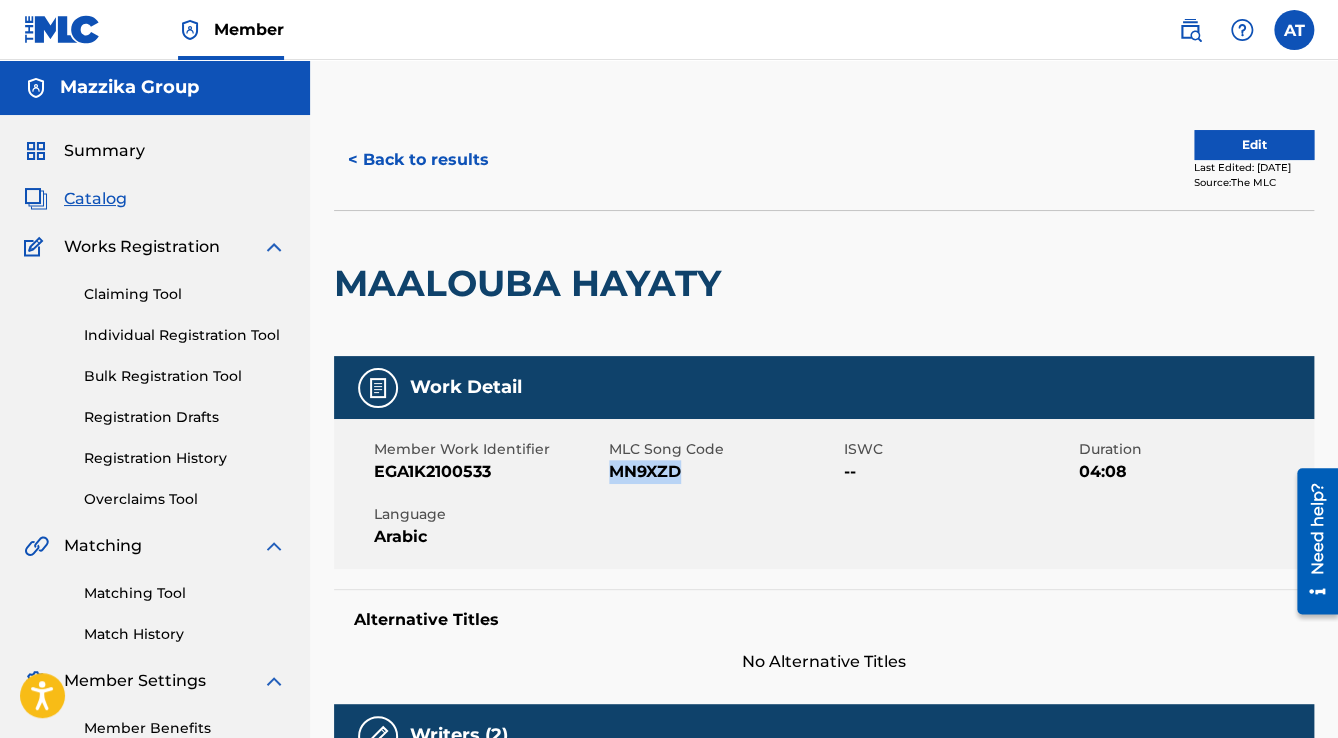 drag, startPoint x: 686, startPoint y: 476, endPoint x: 614, endPoint y: 472, distance: 72.11102 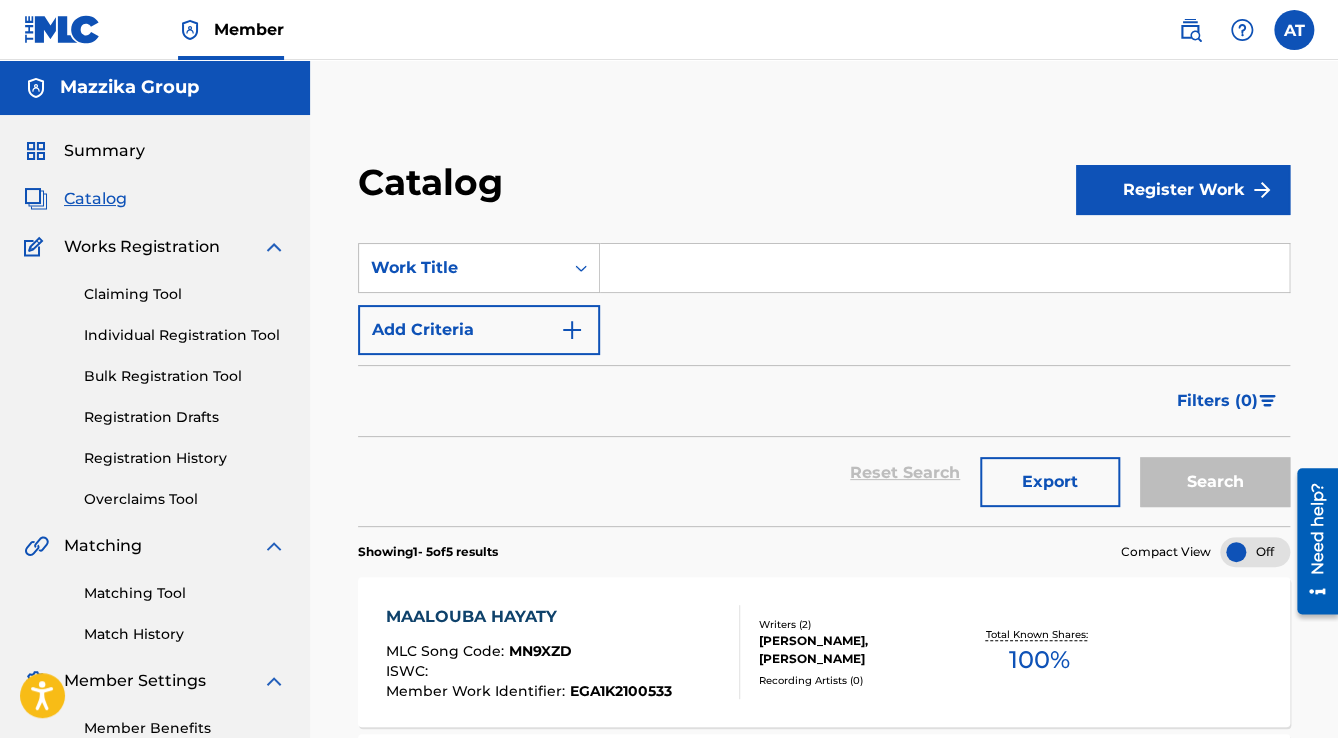 click at bounding box center [944, 268] 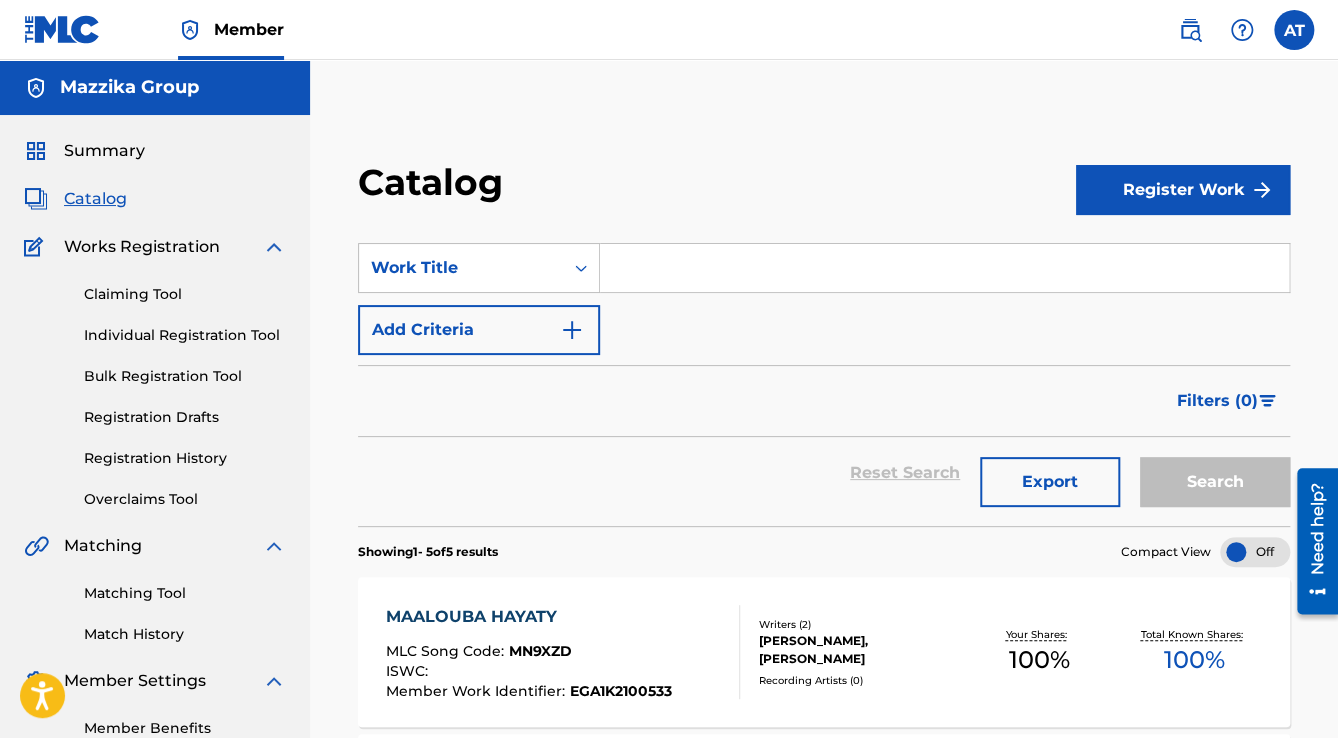 paste on "Farhety Beek" 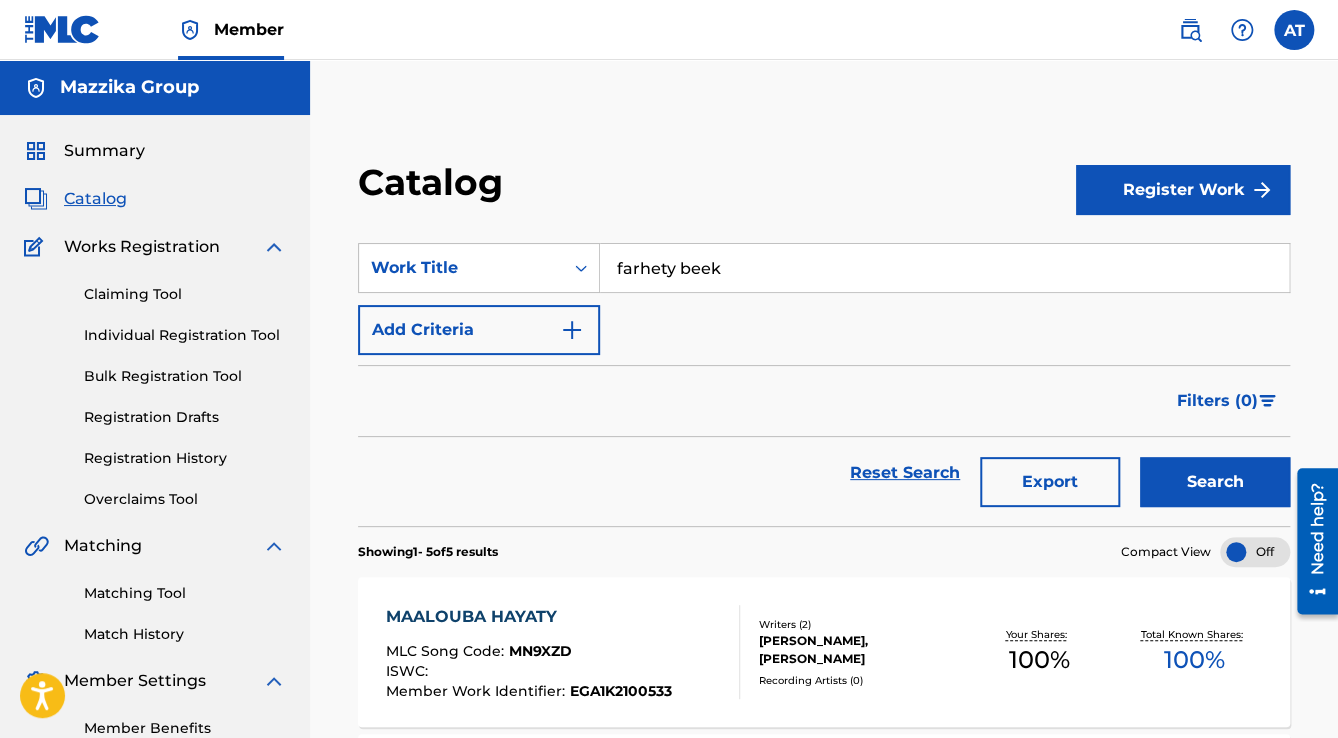 type on "farhety beek" 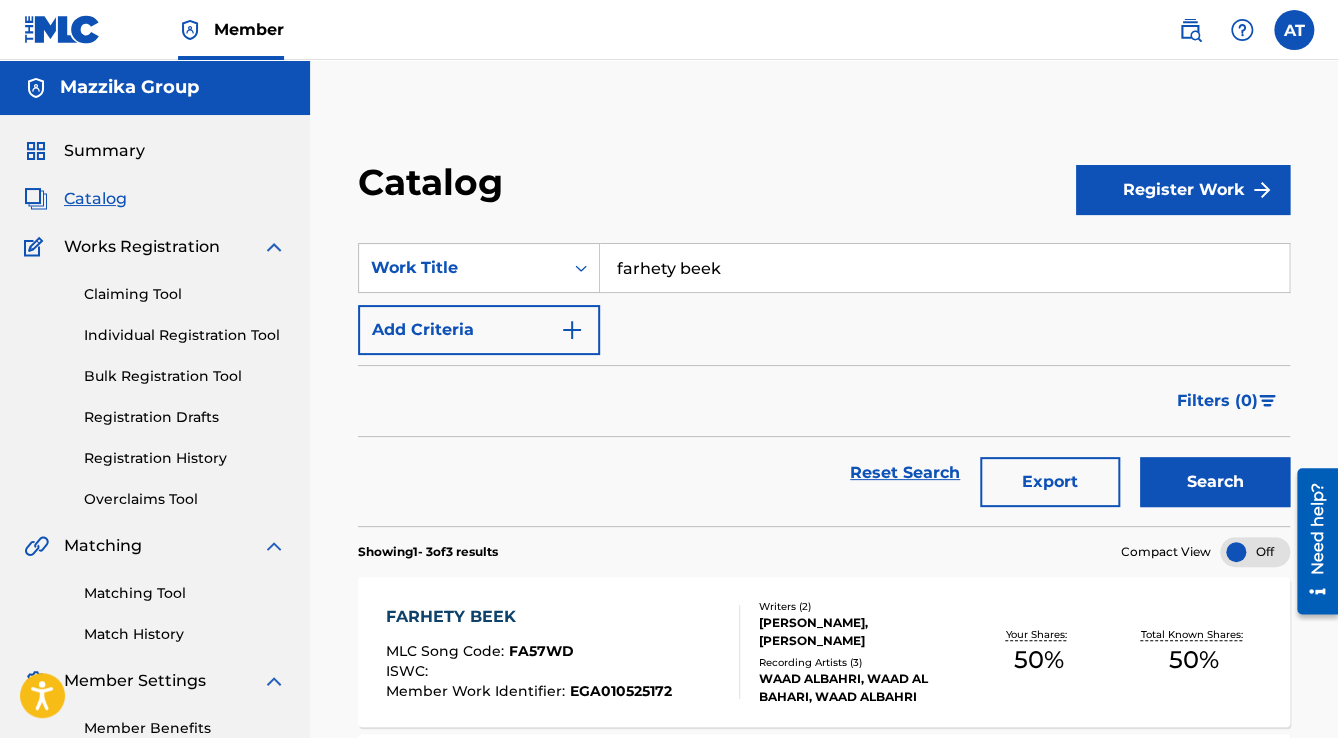 click on "FARHETY BEEK" at bounding box center [529, 617] 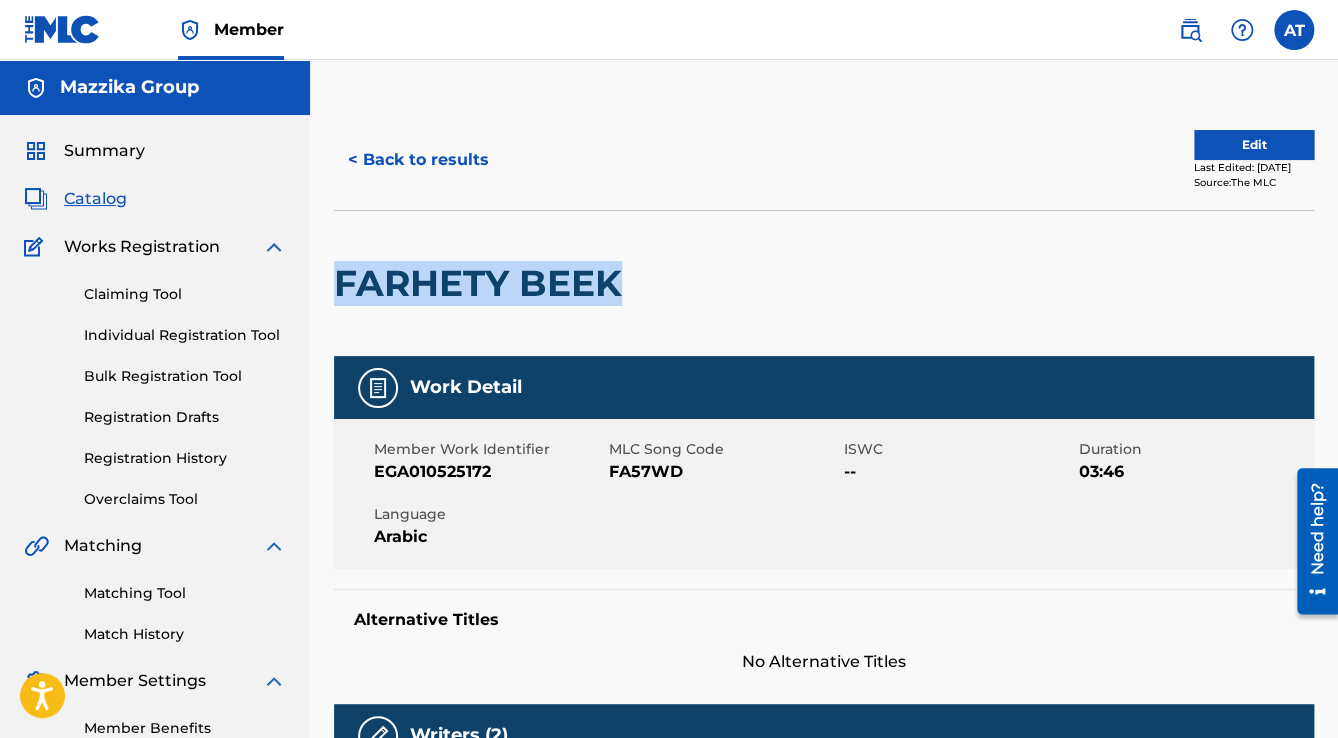 drag, startPoint x: 620, startPoint y: 283, endPoint x: 344, endPoint y: 276, distance: 276.08875 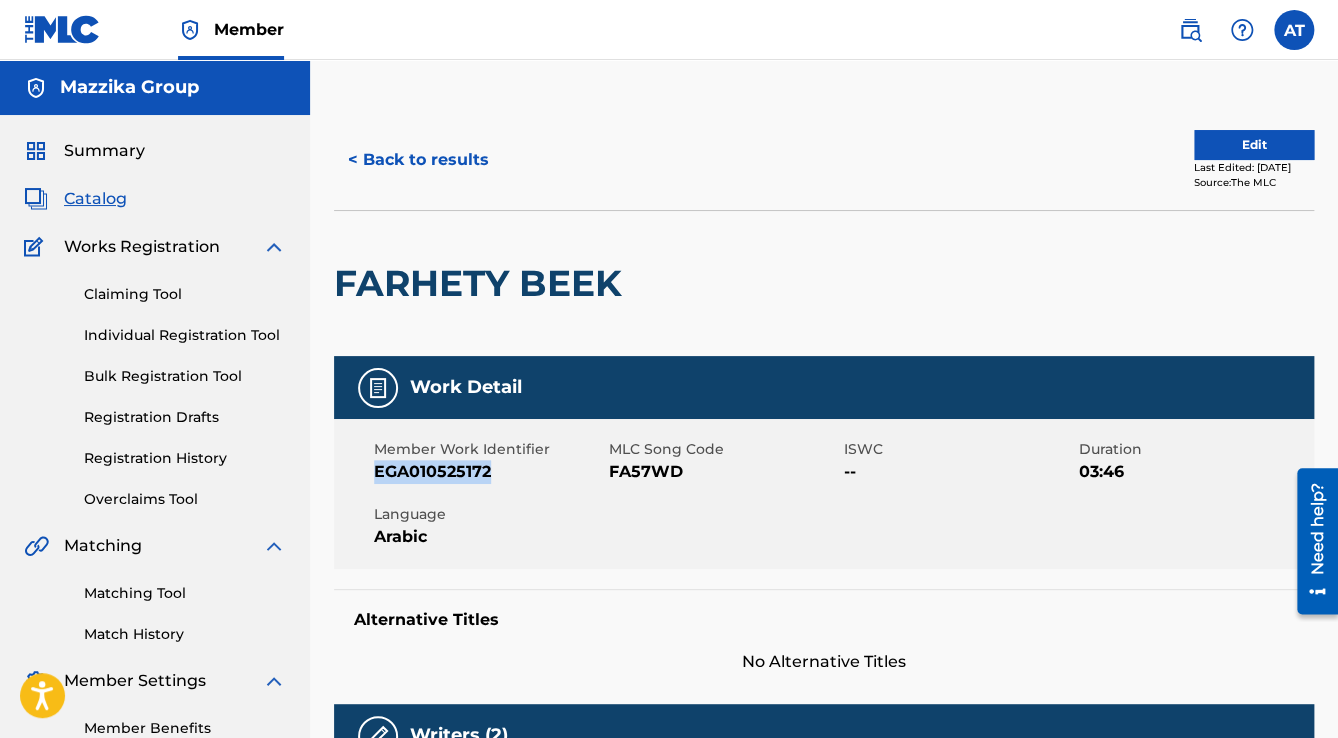 drag, startPoint x: 494, startPoint y: 468, endPoint x: 377, endPoint y: 470, distance: 117.01709 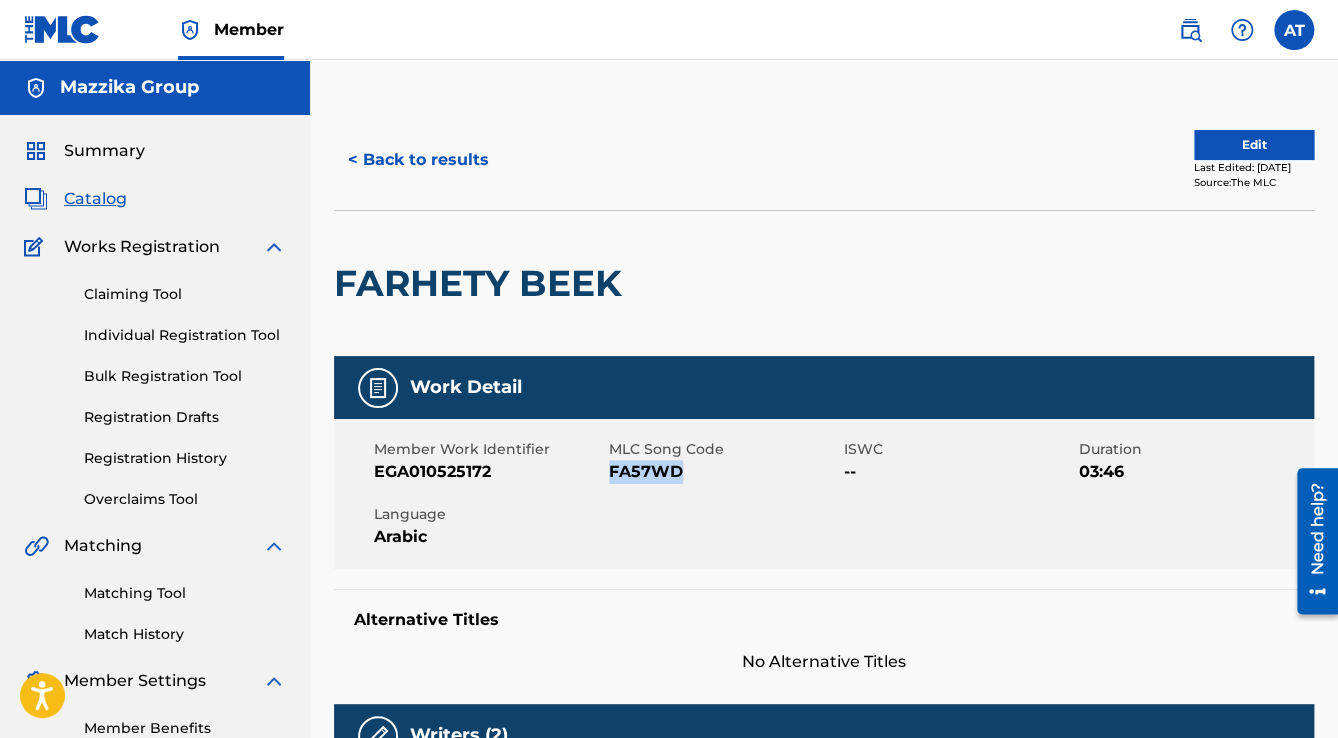 drag, startPoint x: 693, startPoint y: 468, endPoint x: 612, endPoint y: 474, distance: 81.22192 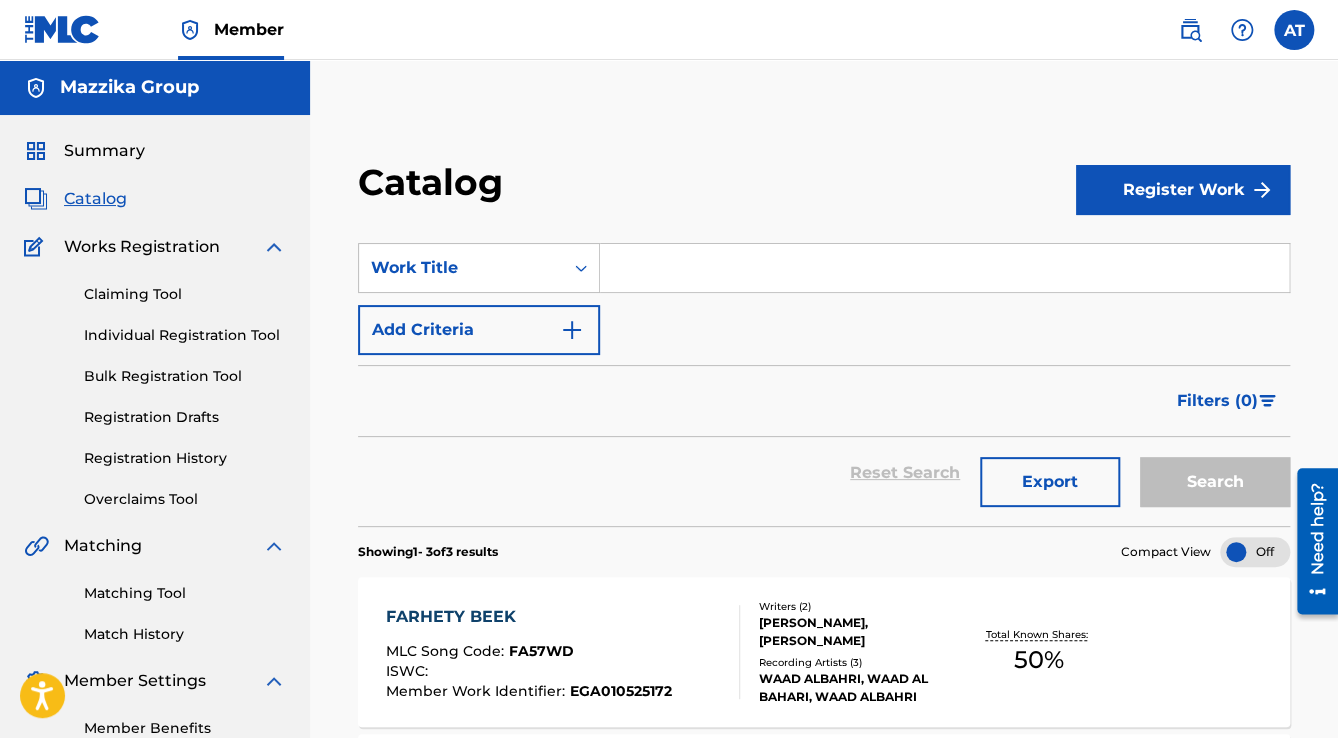 click at bounding box center [944, 268] 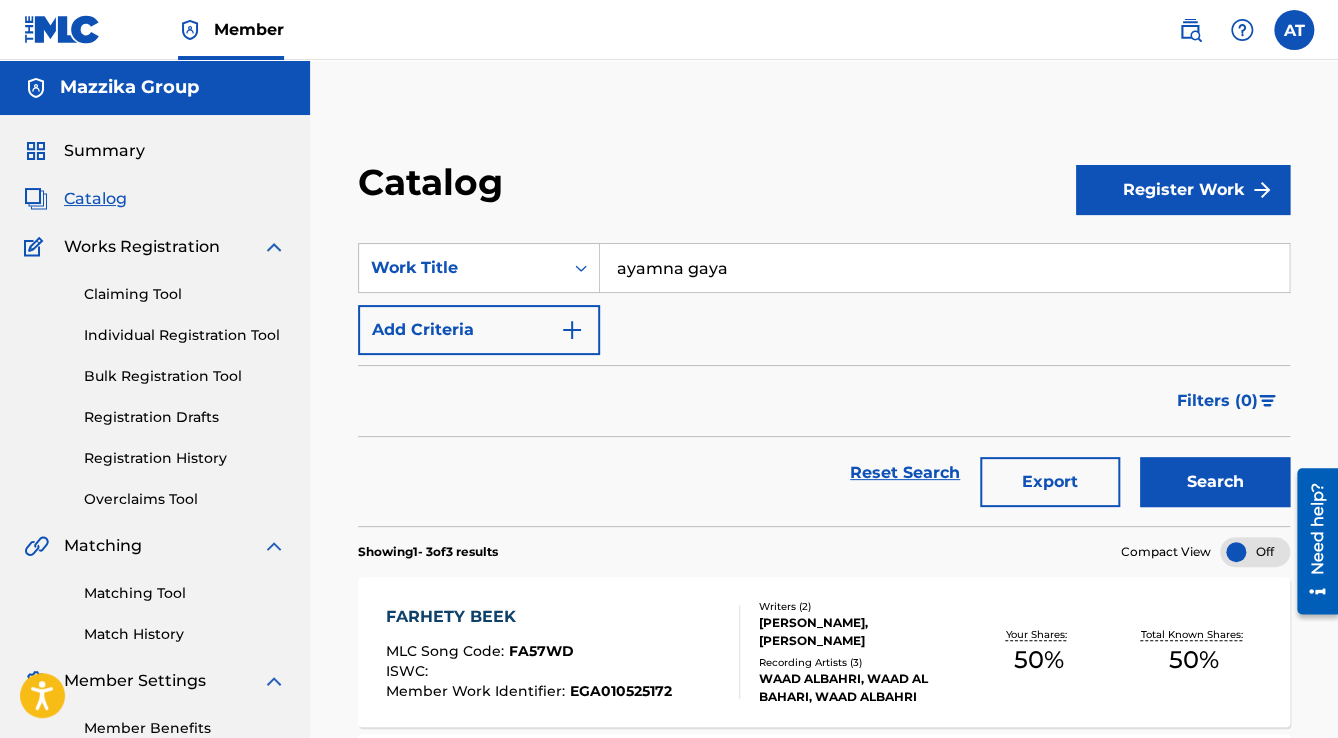 type on "ayamna gaya" 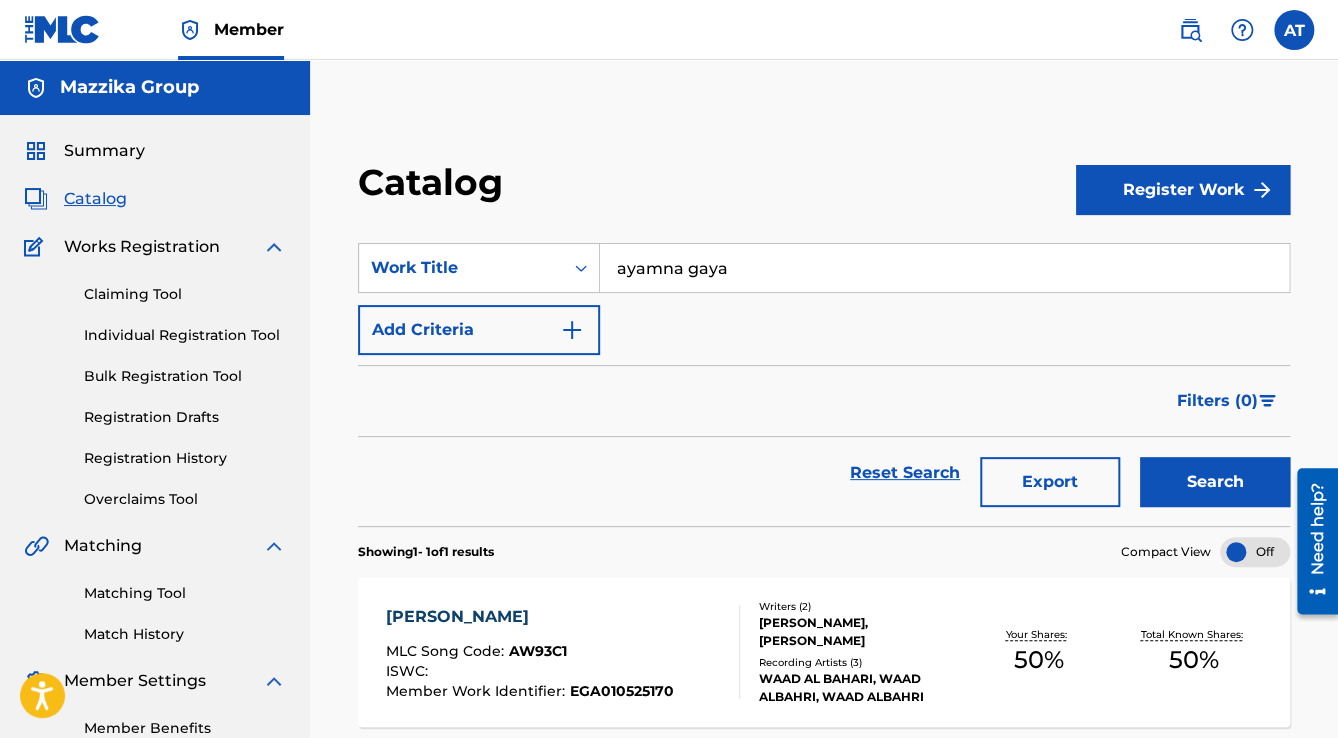 click on "[PERSON_NAME]" at bounding box center [530, 617] 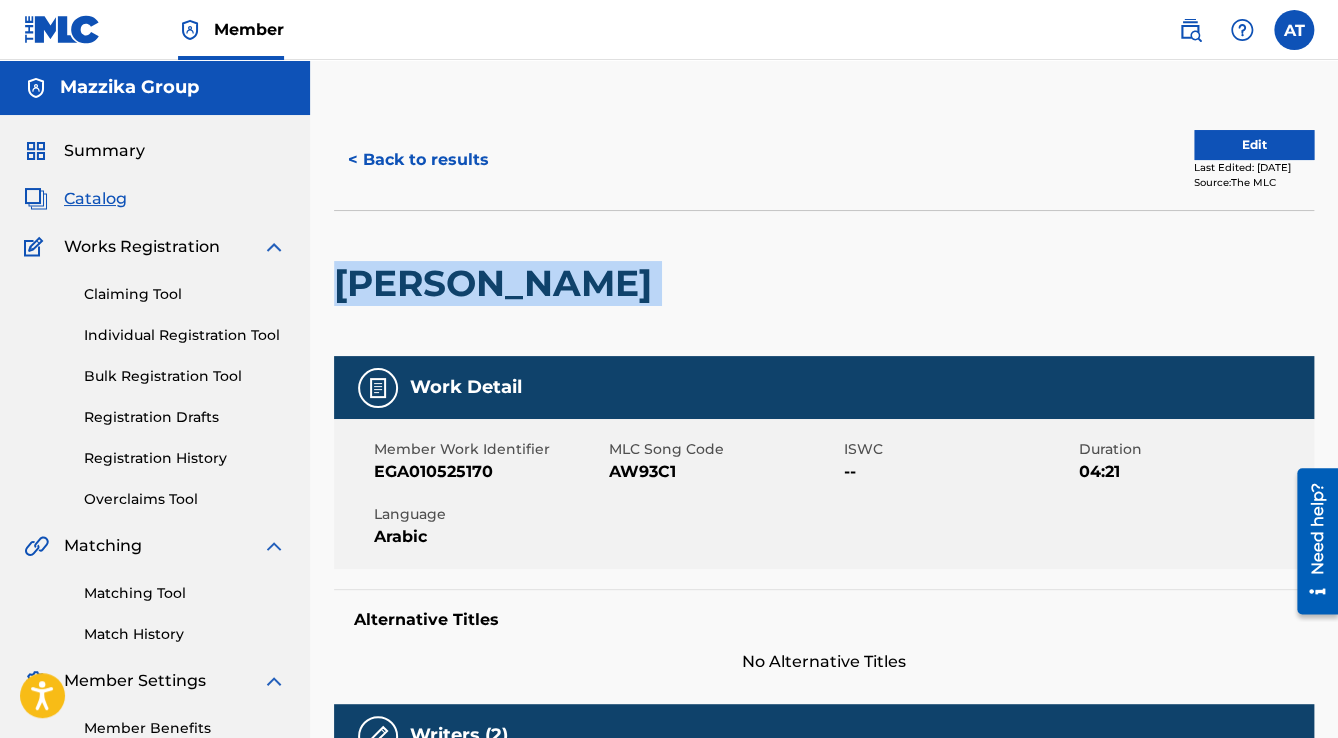 drag, startPoint x: 626, startPoint y: 286, endPoint x: 338, endPoint y: 270, distance: 288.4441 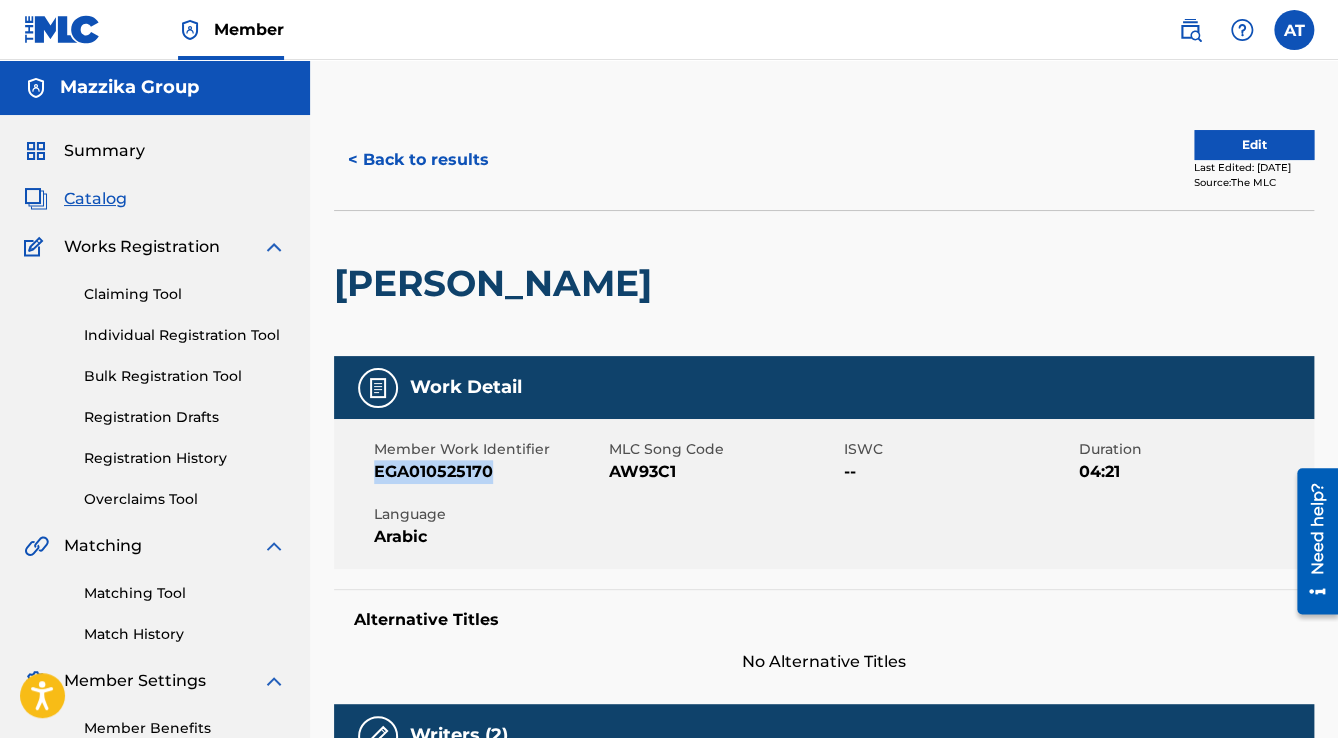 drag, startPoint x: 492, startPoint y: 476, endPoint x: 374, endPoint y: 465, distance: 118.511604 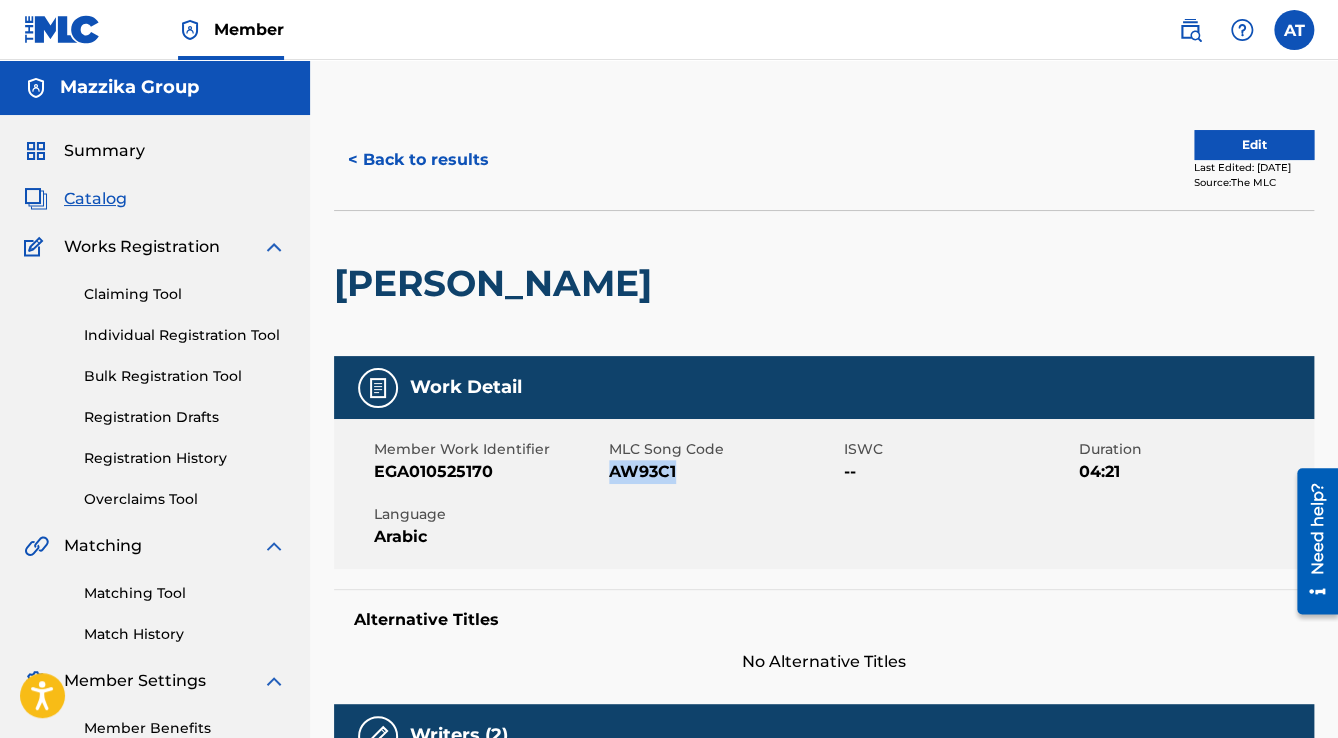 drag, startPoint x: 698, startPoint y: 472, endPoint x: 612, endPoint y: 472, distance: 86 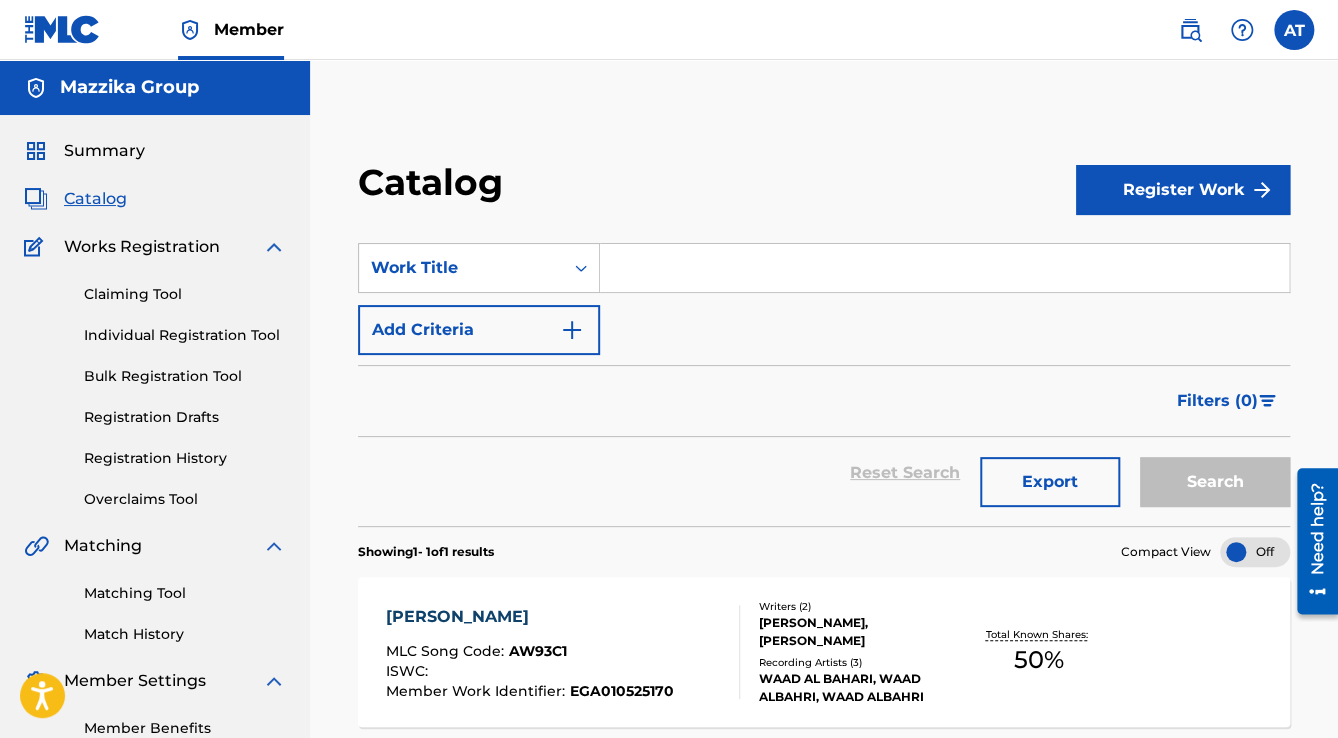 click at bounding box center [944, 268] 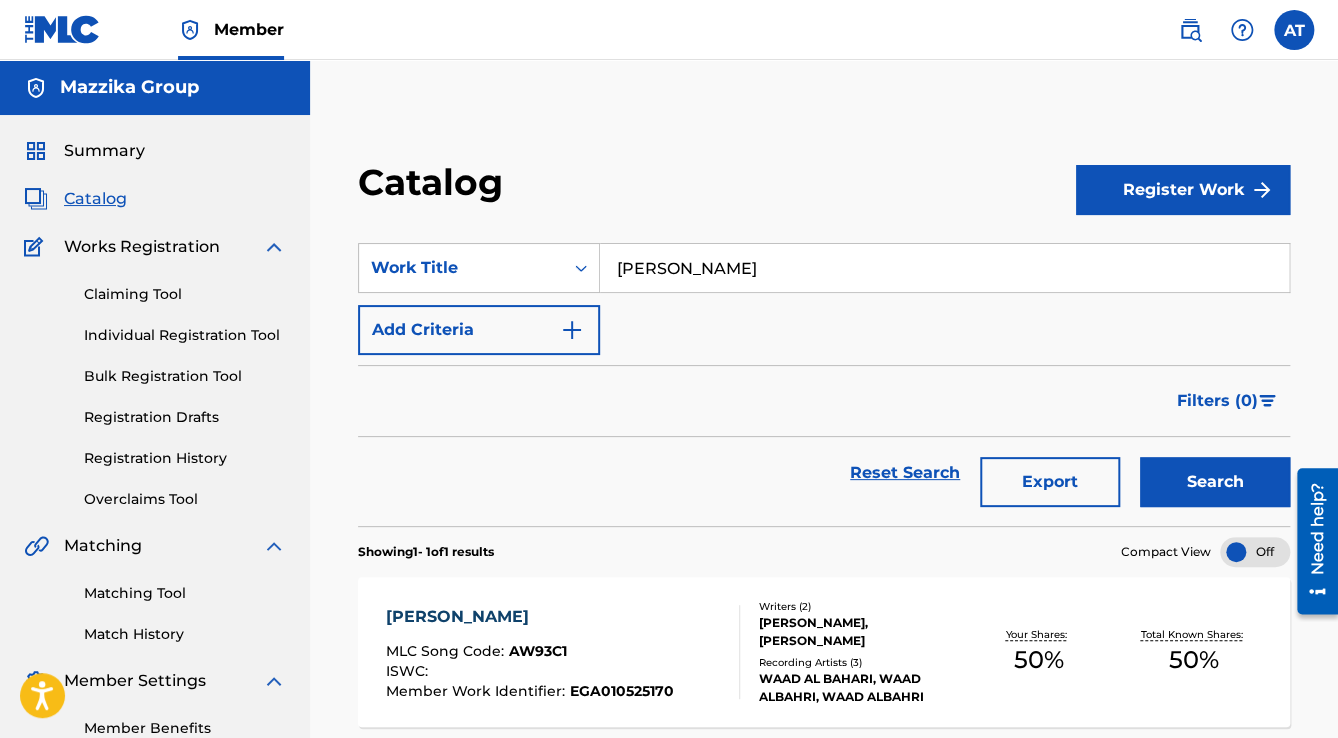 type on "[PERSON_NAME]" 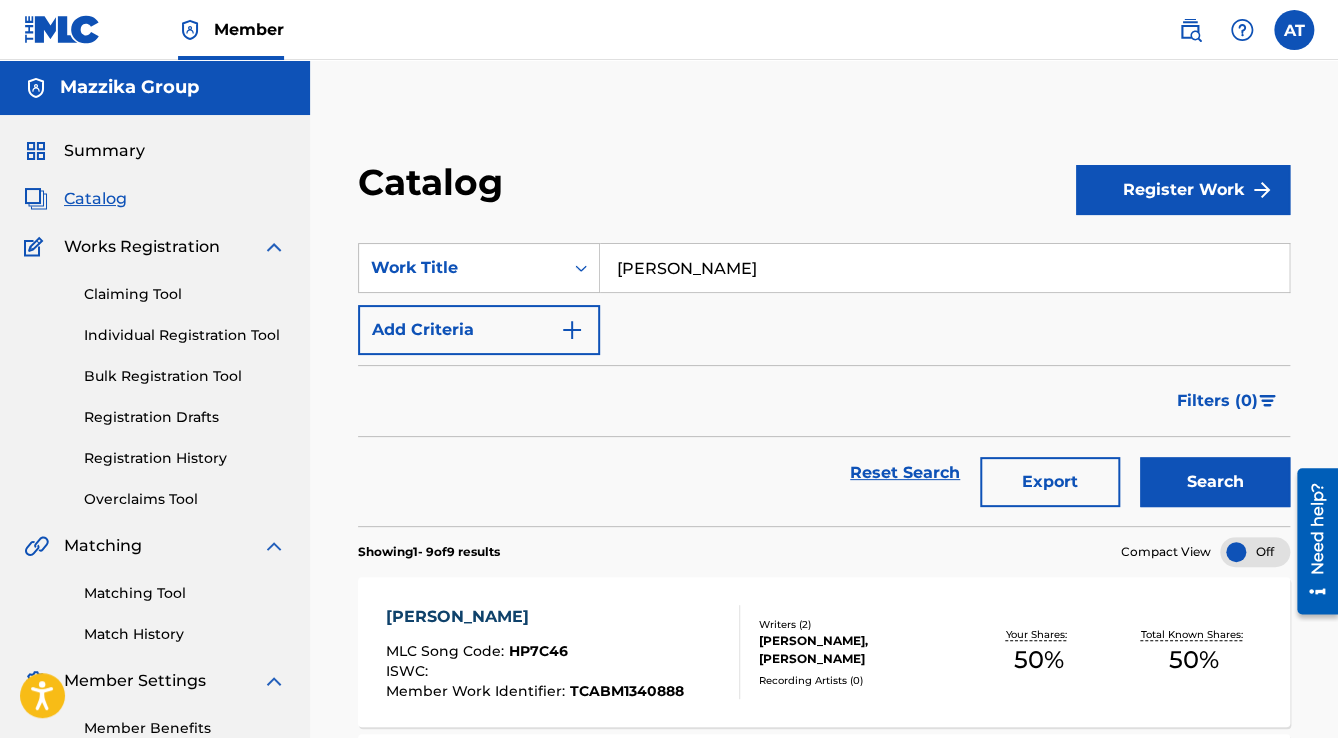 click on "[PERSON_NAME]" at bounding box center (535, 617) 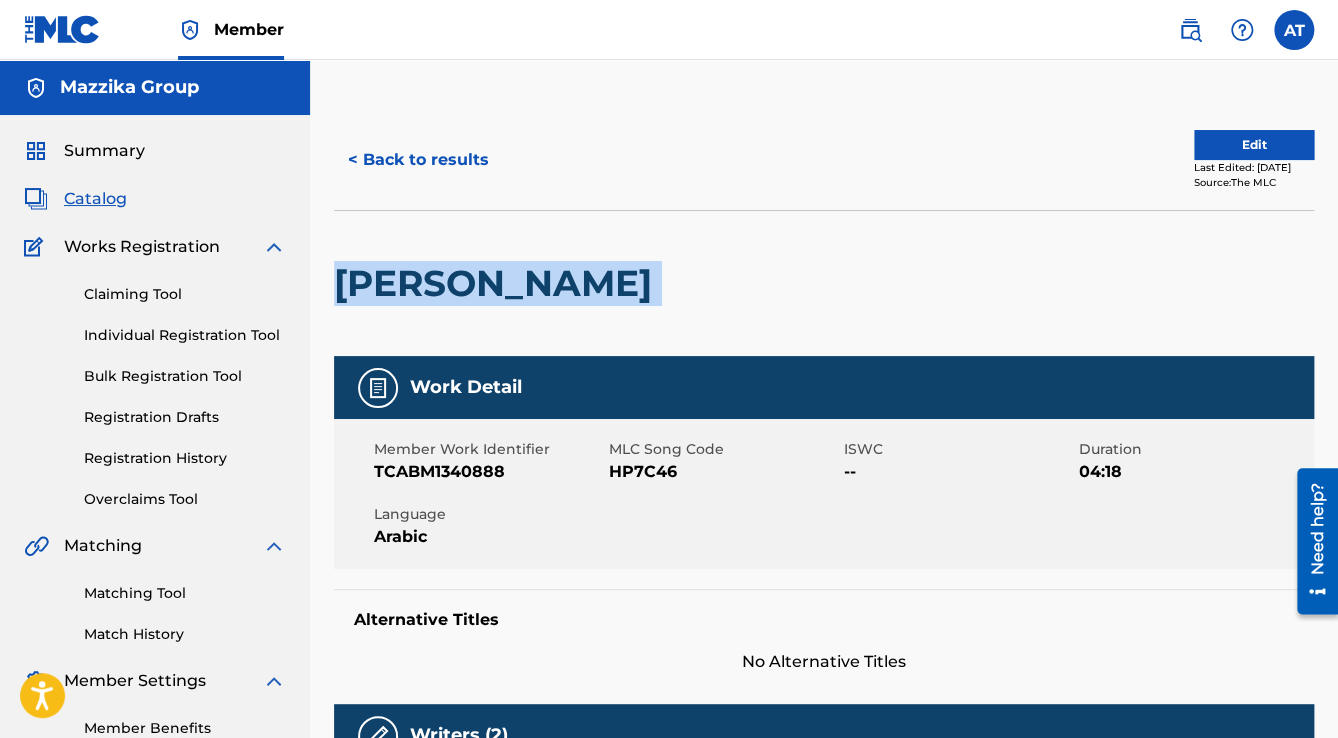 drag, startPoint x: 627, startPoint y: 289, endPoint x: 347, endPoint y: 292, distance: 280.01608 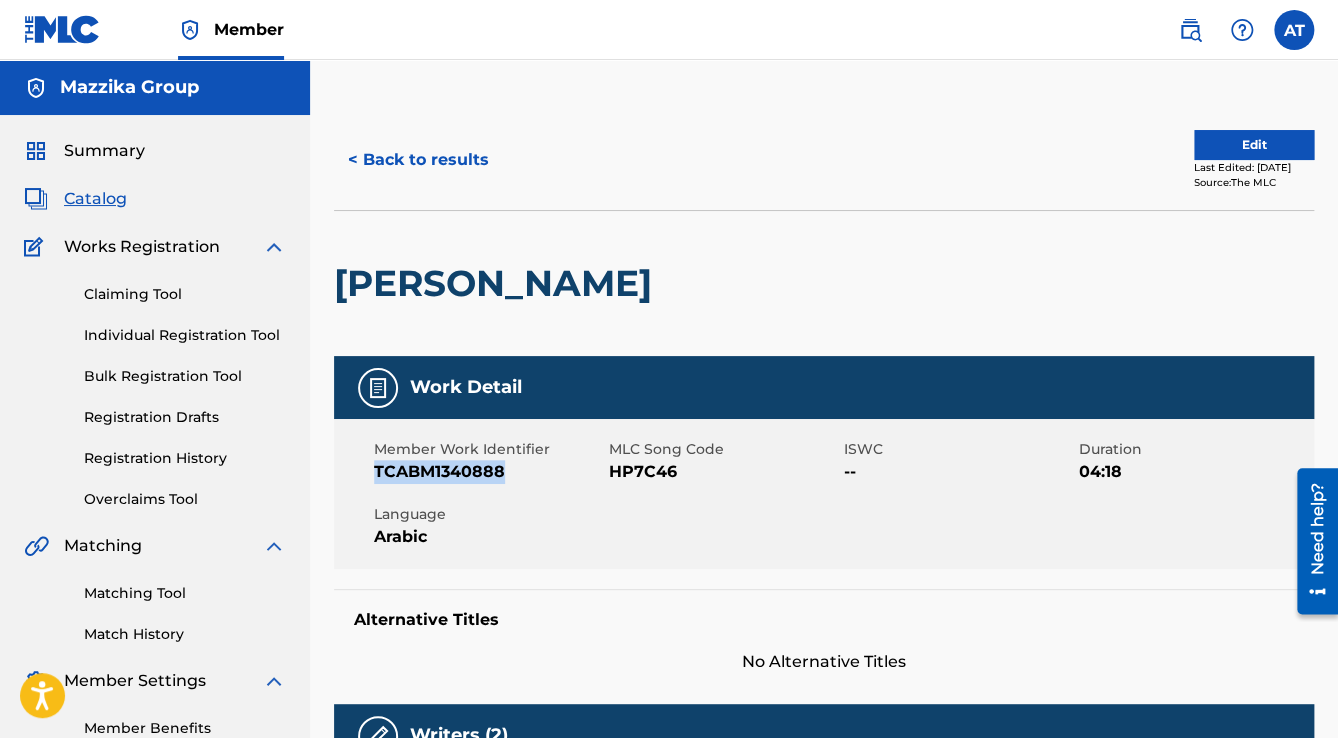drag, startPoint x: 502, startPoint y: 471, endPoint x: 371, endPoint y: 471, distance: 131 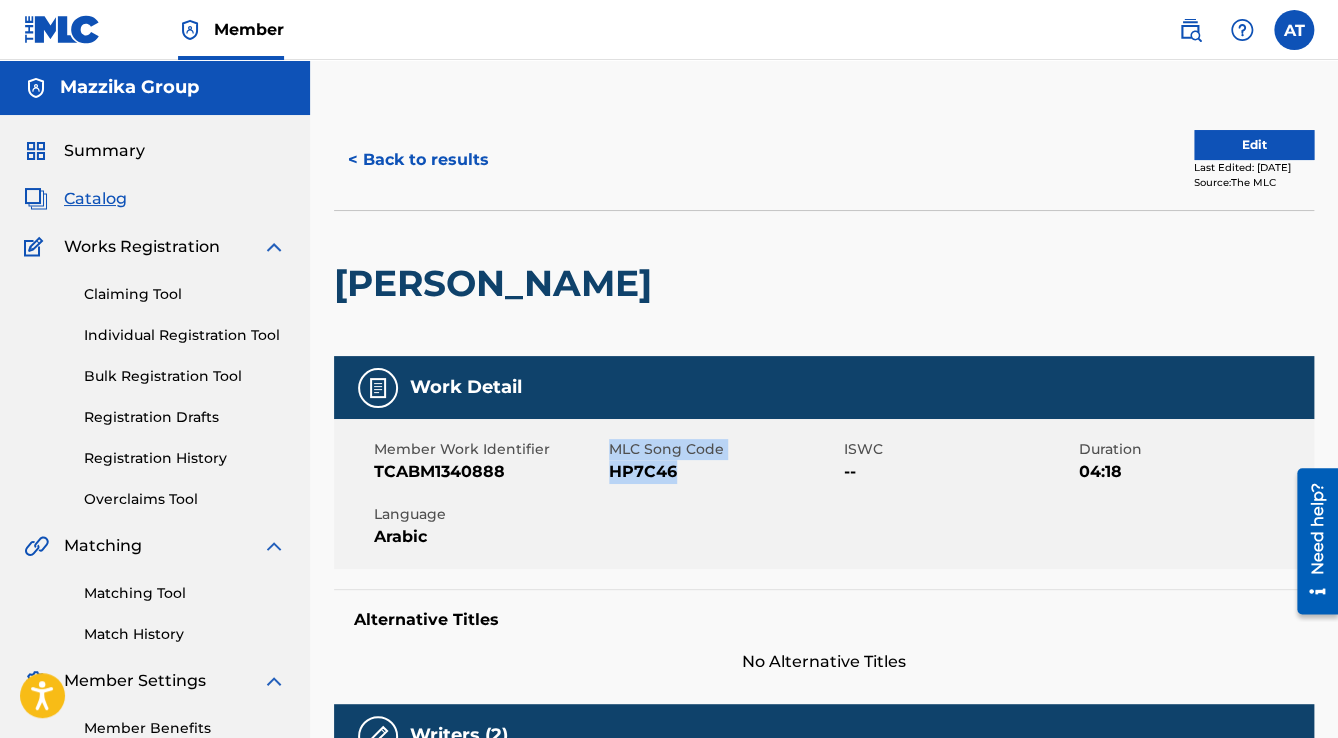 drag, startPoint x: 688, startPoint y: 468, endPoint x: 607, endPoint y: 471, distance: 81.055534 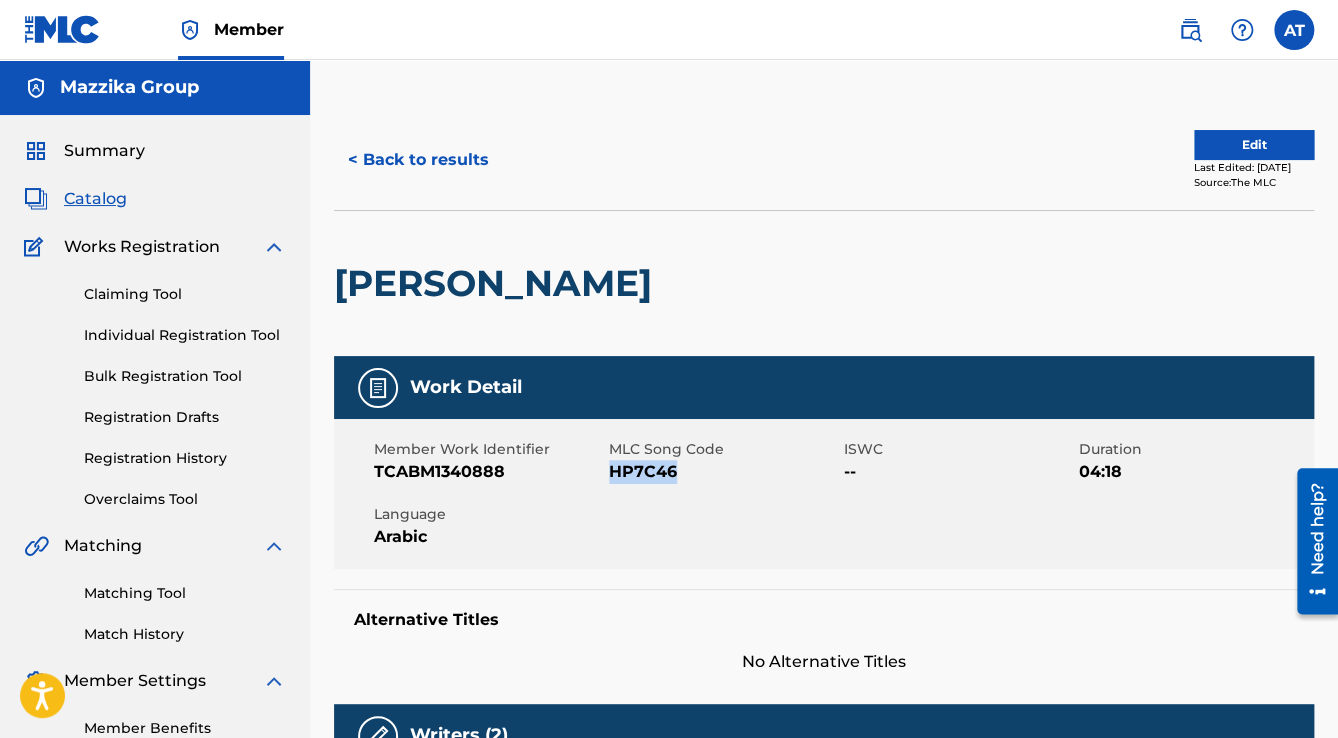 drag, startPoint x: 690, startPoint y: 473, endPoint x: 612, endPoint y: 473, distance: 78 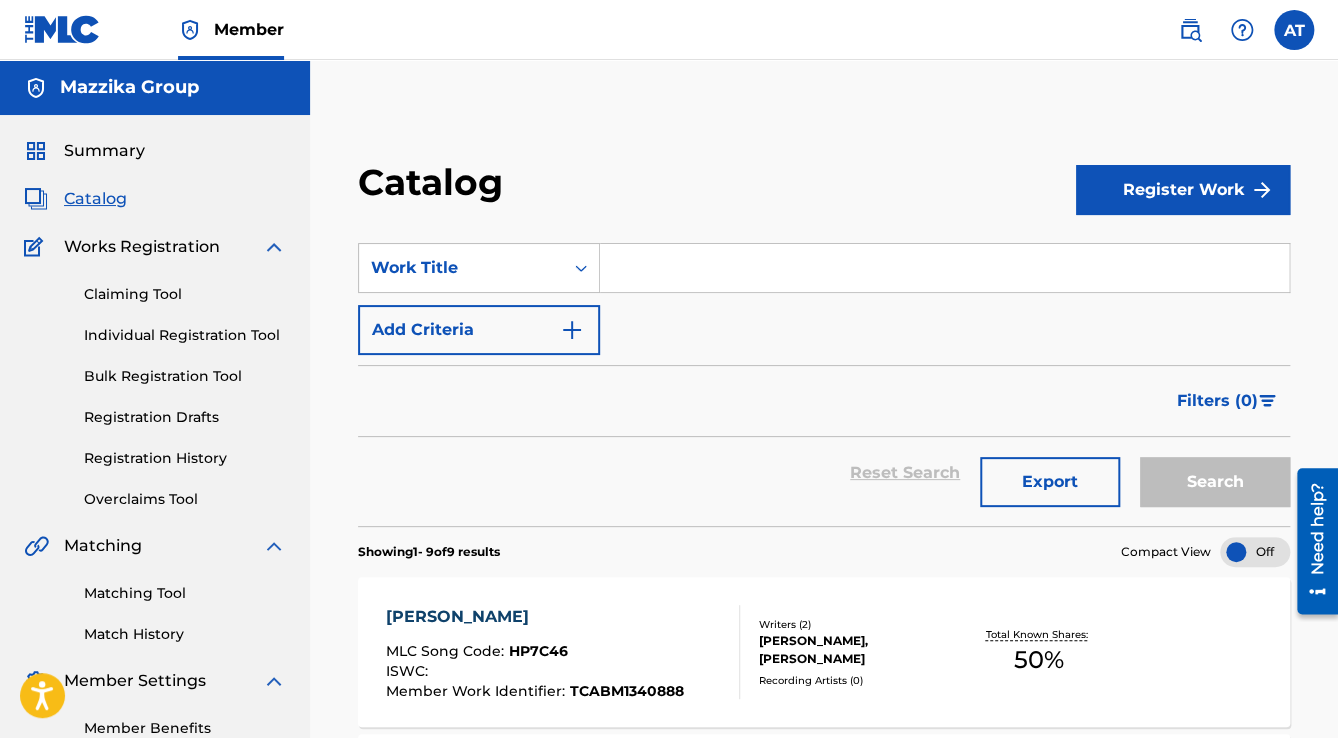 click at bounding box center (944, 268) 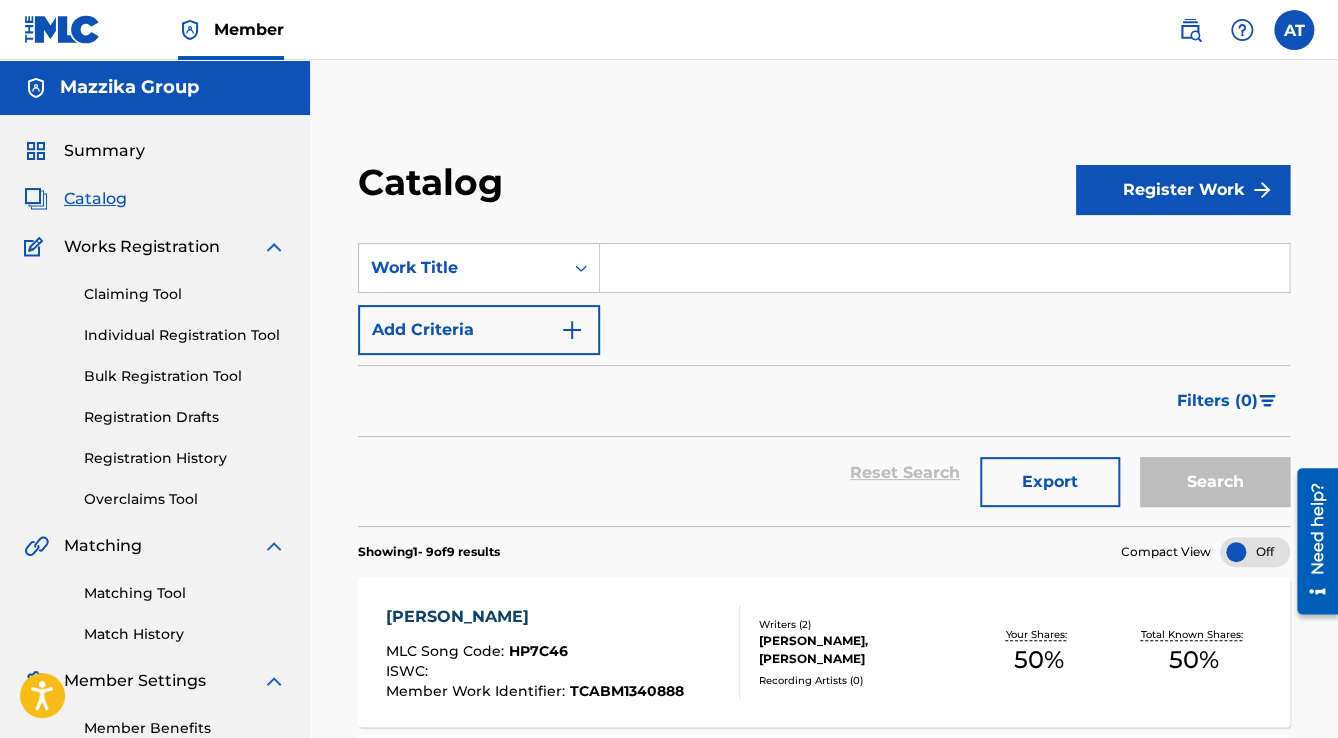 paste on "We Enta Maaya" 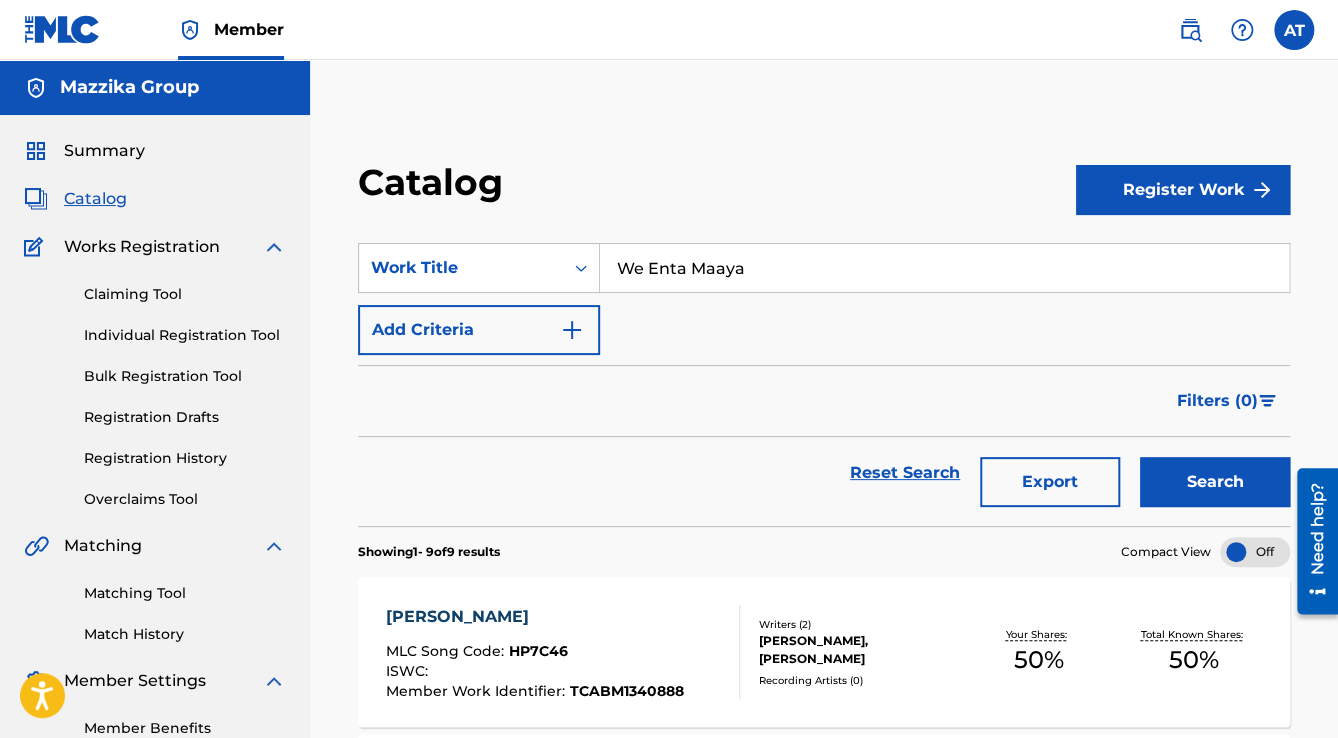 type on "We Enta Maaya" 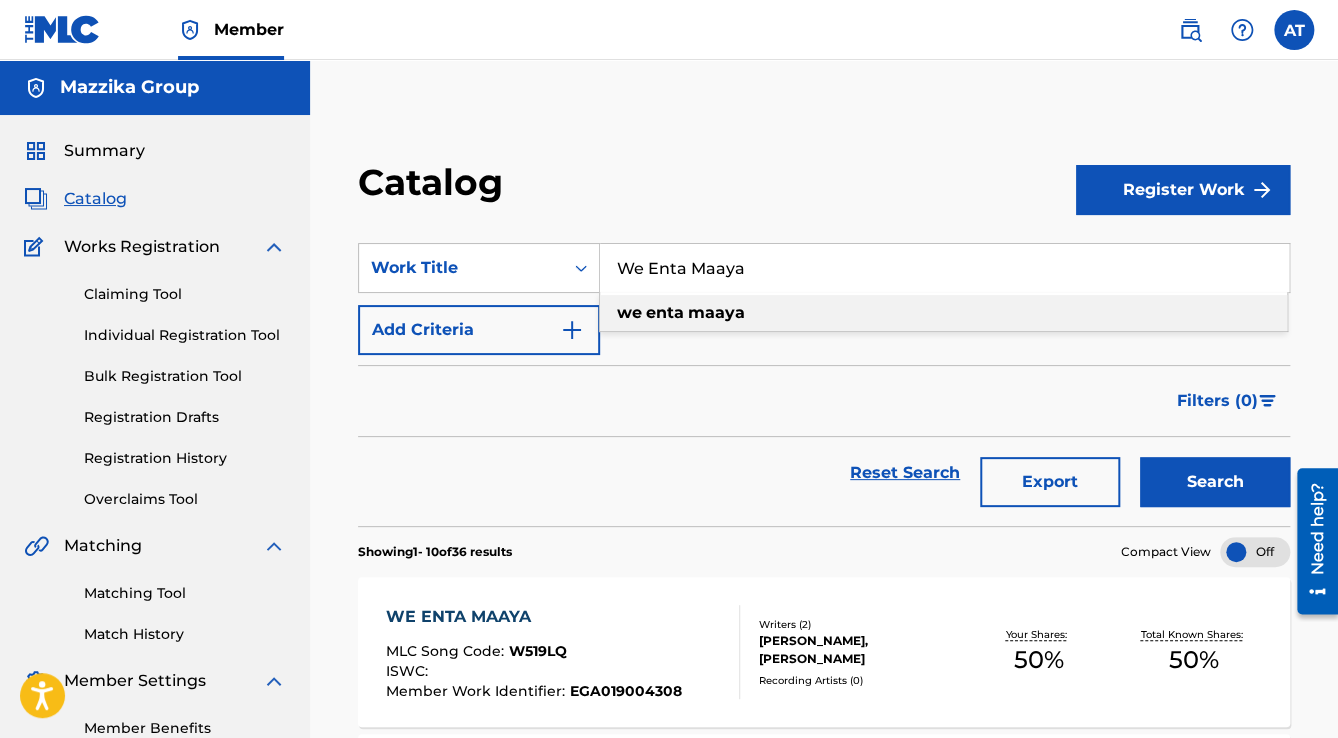 click on "WE ENTA MAAYA" at bounding box center (534, 617) 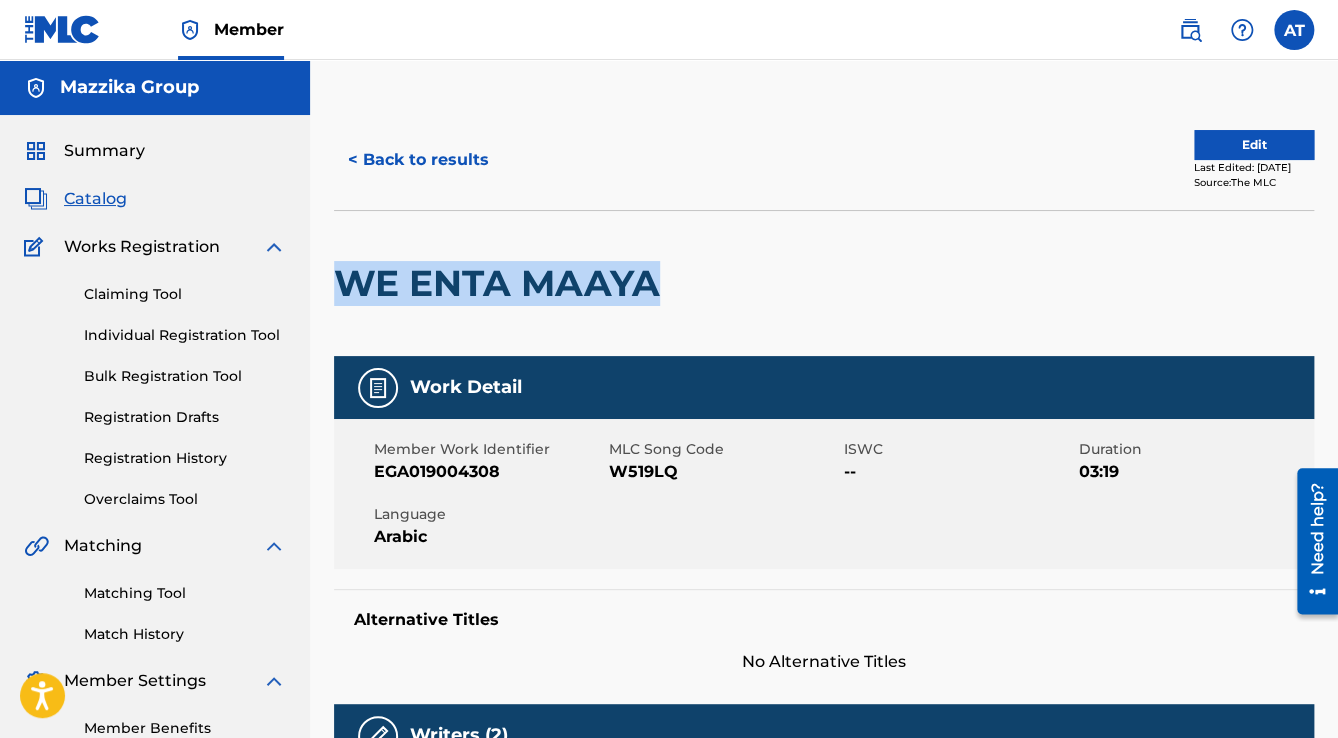 drag, startPoint x: 659, startPoint y: 284, endPoint x: 340, endPoint y: 272, distance: 319.22562 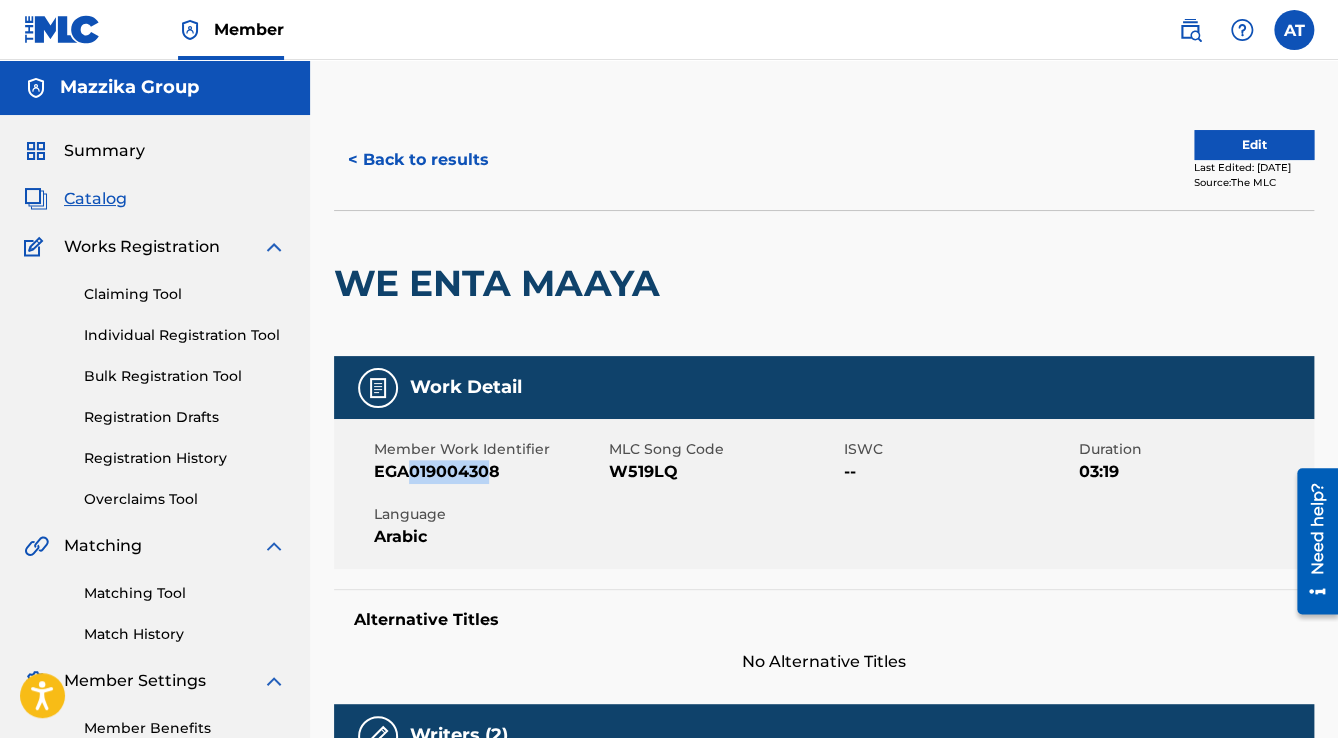 drag, startPoint x: 494, startPoint y: 475, endPoint x: 413, endPoint y: 472, distance: 81.055534 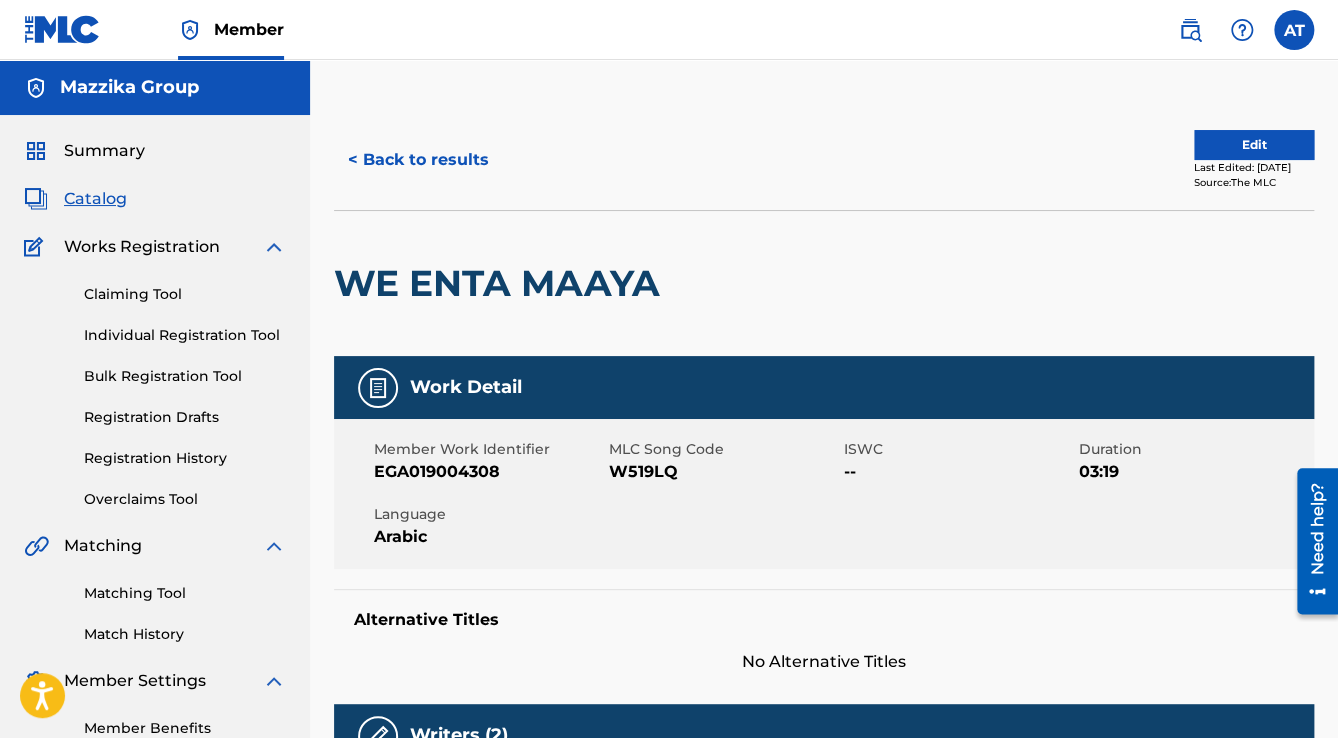 click on "EGA019004308" at bounding box center [489, 472] 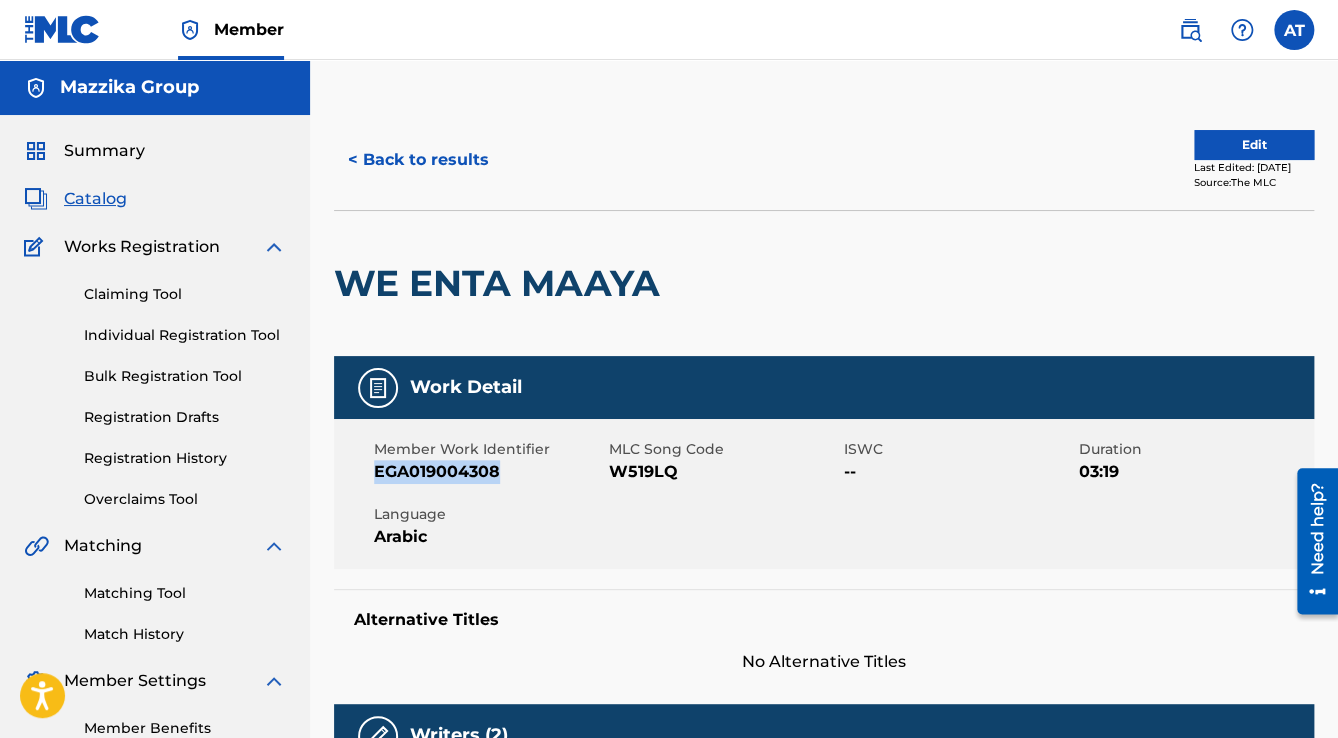 drag, startPoint x: 507, startPoint y: 472, endPoint x: 376, endPoint y: 468, distance: 131.06105 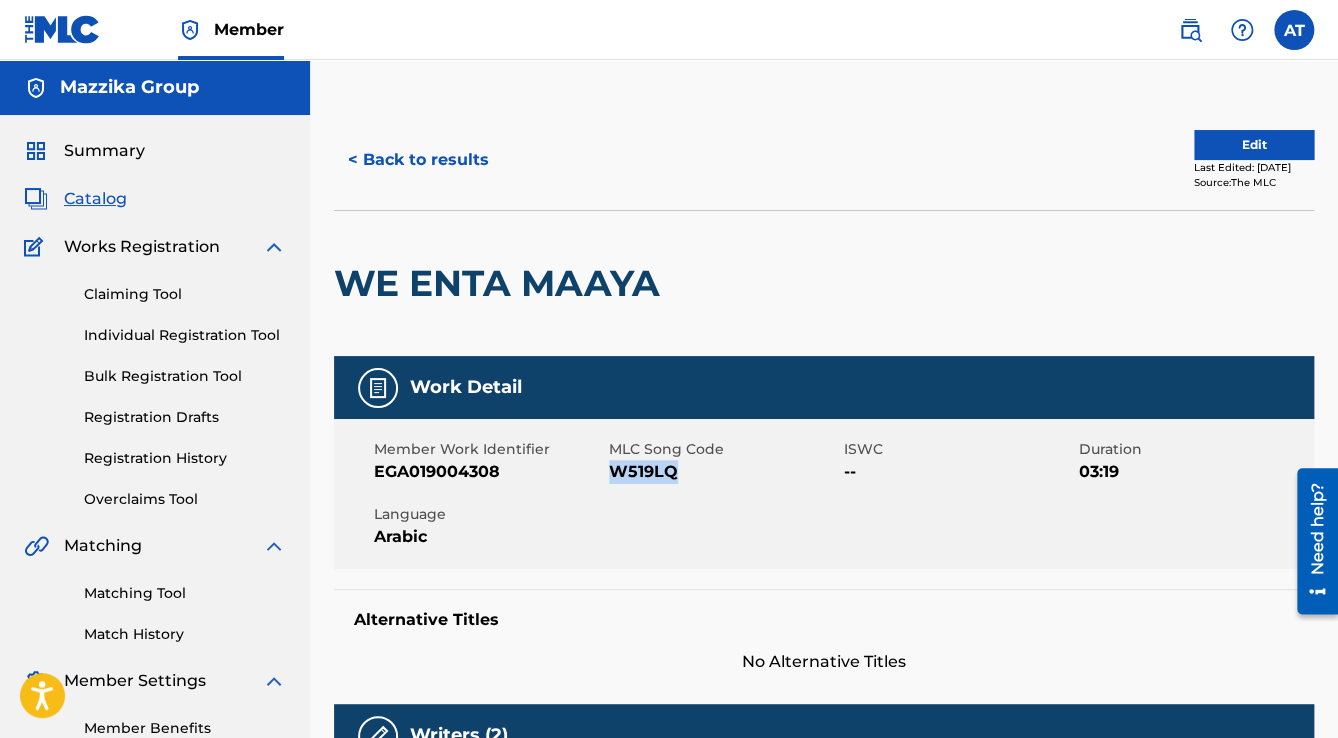drag, startPoint x: 679, startPoint y: 472, endPoint x: 614, endPoint y: 473, distance: 65.00769 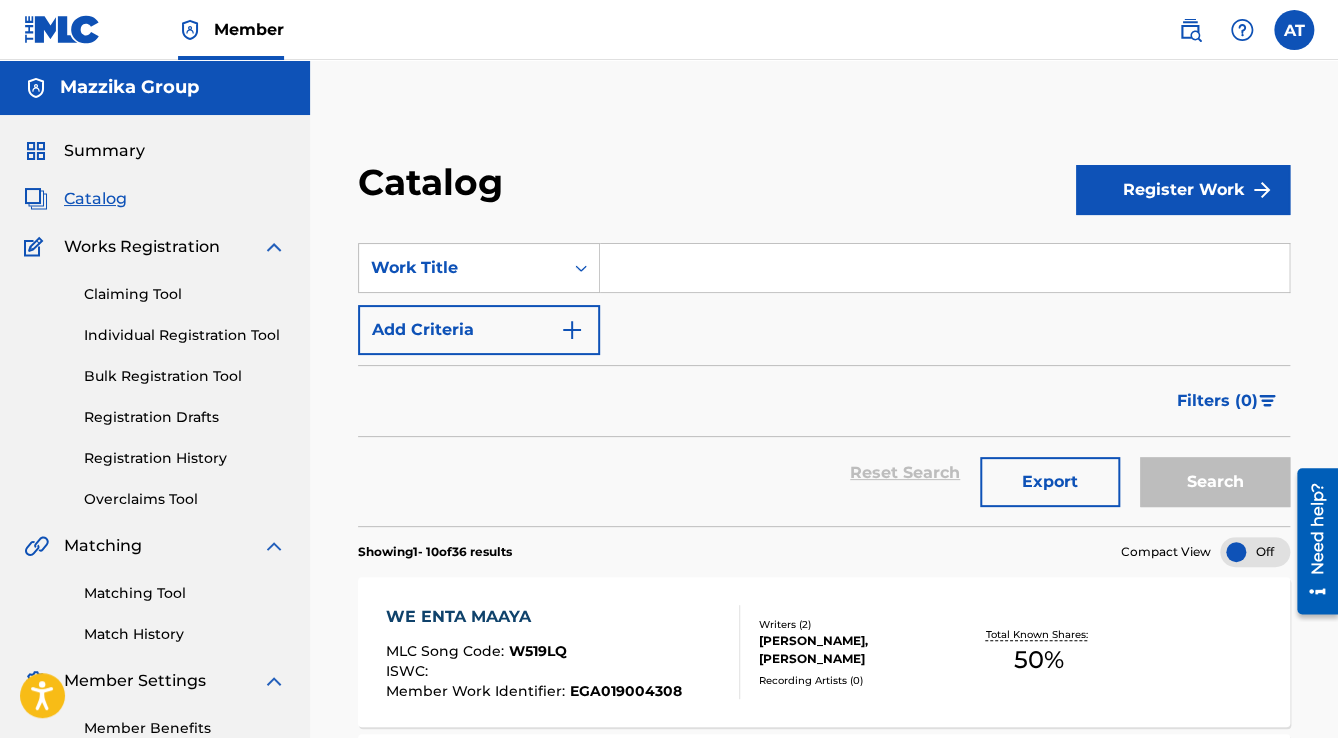 click at bounding box center (944, 268) 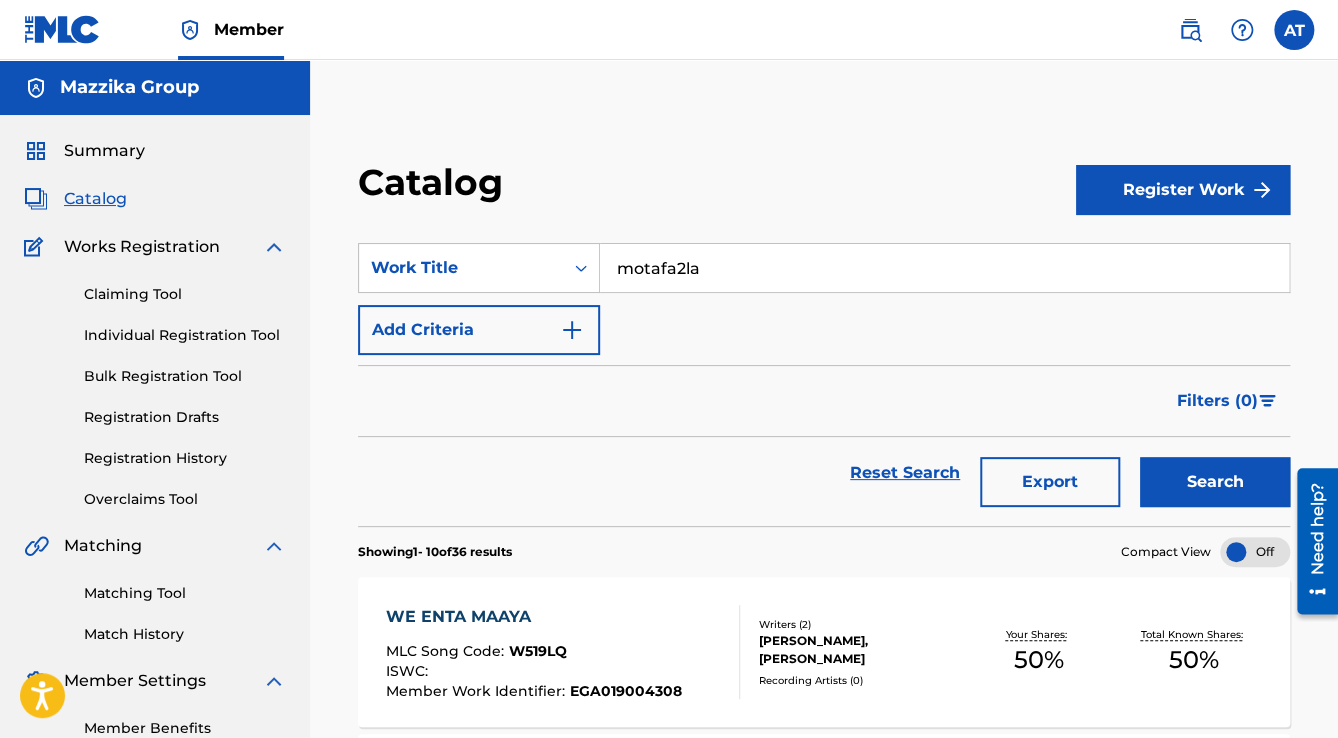type on "motafa2la" 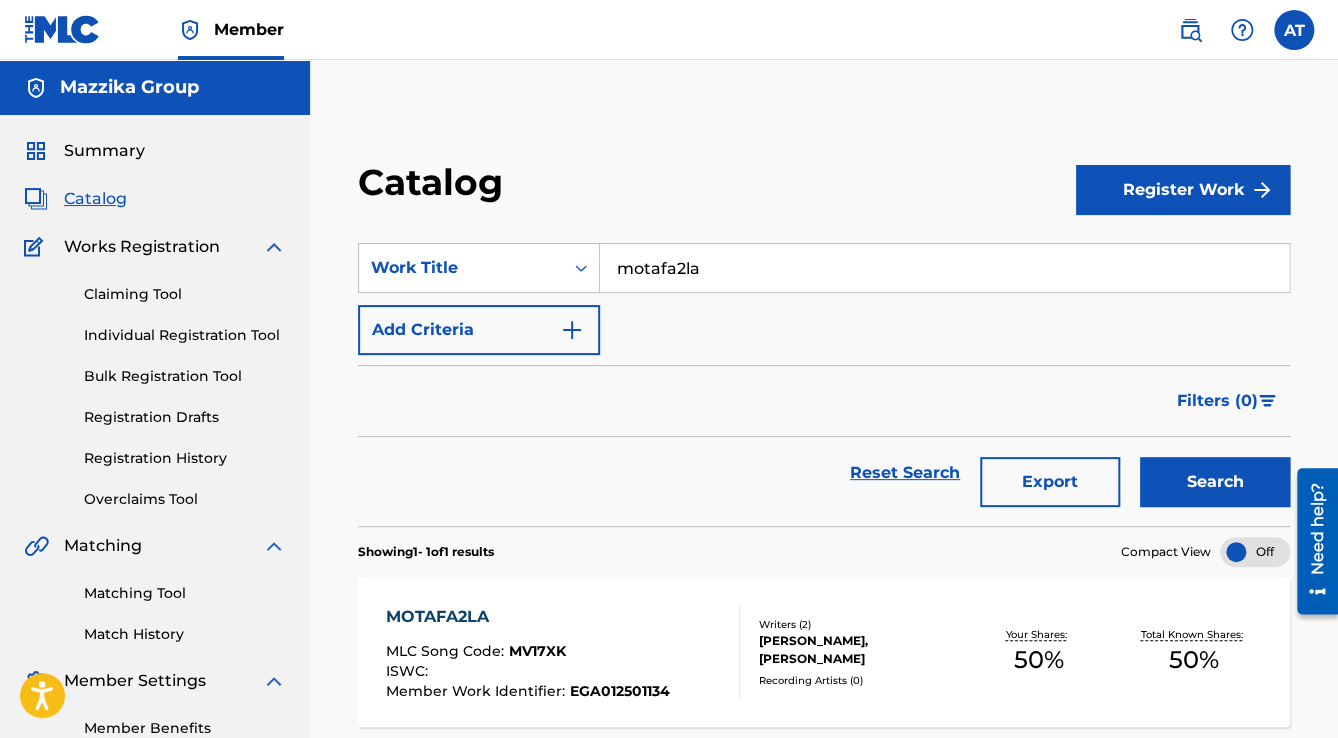 click on "MOTAFA2LA" at bounding box center [528, 617] 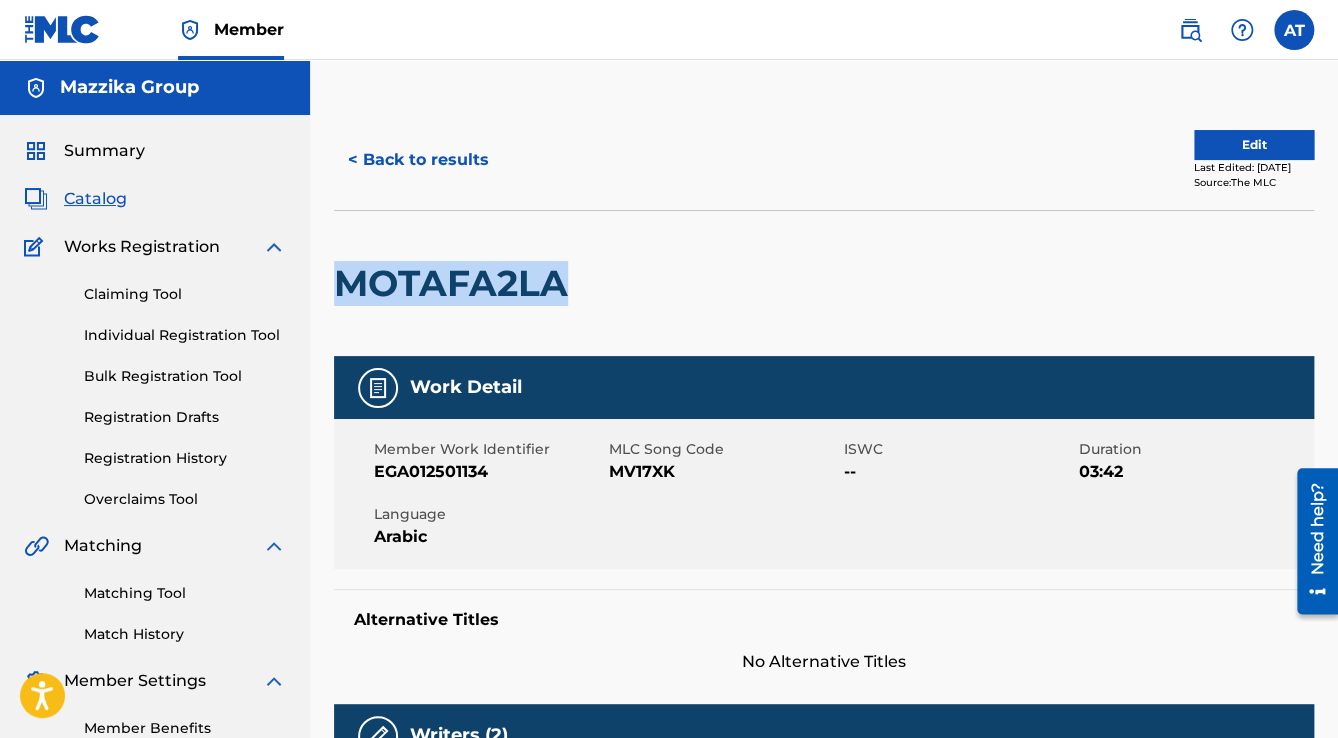 drag, startPoint x: 568, startPoint y: 280, endPoint x: 350, endPoint y: 284, distance: 218.0367 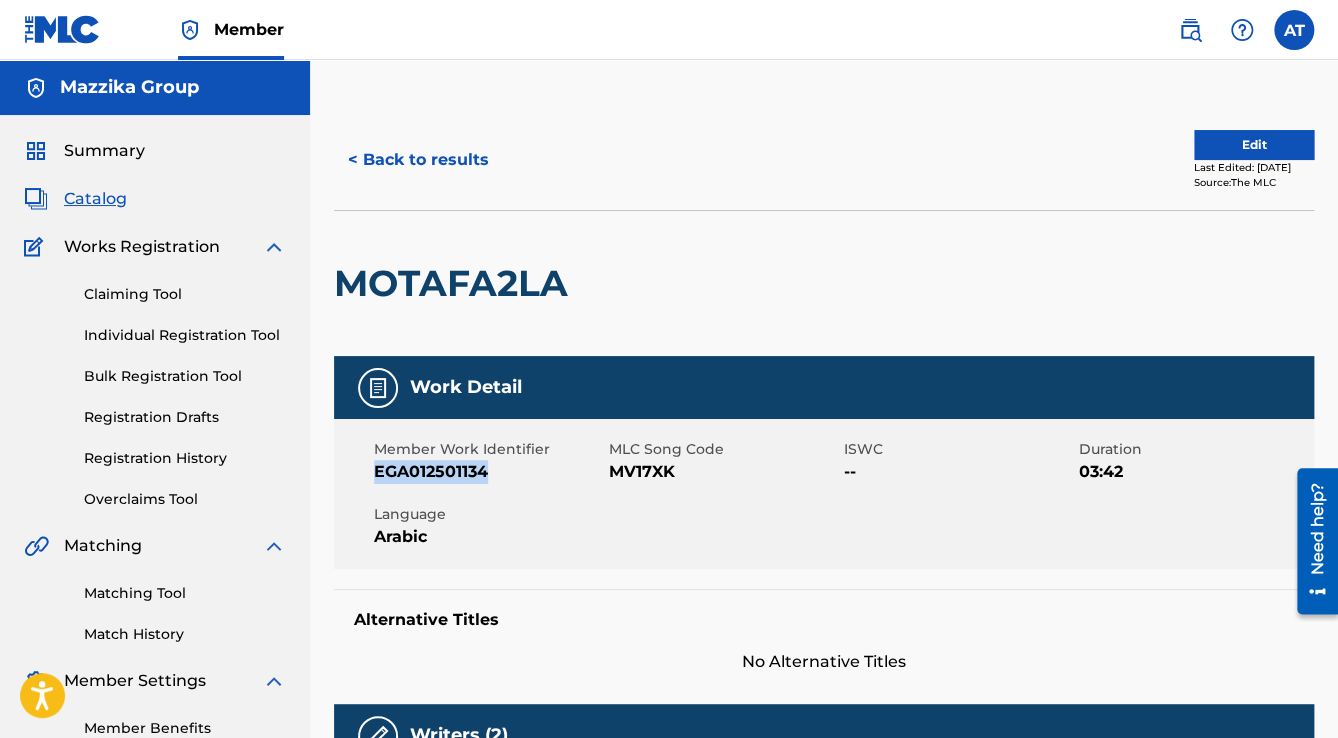drag, startPoint x: 440, startPoint y: 468, endPoint x: 375, endPoint y: 466, distance: 65.03076 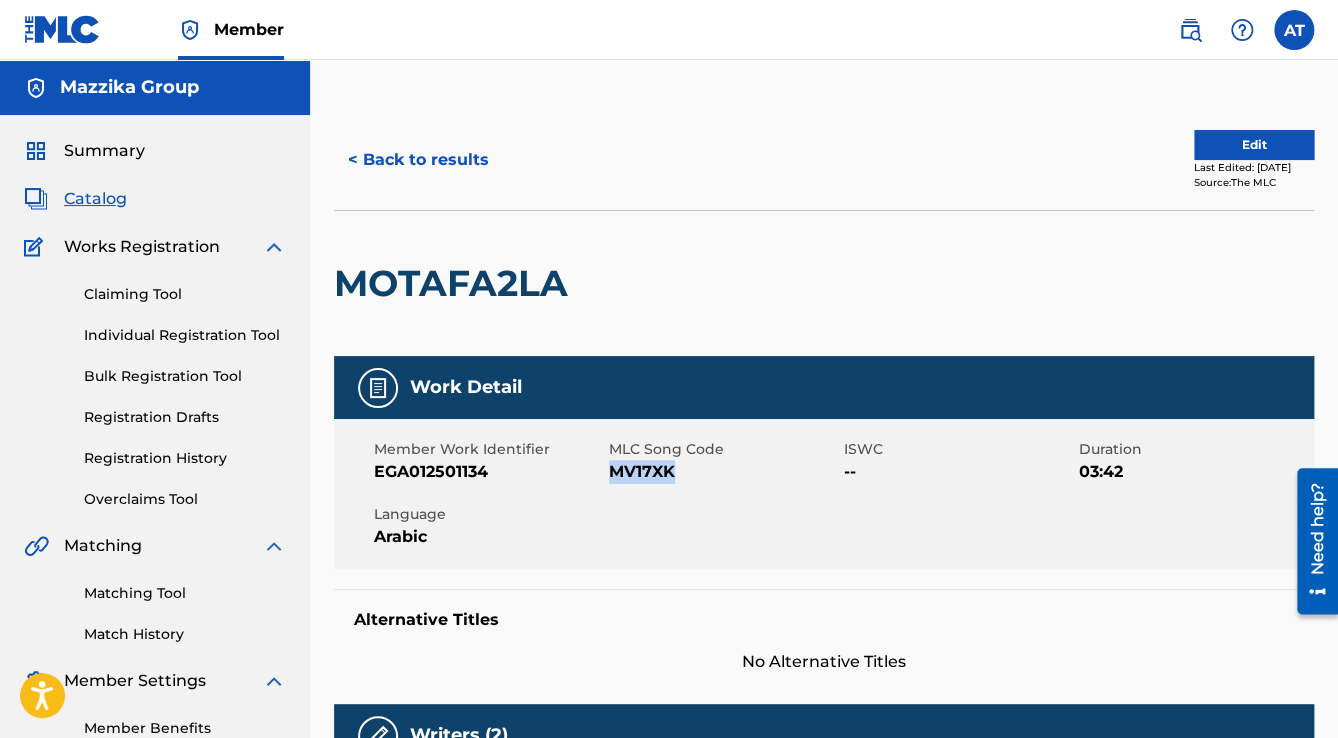 drag, startPoint x: 685, startPoint y: 475, endPoint x: 609, endPoint y: 469, distance: 76.23647 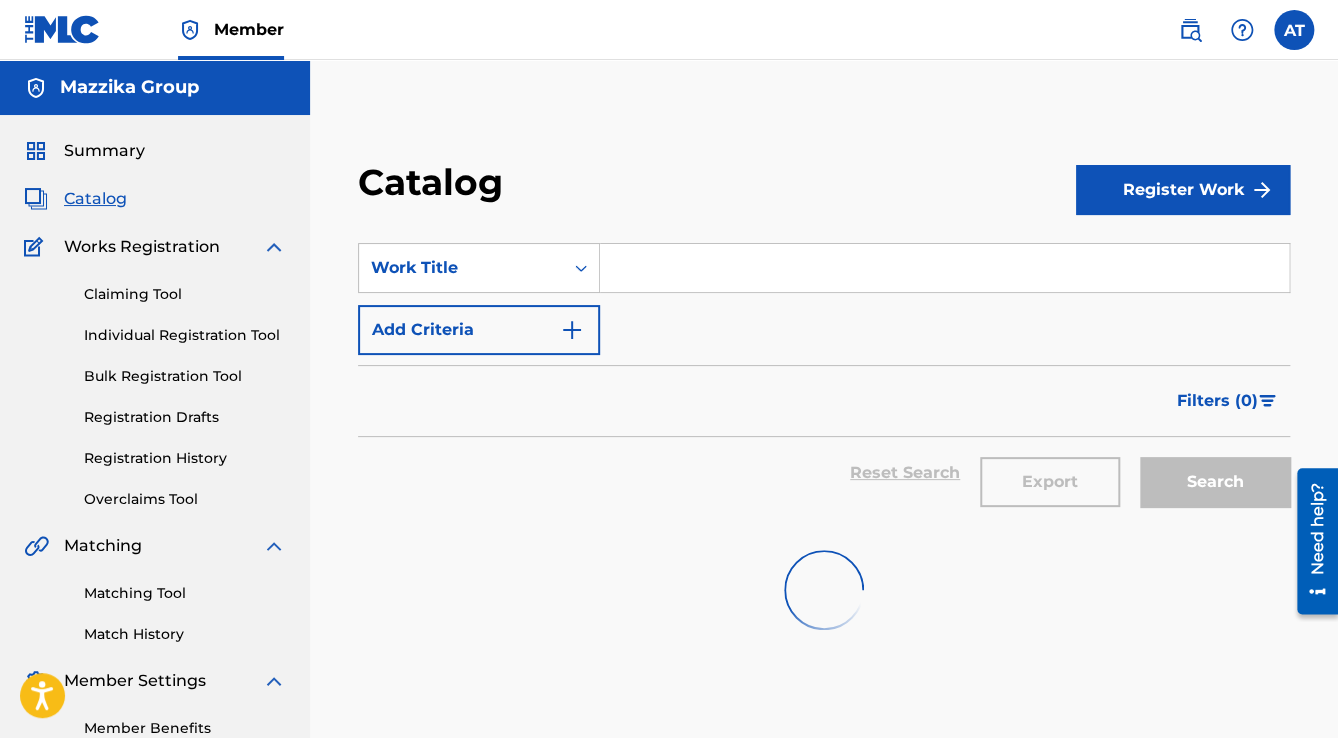click at bounding box center [944, 268] 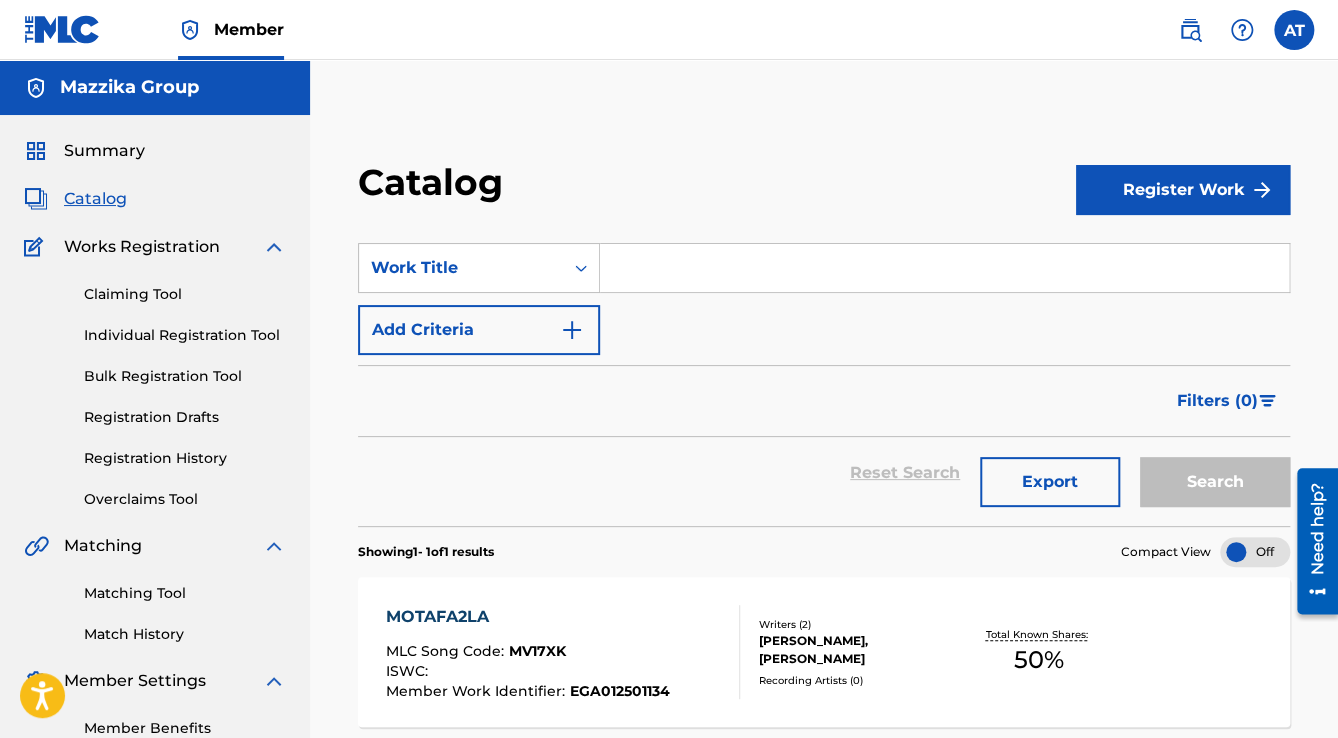 paste on "[PERSON_NAME]" 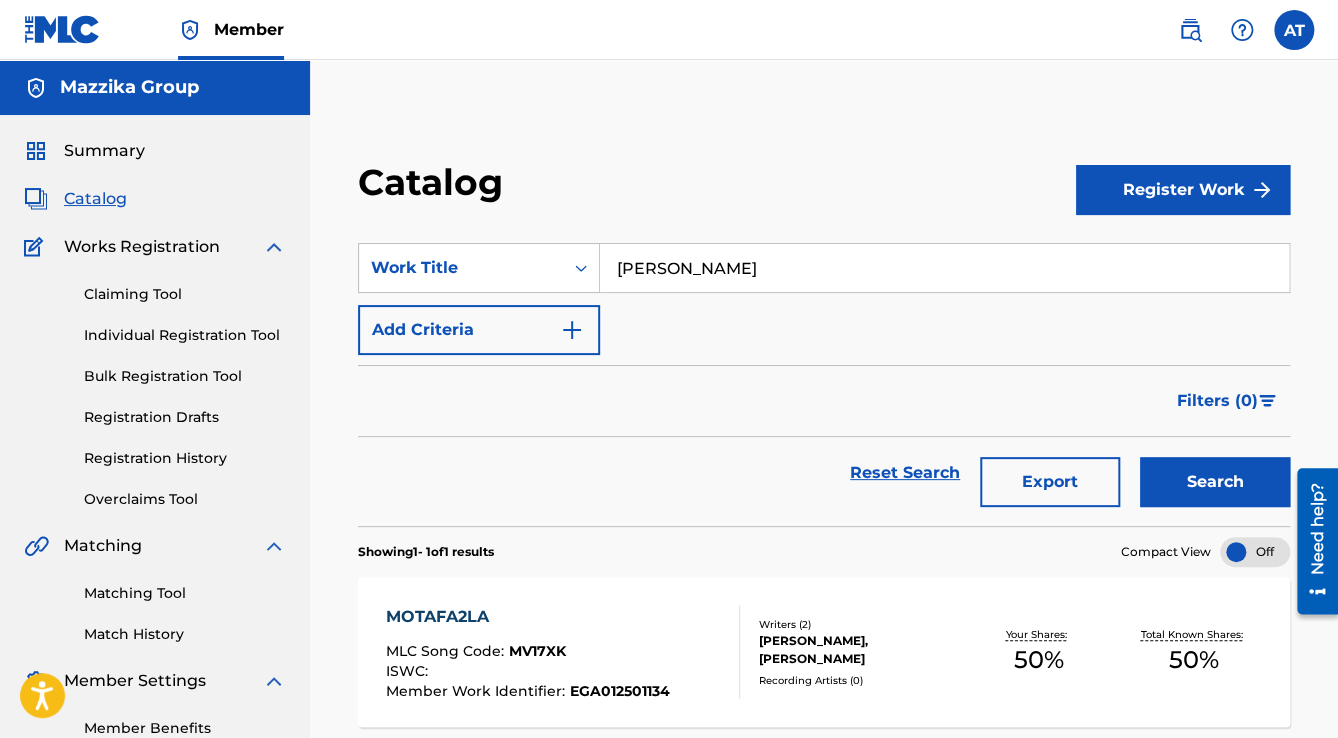 type on "[PERSON_NAME]" 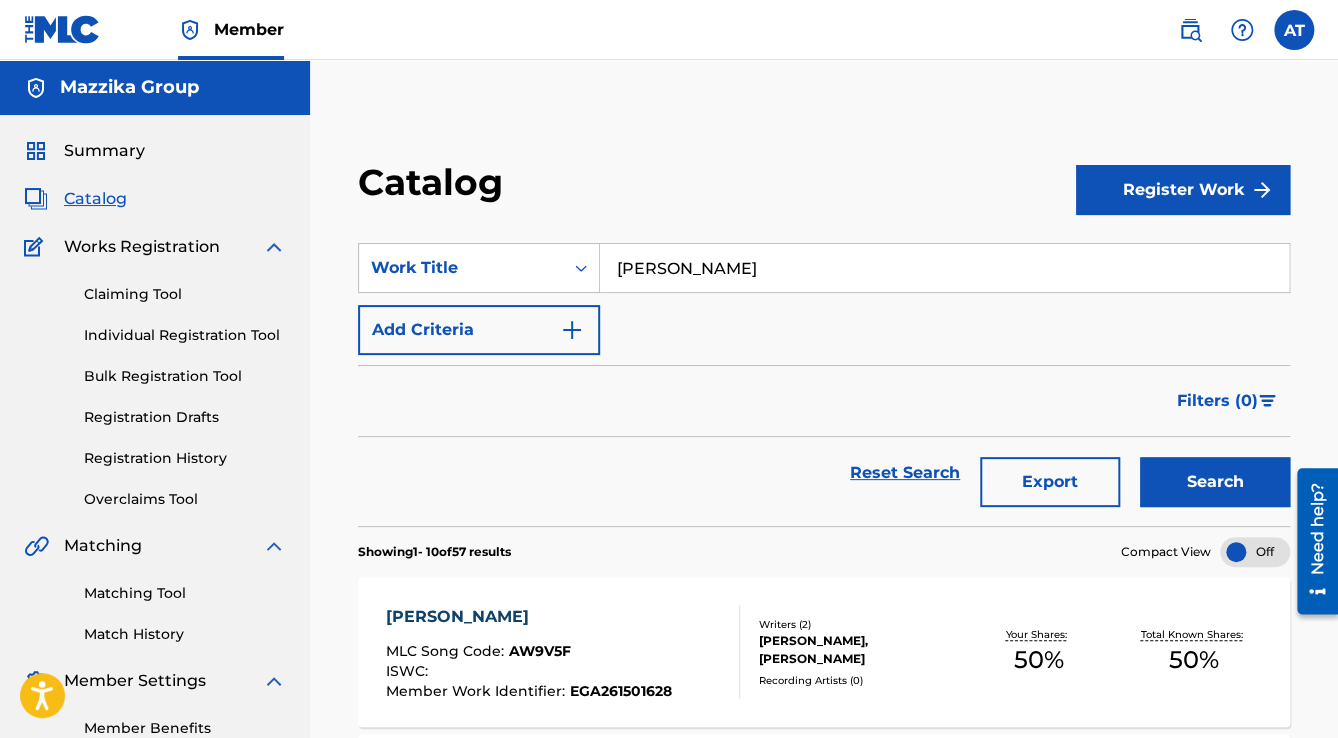 click on "[PERSON_NAME]" at bounding box center (529, 617) 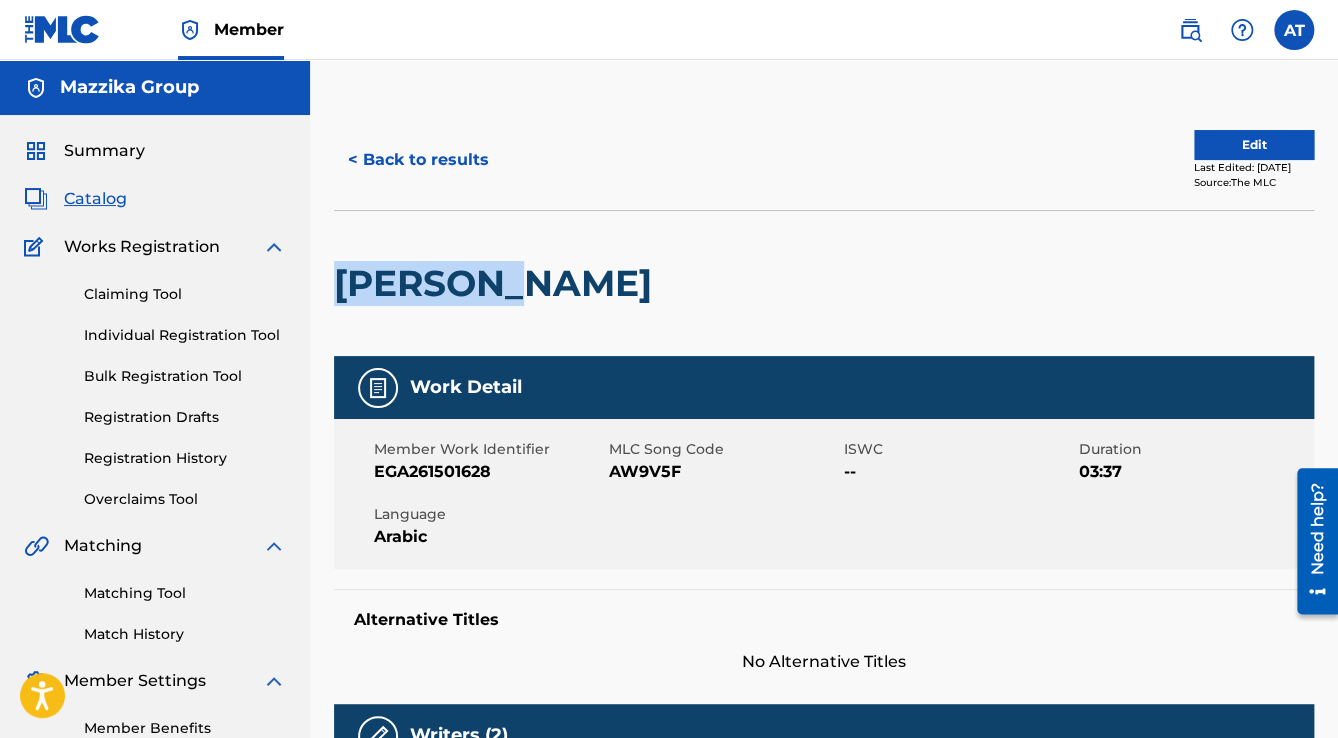 drag, startPoint x: 554, startPoint y: 287, endPoint x: 343, endPoint y: 288, distance: 211.00237 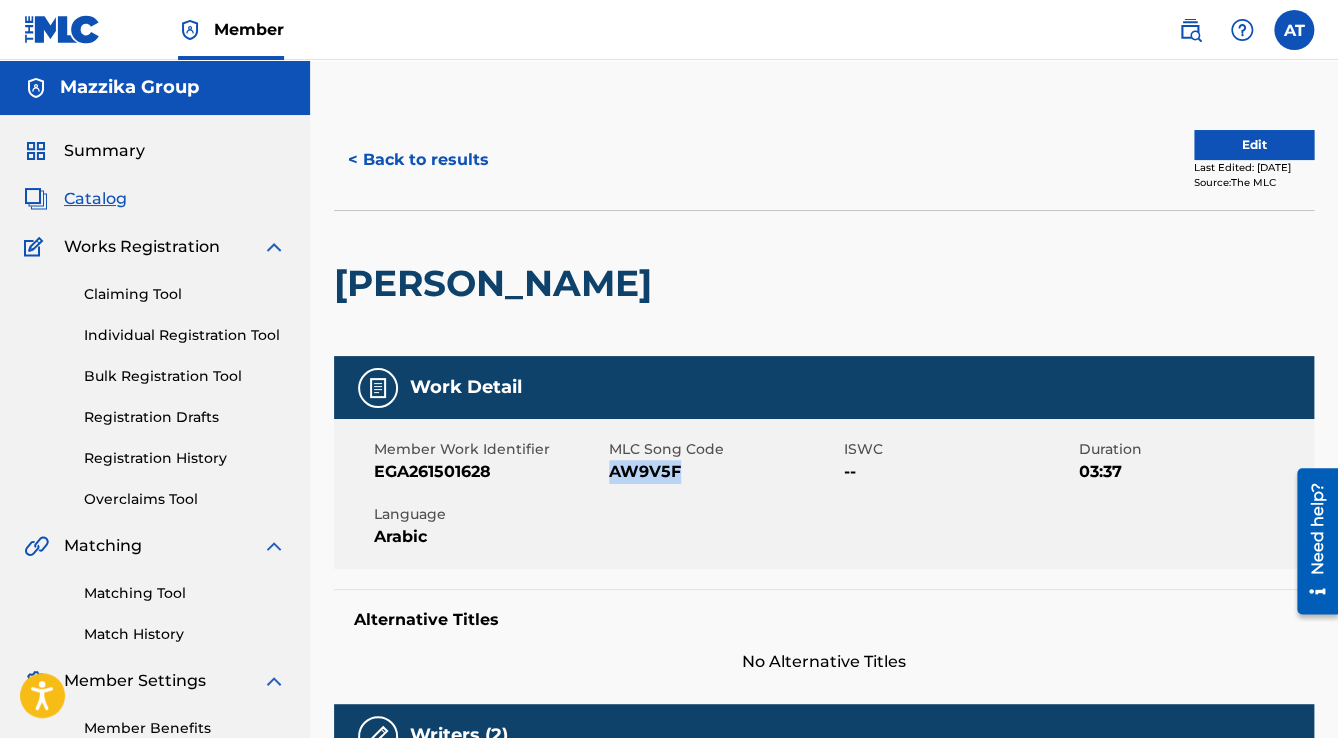 drag, startPoint x: 679, startPoint y: 471, endPoint x: 611, endPoint y: 476, distance: 68.18358 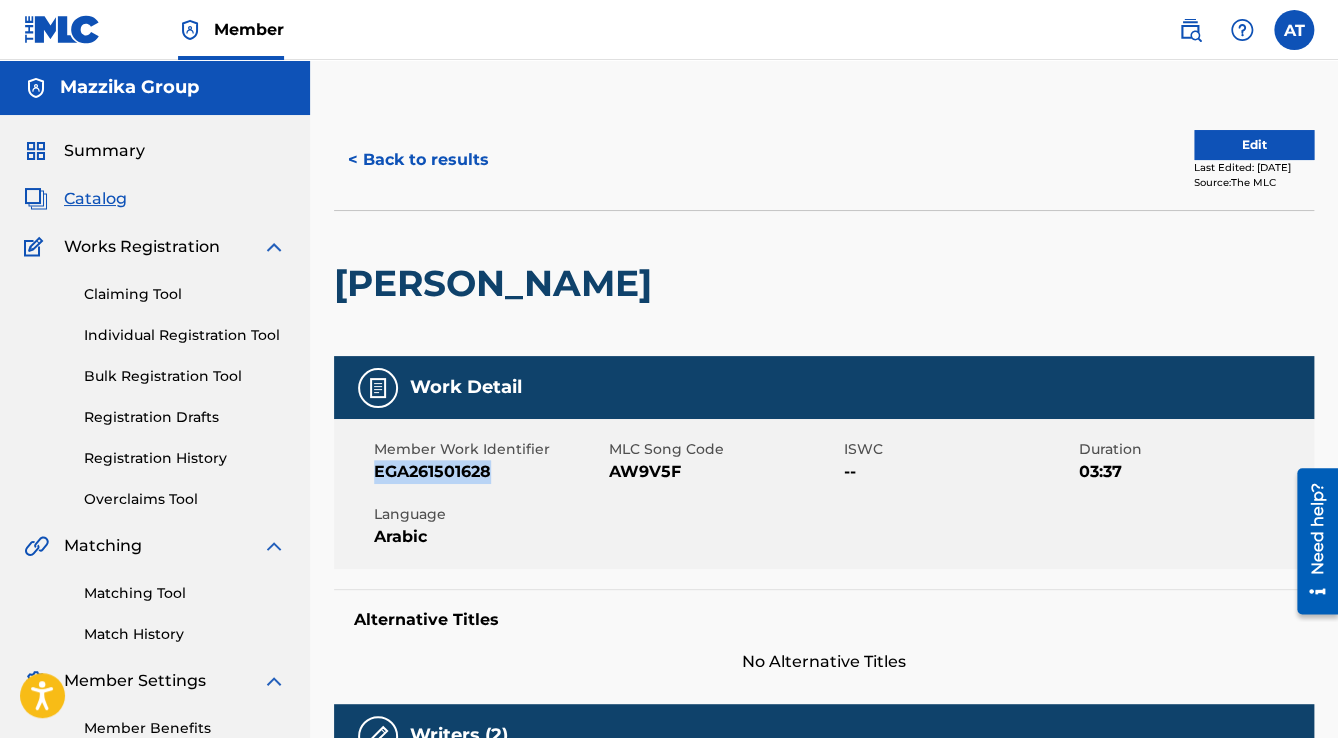 drag, startPoint x: 496, startPoint y: 468, endPoint x: 368, endPoint y: 476, distance: 128.24976 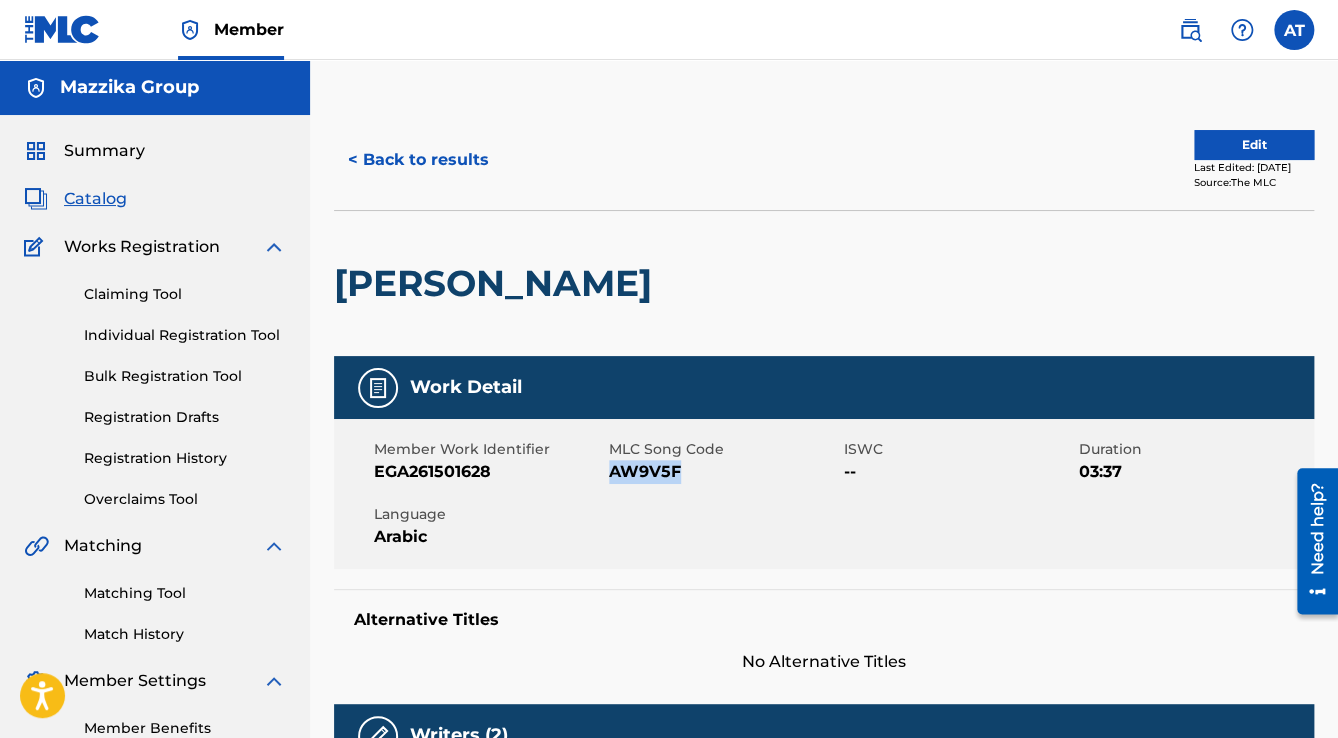 drag, startPoint x: 688, startPoint y: 471, endPoint x: 612, endPoint y: 470, distance: 76.00658 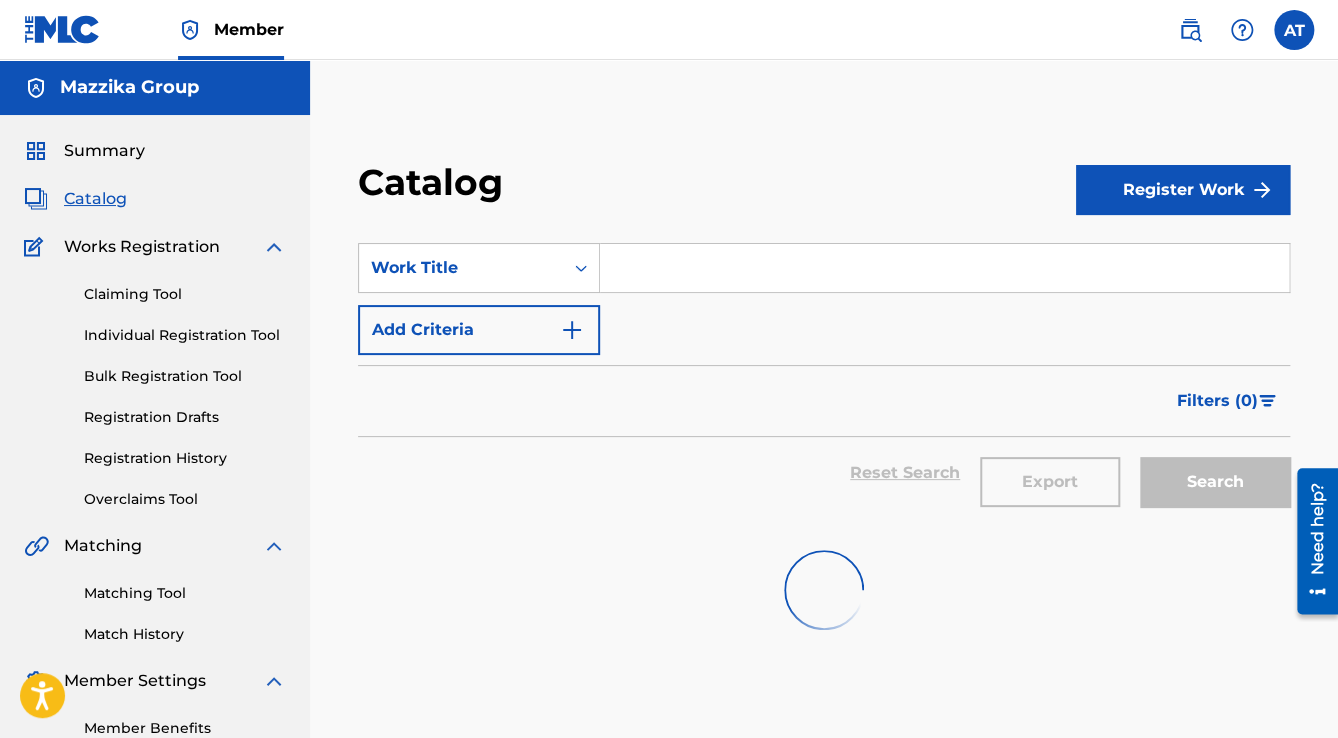 click at bounding box center [944, 268] 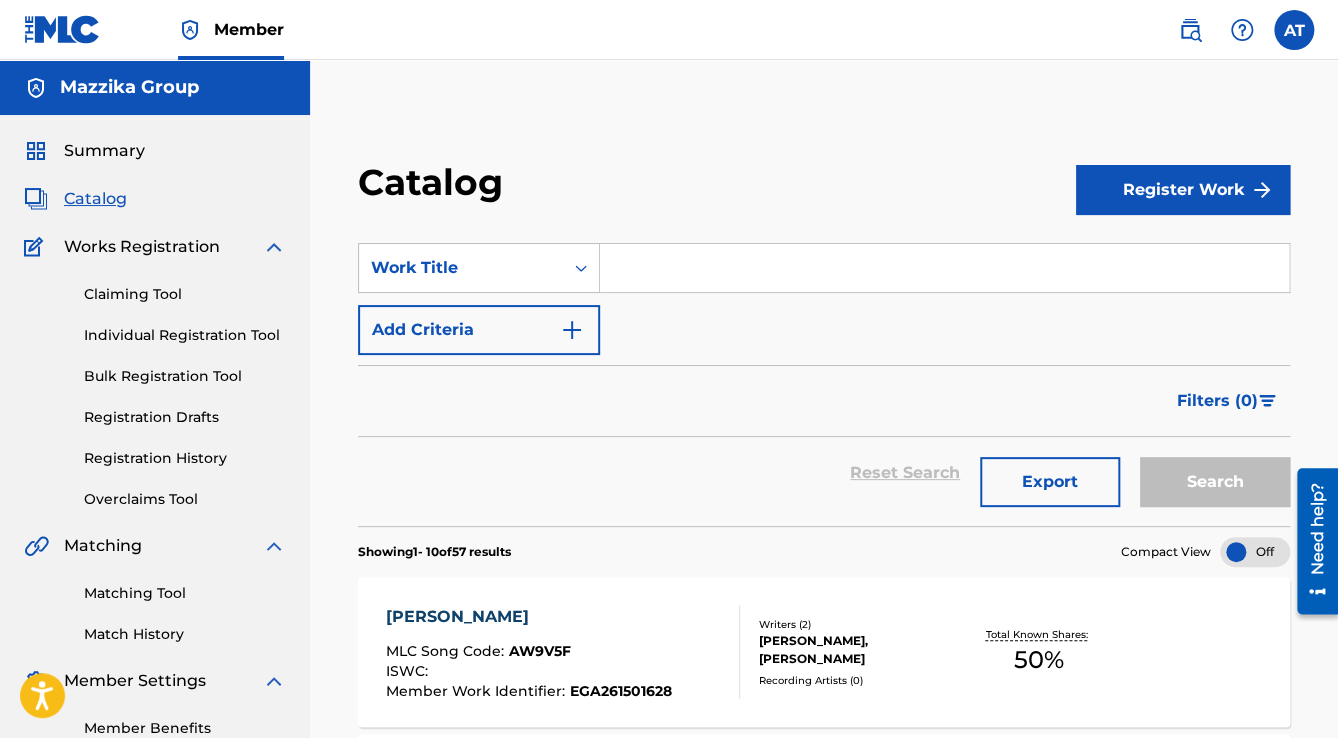 paste on "Hanetfareq" 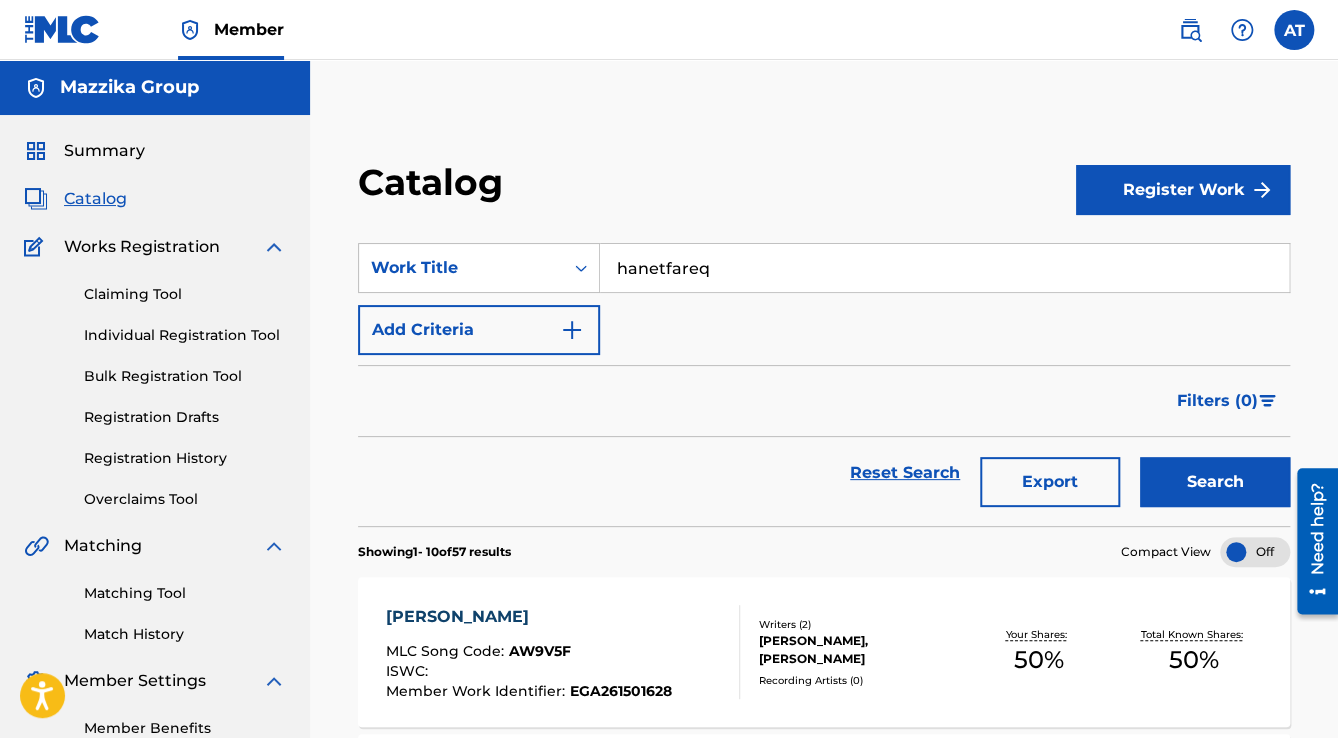 type on "hanetfareq" 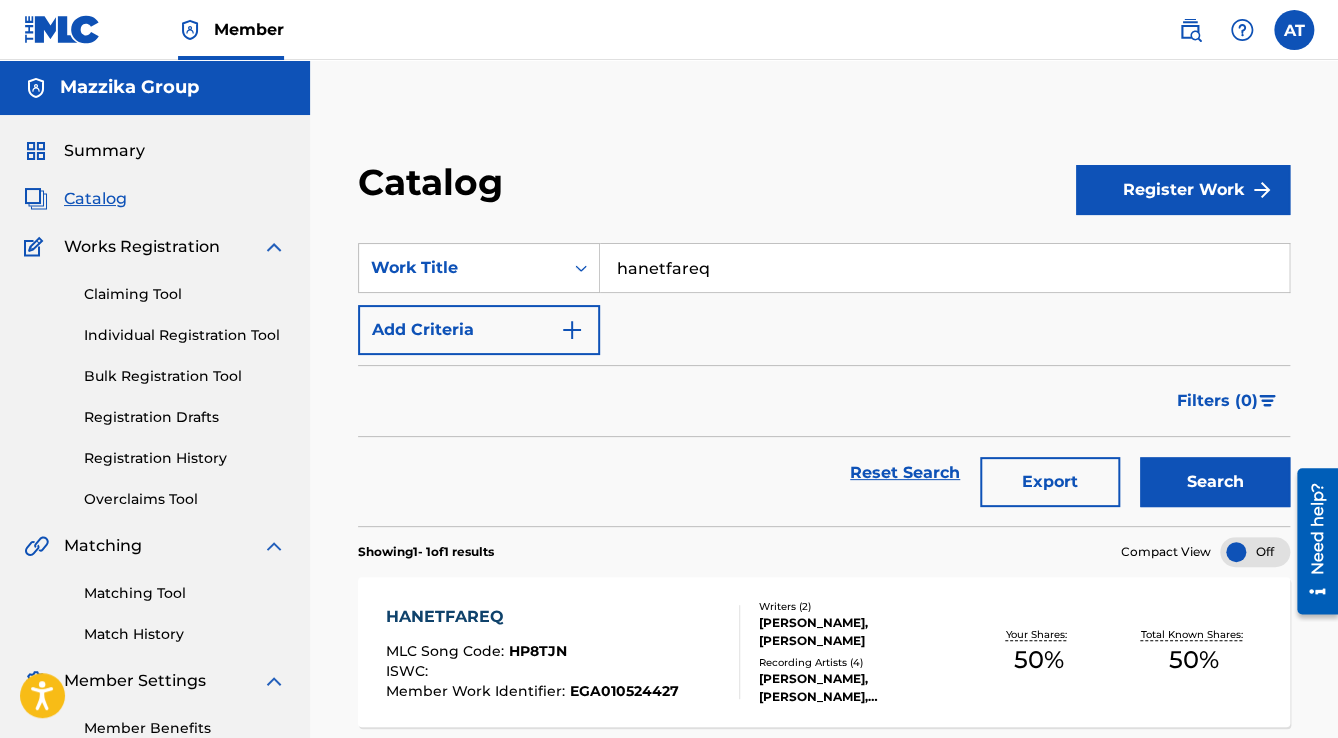 click on "HANETFAREQ" at bounding box center (532, 617) 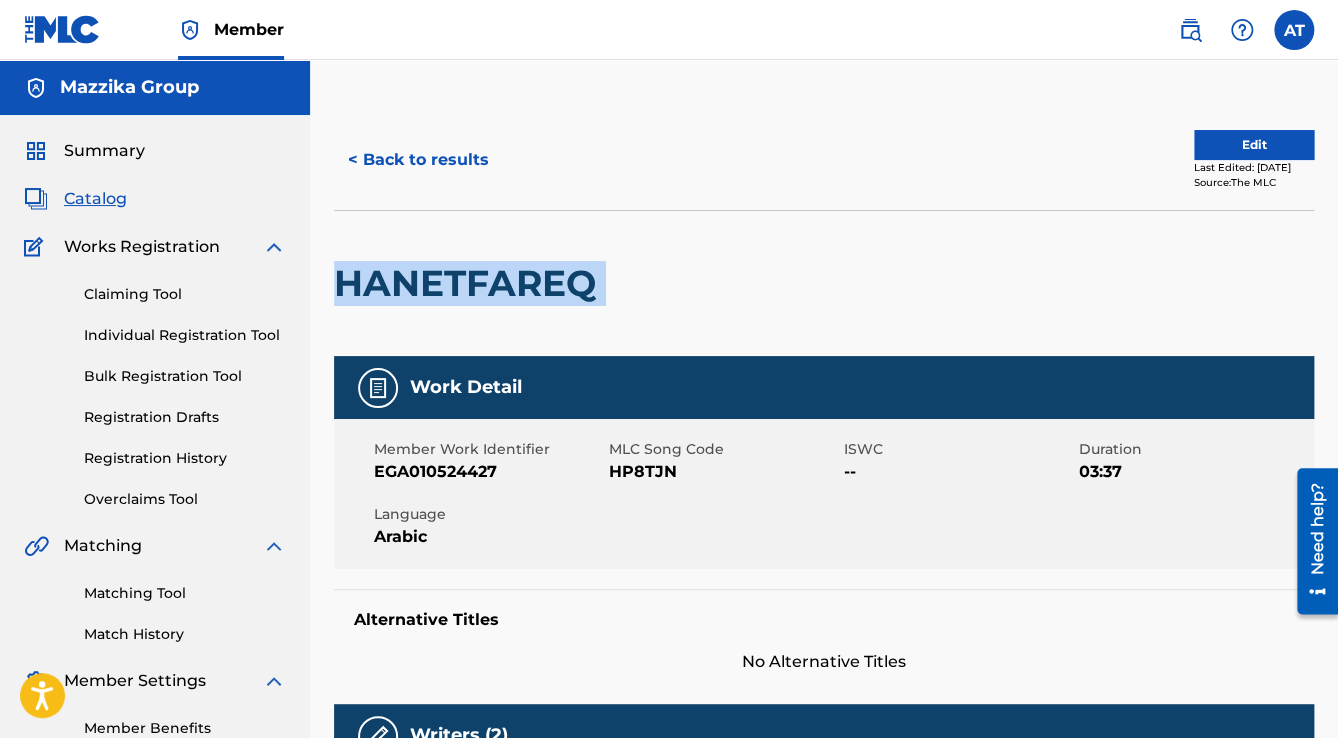 drag, startPoint x: 557, startPoint y: 273, endPoint x: 334, endPoint y: 276, distance: 223.02017 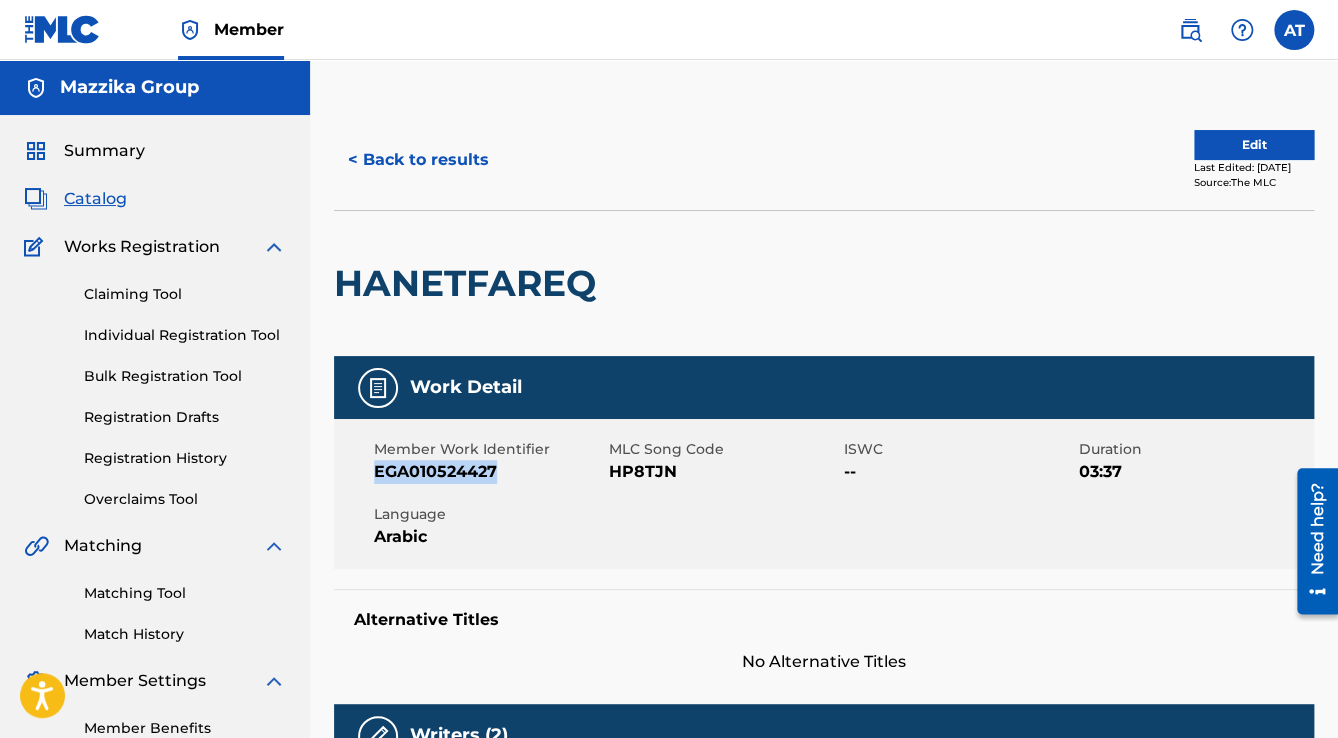 drag, startPoint x: 503, startPoint y: 472, endPoint x: 377, endPoint y: 470, distance: 126.01587 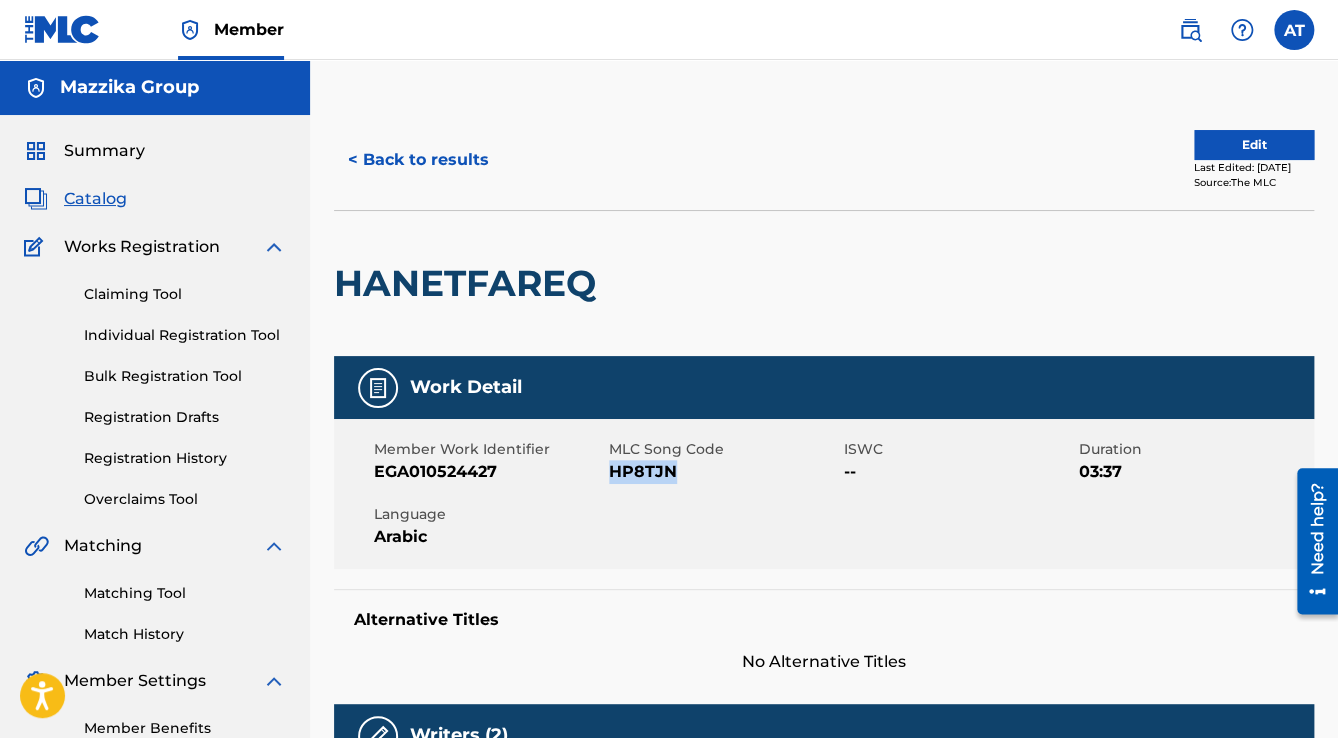 drag, startPoint x: 680, startPoint y: 472, endPoint x: 610, endPoint y: 471, distance: 70.00714 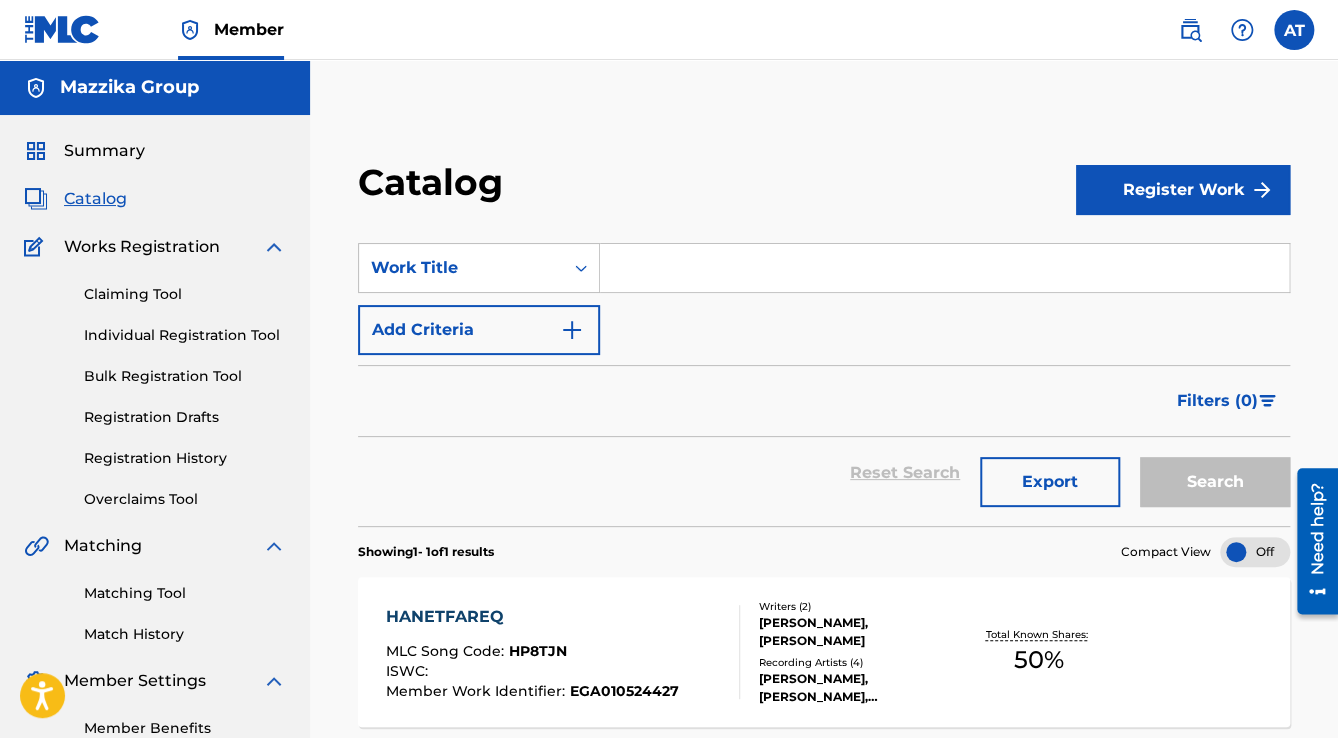 click at bounding box center [944, 268] 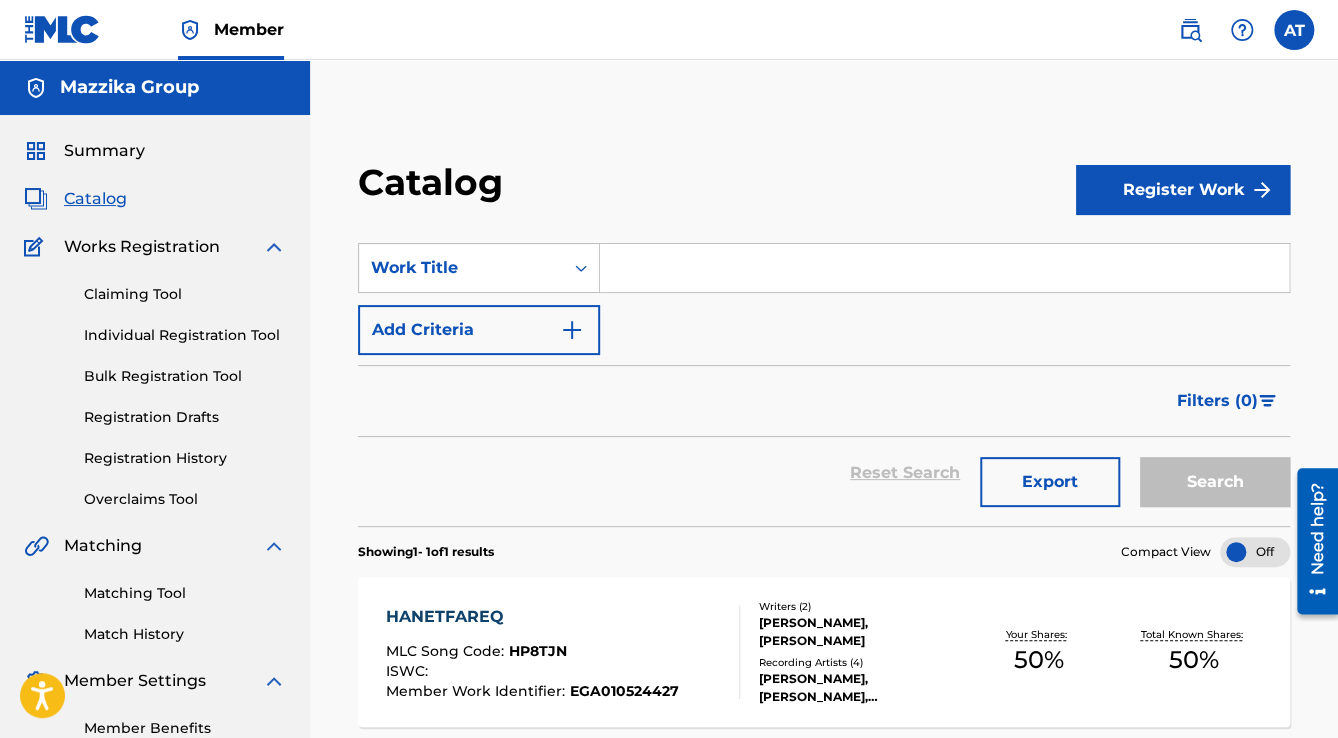 paste on "Laylia Ma3k" 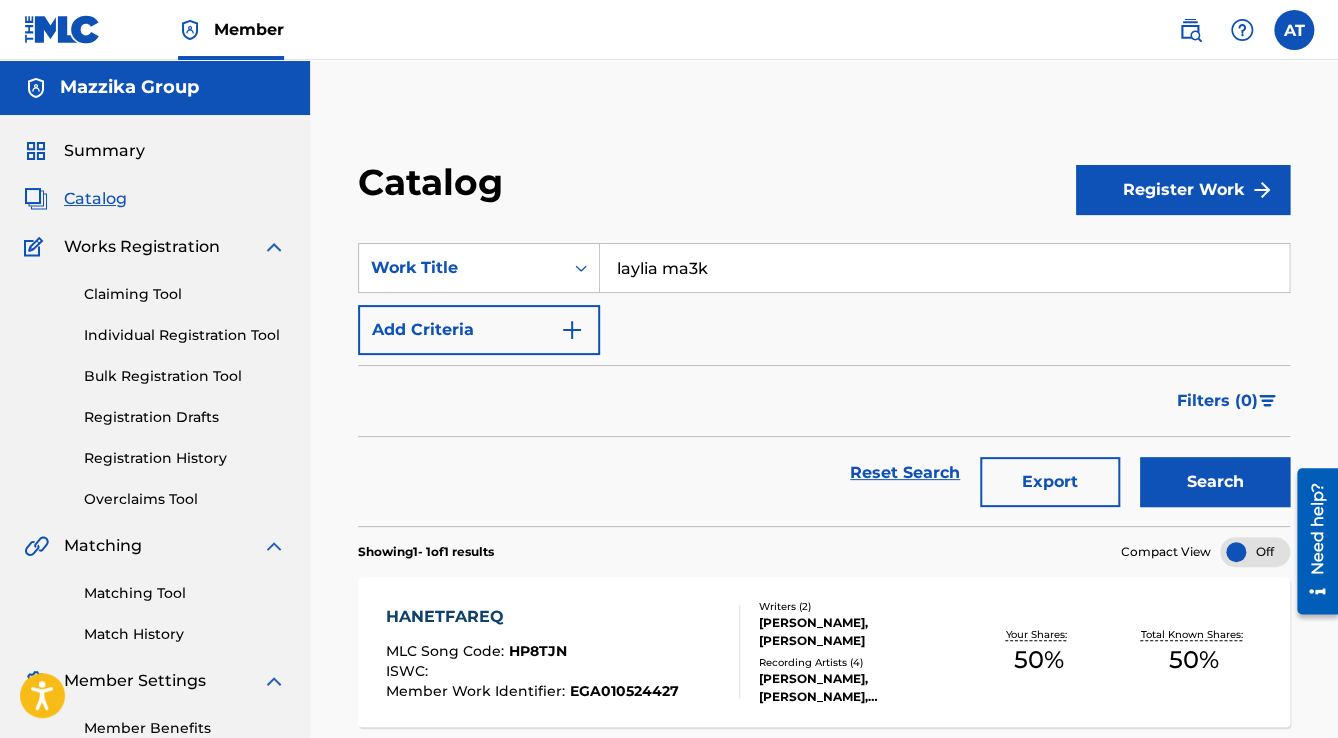 type on "laylia ma3k" 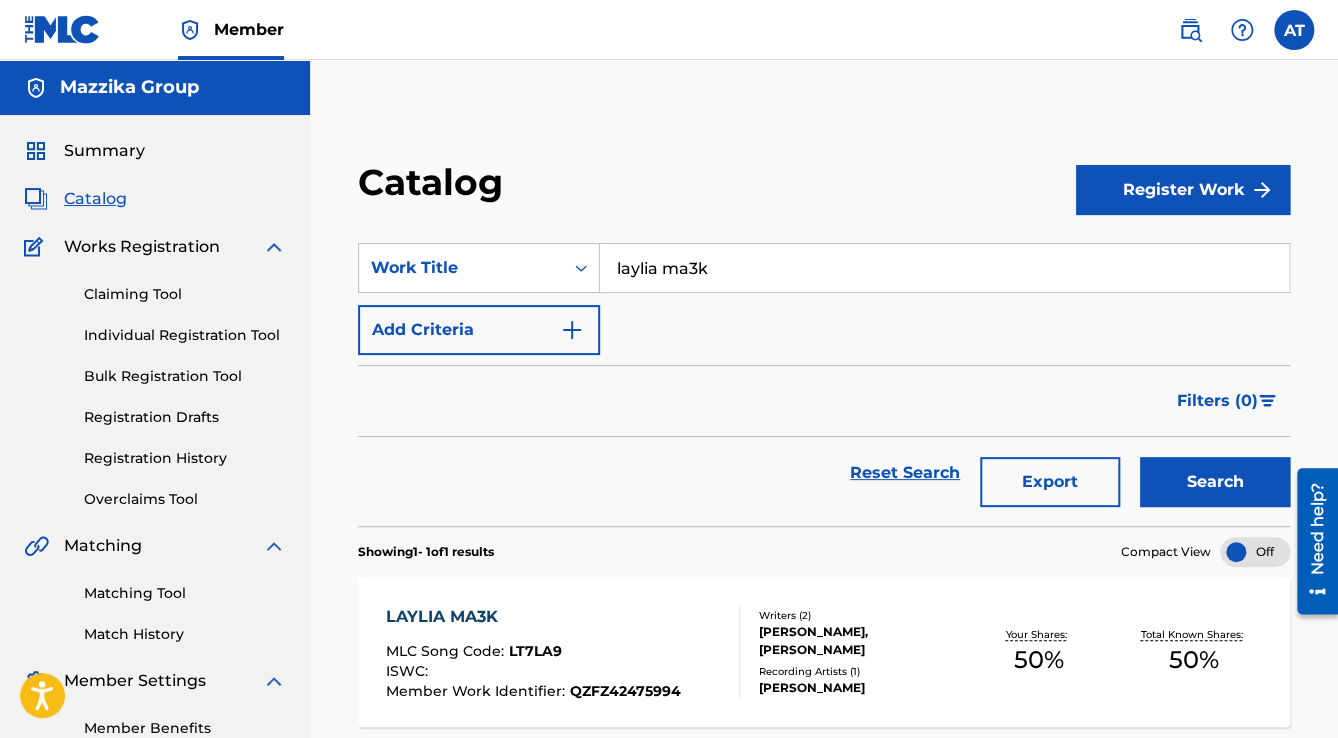 click on "LAYLIA MA3K" at bounding box center [533, 617] 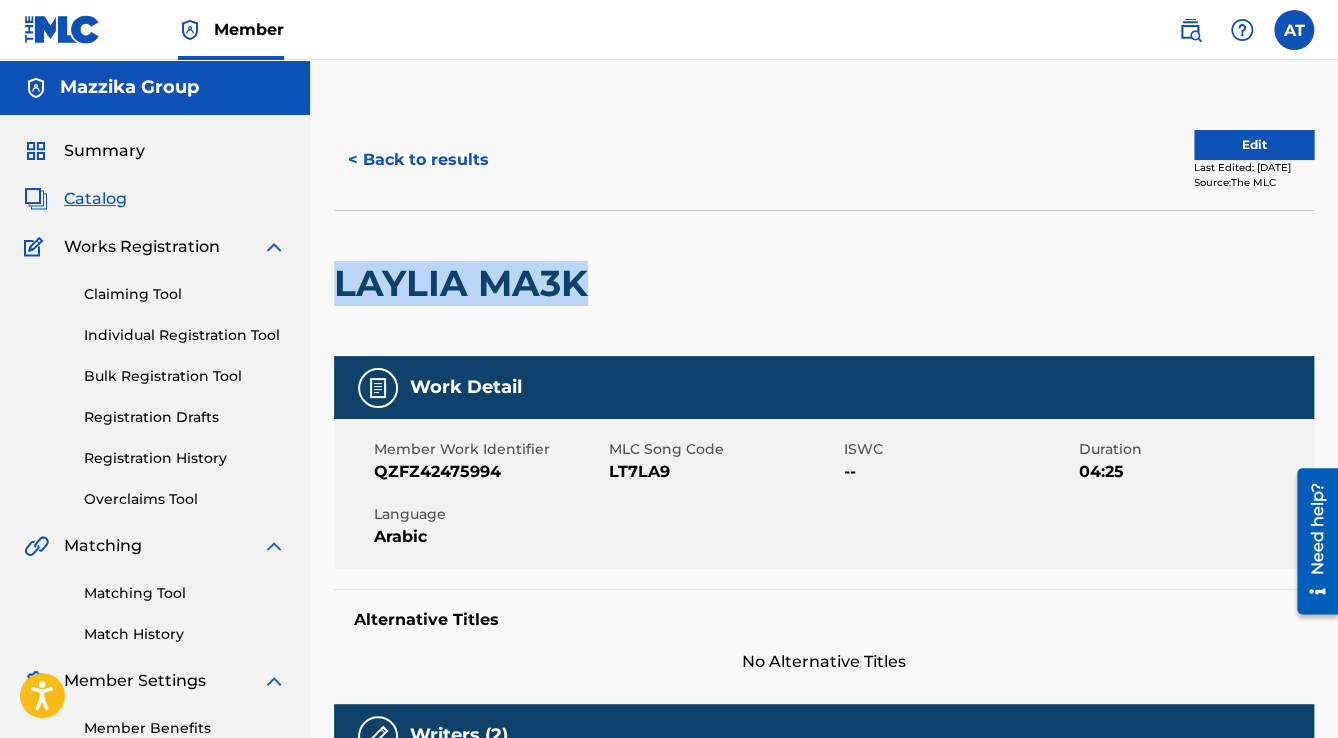 drag, startPoint x: 594, startPoint y: 283, endPoint x: 329, endPoint y: 285, distance: 265.00754 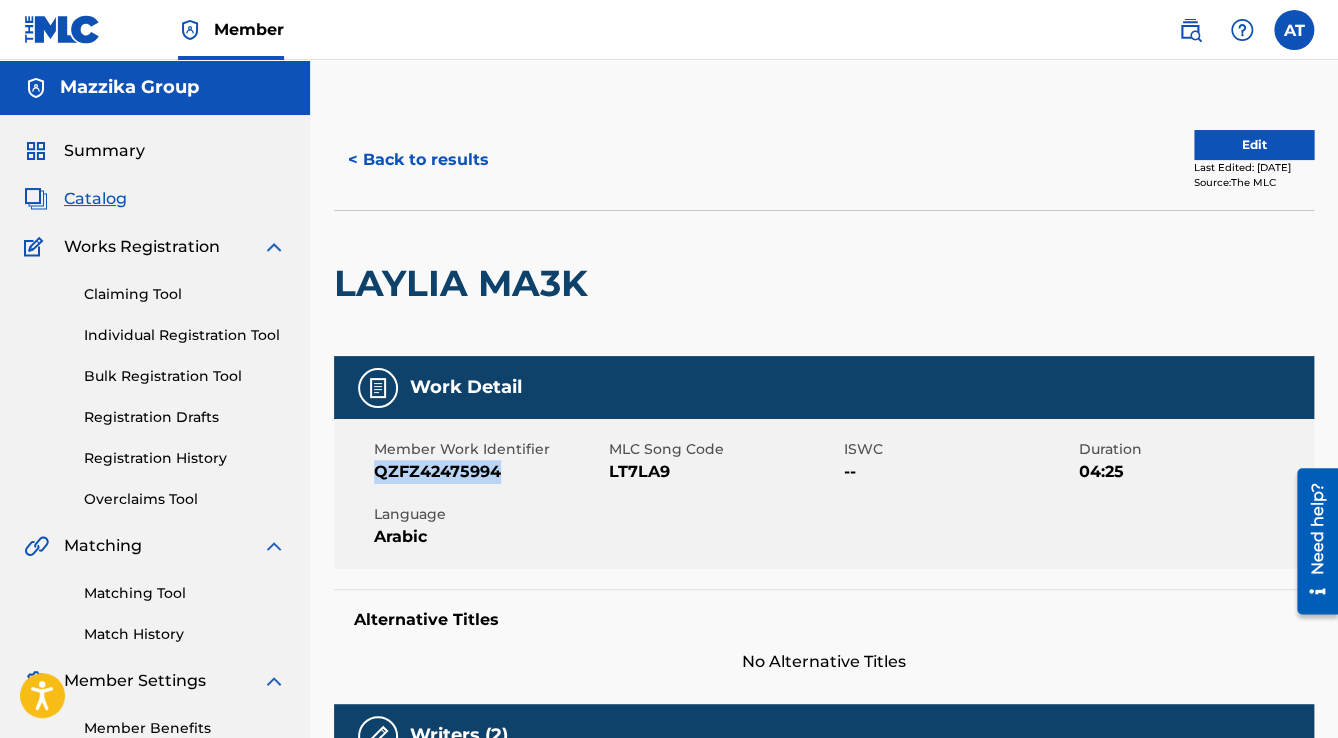drag, startPoint x: 497, startPoint y: 470, endPoint x: 379, endPoint y: 469, distance: 118.004234 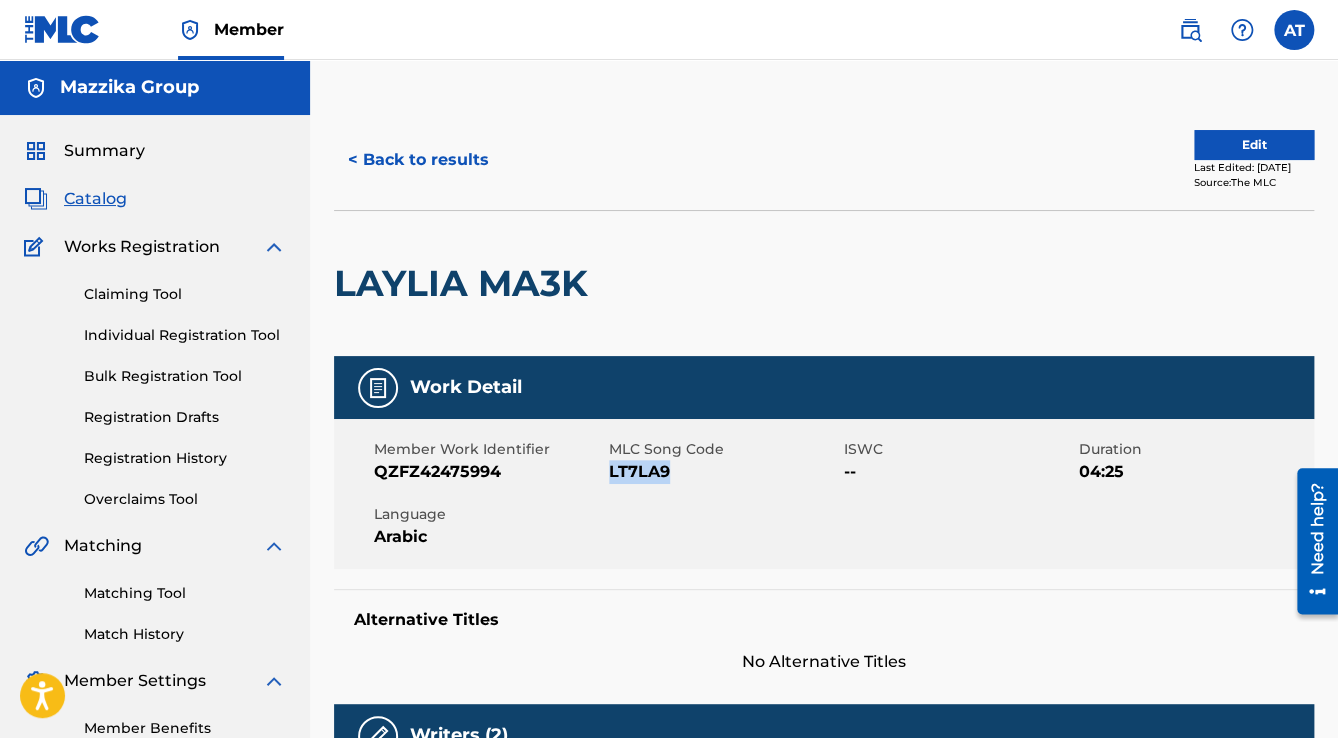 drag, startPoint x: 664, startPoint y: 476, endPoint x: 609, endPoint y: 474, distance: 55.03635 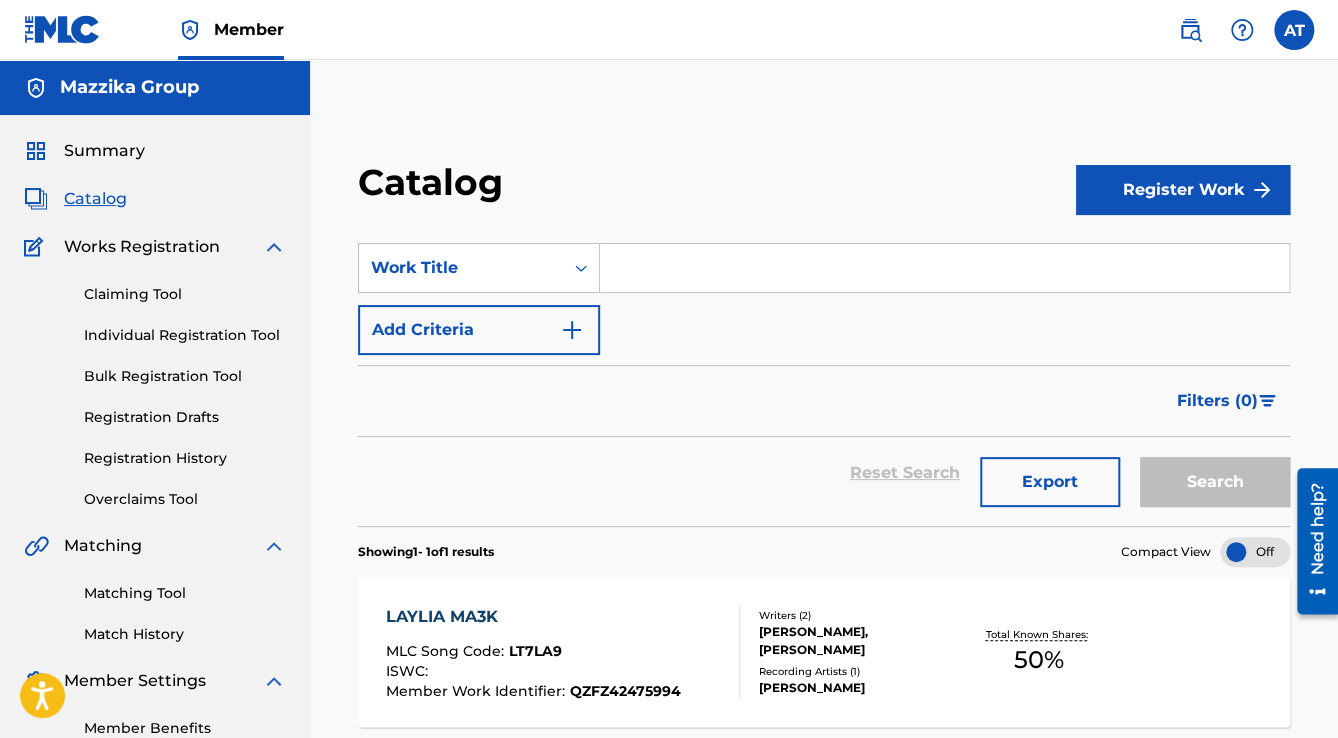 click at bounding box center [944, 268] 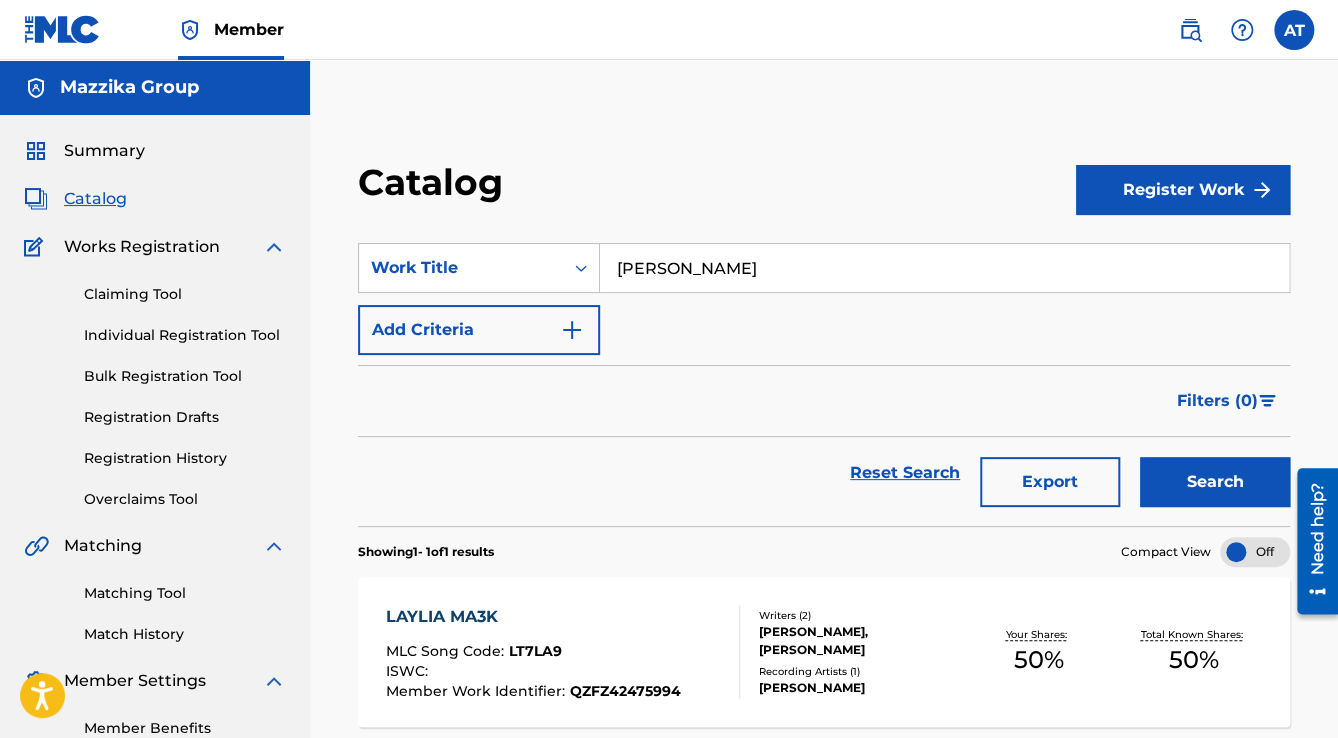 type on "[PERSON_NAME]" 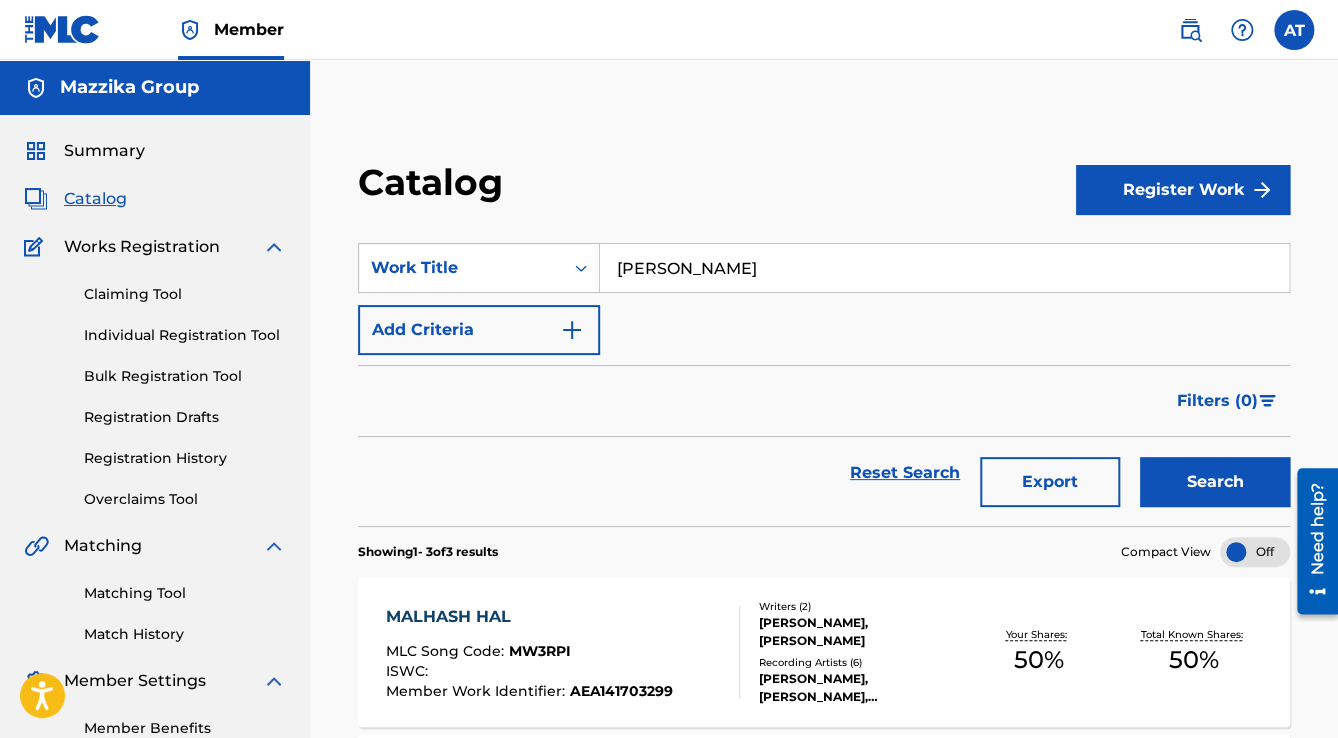 click on "MALHASH HAL" at bounding box center [529, 617] 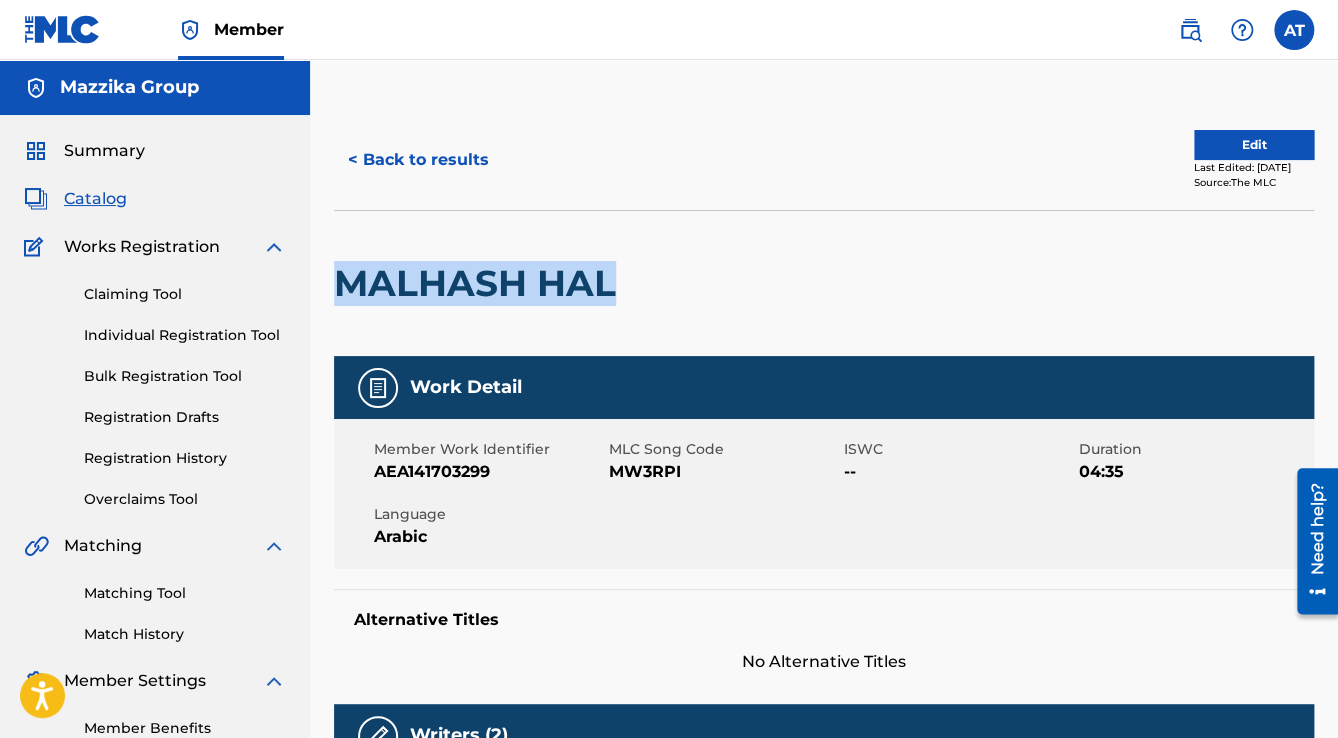 drag, startPoint x: 619, startPoint y: 284, endPoint x: 339, endPoint y: 274, distance: 280.17853 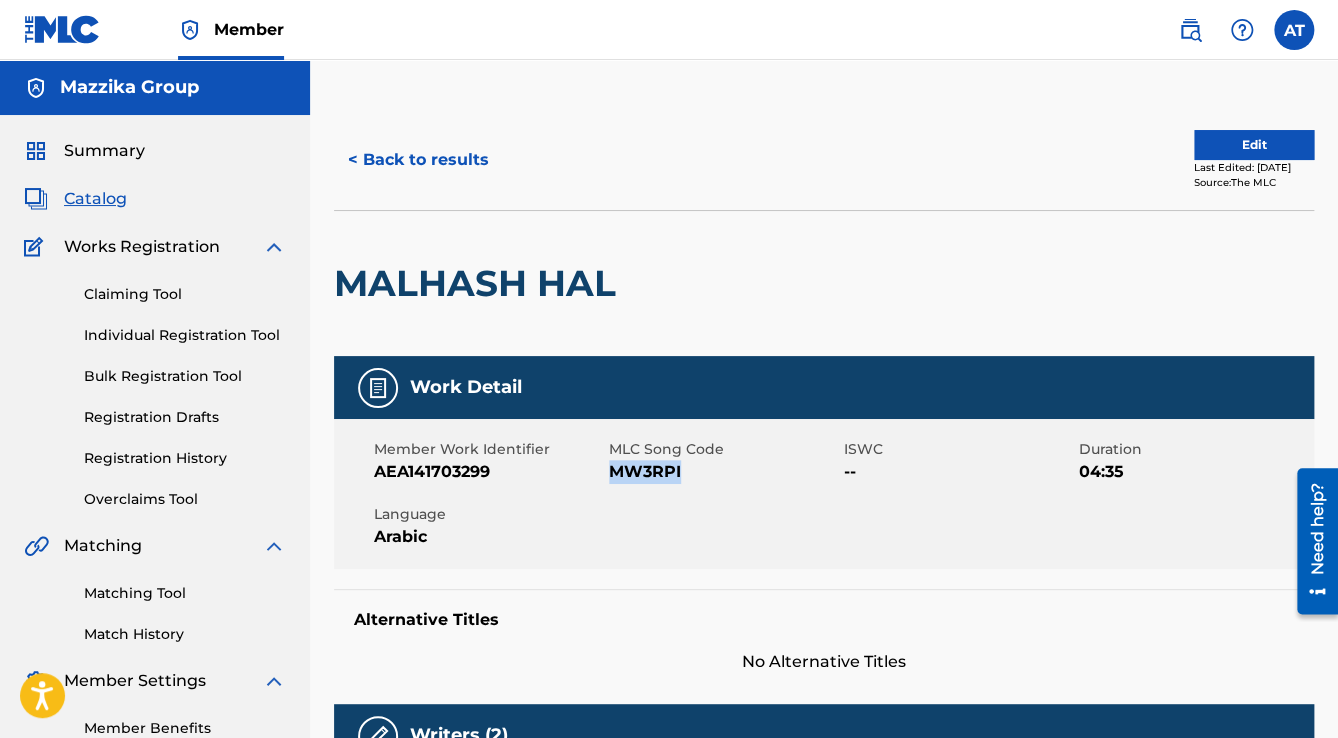 drag, startPoint x: 687, startPoint y: 471, endPoint x: 613, endPoint y: 467, distance: 74.10803 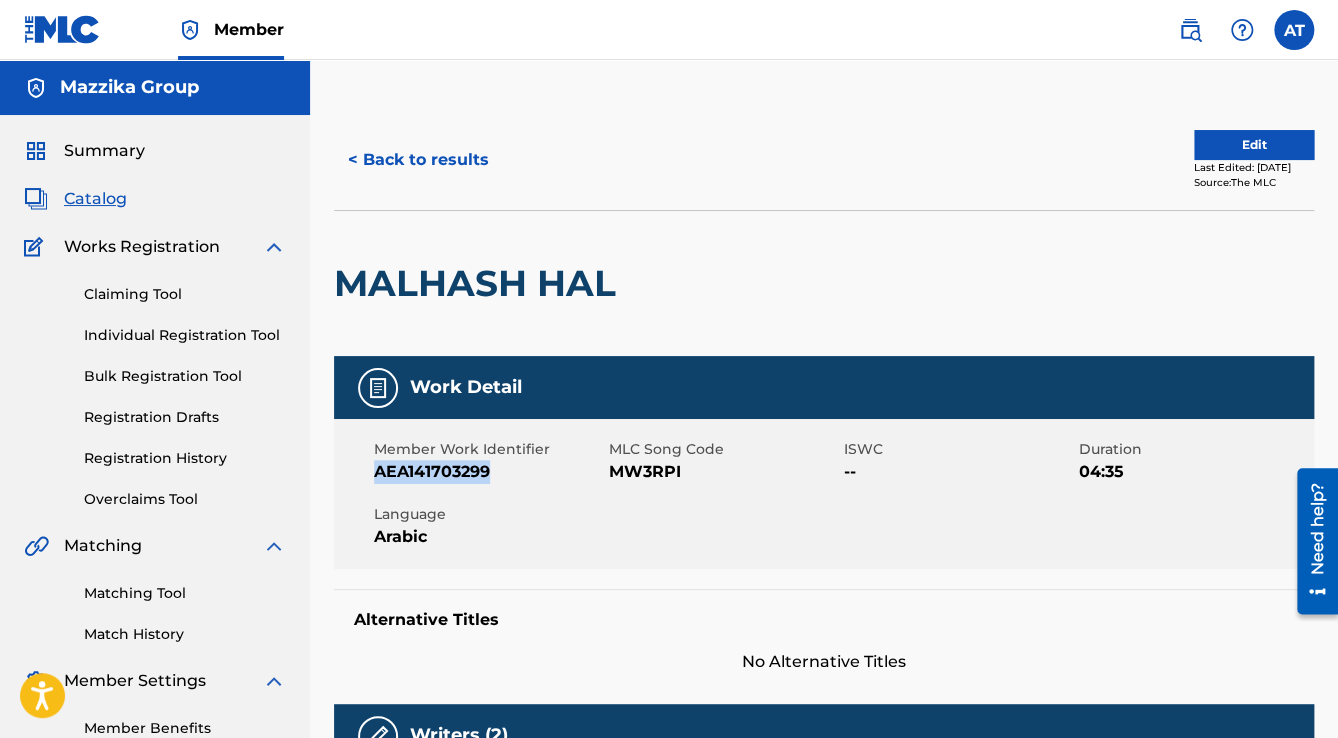 drag, startPoint x: 500, startPoint y: 466, endPoint x: 370, endPoint y: 469, distance: 130.0346 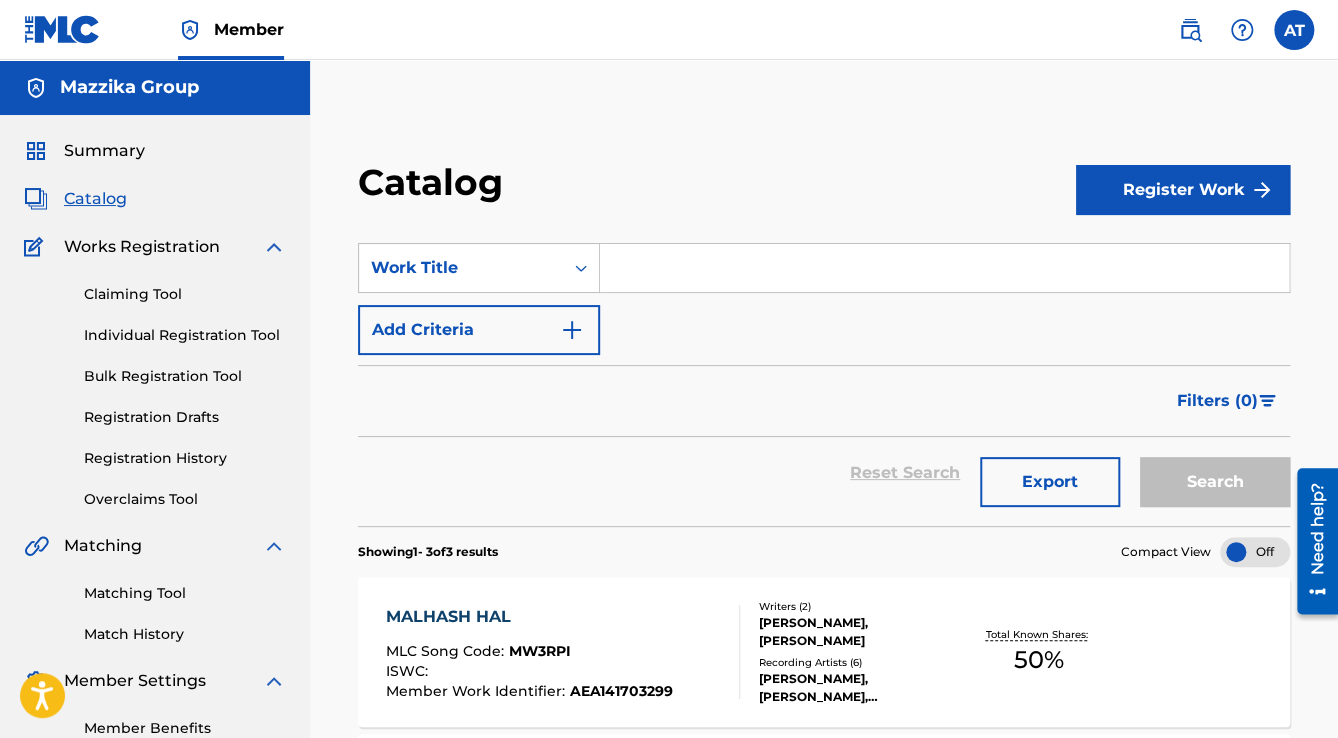 click at bounding box center [944, 268] 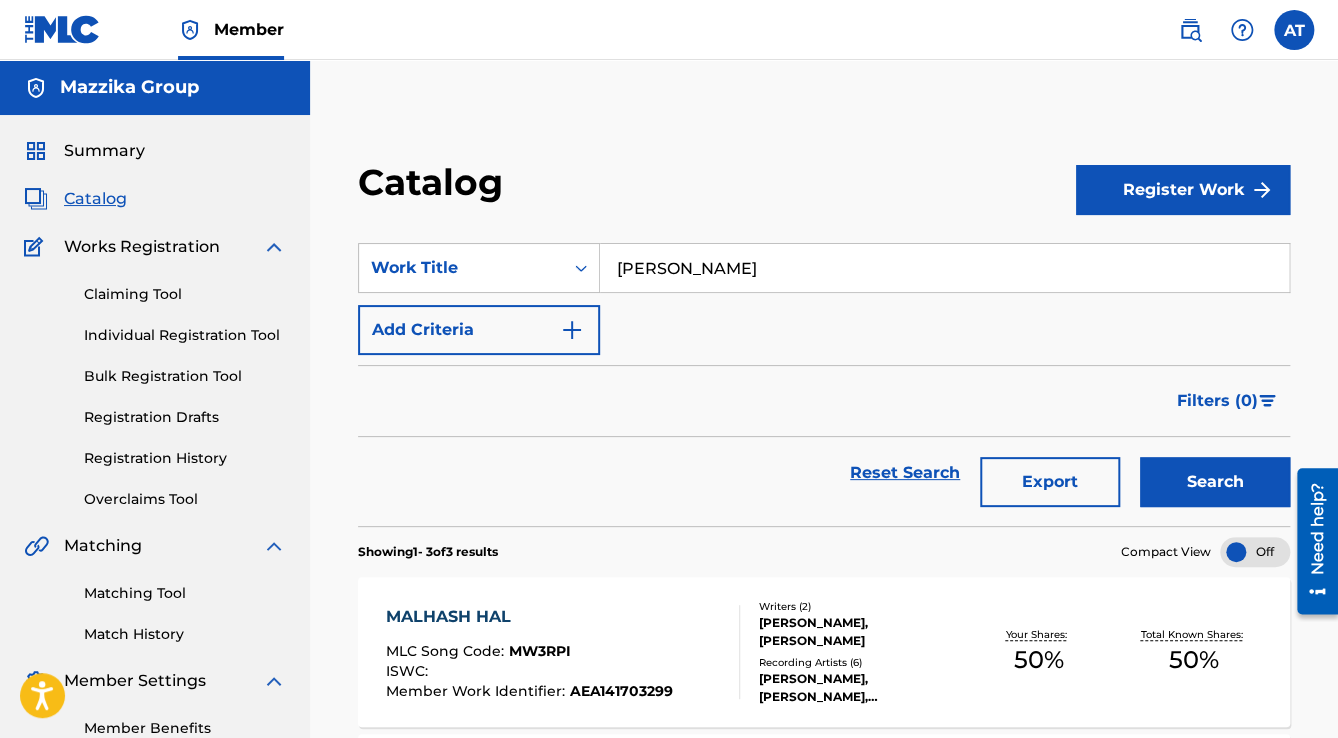 type on "[PERSON_NAME]" 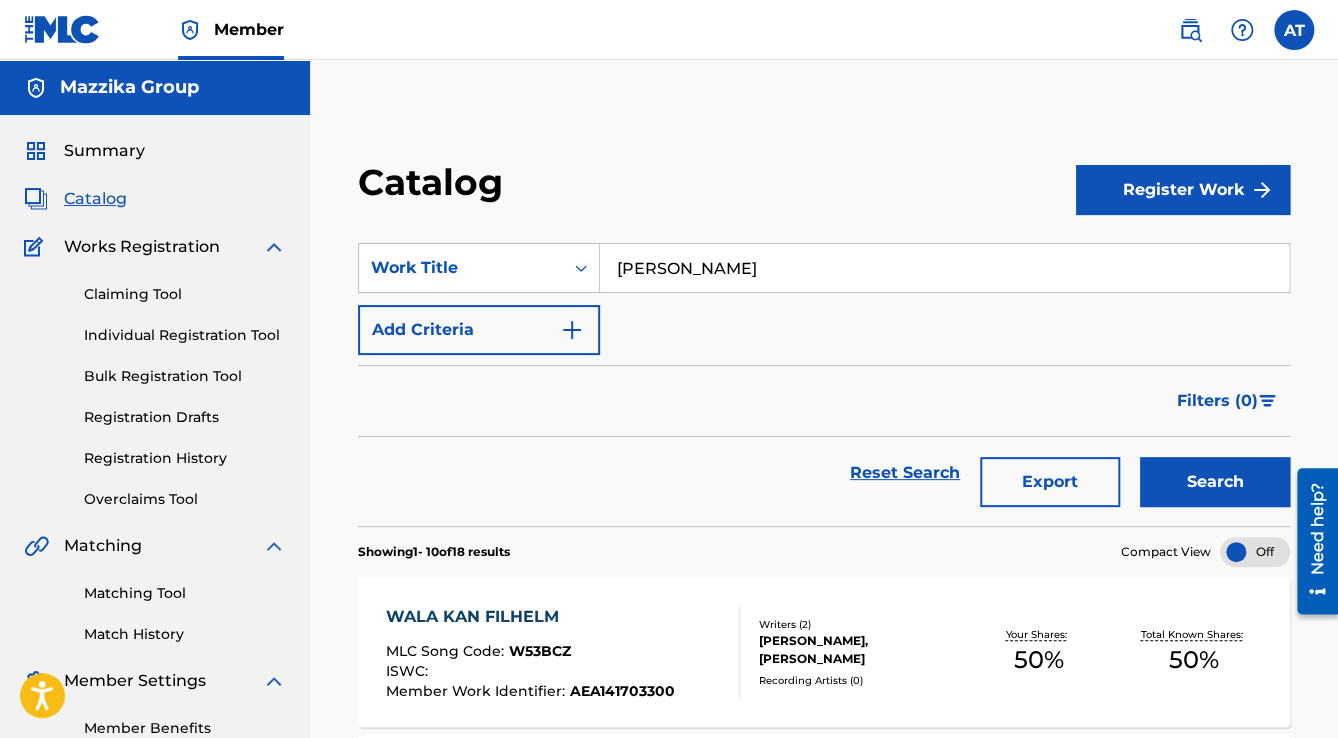 click on "WALA KAN FILHELM" at bounding box center (530, 617) 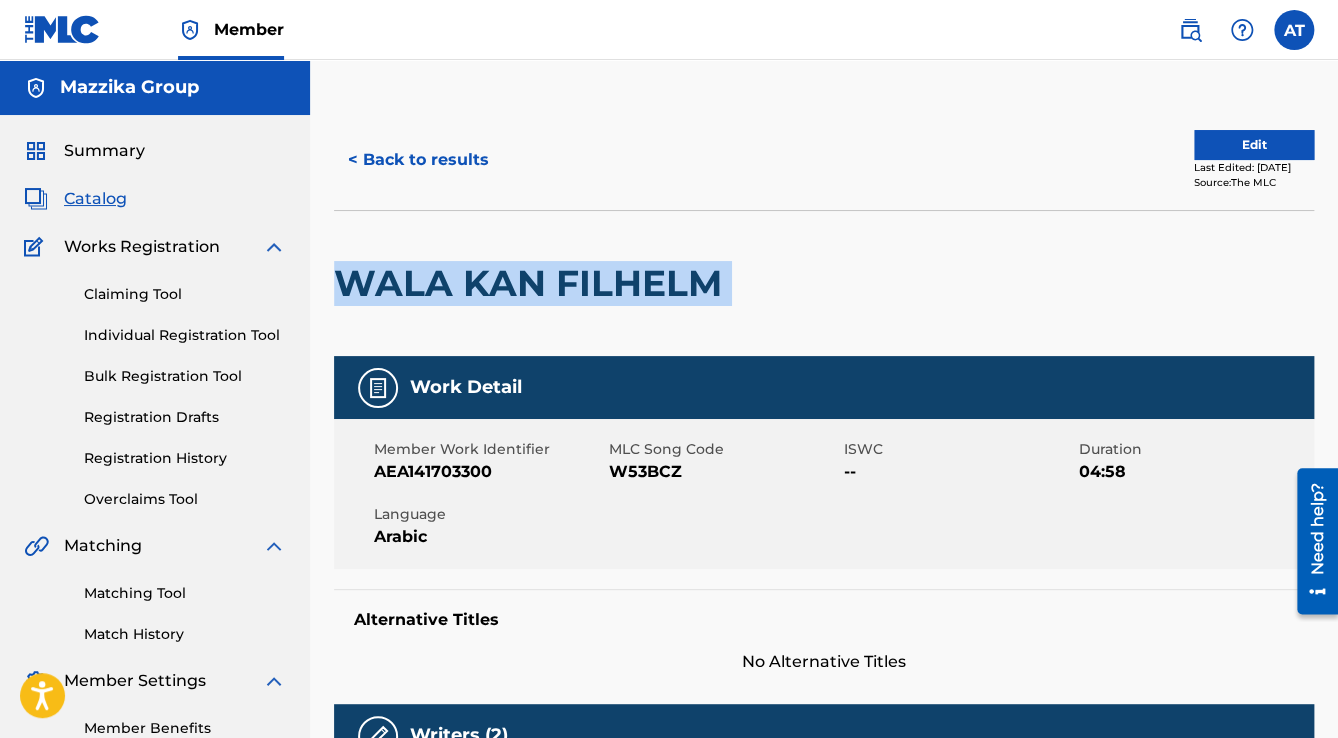 drag, startPoint x: 742, startPoint y: 280, endPoint x: 344, endPoint y: 265, distance: 398.28256 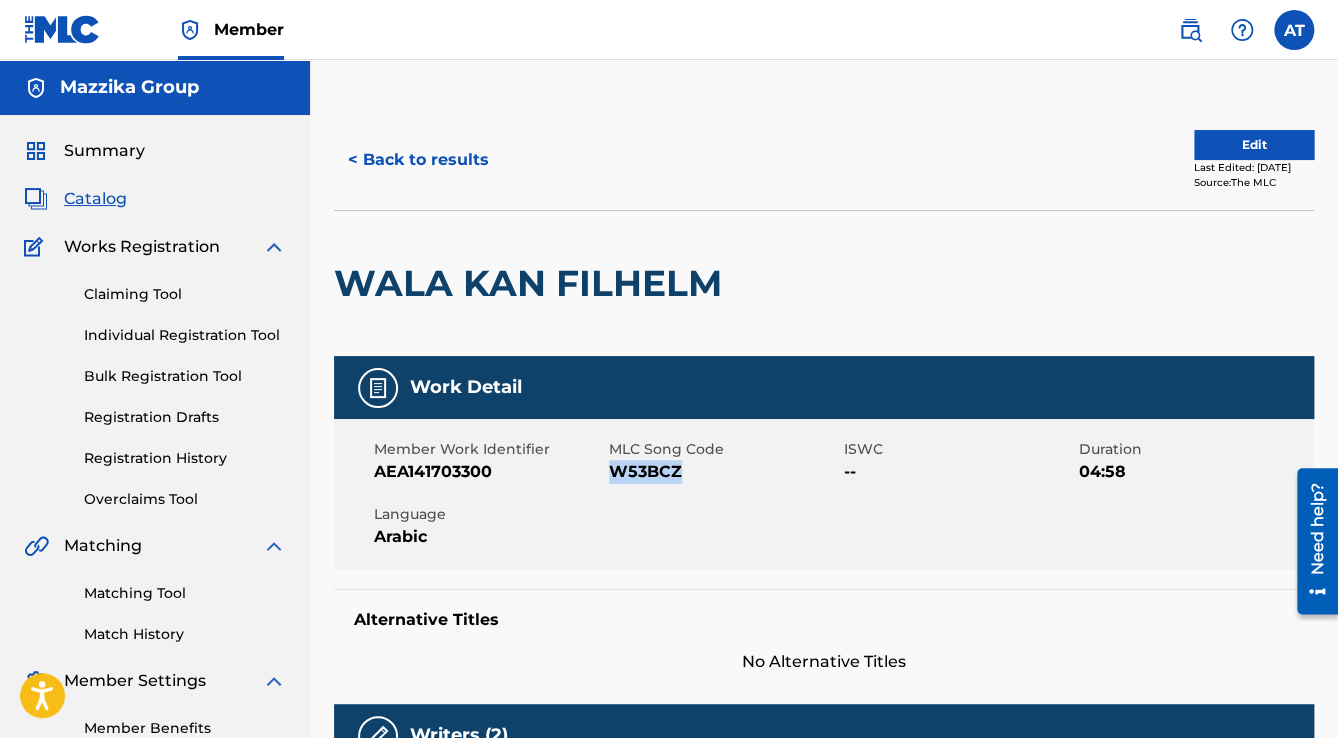drag, startPoint x: 684, startPoint y: 470, endPoint x: 616, endPoint y: 472, distance: 68.0294 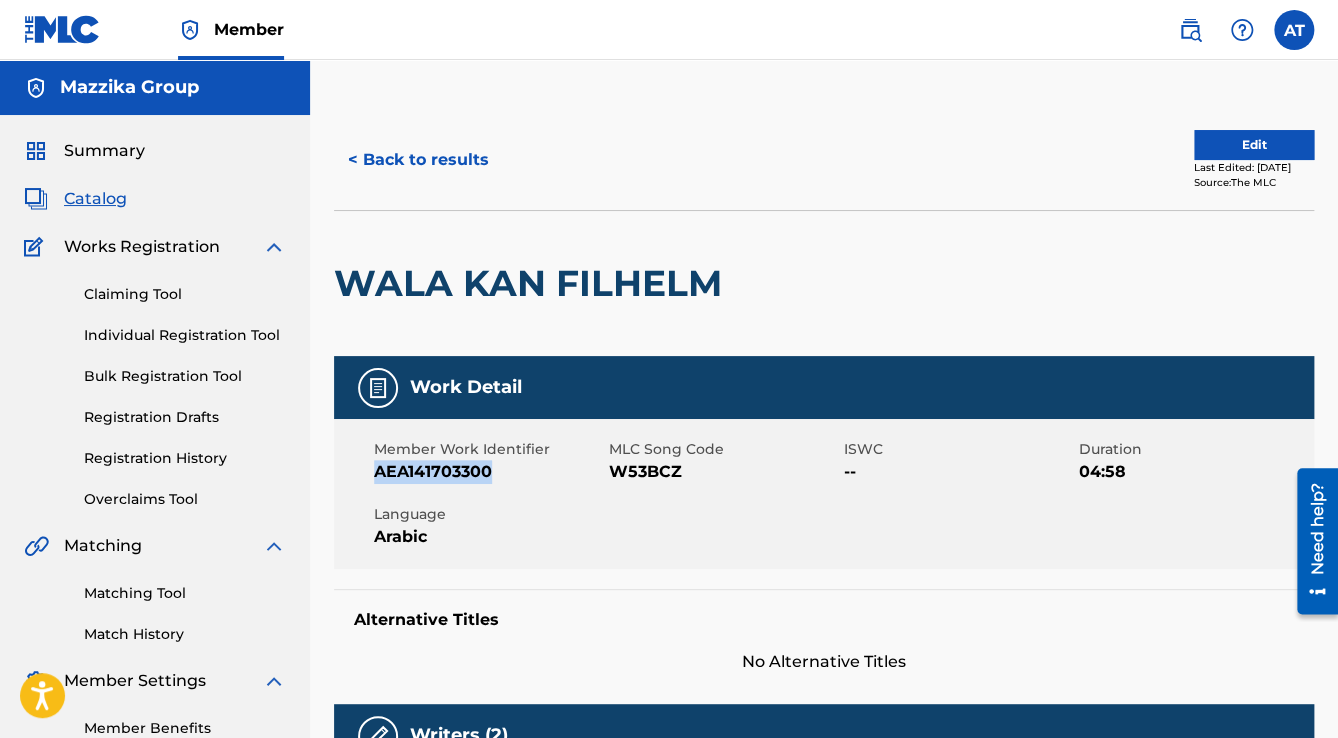 drag, startPoint x: 501, startPoint y: 472, endPoint x: 374, endPoint y: 468, distance: 127.06297 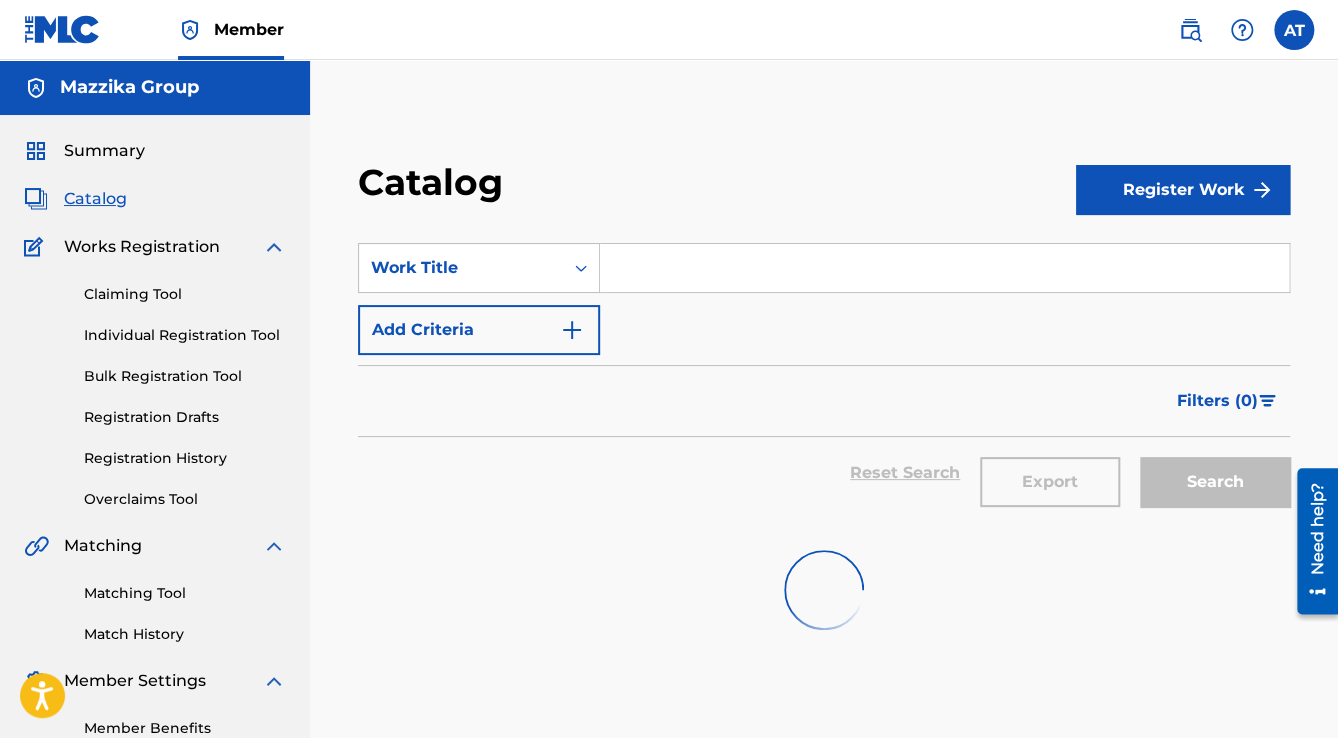 click at bounding box center [944, 268] 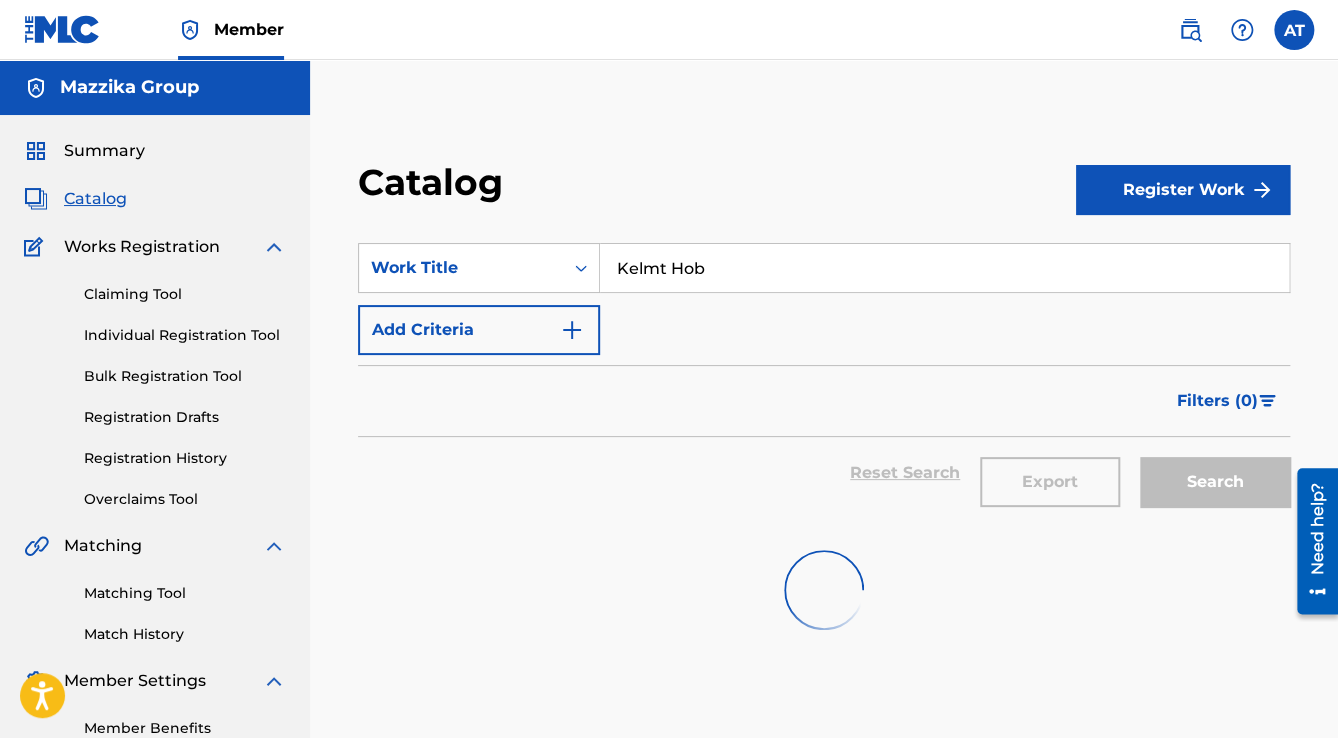 type on "Kelmt Hob" 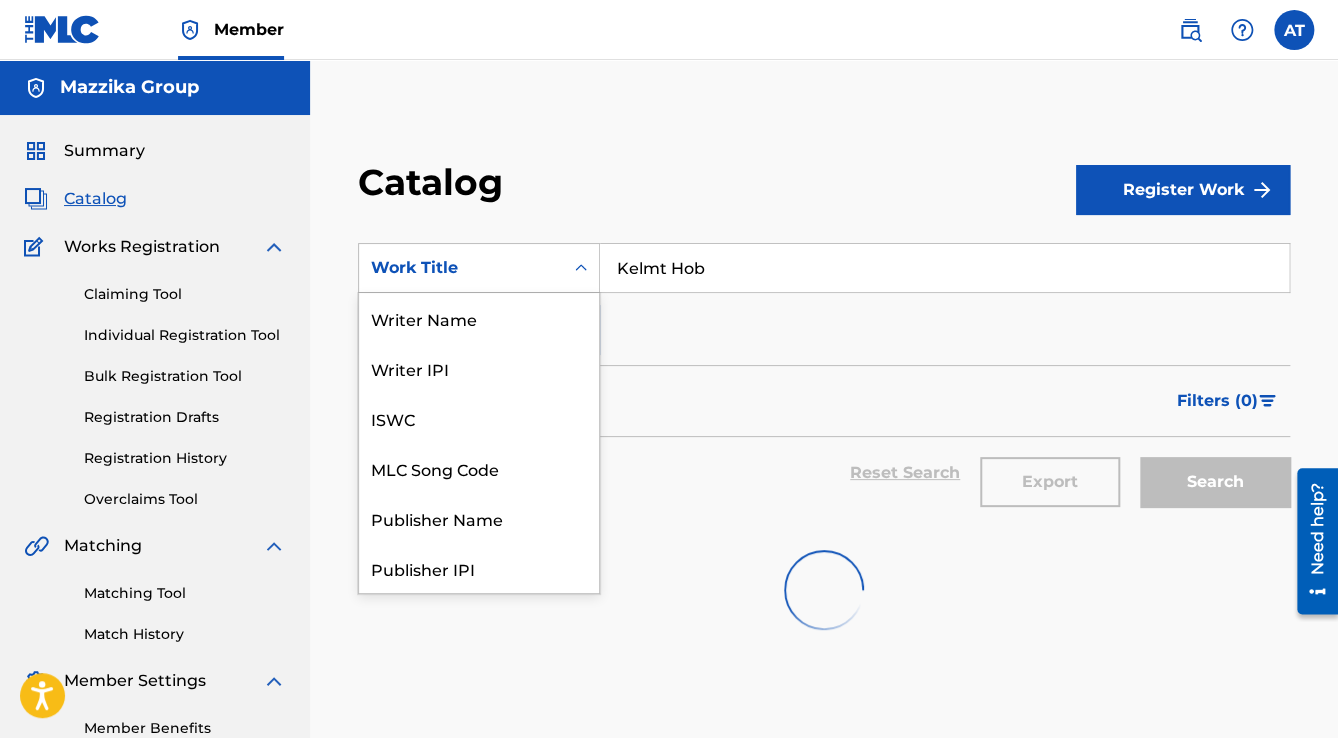 click on "Work Title" at bounding box center [461, 268] 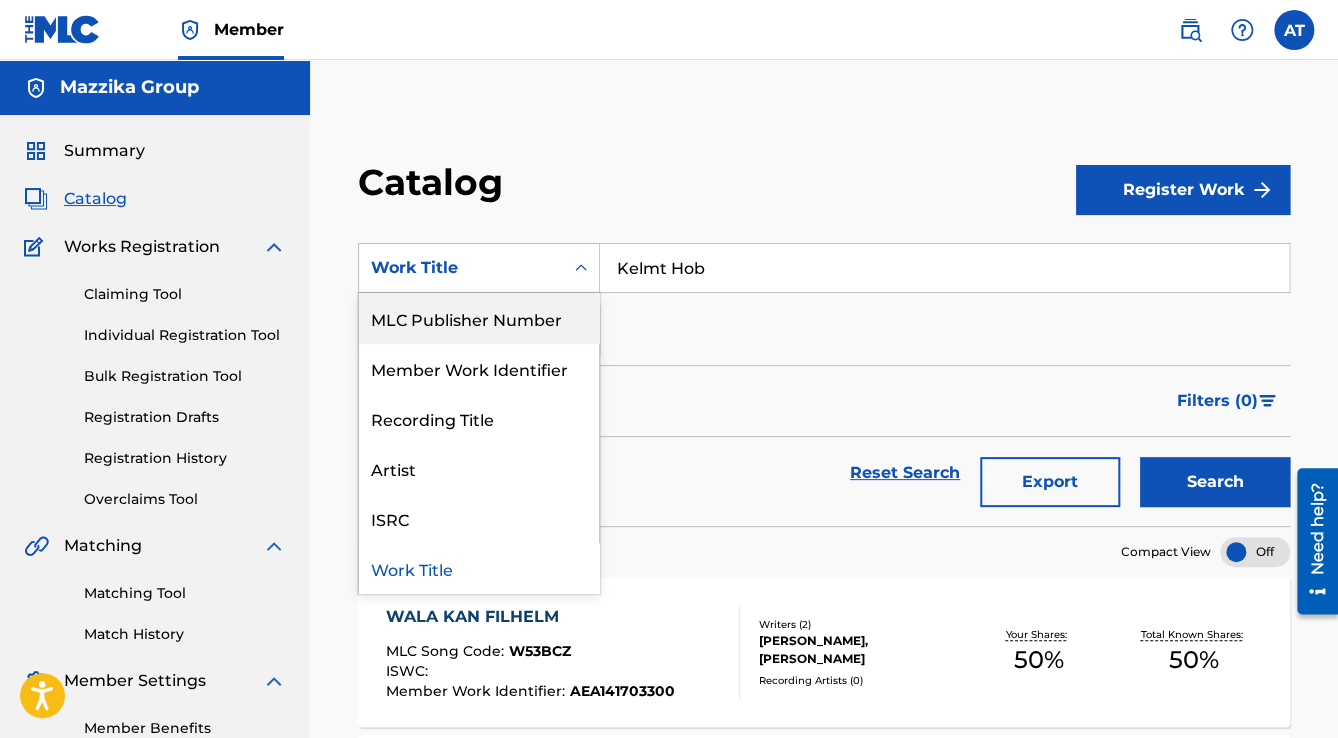 click on "SearchWithCriteria27b55120-47fa-4187-9163-8a5cc30c7dc6 12 results available. Use Up and Down to choose options, press Enter to select the currently focused option, press Escape to exit the menu, press Tab to select the option and exit the menu. Work Title Writer Name Writer IPI ISWC MLC Song Code Publisher Name Publisher IPI MLC Publisher Number Member Work Identifier Recording Title Artist ISRC Work Title Kelmt Hob Add Criteria Filter Hold Filters Overclaim   Dispute   Remove Filters Apply Filters Filters ( 0 ) Reset Search Export Search" at bounding box center (824, 384) 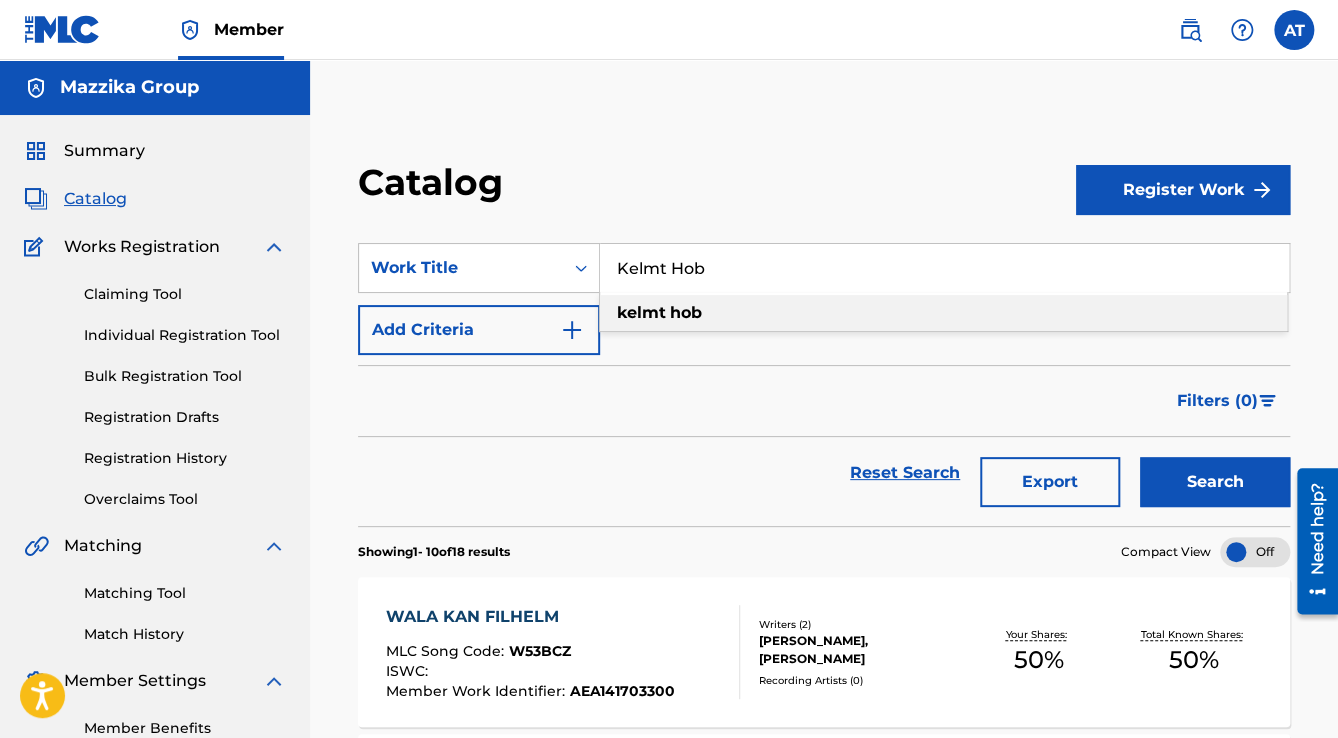 drag, startPoint x: 761, startPoint y: 281, endPoint x: 800, endPoint y: 328, distance: 61.073727 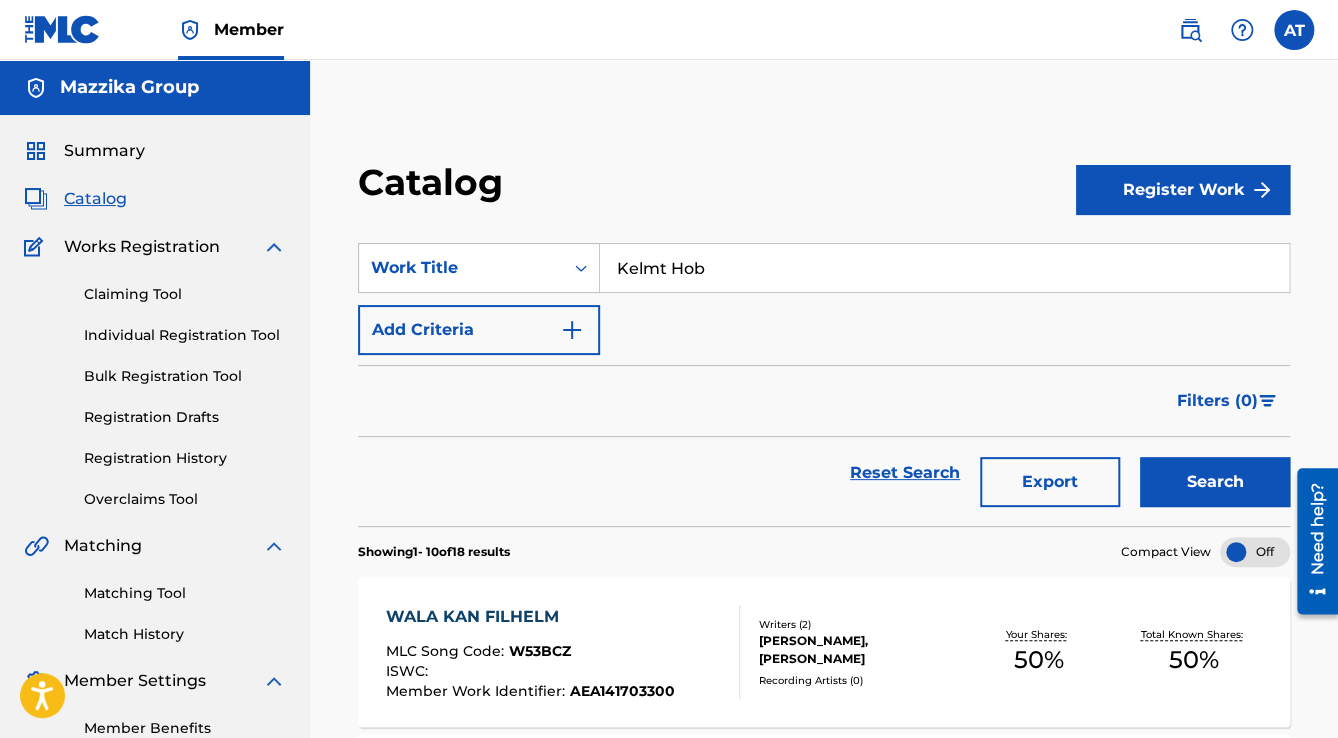click on "Search" at bounding box center [1210, 473] 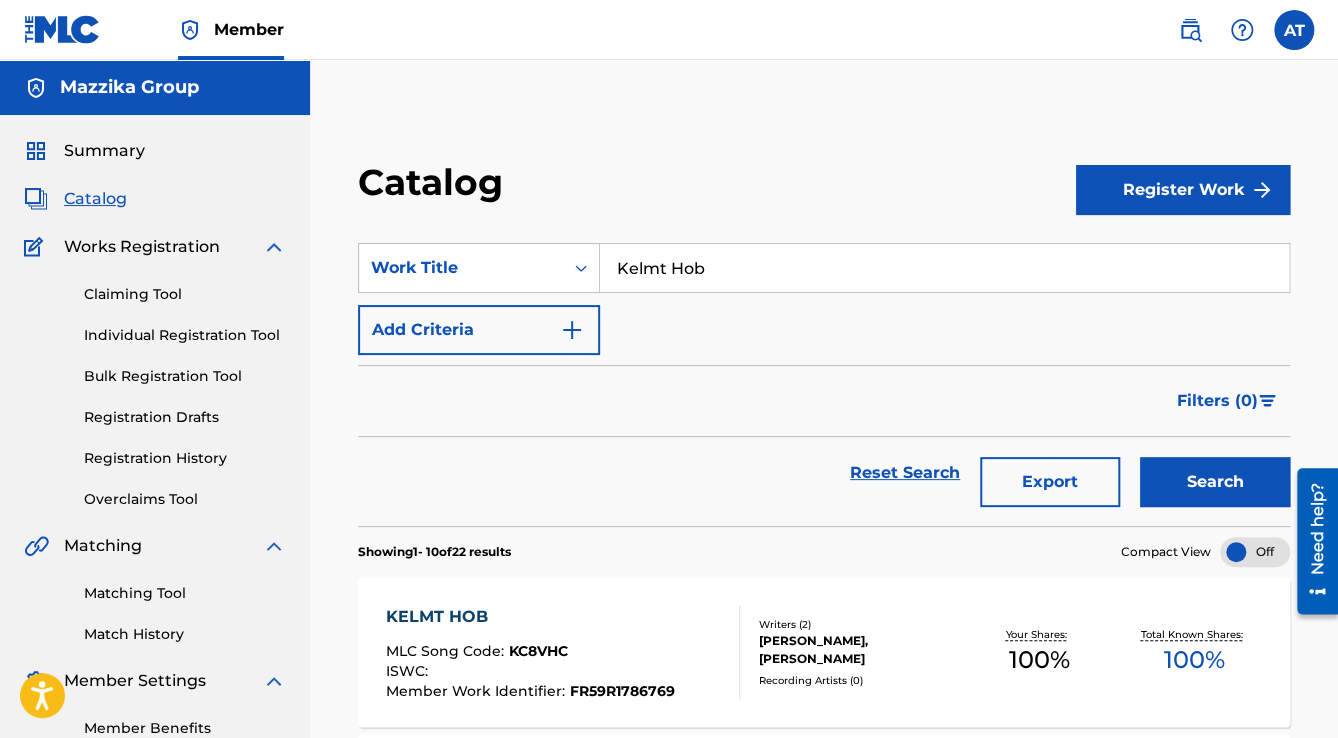 click on "KELMT HOB" at bounding box center [530, 617] 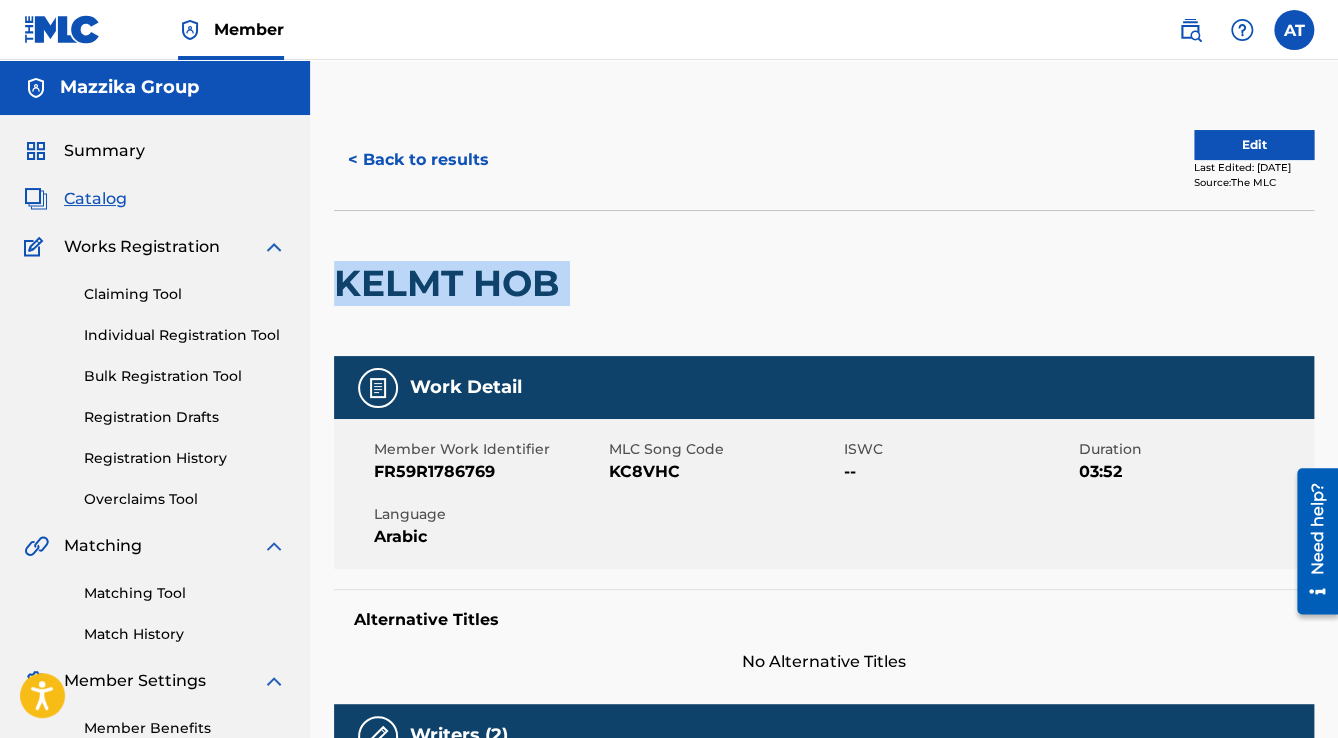 drag, startPoint x: 574, startPoint y: 272, endPoint x: 322, endPoint y: 286, distance: 252.3886 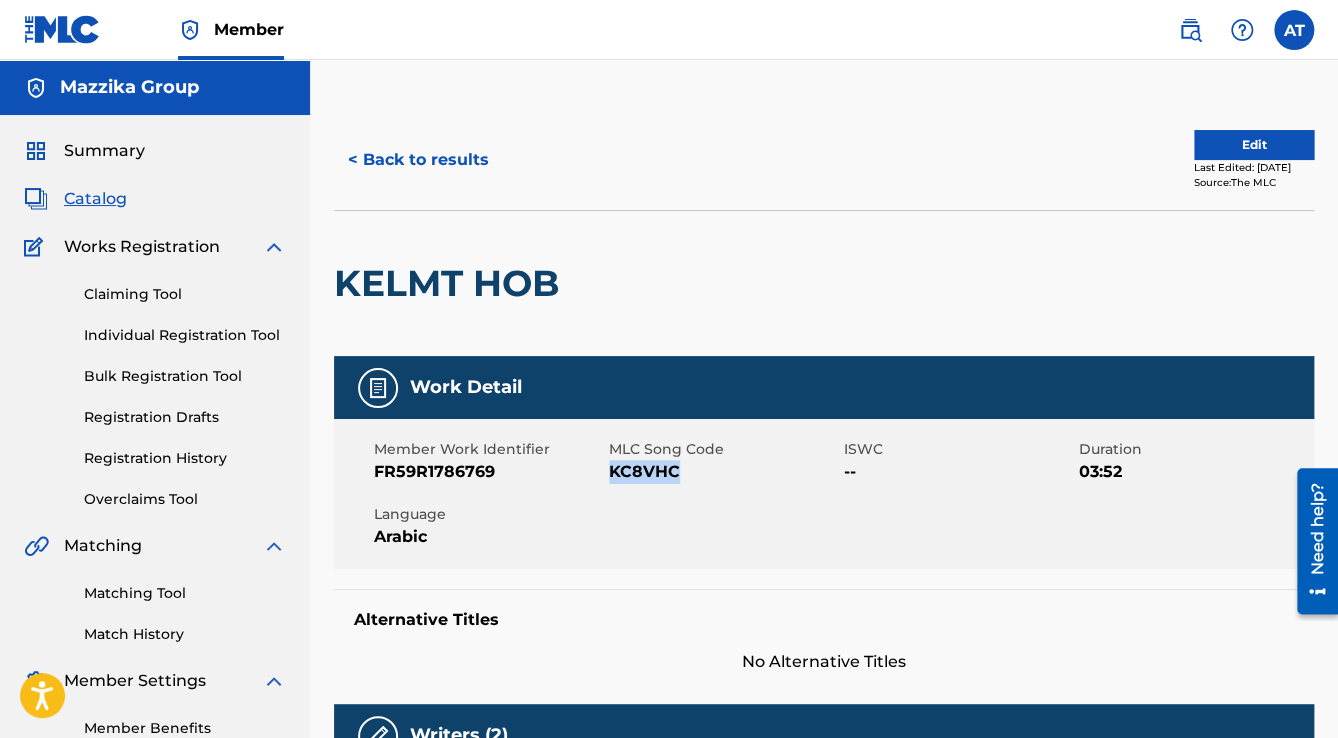 drag, startPoint x: 685, startPoint y: 473, endPoint x: 612, endPoint y: 480, distance: 73.33485 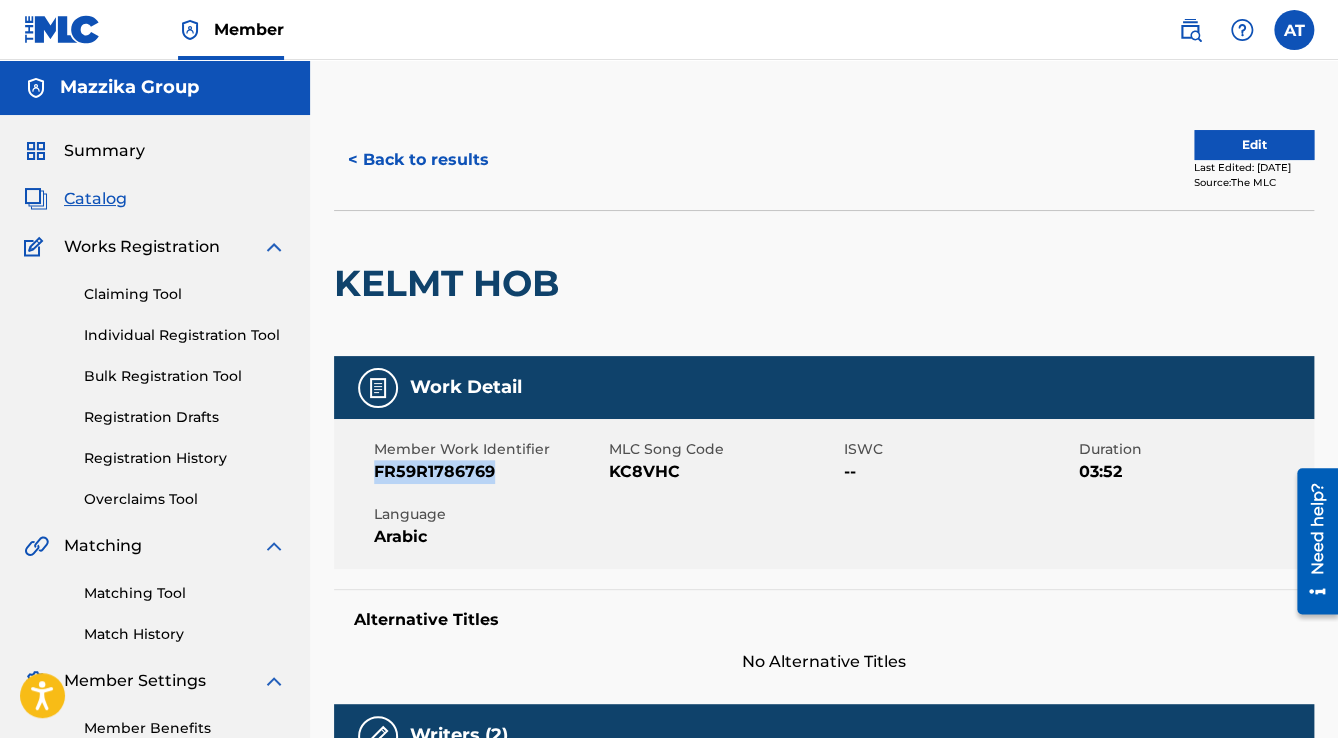 drag, startPoint x: 507, startPoint y: 470, endPoint x: 374, endPoint y: 471, distance: 133.00375 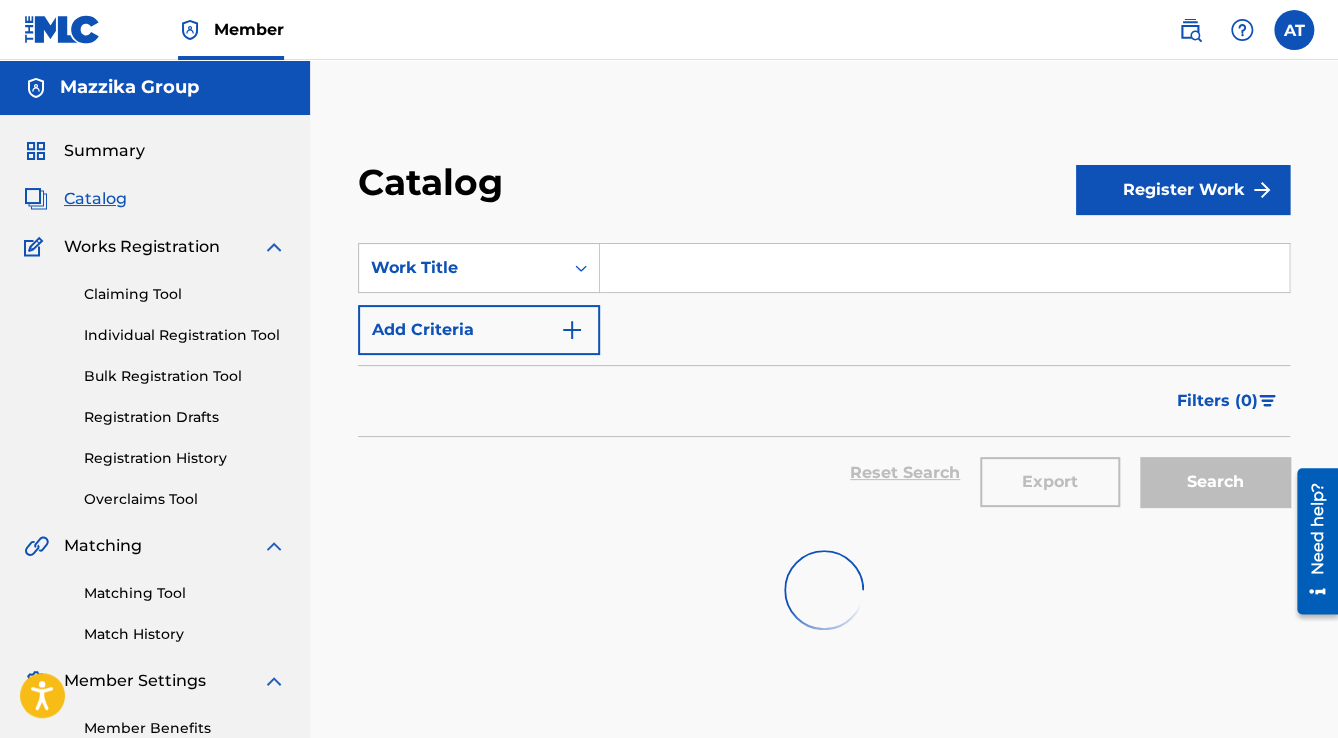 click at bounding box center (944, 268) 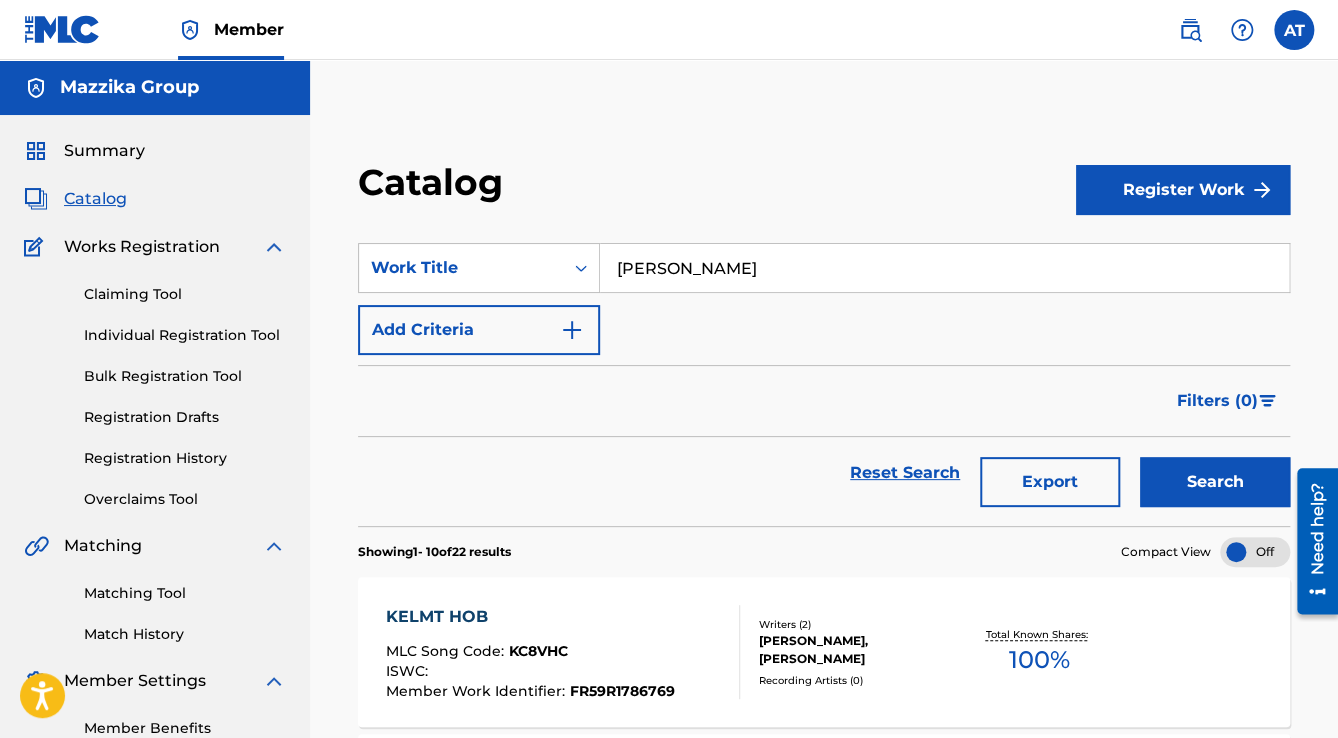 type on "[PERSON_NAME]" 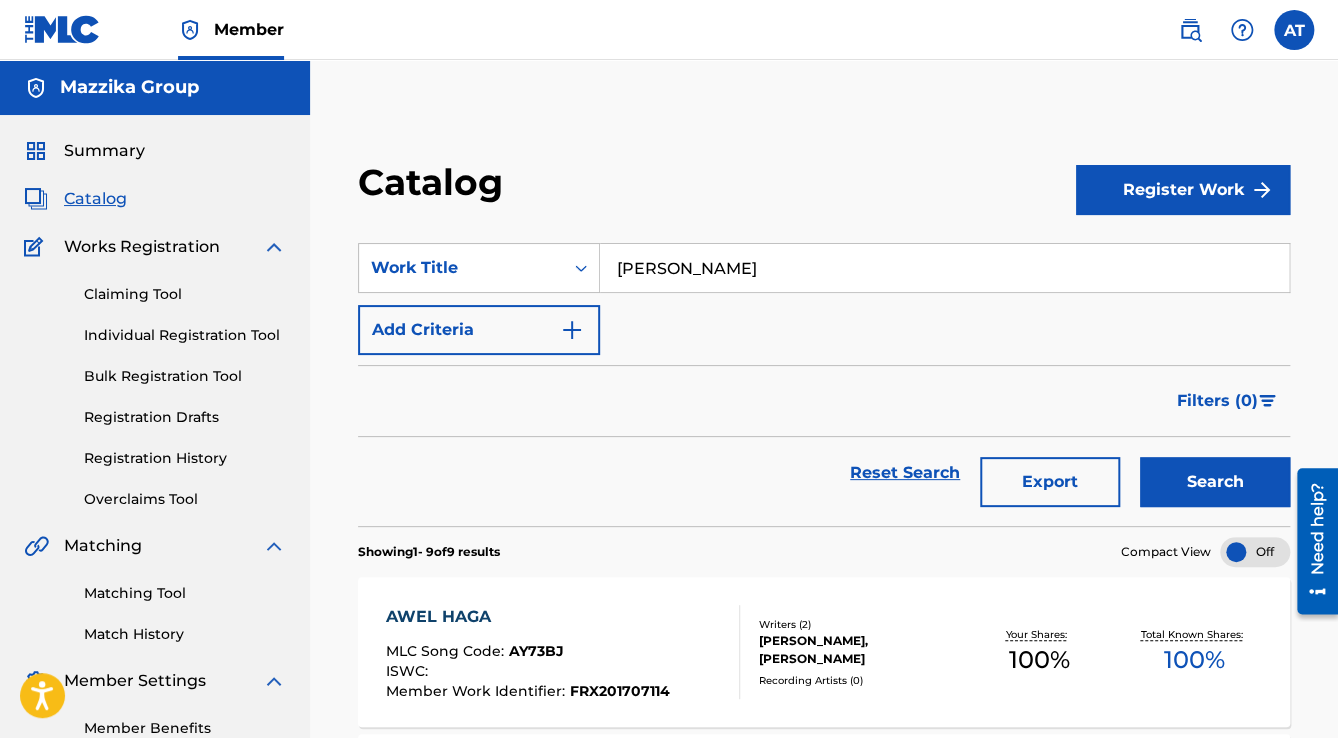 click on "AWEL HAGA" at bounding box center [528, 617] 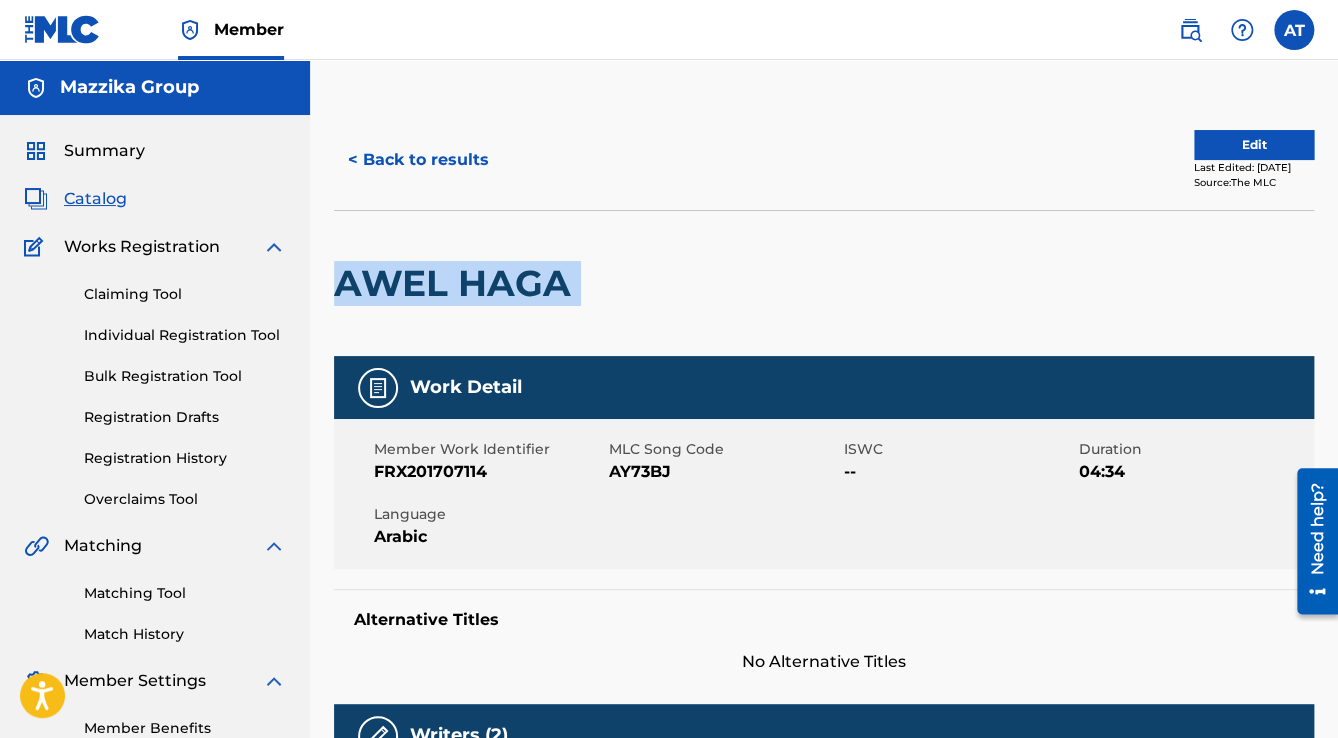 drag, startPoint x: 585, startPoint y: 281, endPoint x: 336, endPoint y: 282, distance: 249.00201 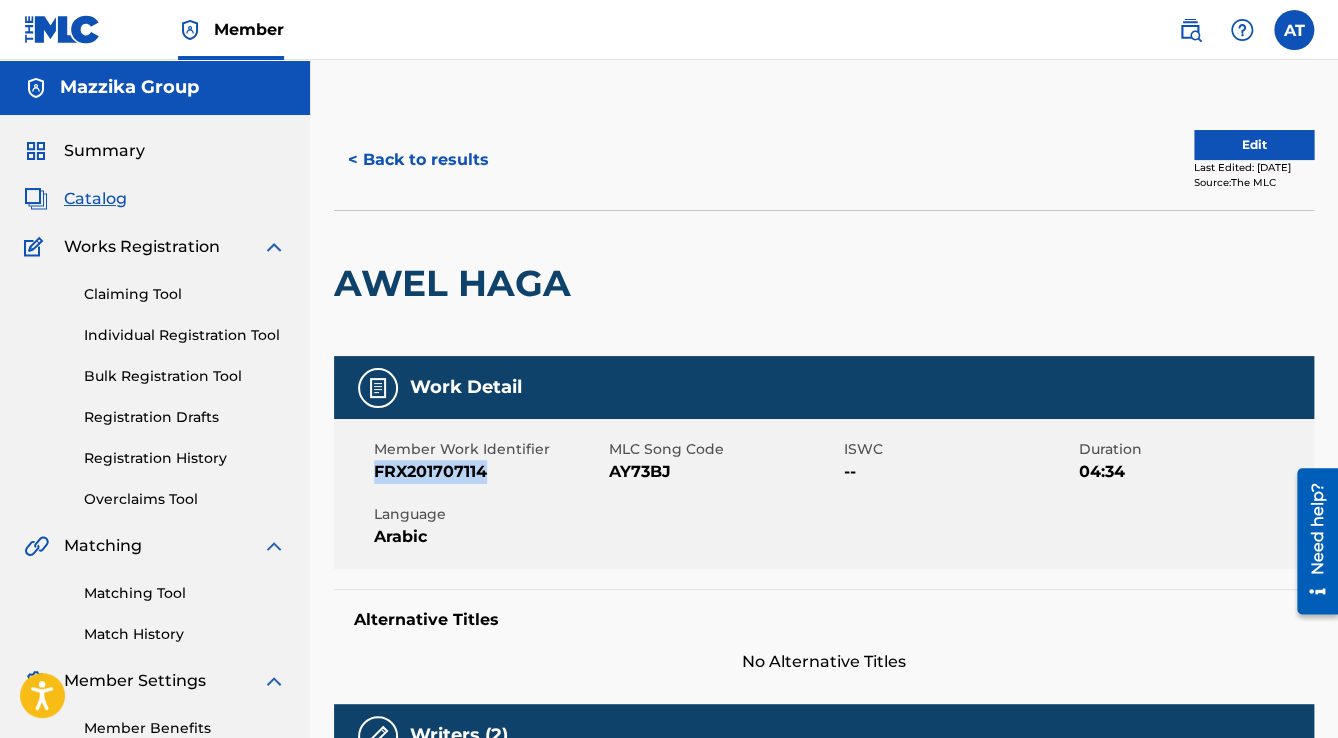 drag, startPoint x: 489, startPoint y: 473, endPoint x: 371, endPoint y: 465, distance: 118.270874 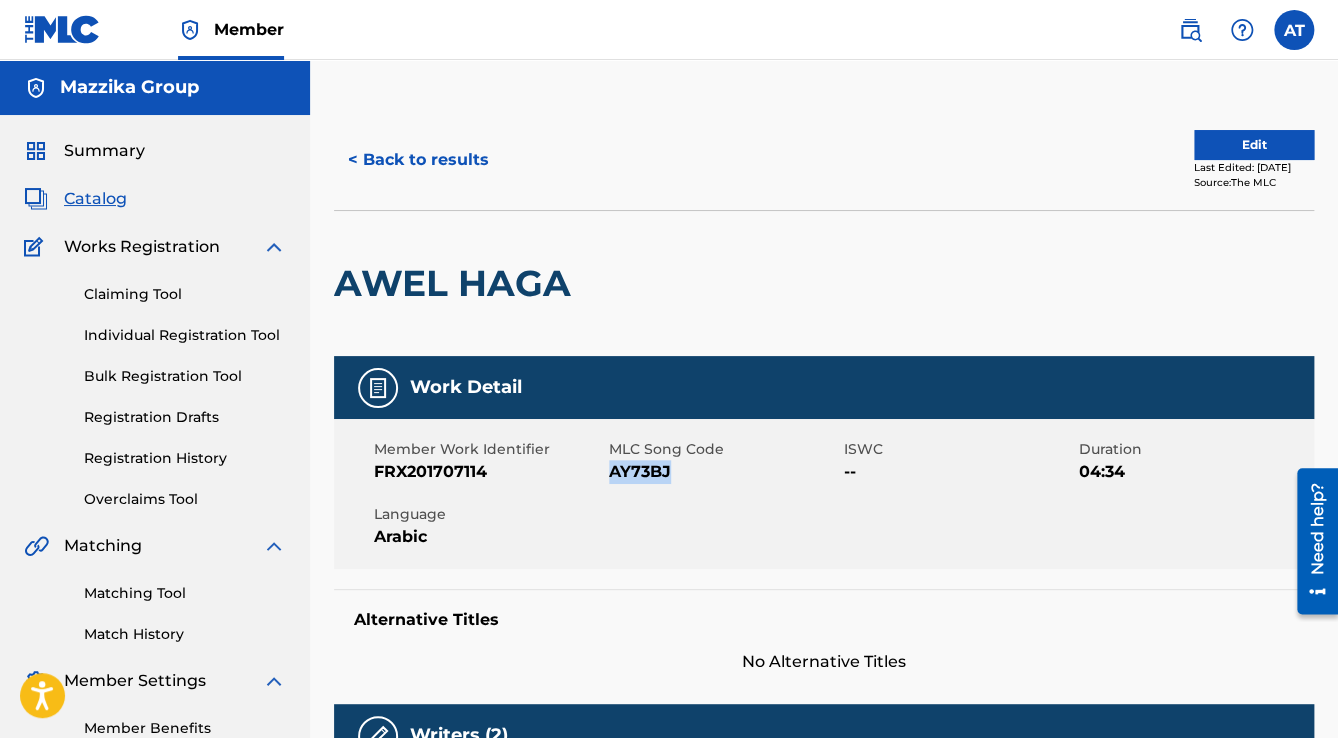 drag, startPoint x: 686, startPoint y: 480, endPoint x: 610, endPoint y: 475, distance: 76.1643 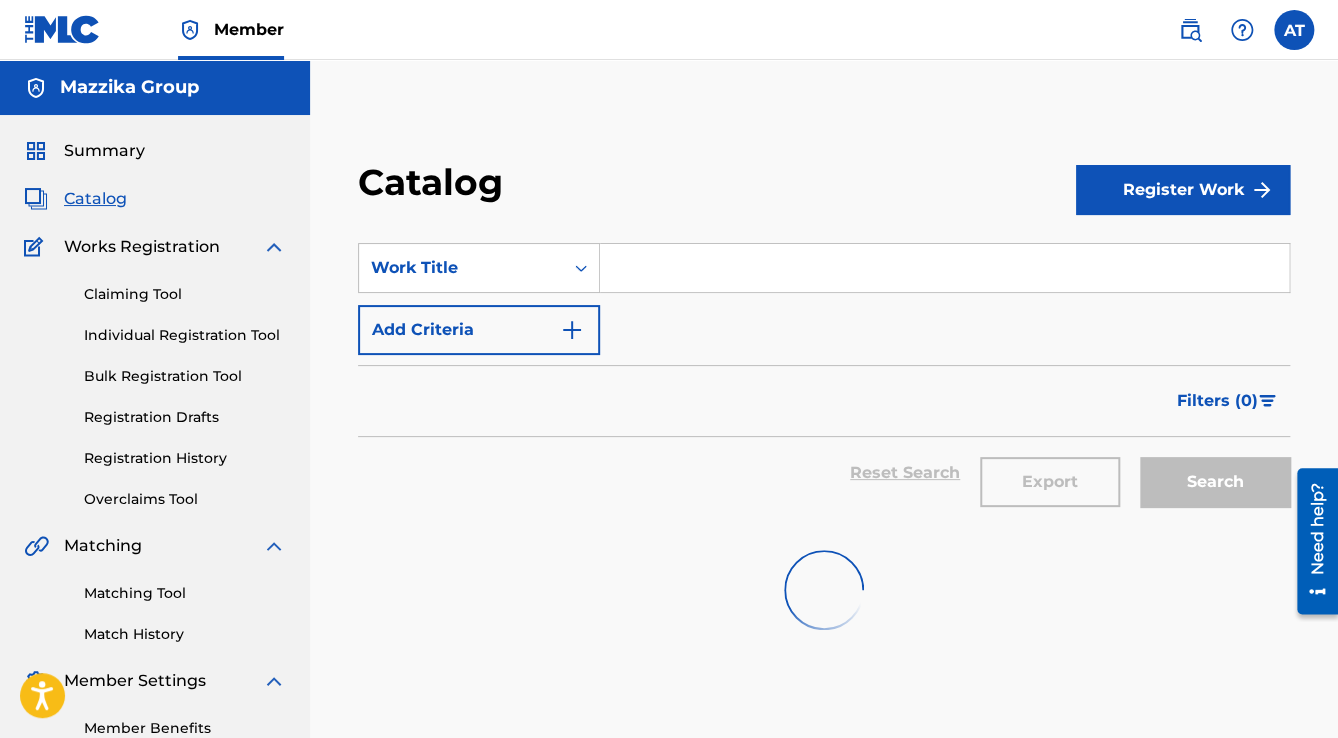 click at bounding box center (944, 268) 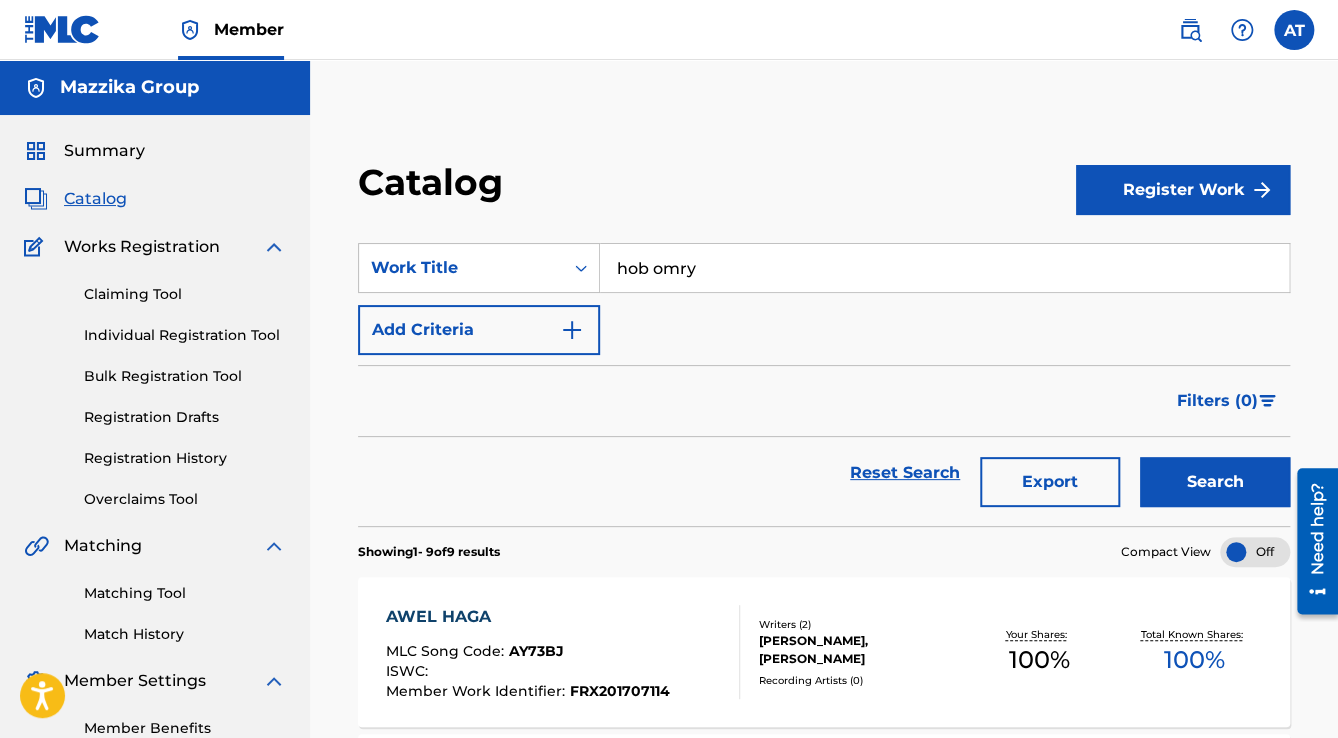 type on "hob omry" 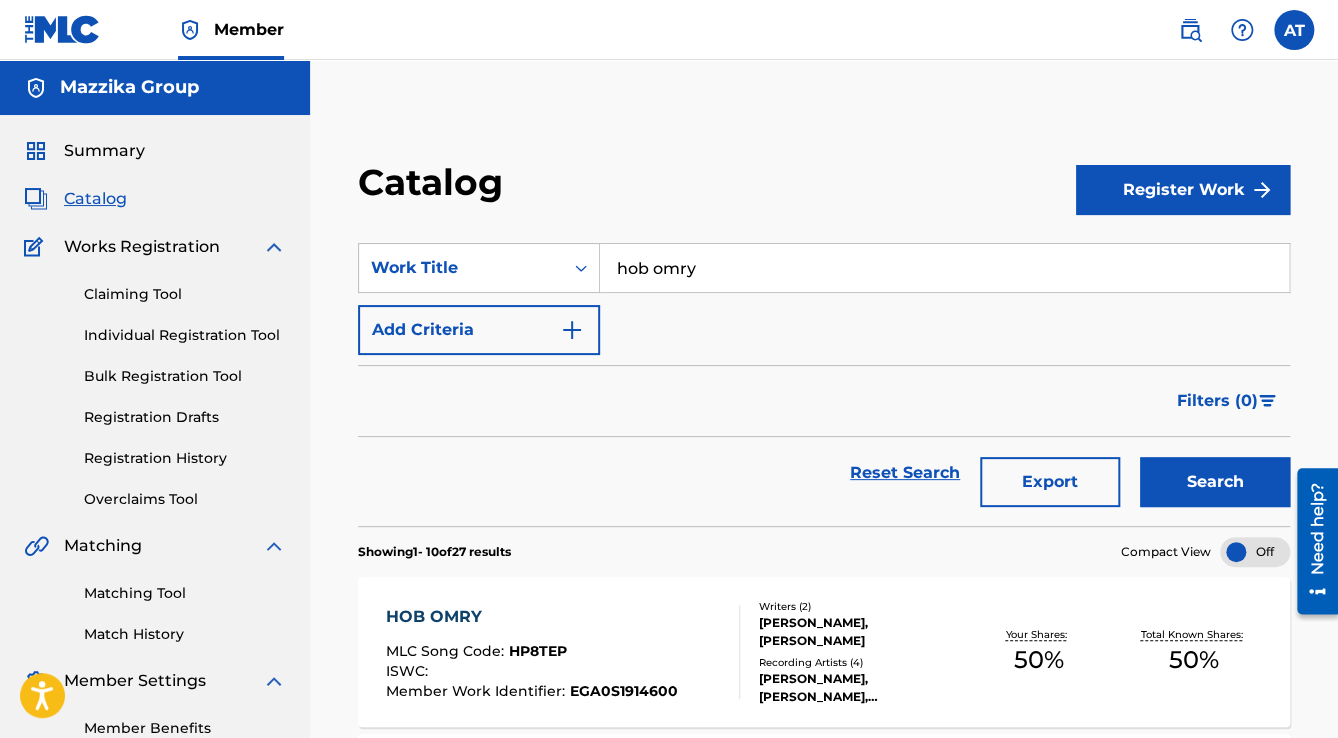 click on "HOB OMRY" at bounding box center (532, 617) 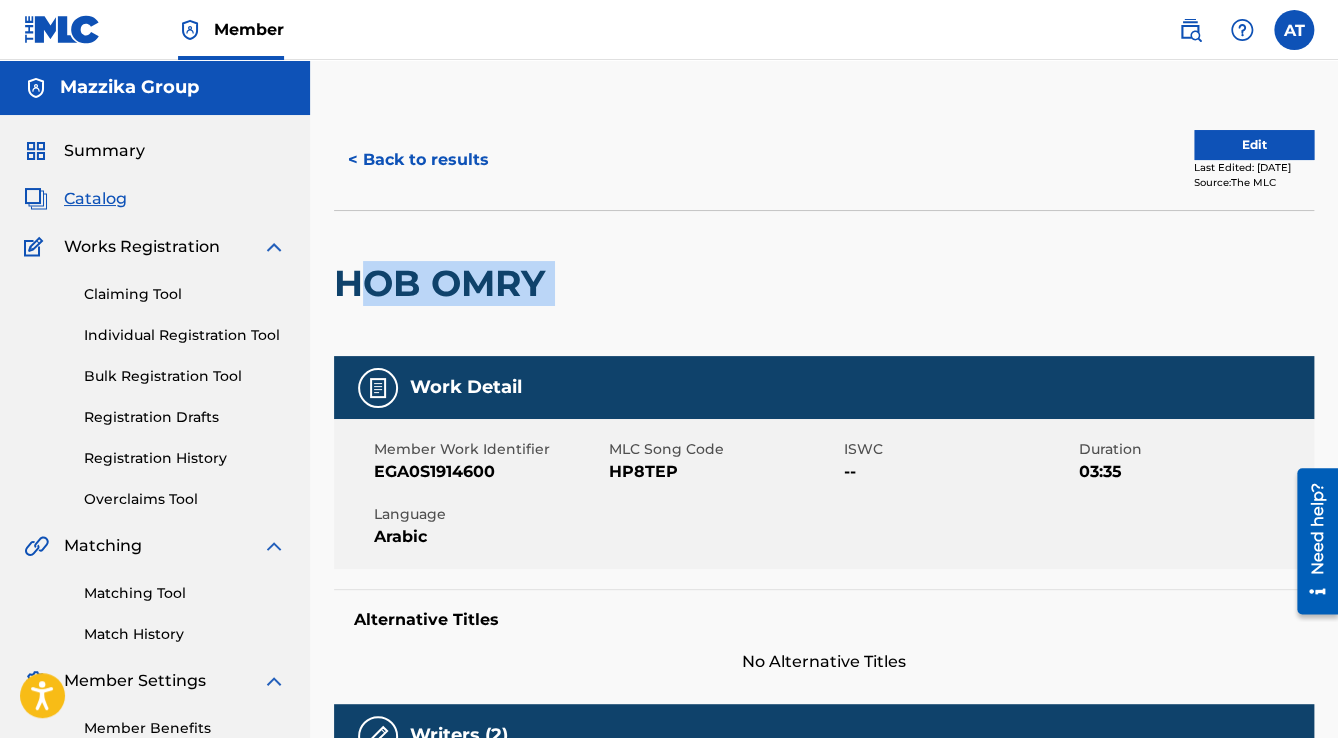 drag, startPoint x: 568, startPoint y: 275, endPoint x: 360, endPoint y: 275, distance: 208 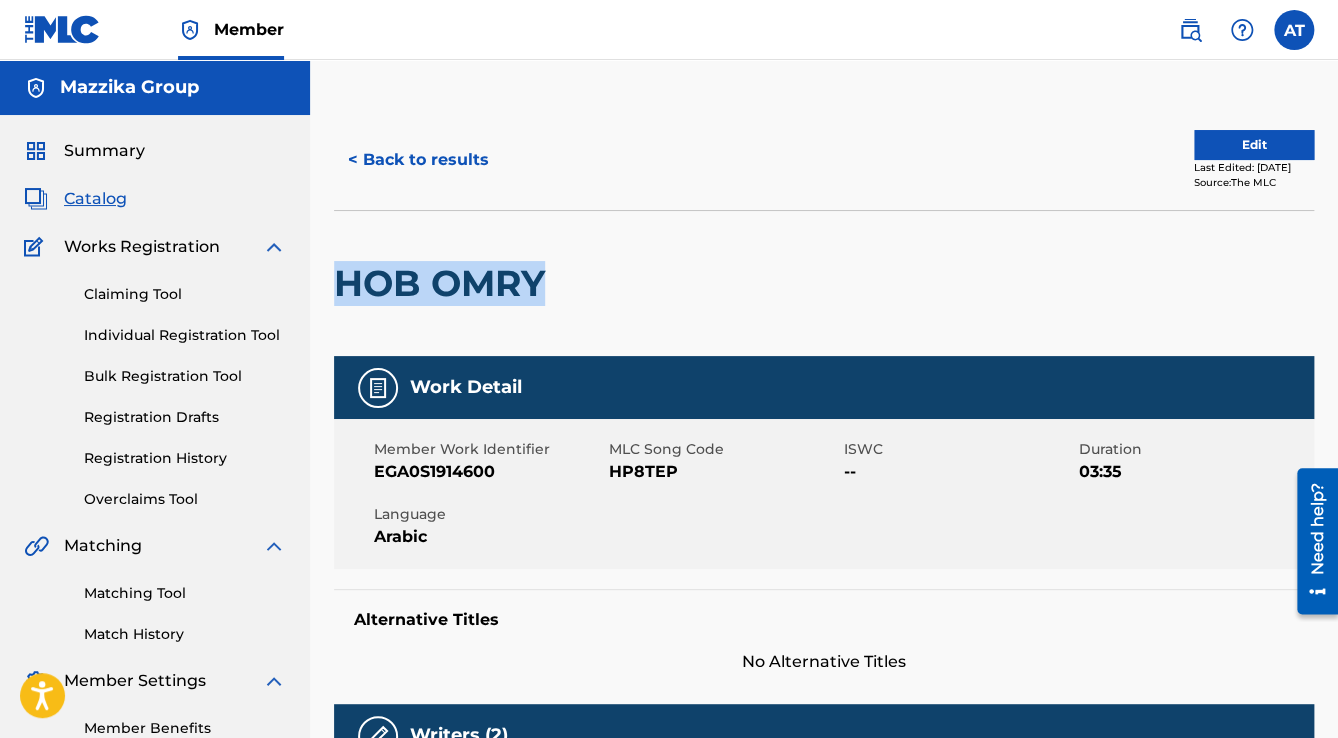 drag, startPoint x: 553, startPoint y: 292, endPoint x: 345, endPoint y: 272, distance: 208.95932 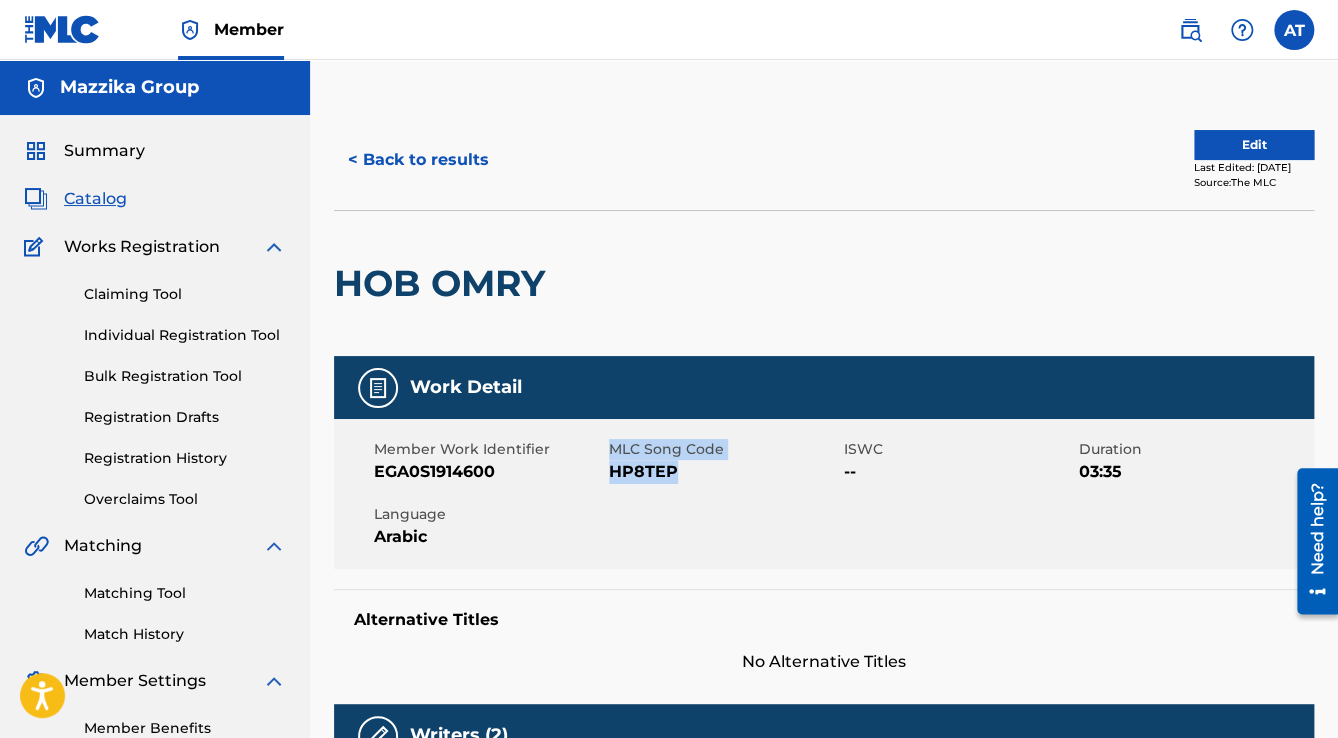 drag, startPoint x: 652, startPoint y: 476, endPoint x: 608, endPoint y: 474, distance: 44.04543 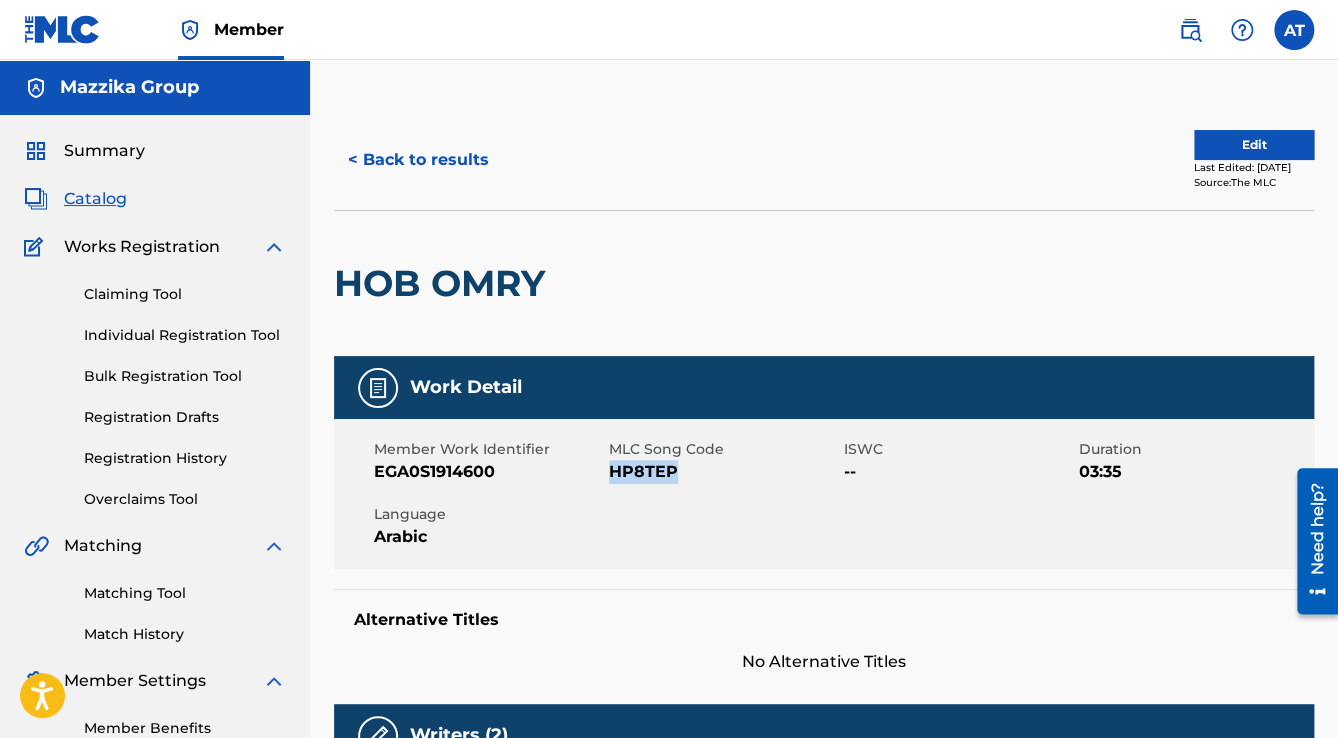 drag, startPoint x: 679, startPoint y: 469, endPoint x: 615, endPoint y: 471, distance: 64.03124 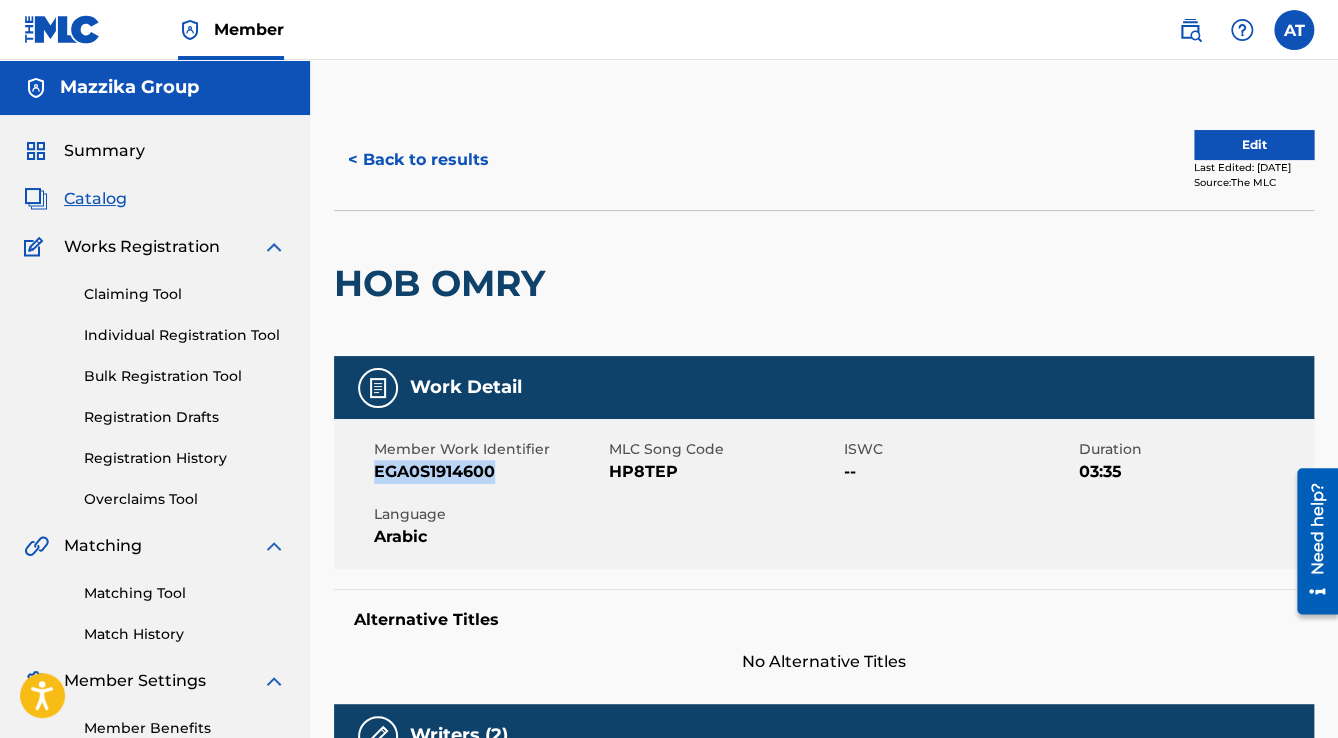 drag, startPoint x: 506, startPoint y: 474, endPoint x: 376, endPoint y: 460, distance: 130.75168 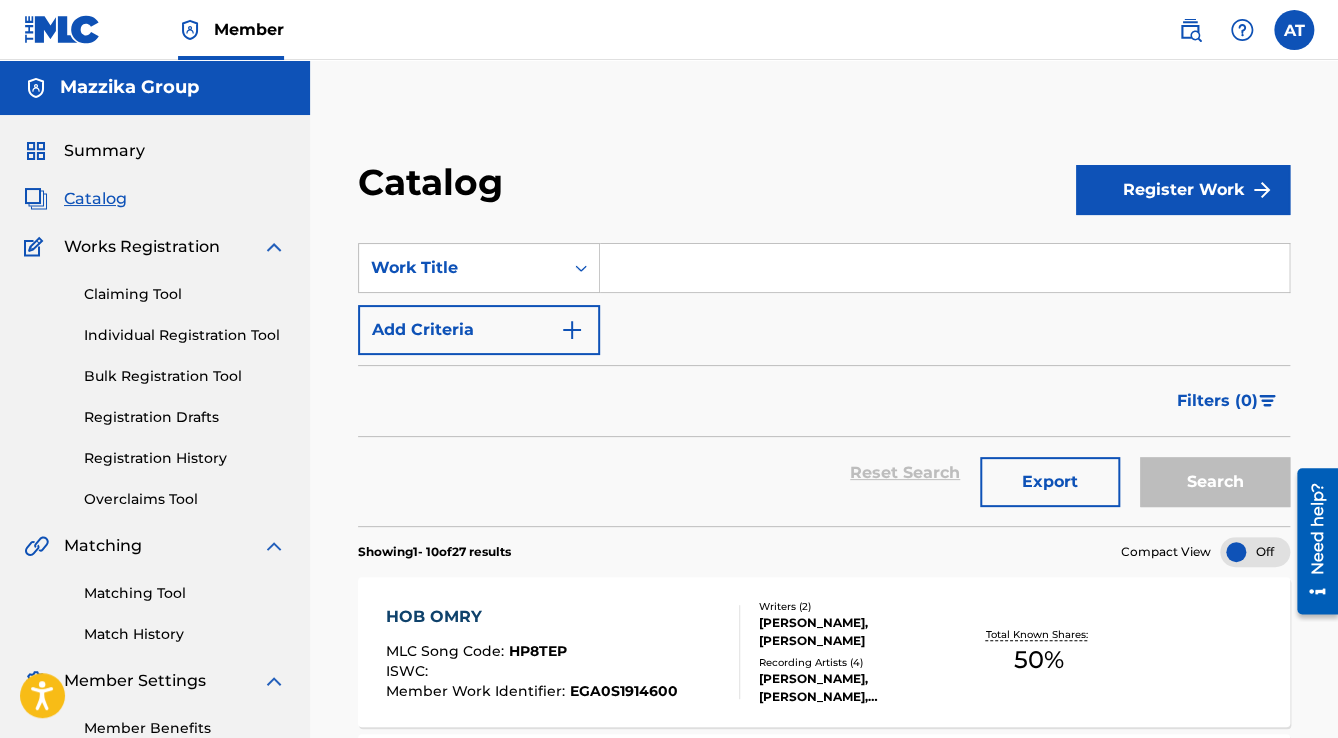 click at bounding box center (944, 268) 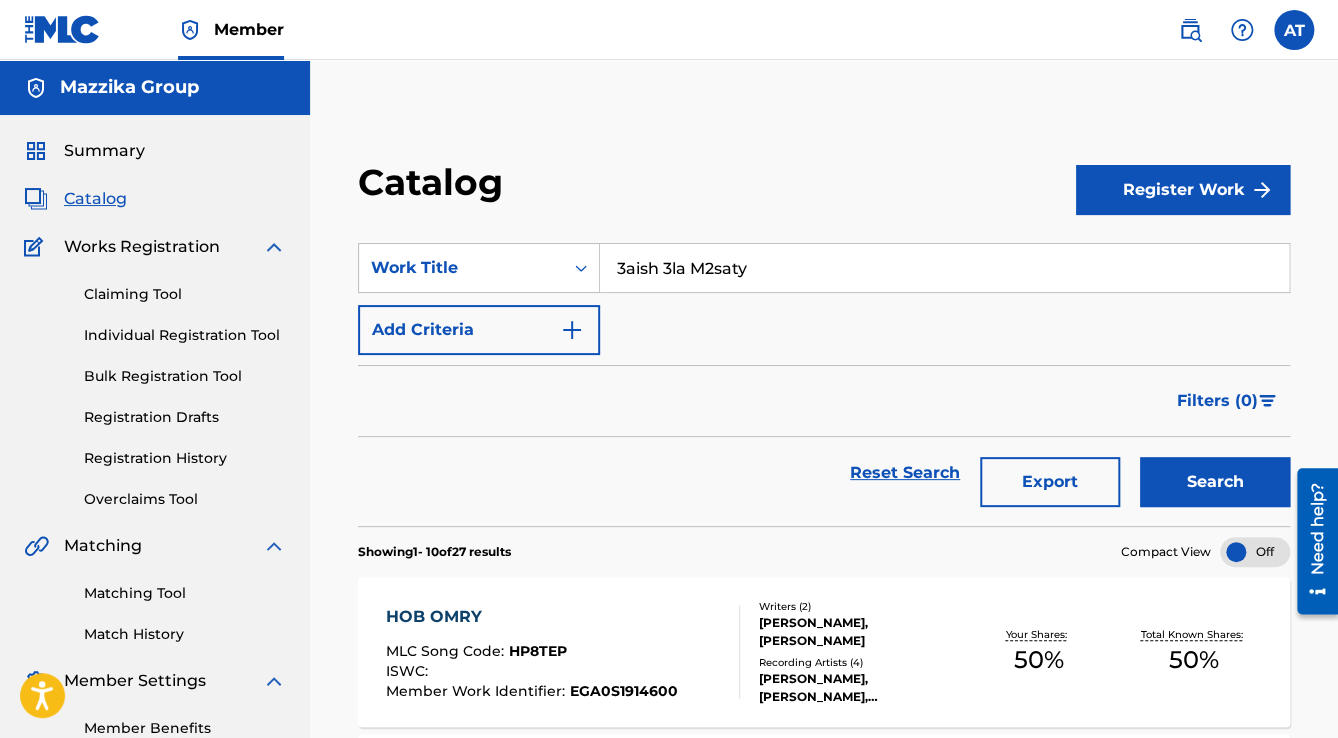 click on "Search" at bounding box center [1215, 482] 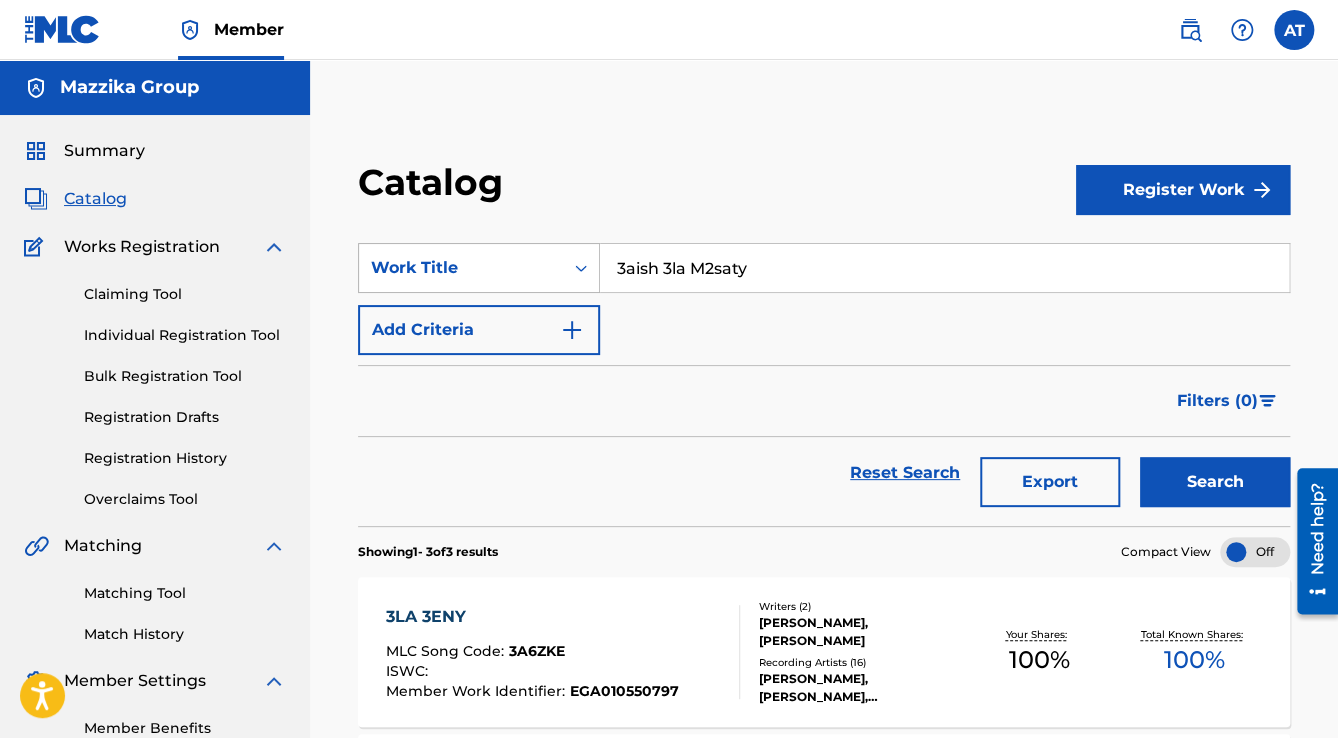 drag, startPoint x: 767, startPoint y: 256, endPoint x: 525, endPoint y: 255, distance: 242.00206 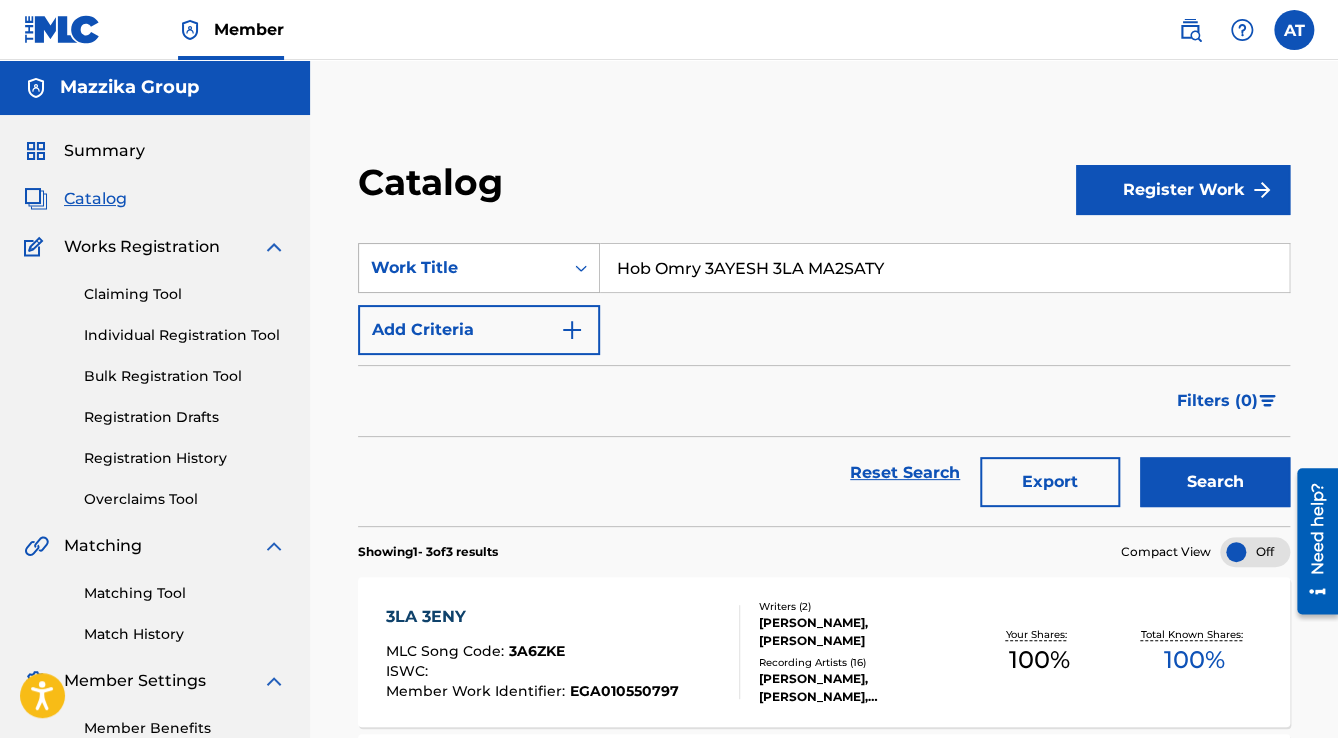 drag, startPoint x: 704, startPoint y: 264, endPoint x: 470, endPoint y: 268, distance: 234.03418 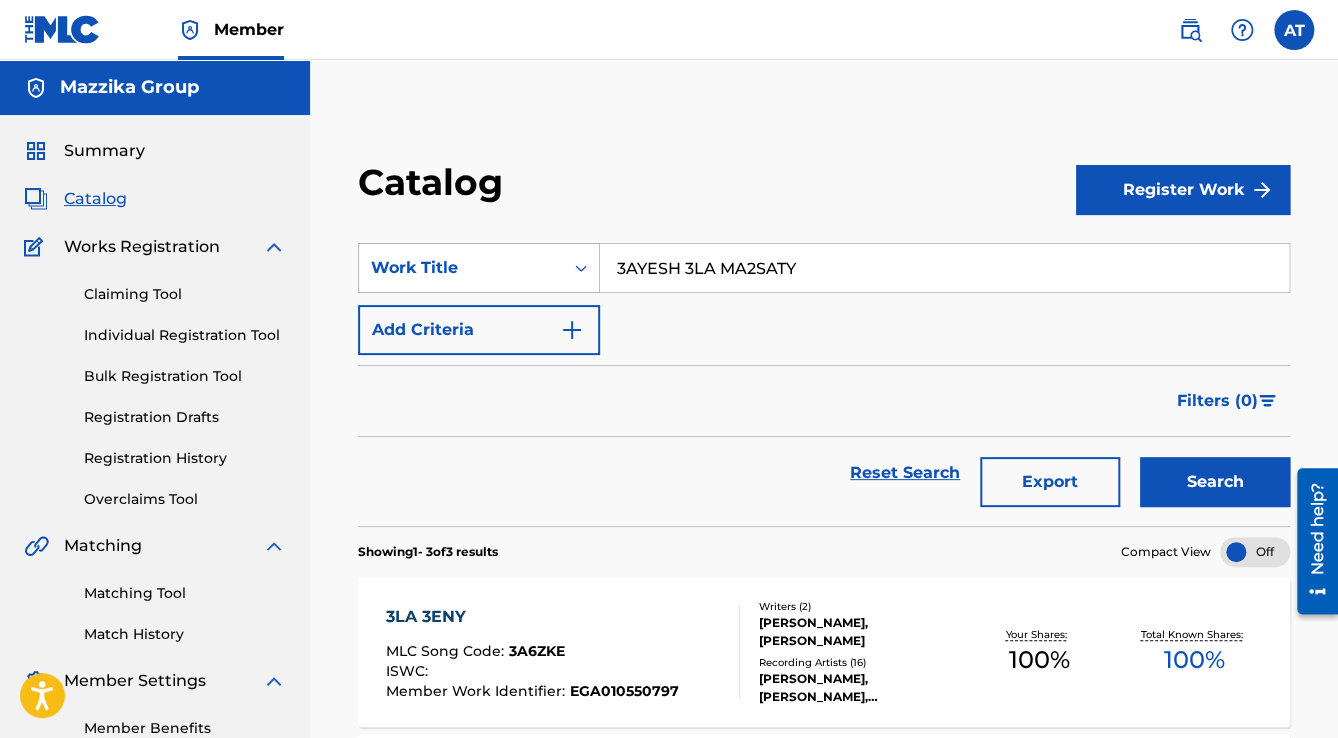 type on "3AYESH 3LA MA2SATY" 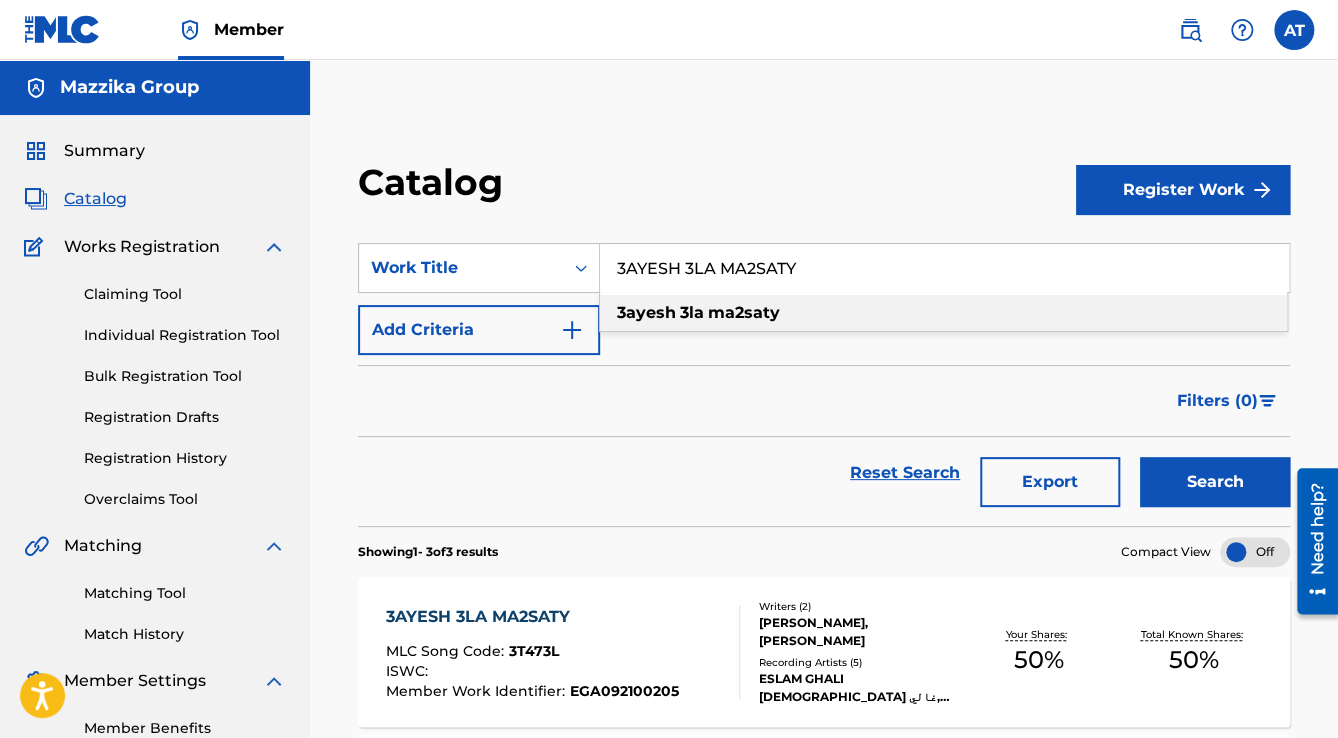 click on "3AYESH 3LA MA2SATY MLC Song Code : 3T473L ISWC : Member Work Identifier : EGA092100205" at bounding box center (532, 652) 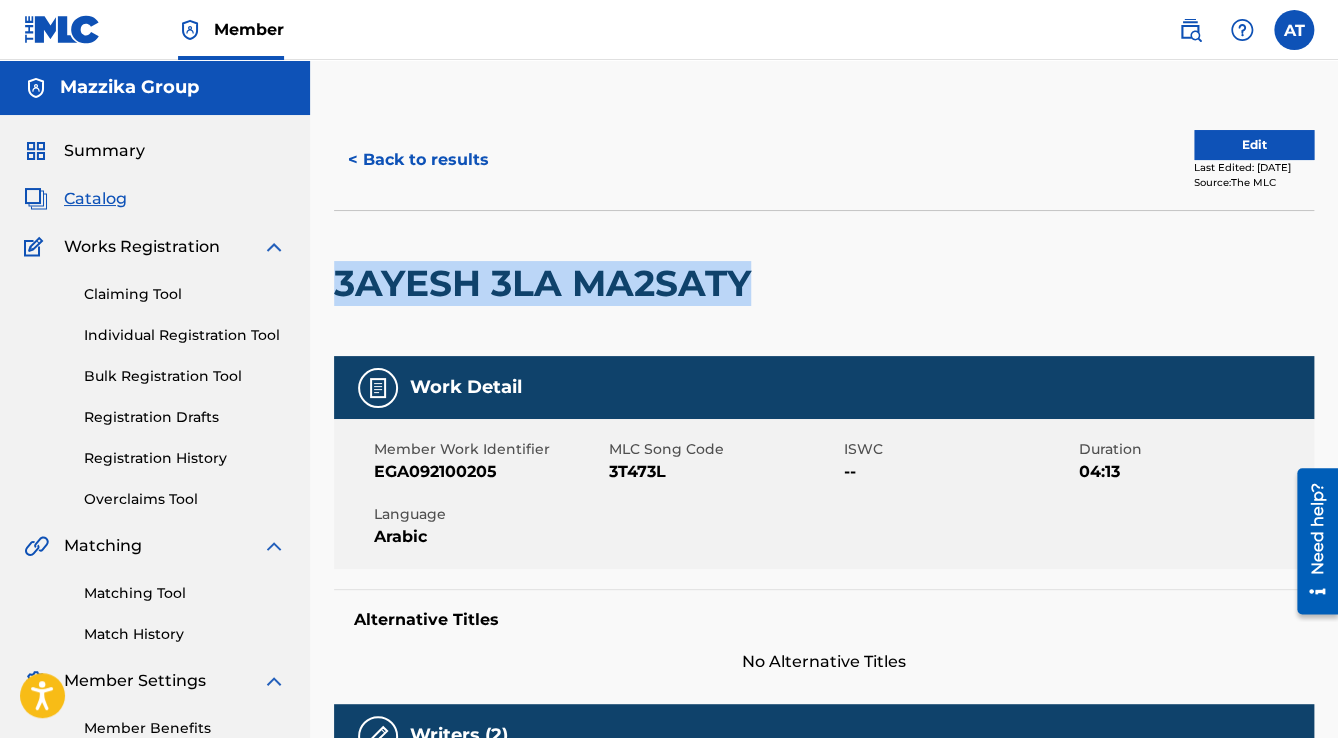 drag, startPoint x: 756, startPoint y: 279, endPoint x: 333, endPoint y: 287, distance: 423.07565 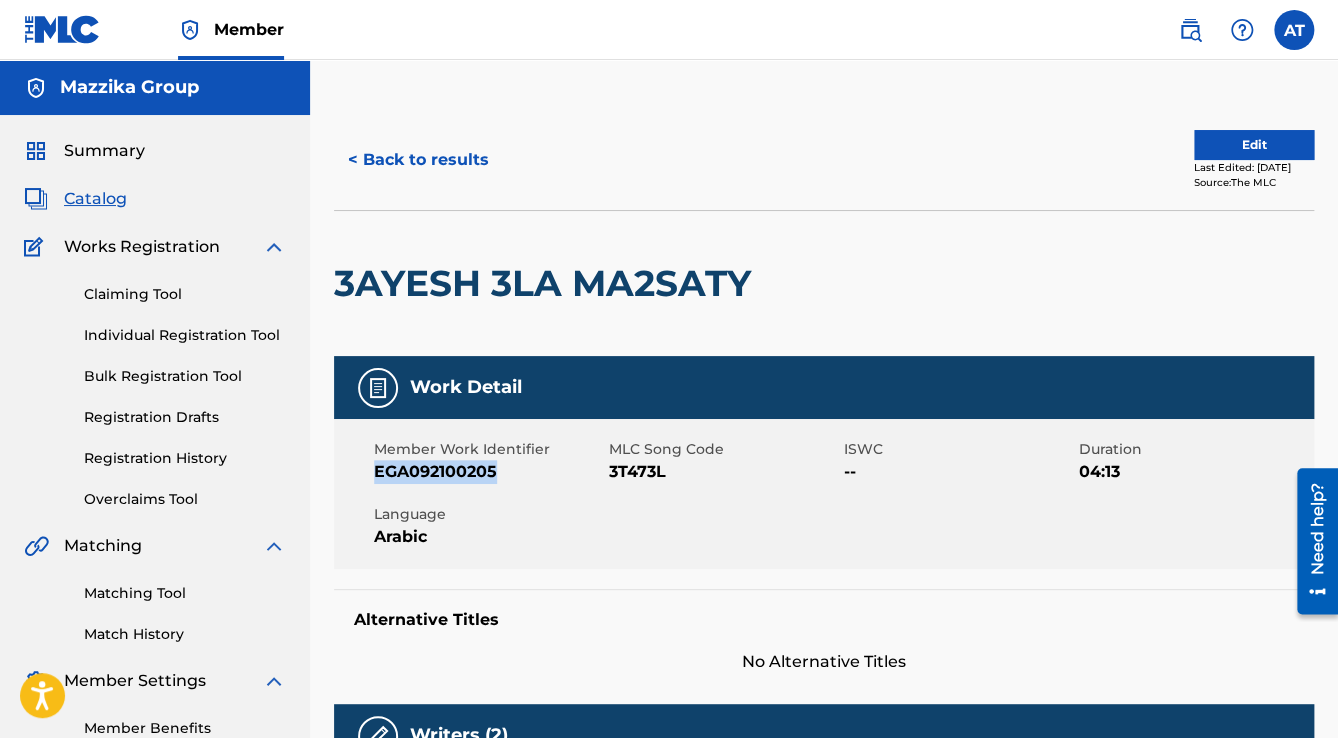 drag, startPoint x: 504, startPoint y: 476, endPoint x: 376, endPoint y: 471, distance: 128.09763 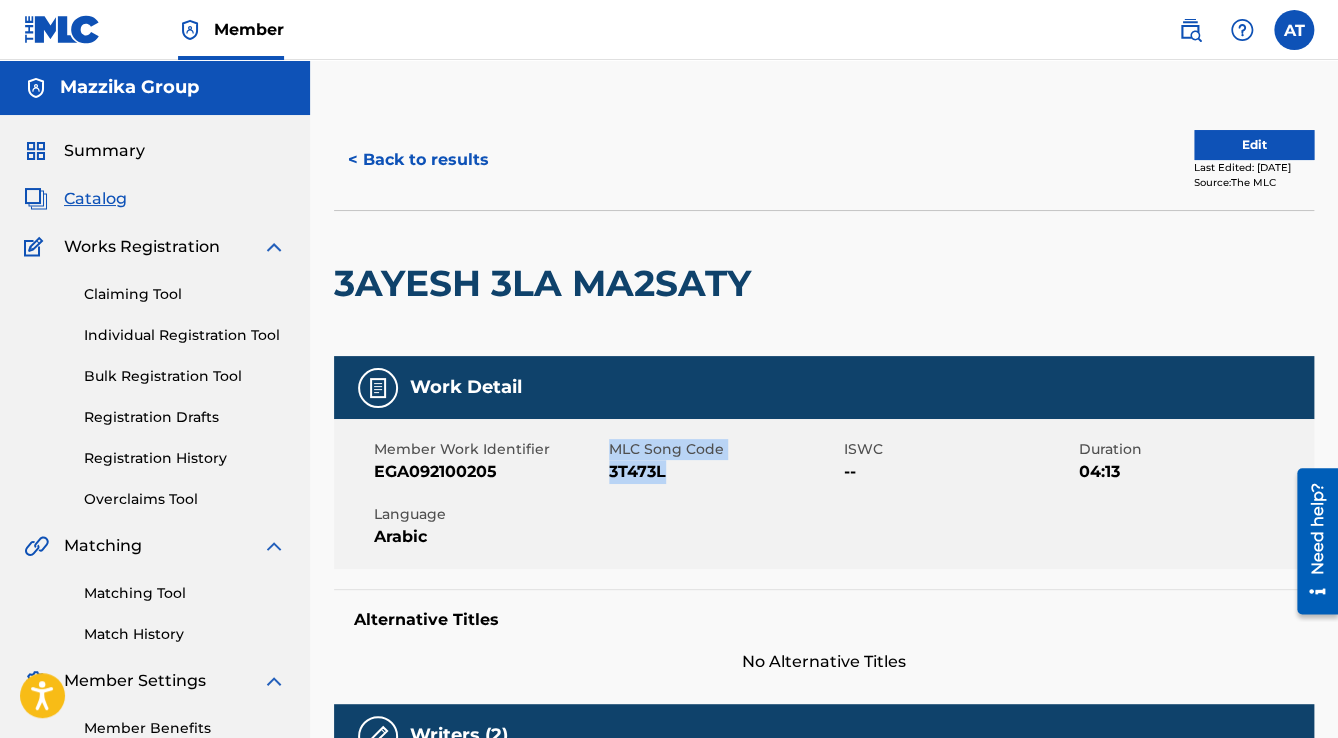 drag, startPoint x: 684, startPoint y: 473, endPoint x: 608, endPoint y: 469, distance: 76.105194 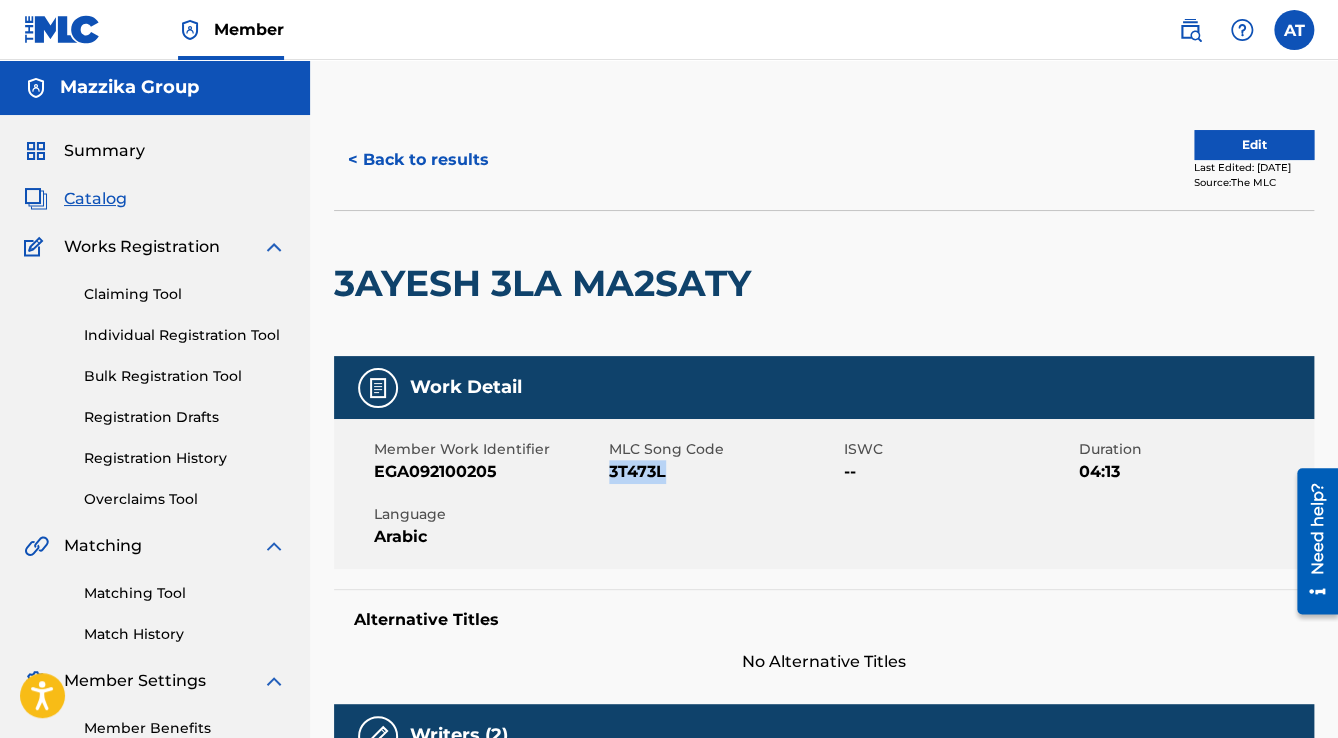 drag, startPoint x: 668, startPoint y: 476, endPoint x: 612, endPoint y: 472, distance: 56.142673 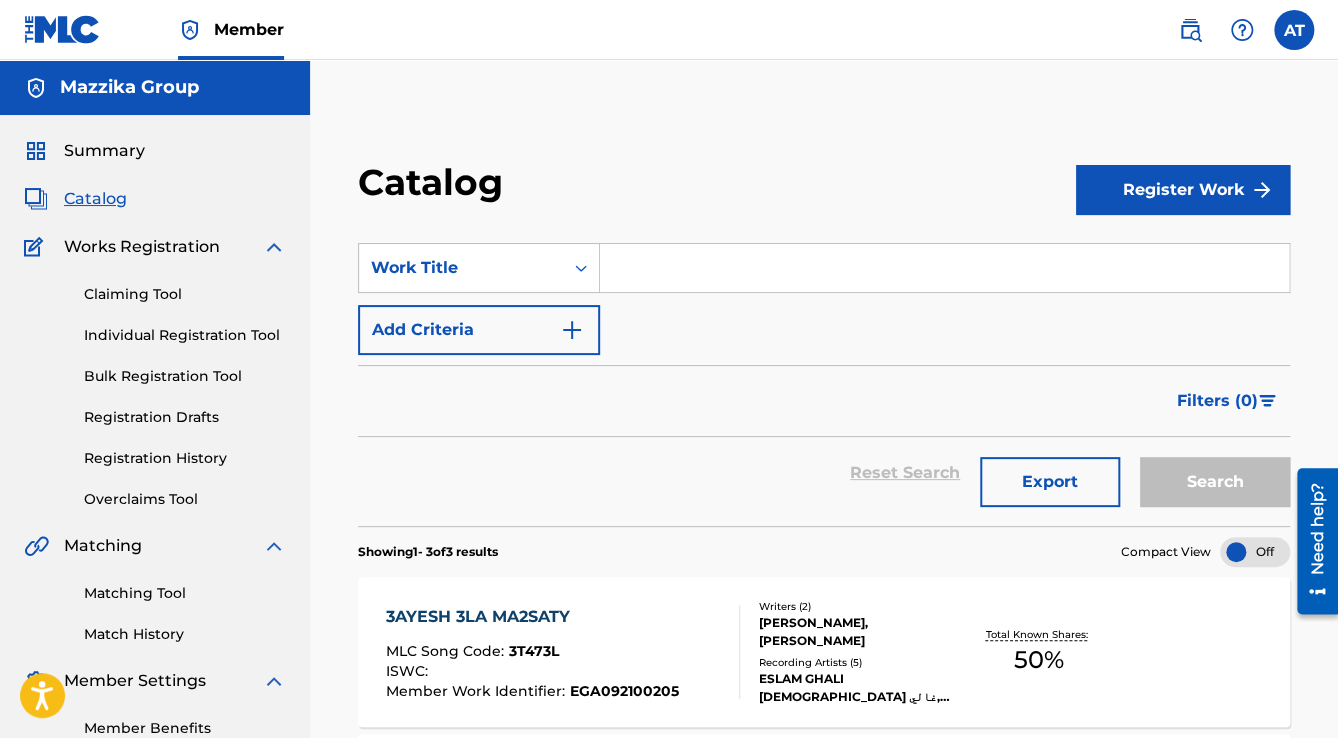 click at bounding box center [944, 268] 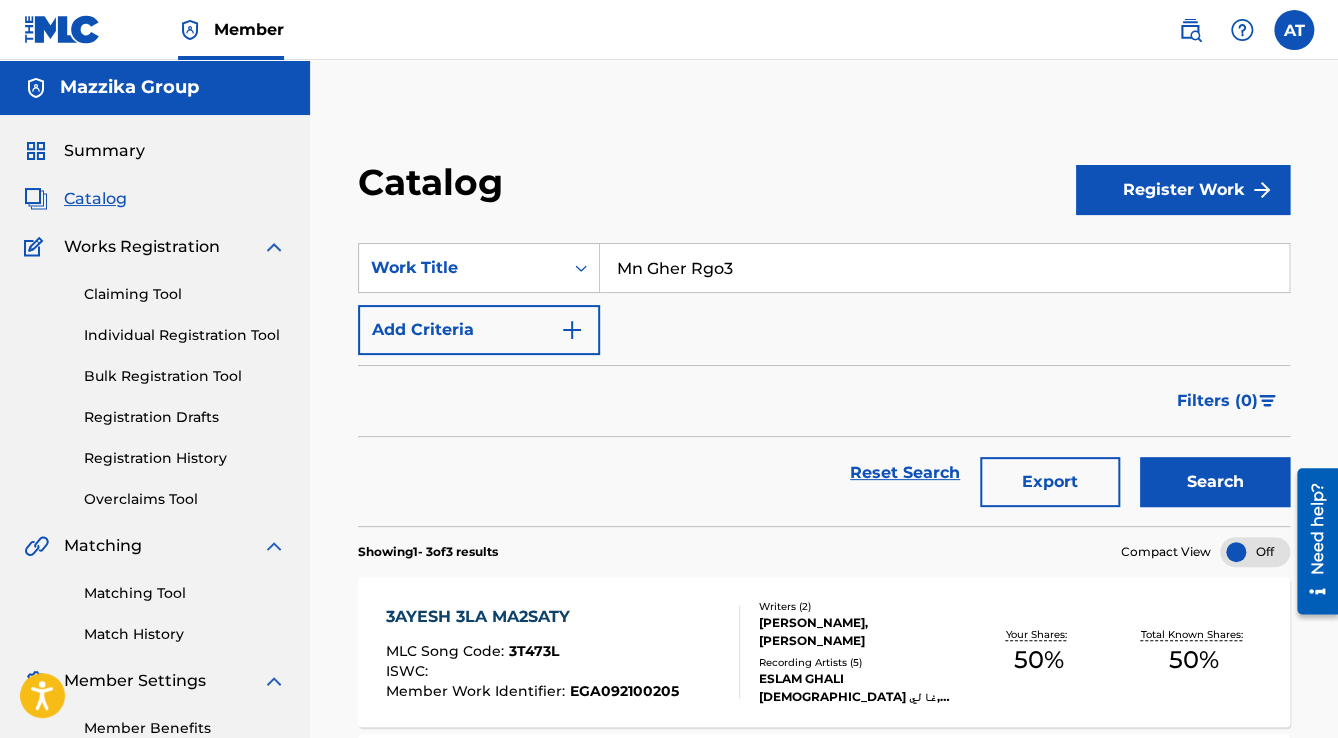 type on "Mn Gher Rgo3" 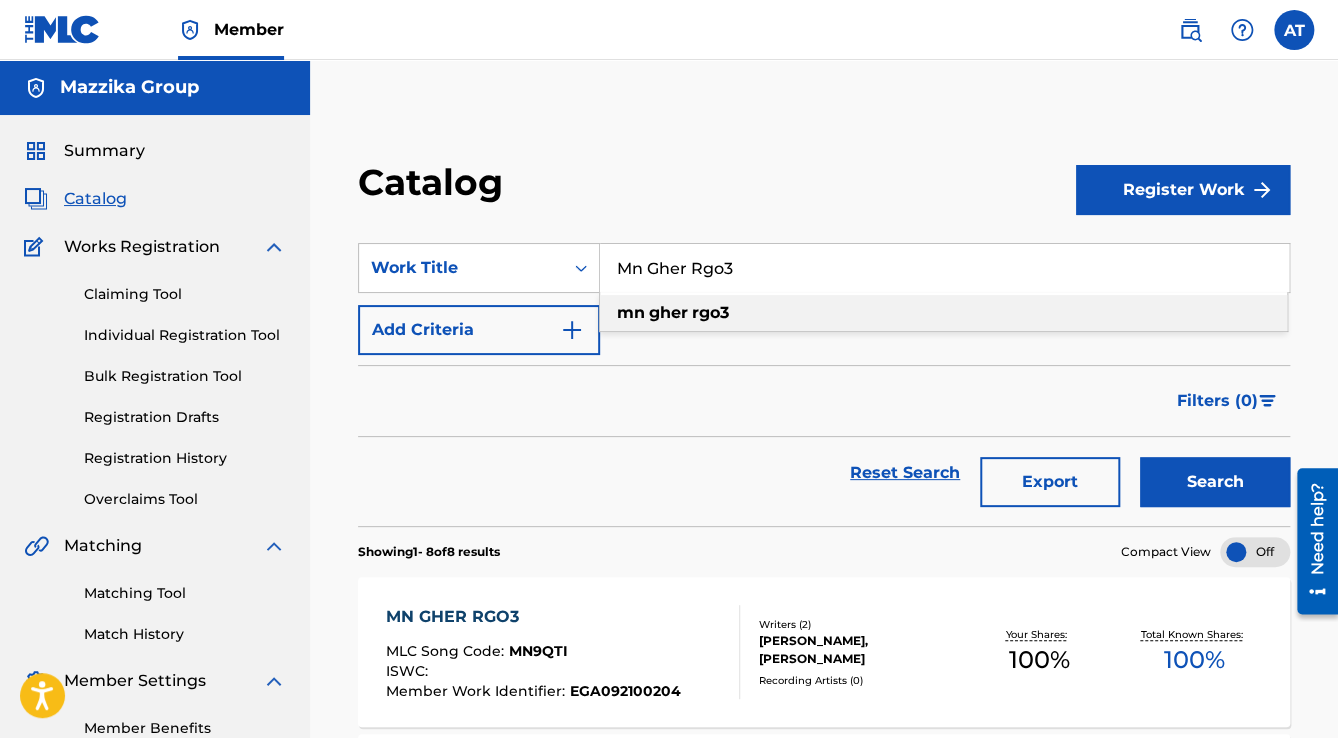 click on "MN GHER RGO3" at bounding box center [533, 617] 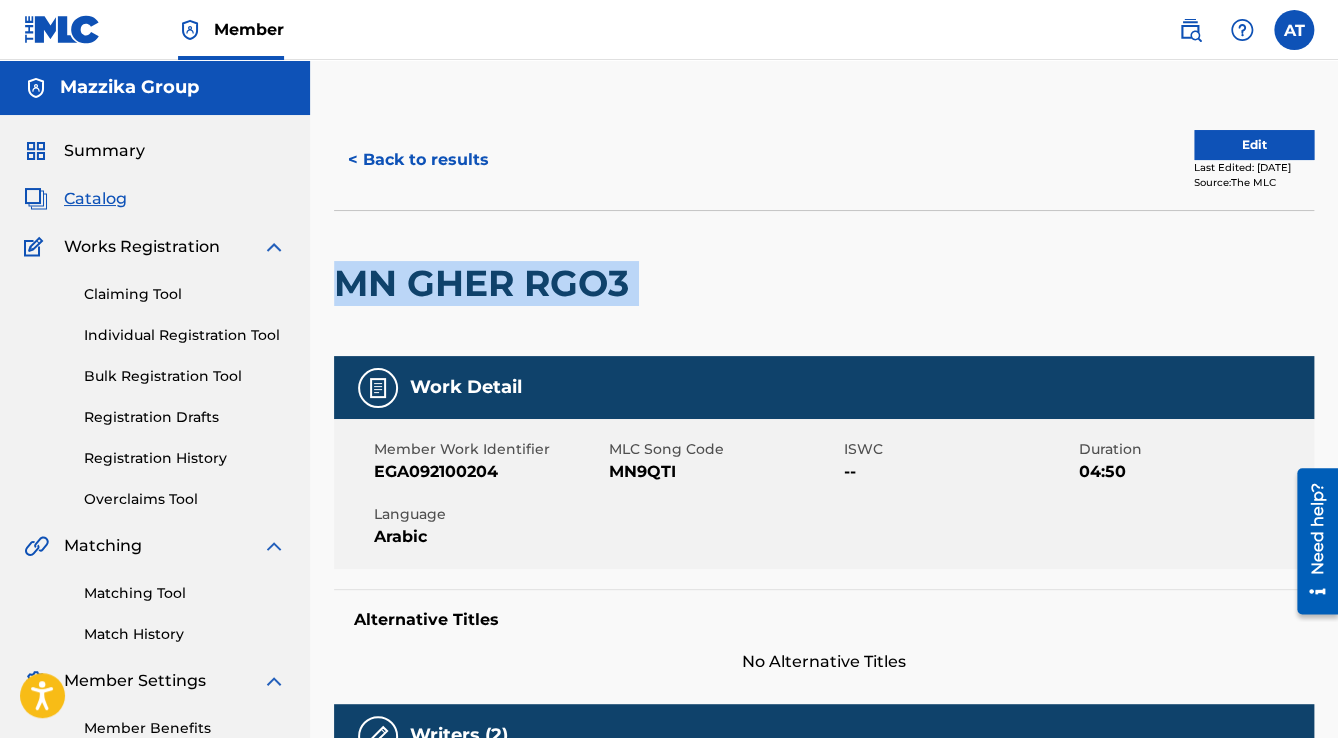 drag, startPoint x: 657, startPoint y: 275, endPoint x: 344, endPoint y: 276, distance: 313.0016 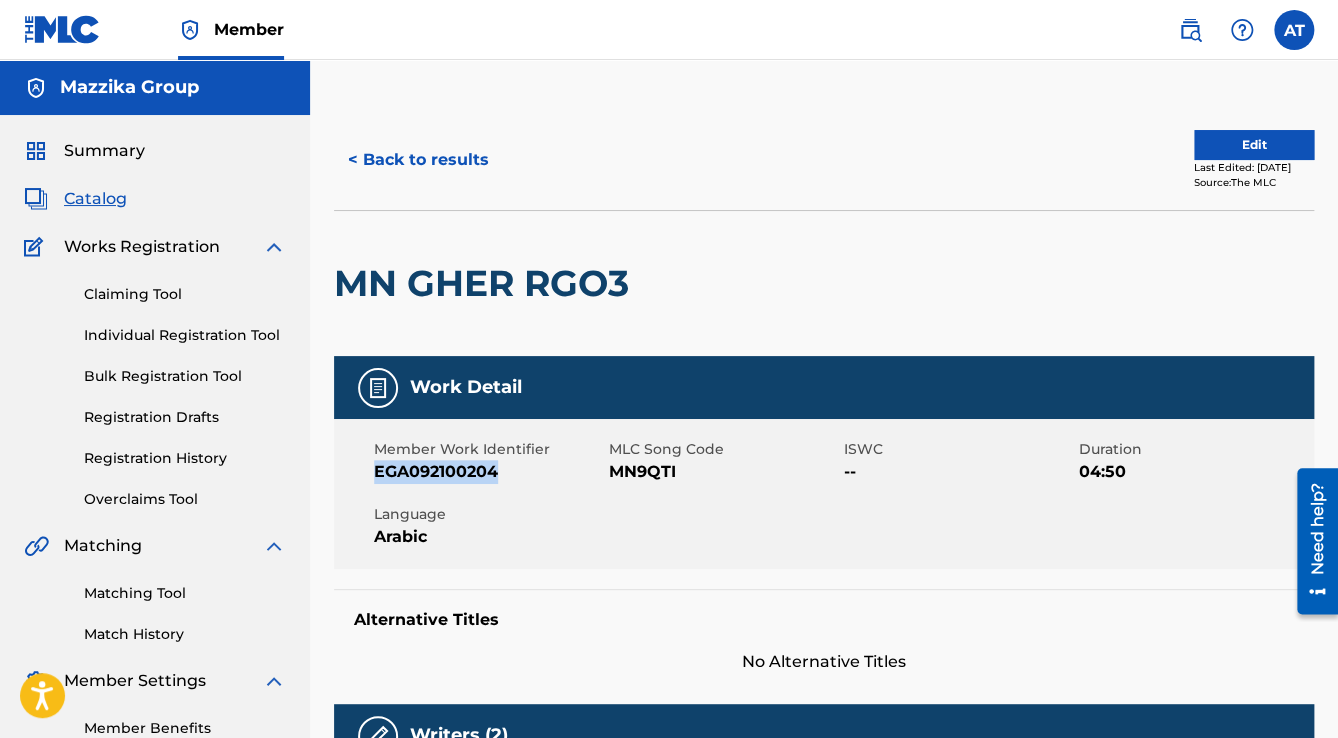 drag, startPoint x: 499, startPoint y: 474, endPoint x: 366, endPoint y: 470, distance: 133.06013 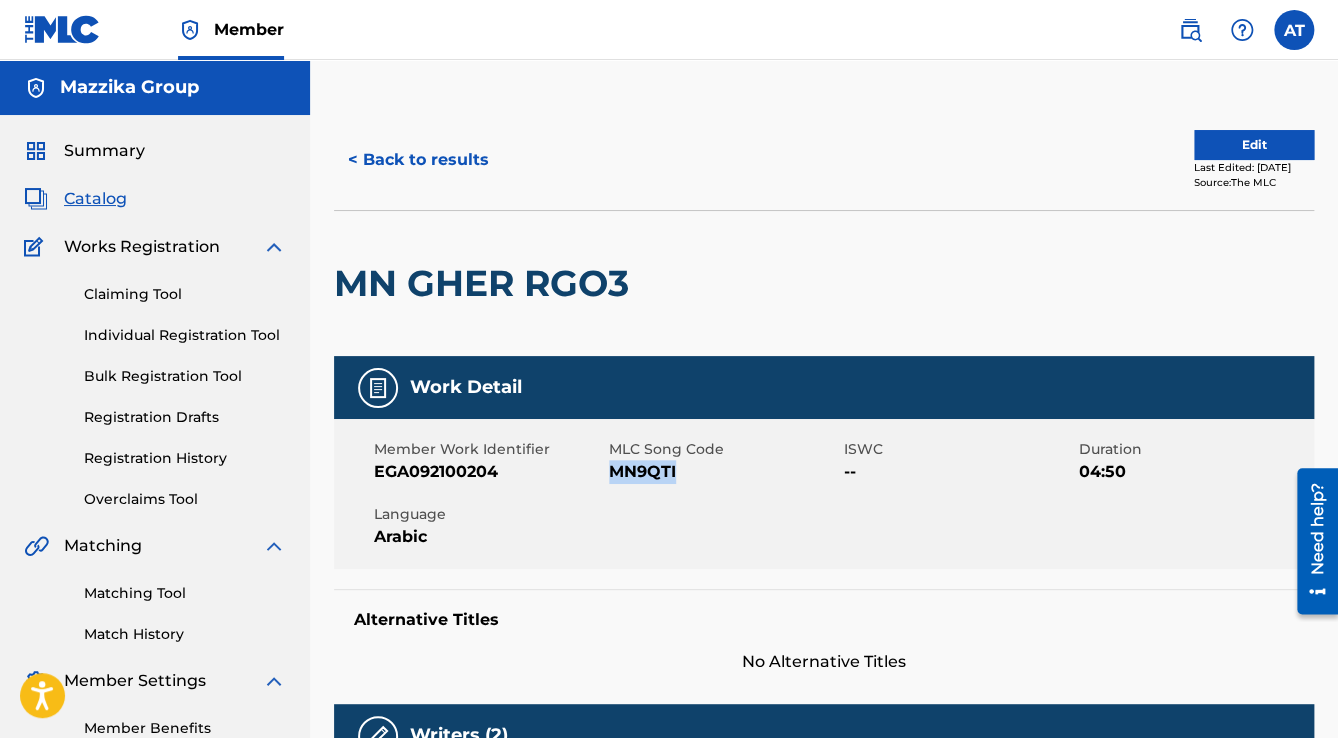 drag, startPoint x: 678, startPoint y: 471, endPoint x: 613, endPoint y: 471, distance: 65 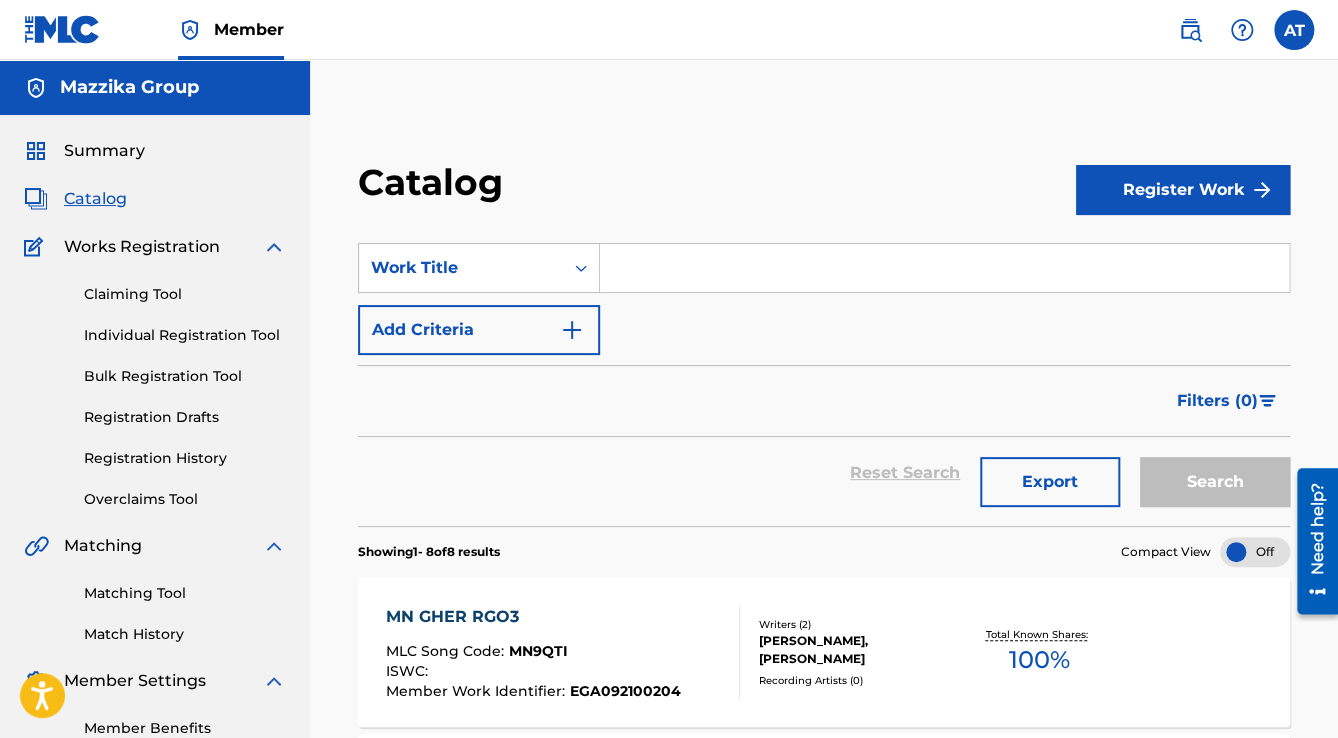 click at bounding box center (944, 268) 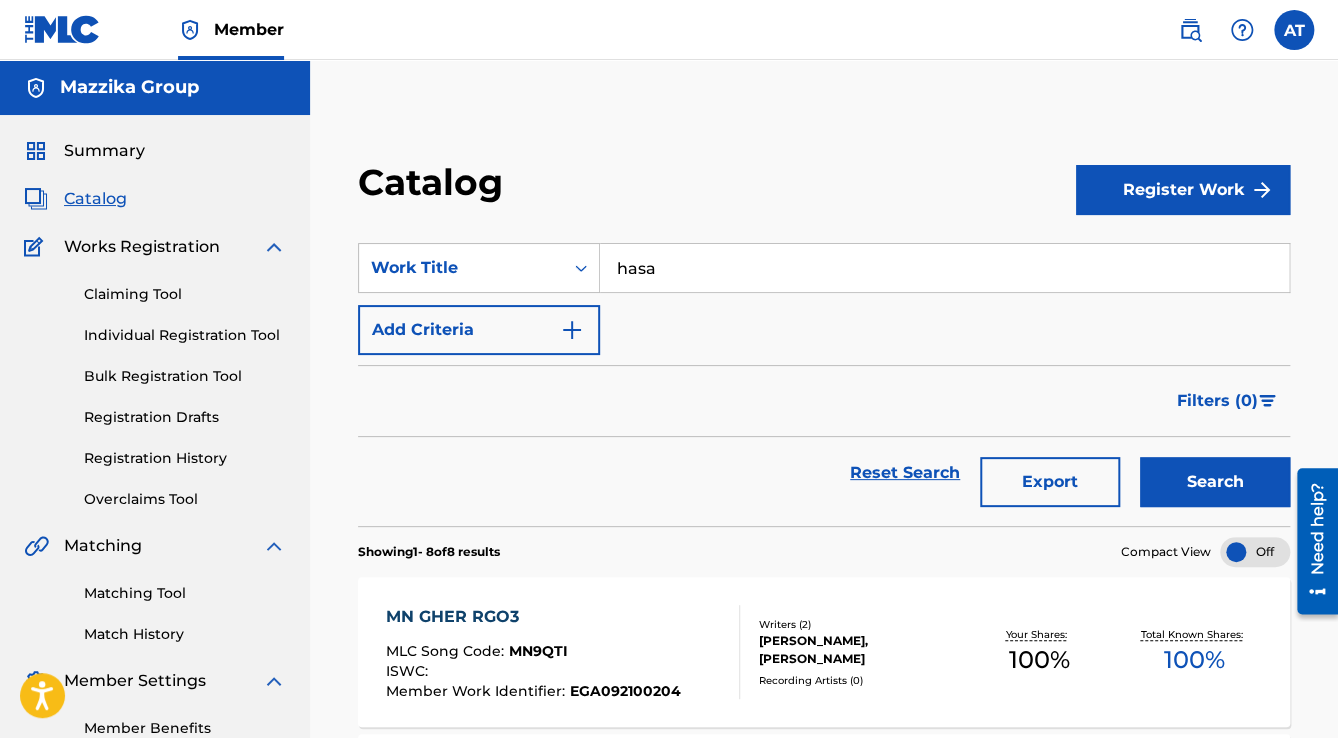 type on "hasa" 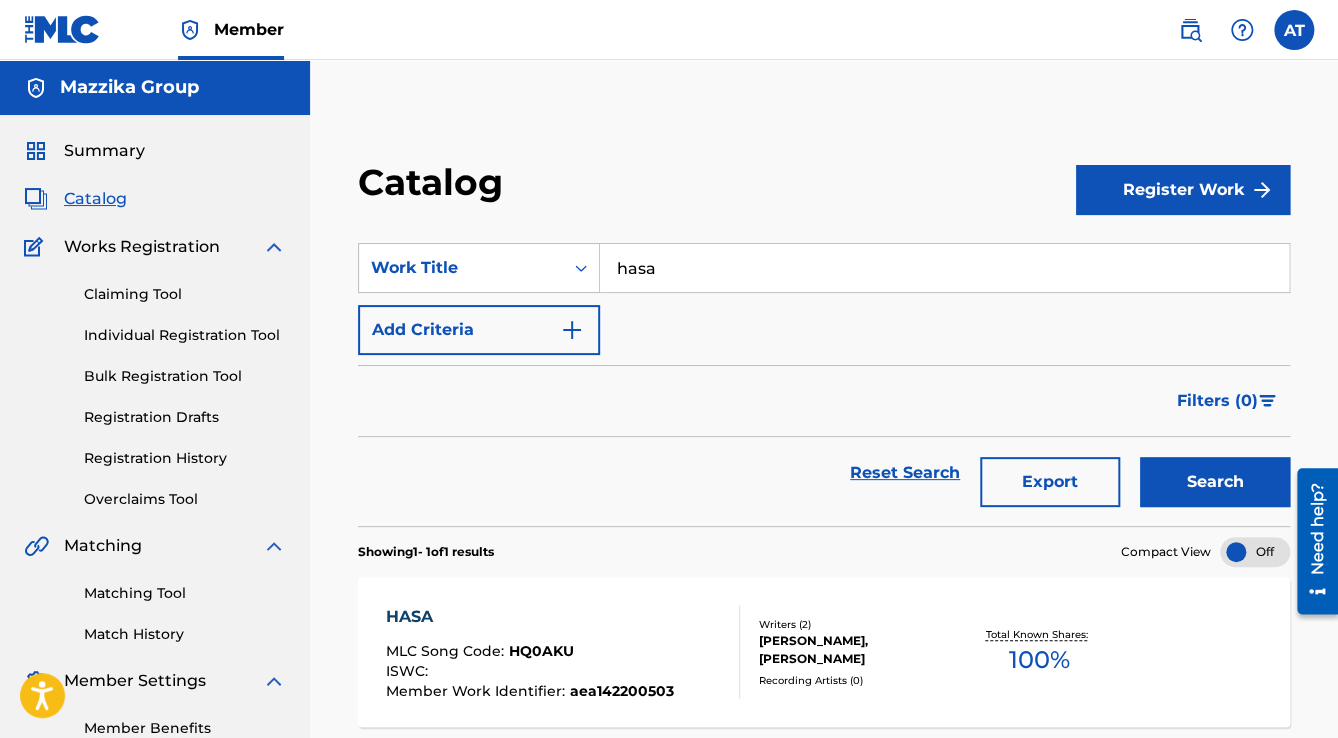click on "HASA" at bounding box center [530, 617] 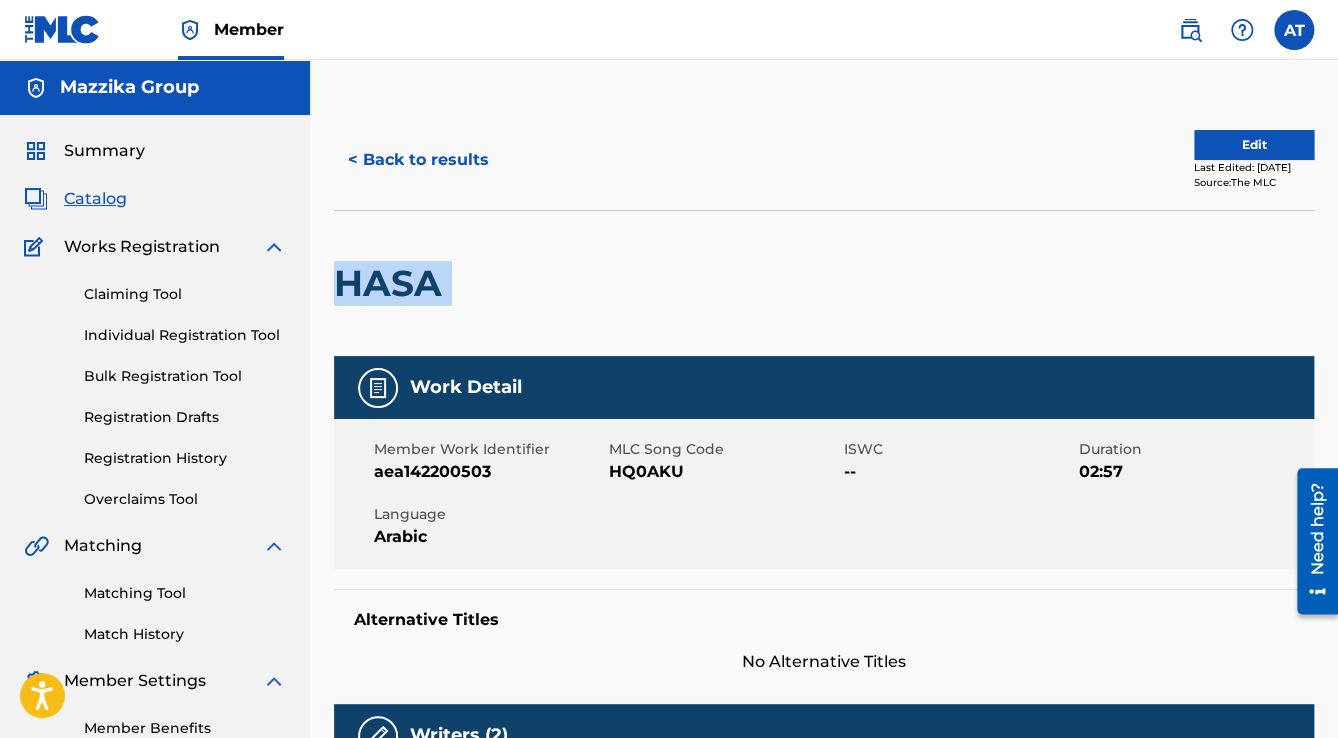 drag, startPoint x: 460, startPoint y: 274, endPoint x: 347, endPoint y: 274, distance: 113 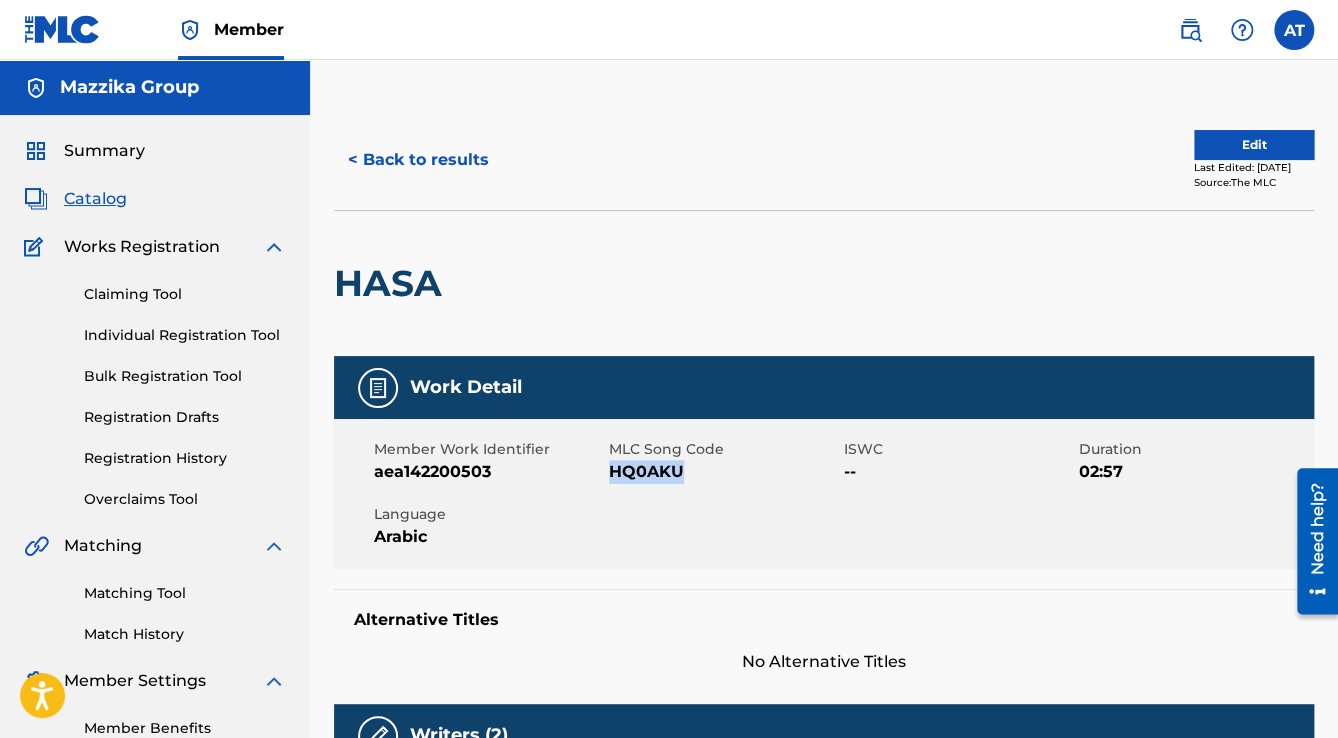 drag, startPoint x: 690, startPoint y: 476, endPoint x: 614, endPoint y: 470, distance: 76.23647 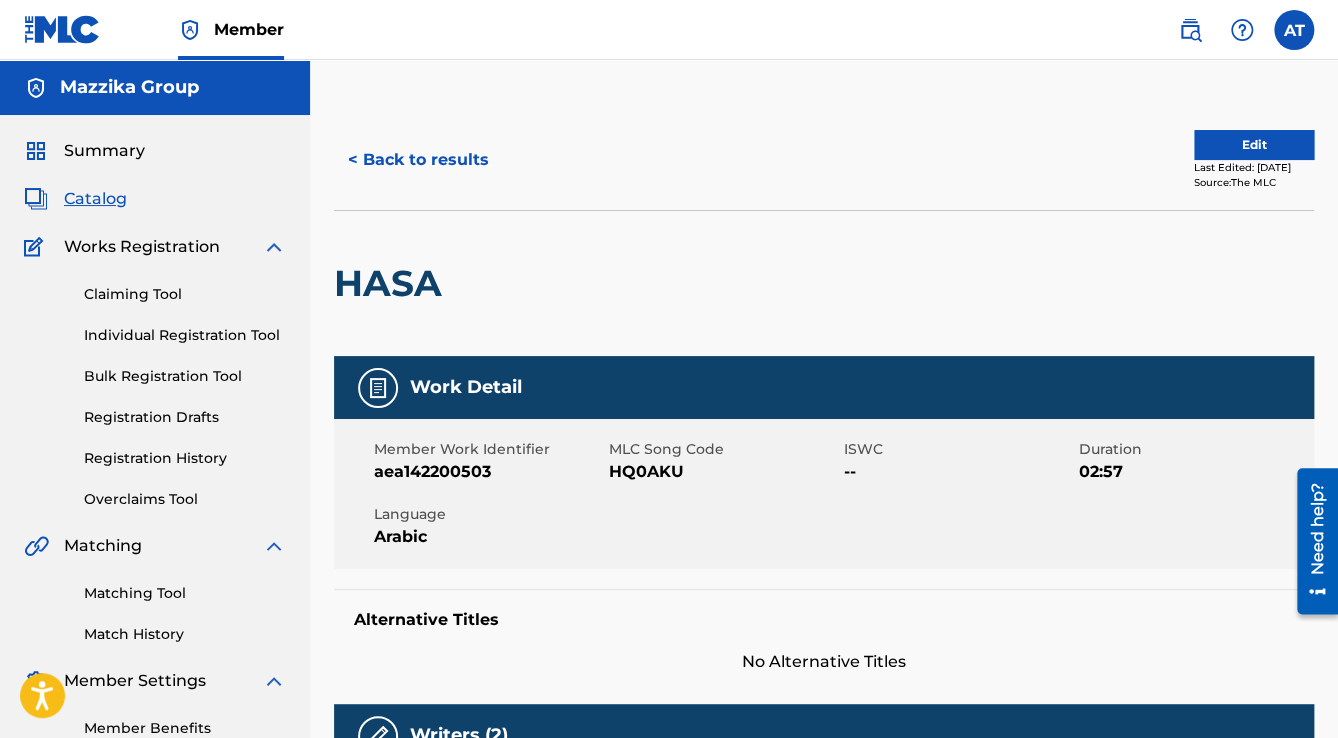click on "Member Work Identifier aea142200503" at bounding box center [491, 461] 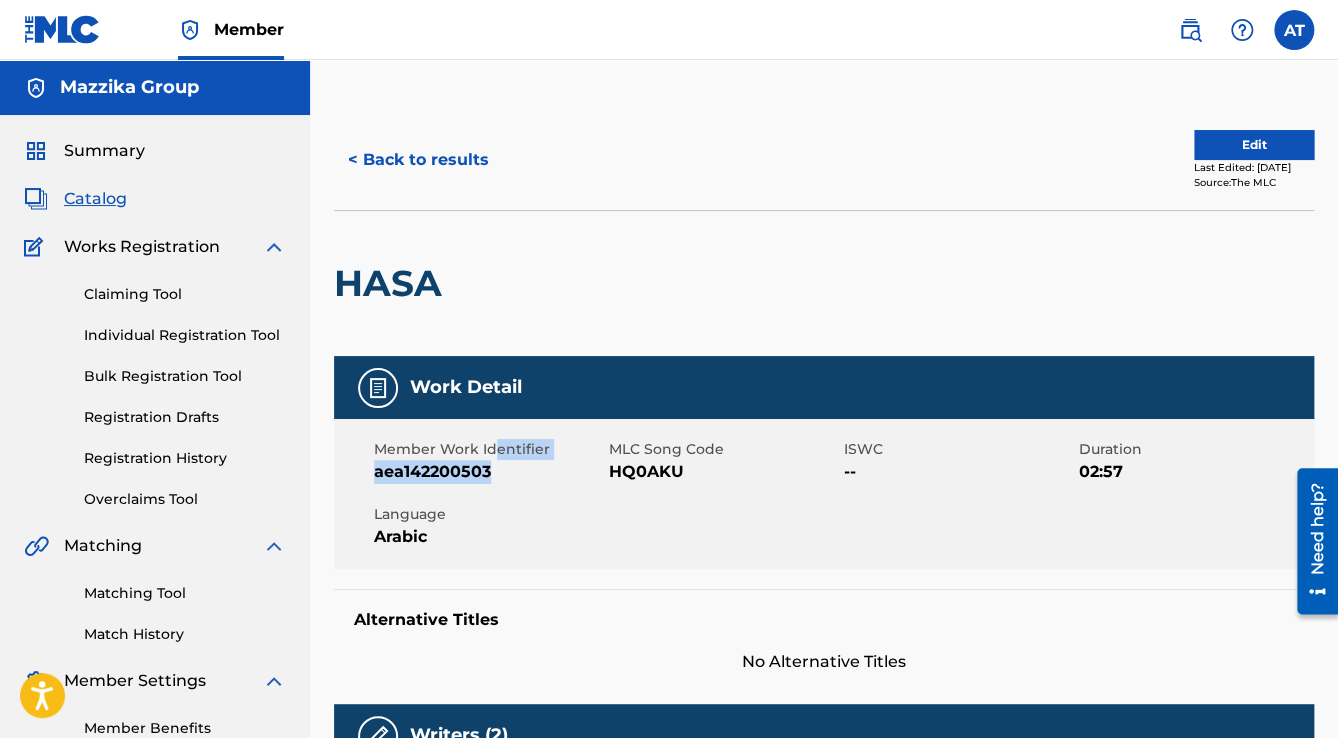 click on "aea142200503" at bounding box center (489, 472) 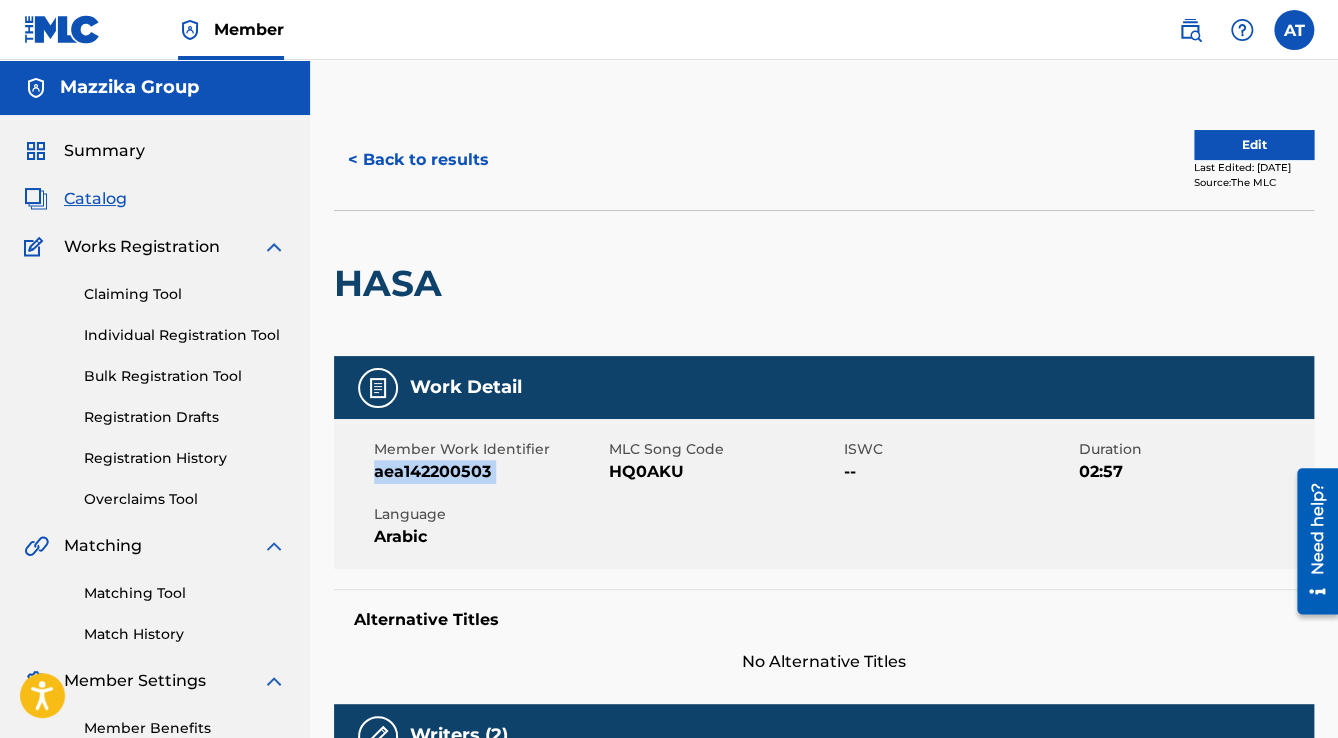 drag, startPoint x: 492, startPoint y: 472, endPoint x: 401, endPoint y: 472, distance: 91 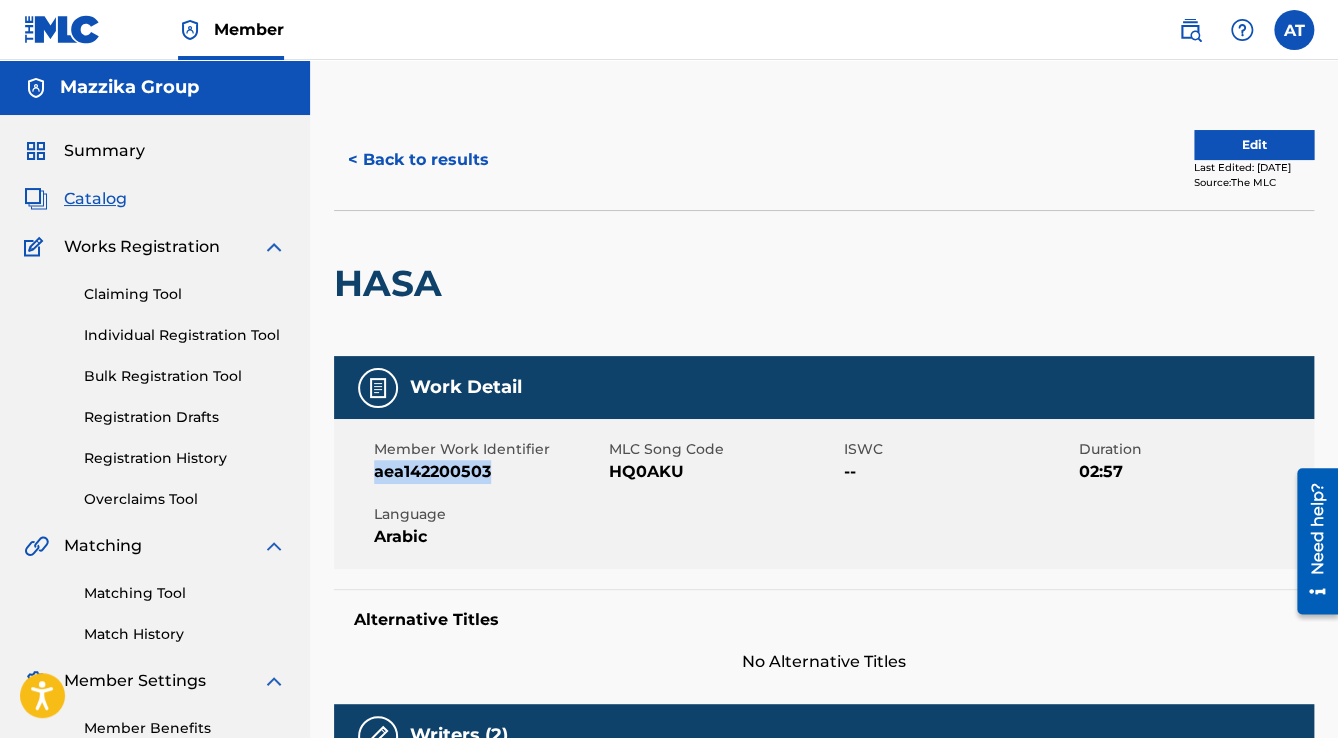 drag, startPoint x: 496, startPoint y: 473, endPoint x: 376, endPoint y: 472, distance: 120.004166 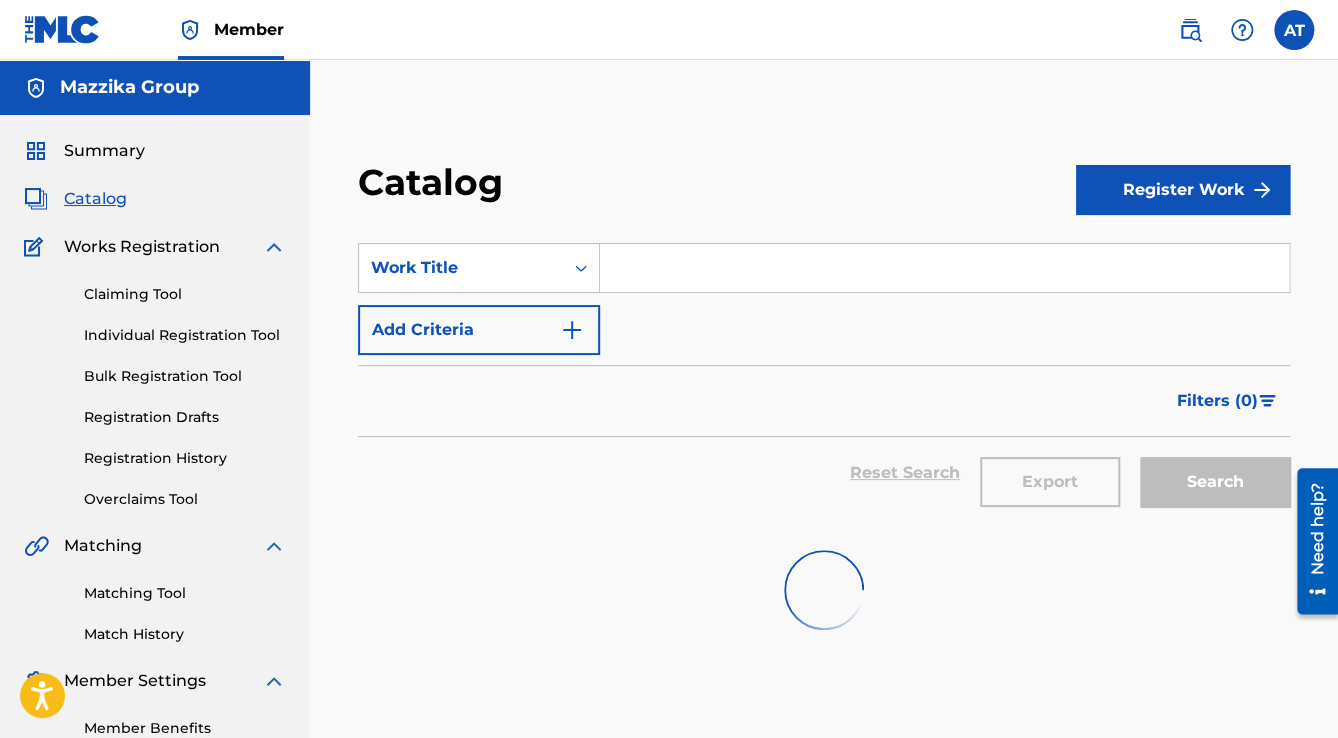 click at bounding box center (944, 268) 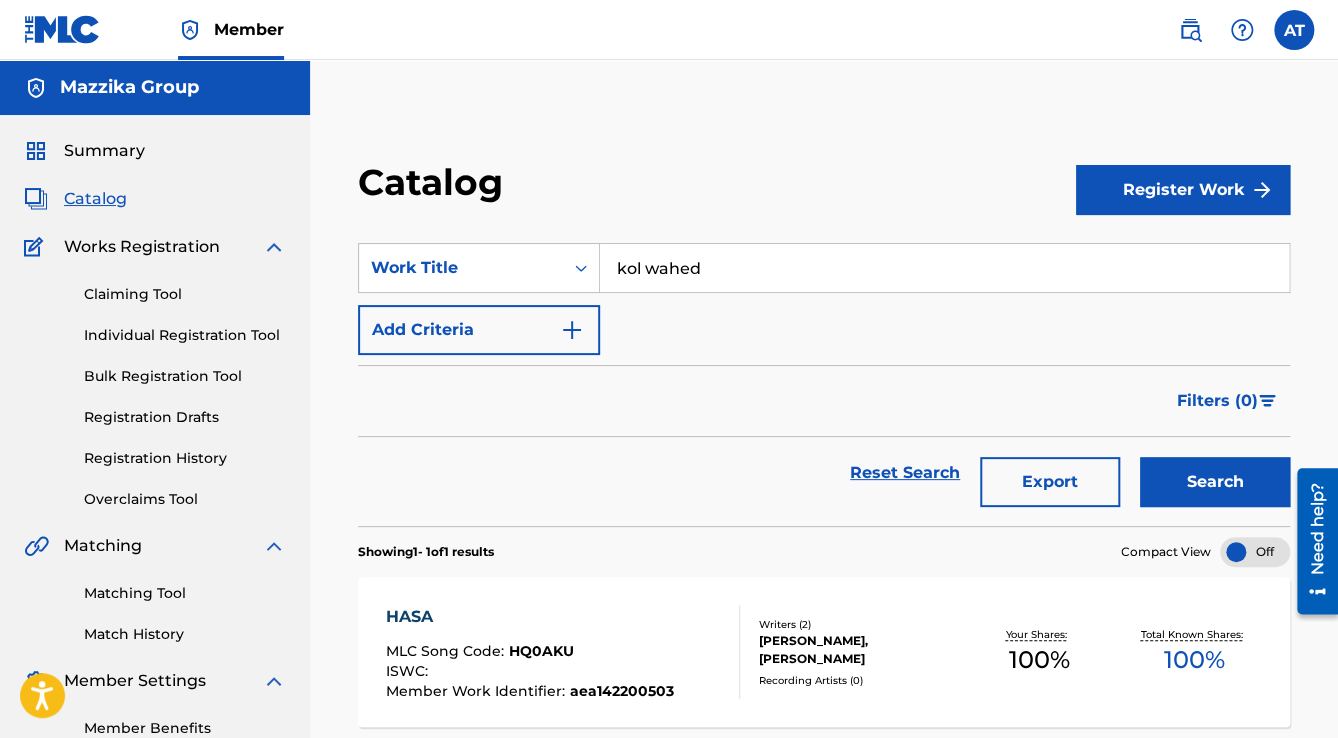 click on "Search" at bounding box center [1215, 482] 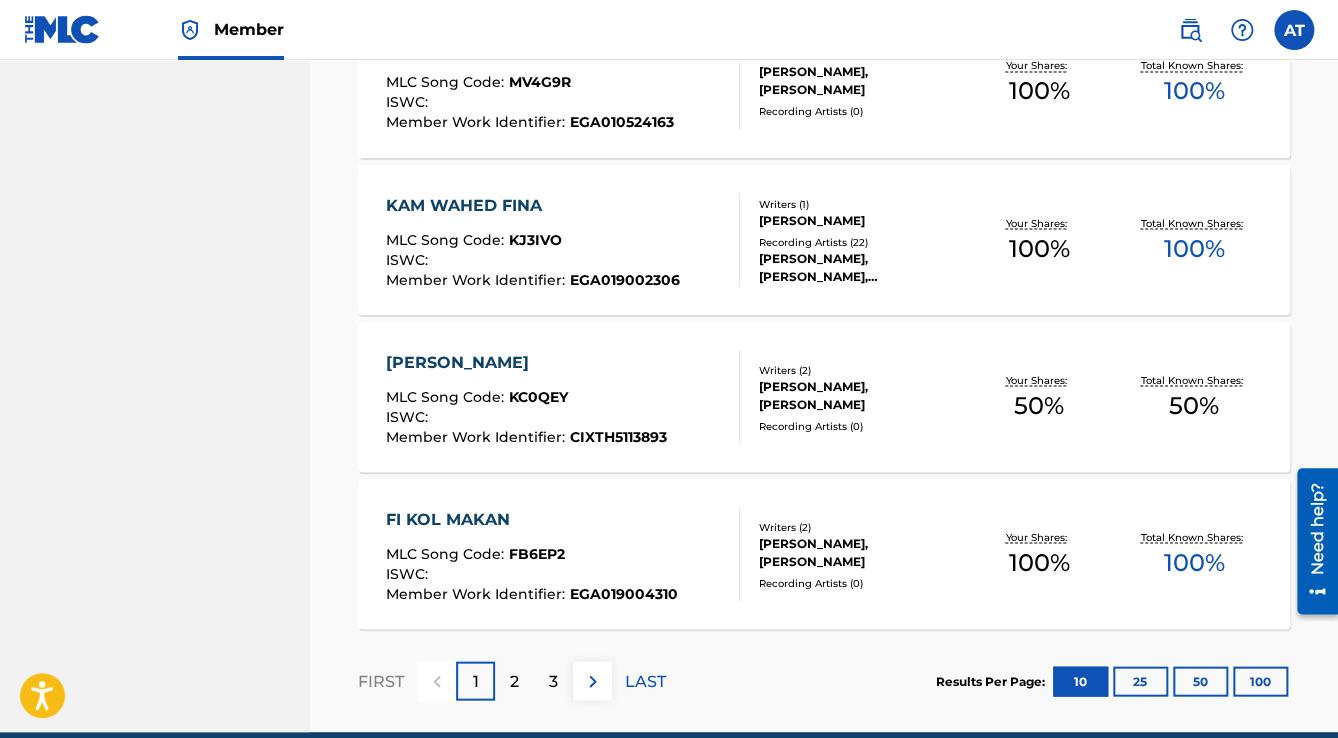 scroll, scrollTop: 1600, scrollLeft: 0, axis: vertical 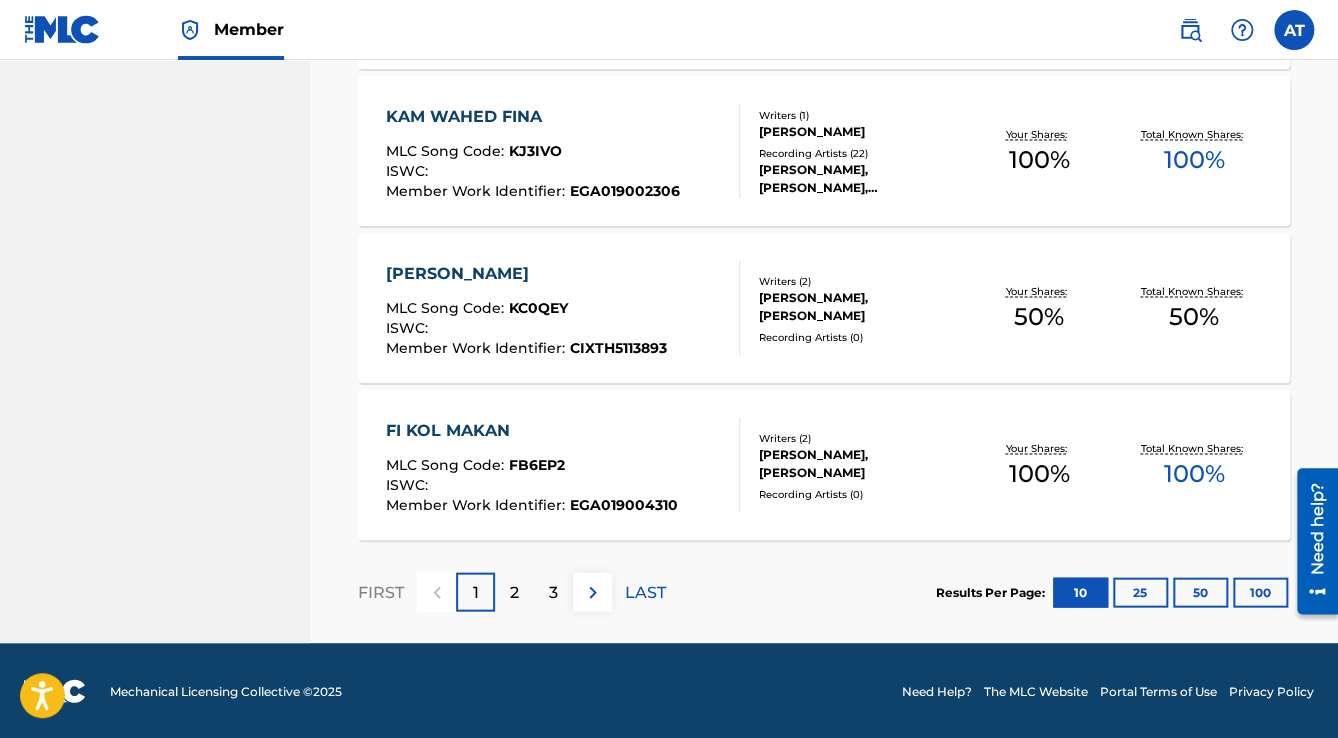 click on "100" at bounding box center [1260, 592] 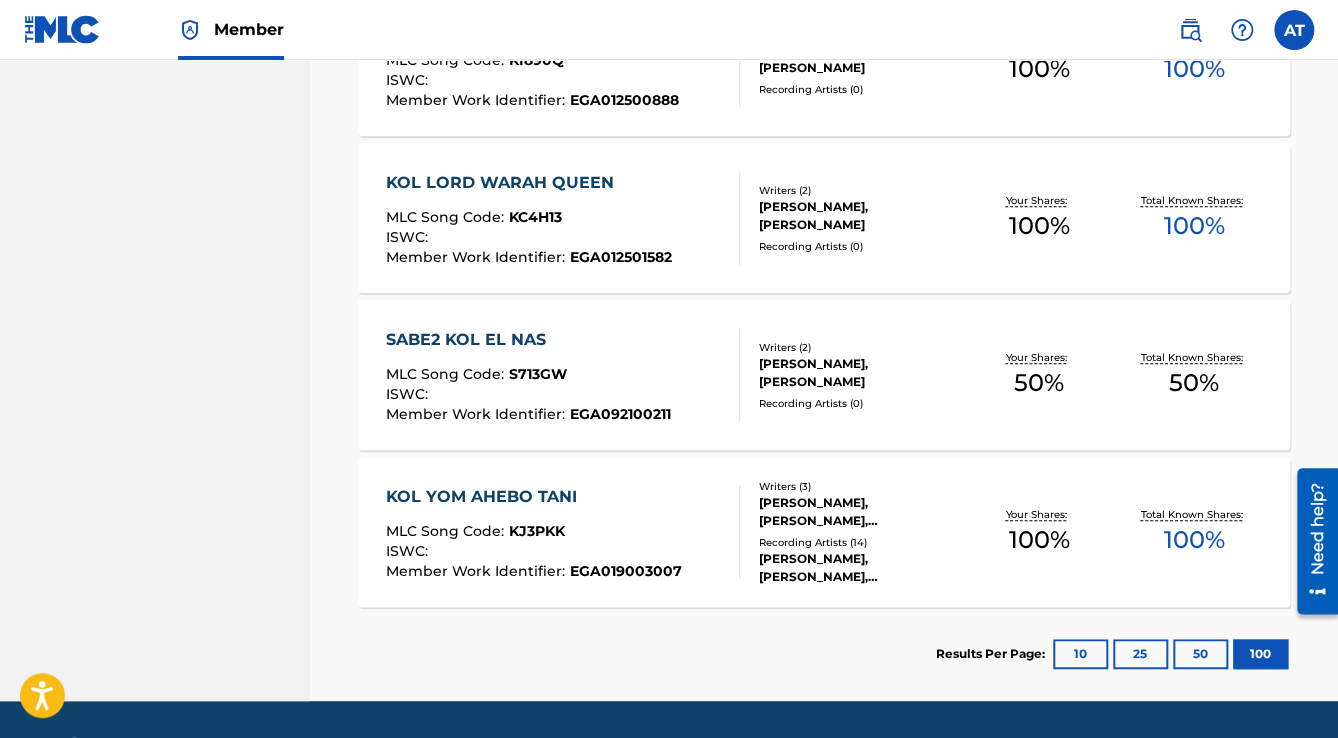 scroll, scrollTop: 3632, scrollLeft: 0, axis: vertical 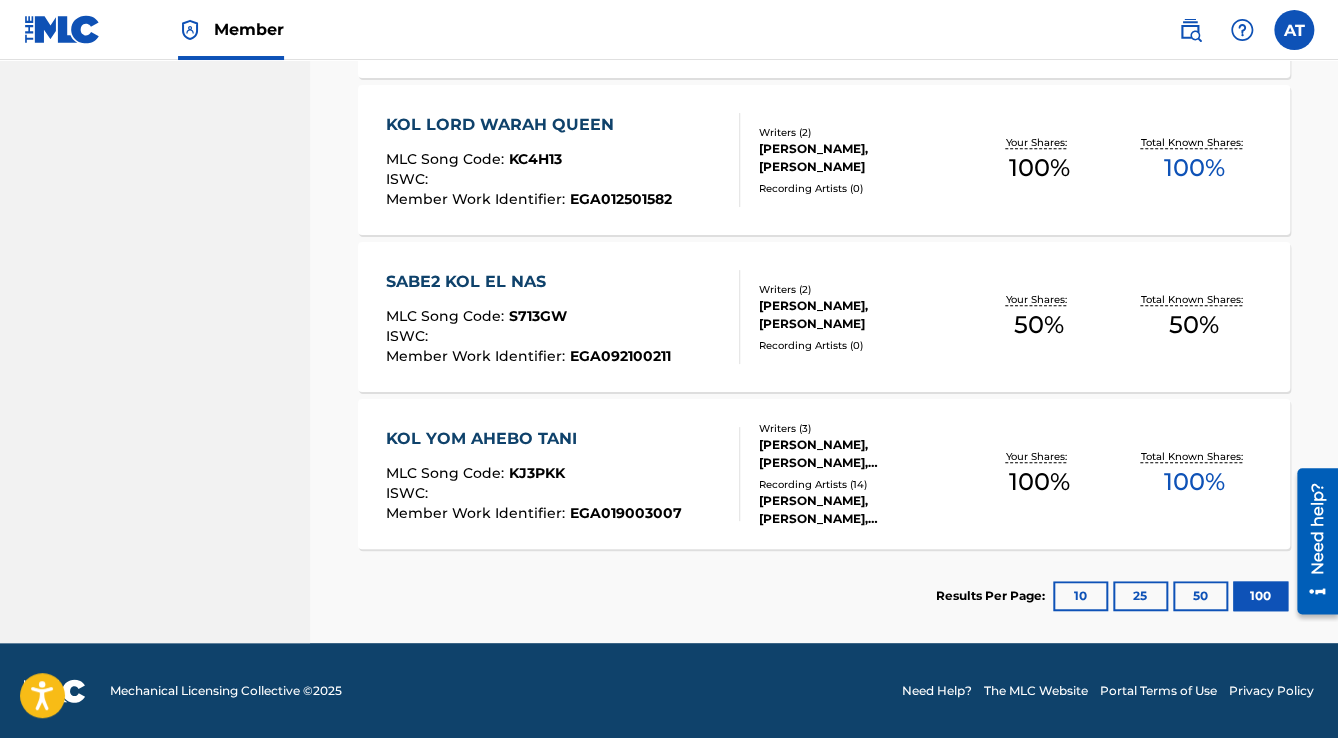 drag, startPoint x: 1308, startPoint y: 290, endPoint x: 1312, endPoint y: 146, distance: 144.05554 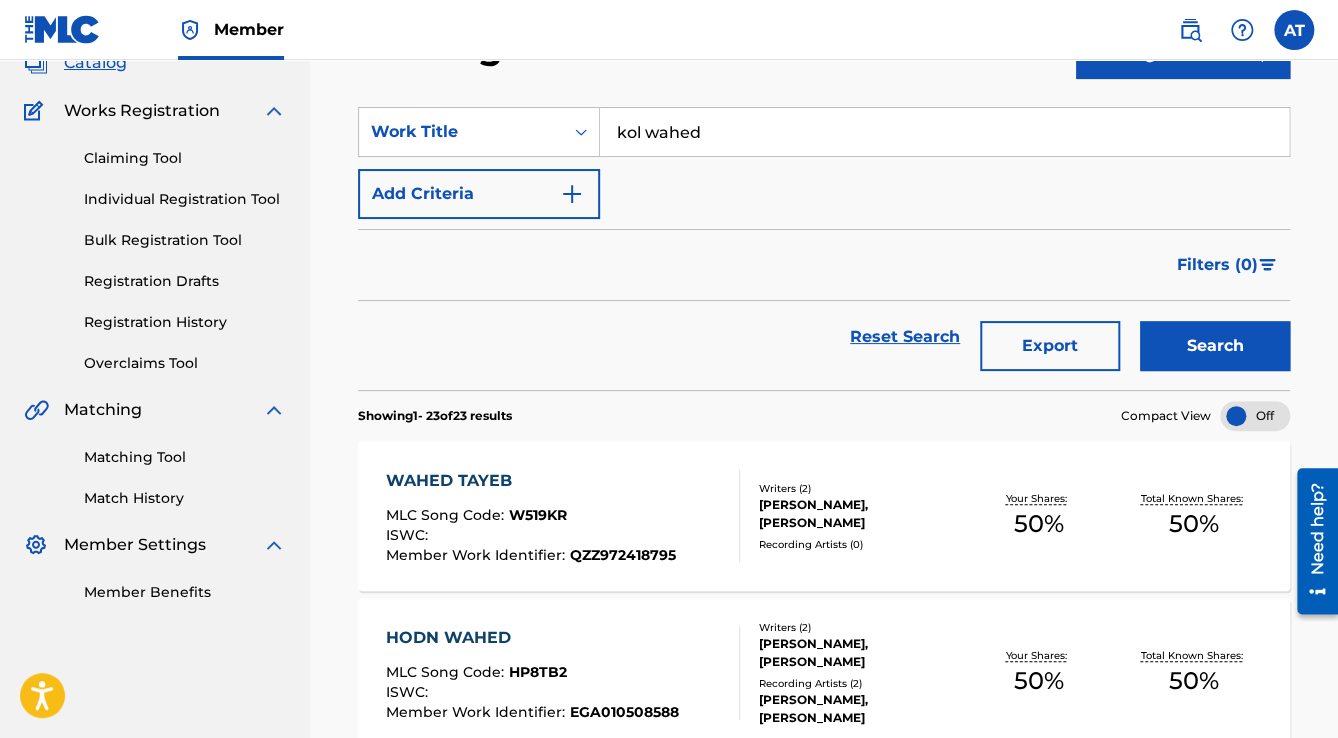 scroll, scrollTop: 0, scrollLeft: 0, axis: both 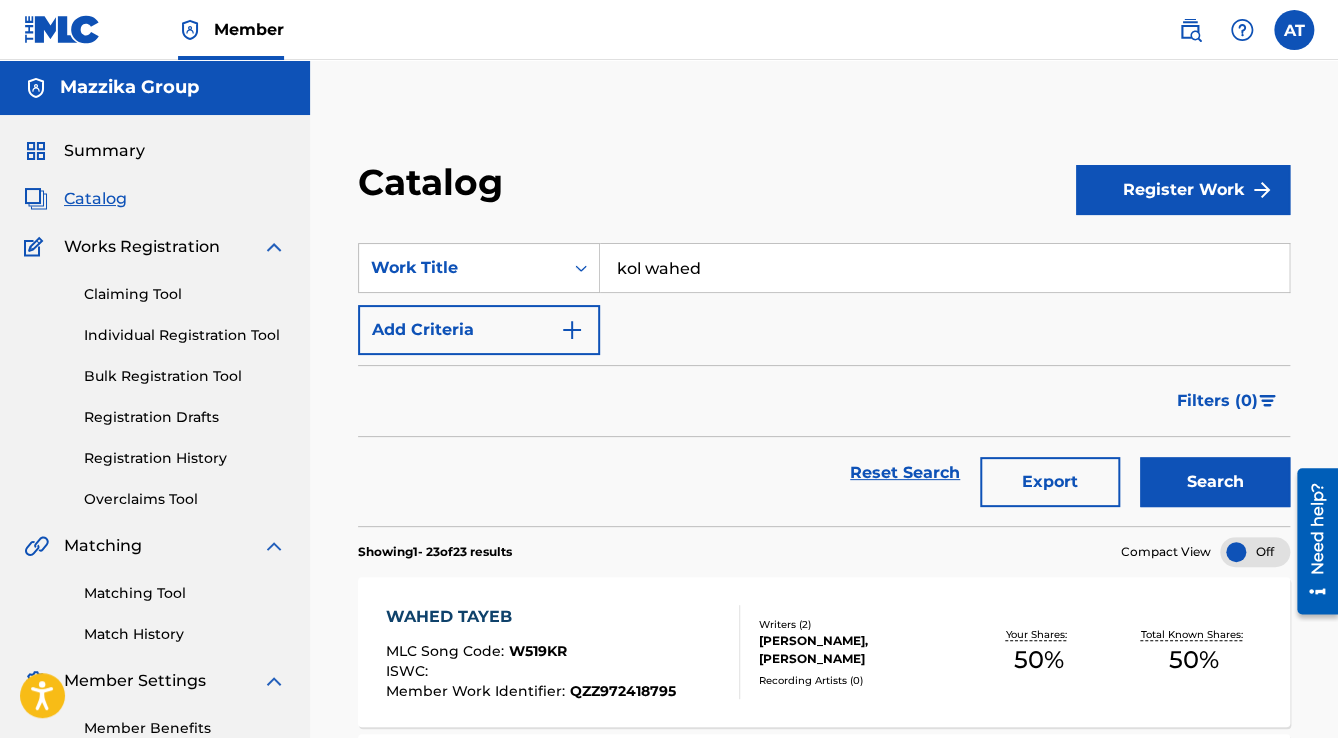 drag, startPoint x: 736, startPoint y: 260, endPoint x: 453, endPoint y: 235, distance: 284.10208 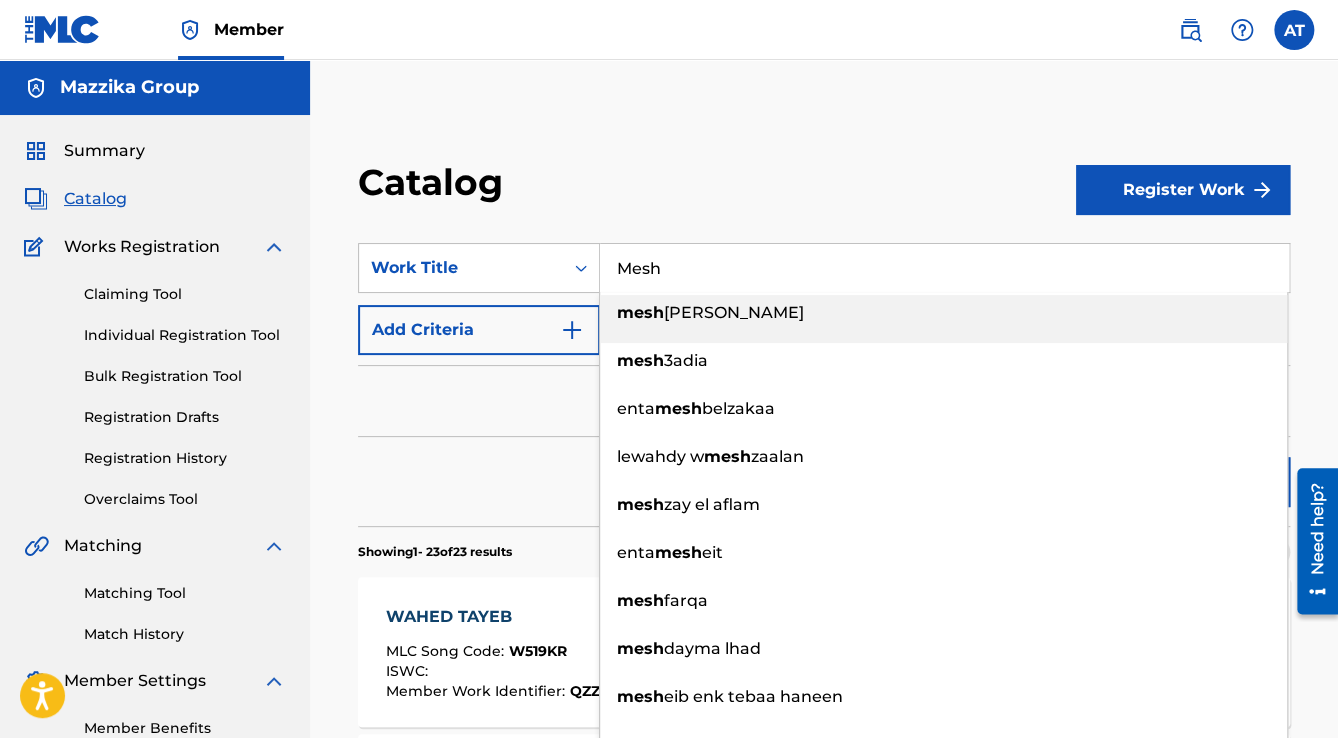 click on "Mesh" at bounding box center (944, 268) 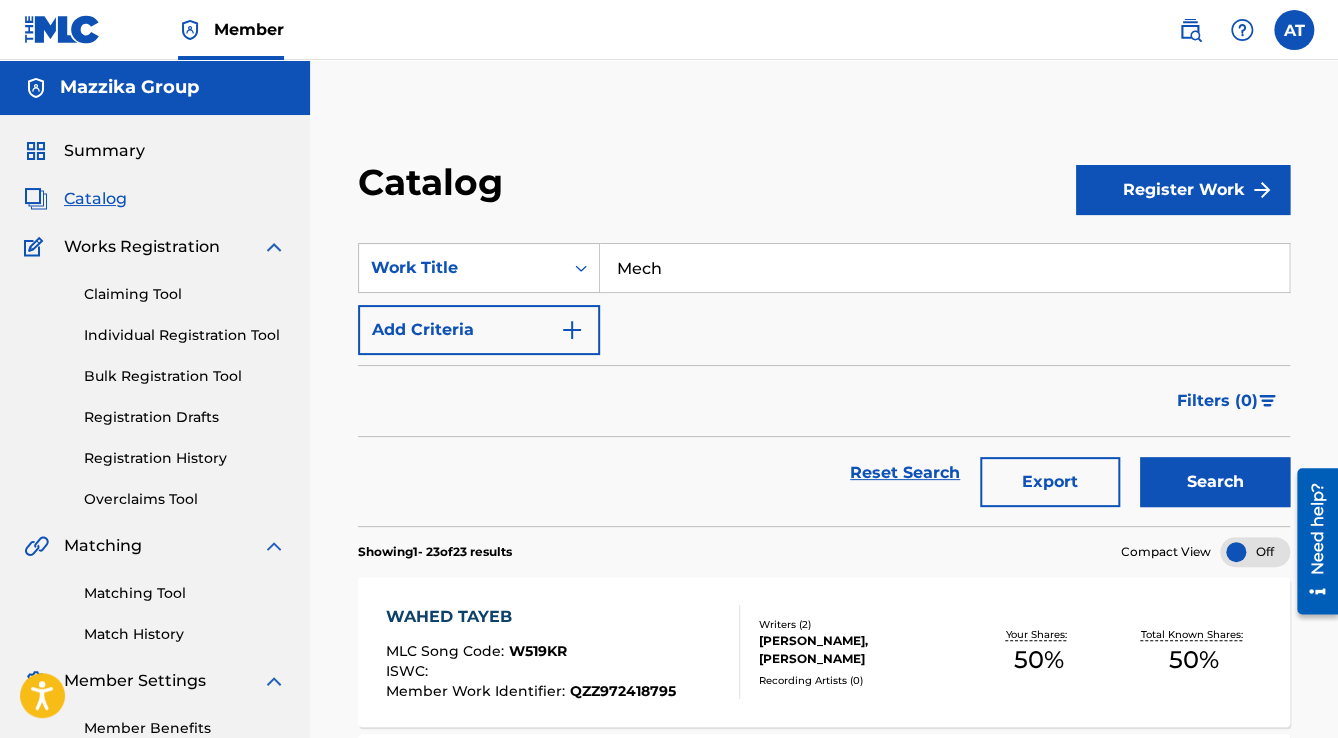 click on "Search" at bounding box center (1215, 482) 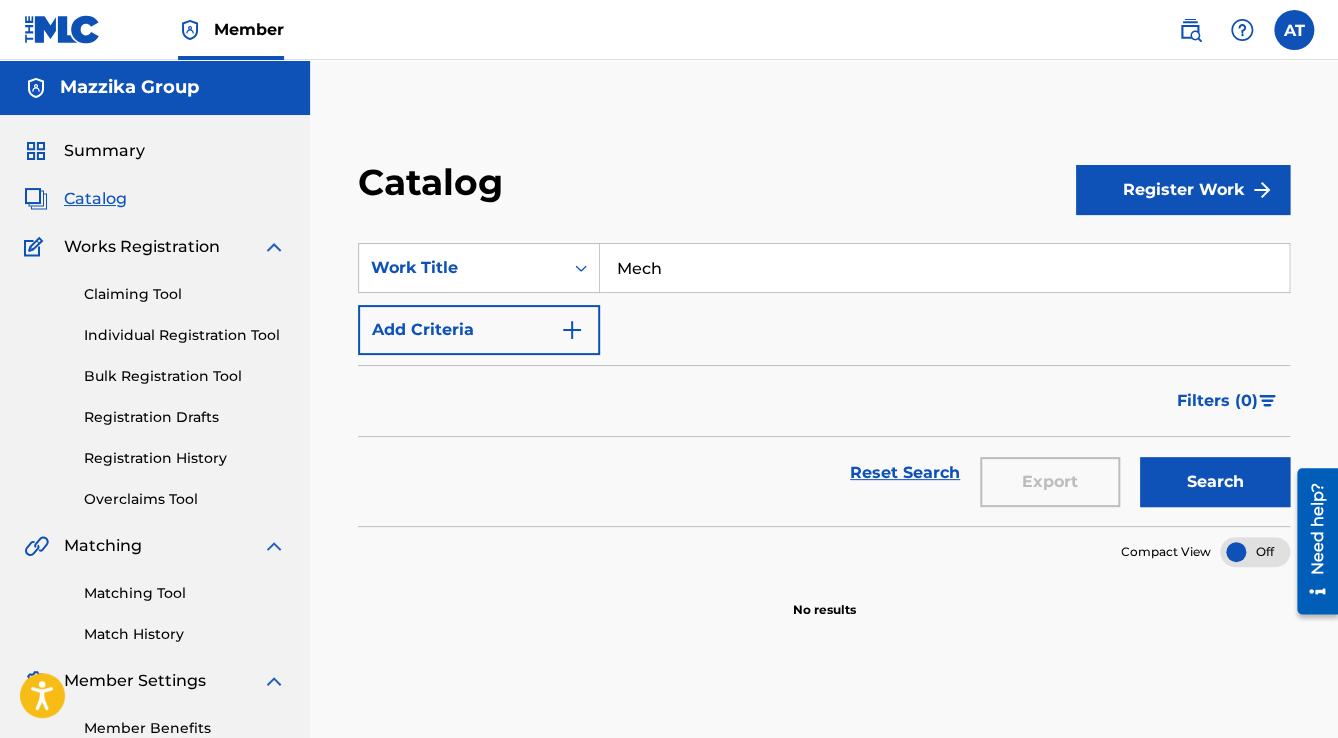click on "Search" at bounding box center [1215, 482] 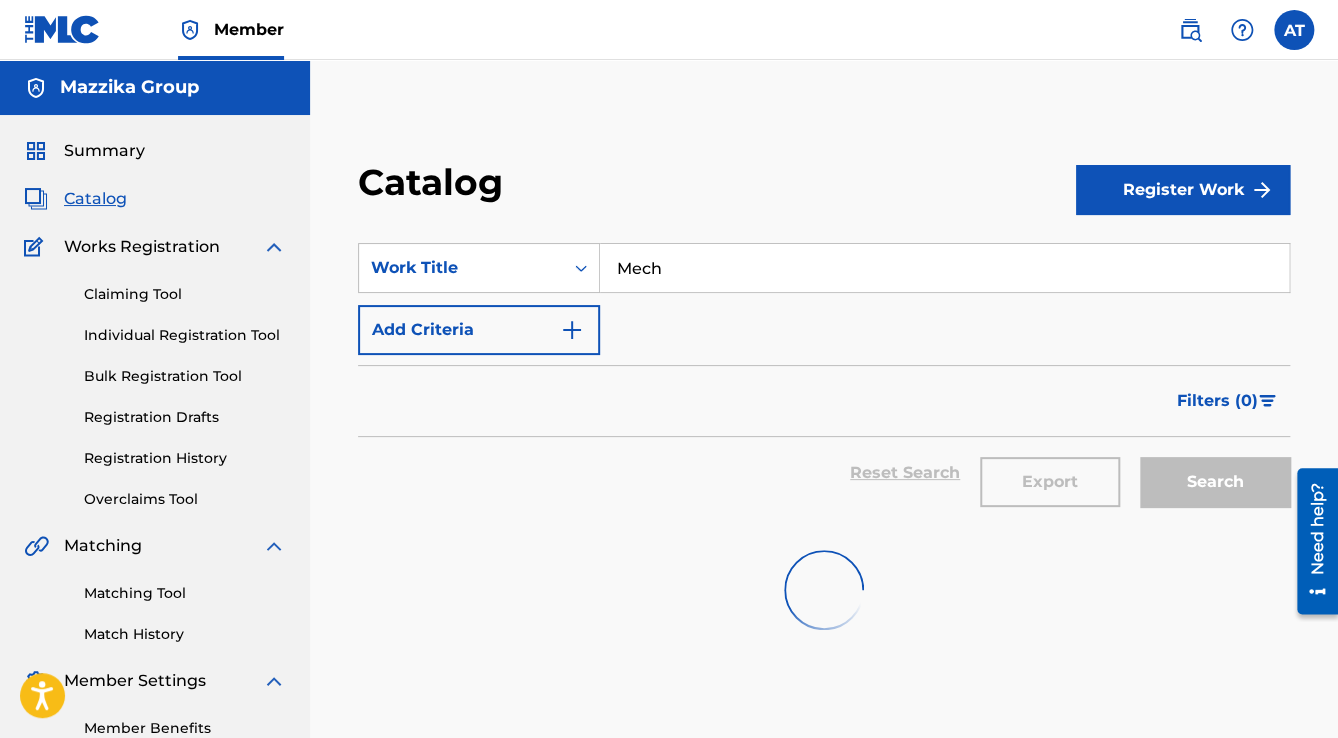 click on "Search" at bounding box center [1215, 482] 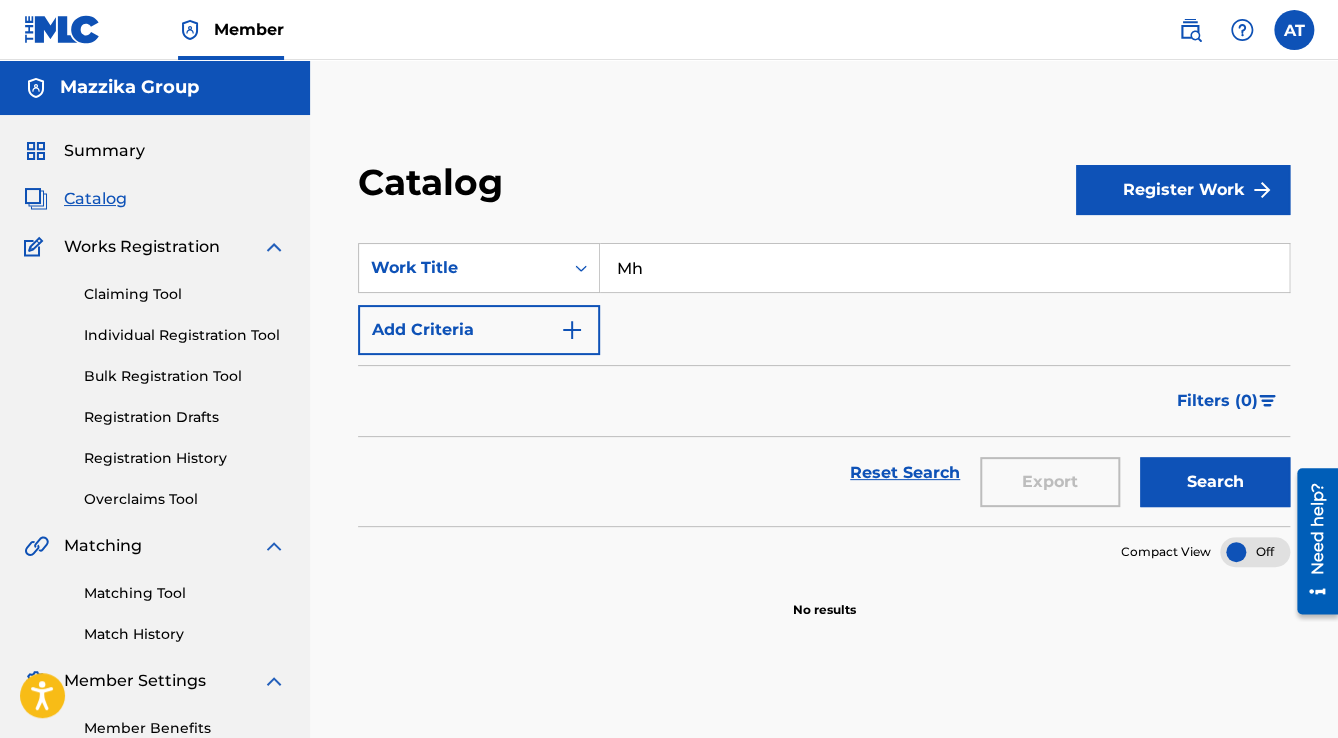 type on "h" 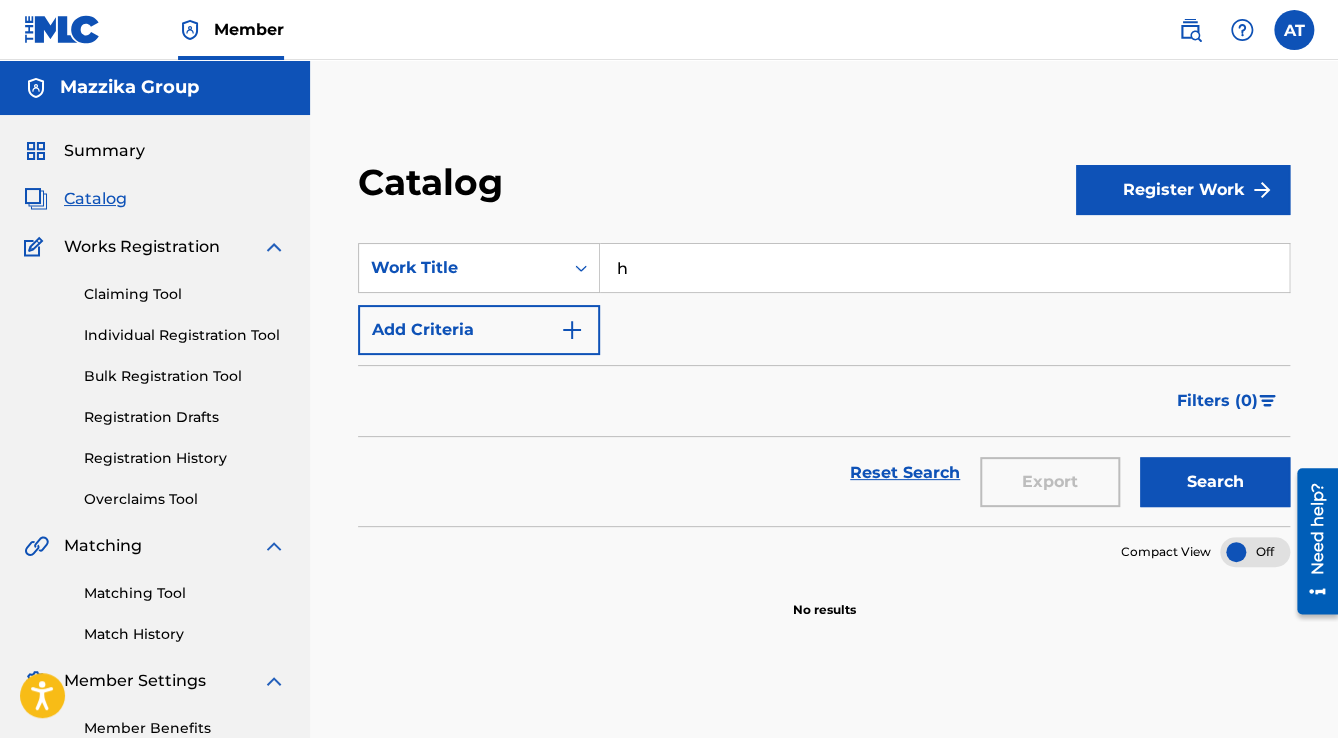 click on "h" at bounding box center [944, 268] 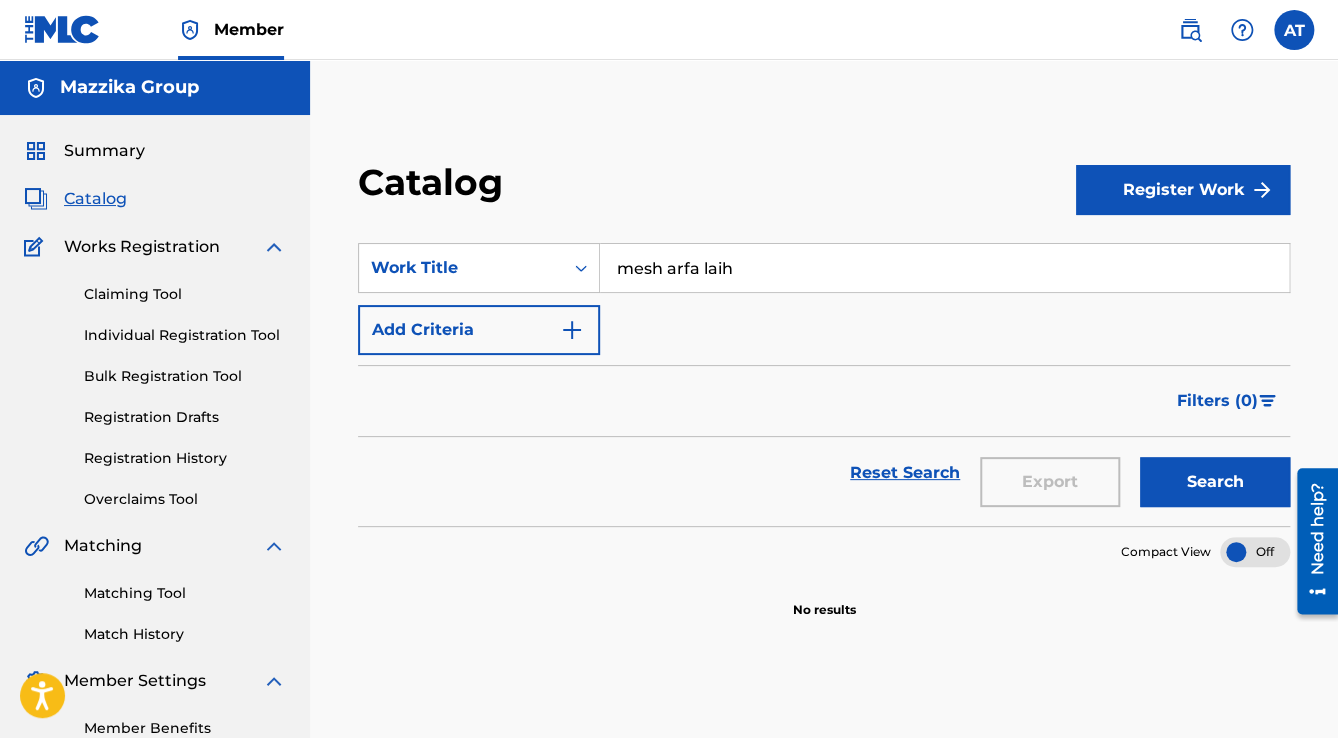 drag, startPoint x: 747, startPoint y: 274, endPoint x: 658, endPoint y: 290, distance: 90.426765 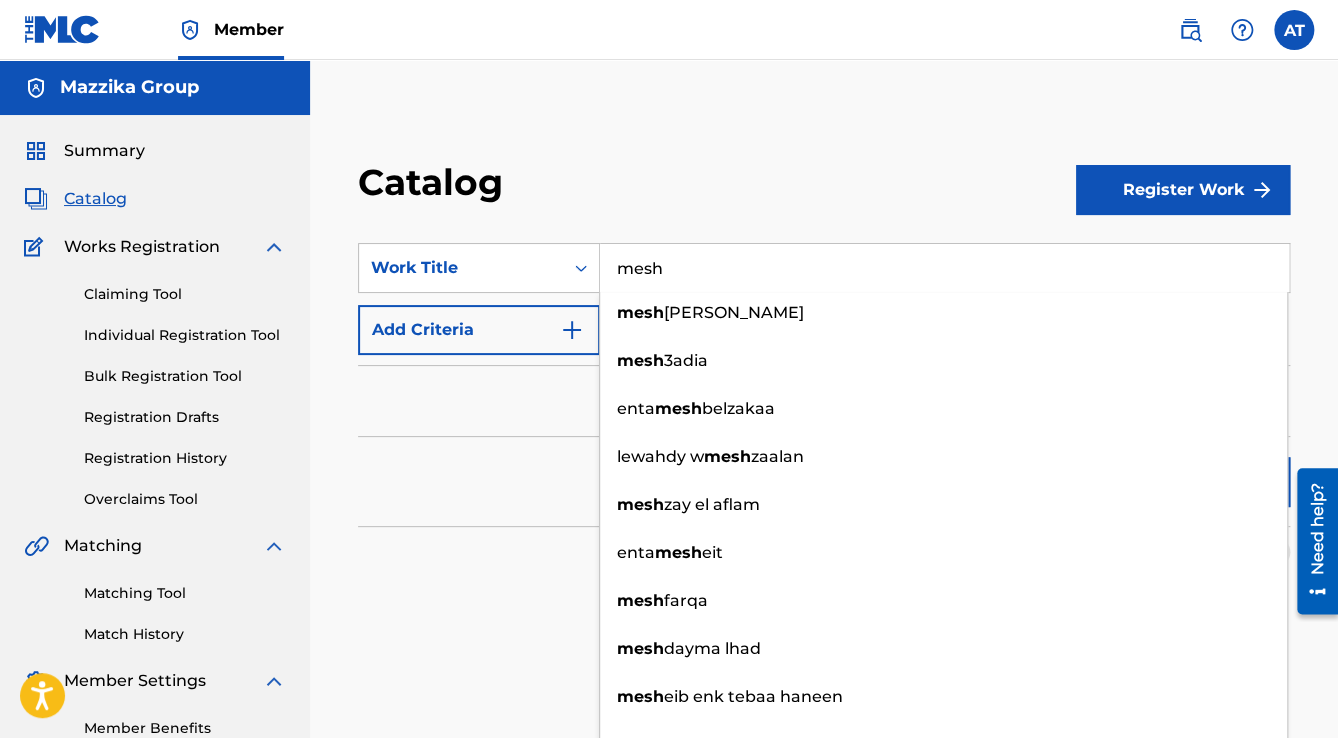 click on "mesh" at bounding box center (944, 268) 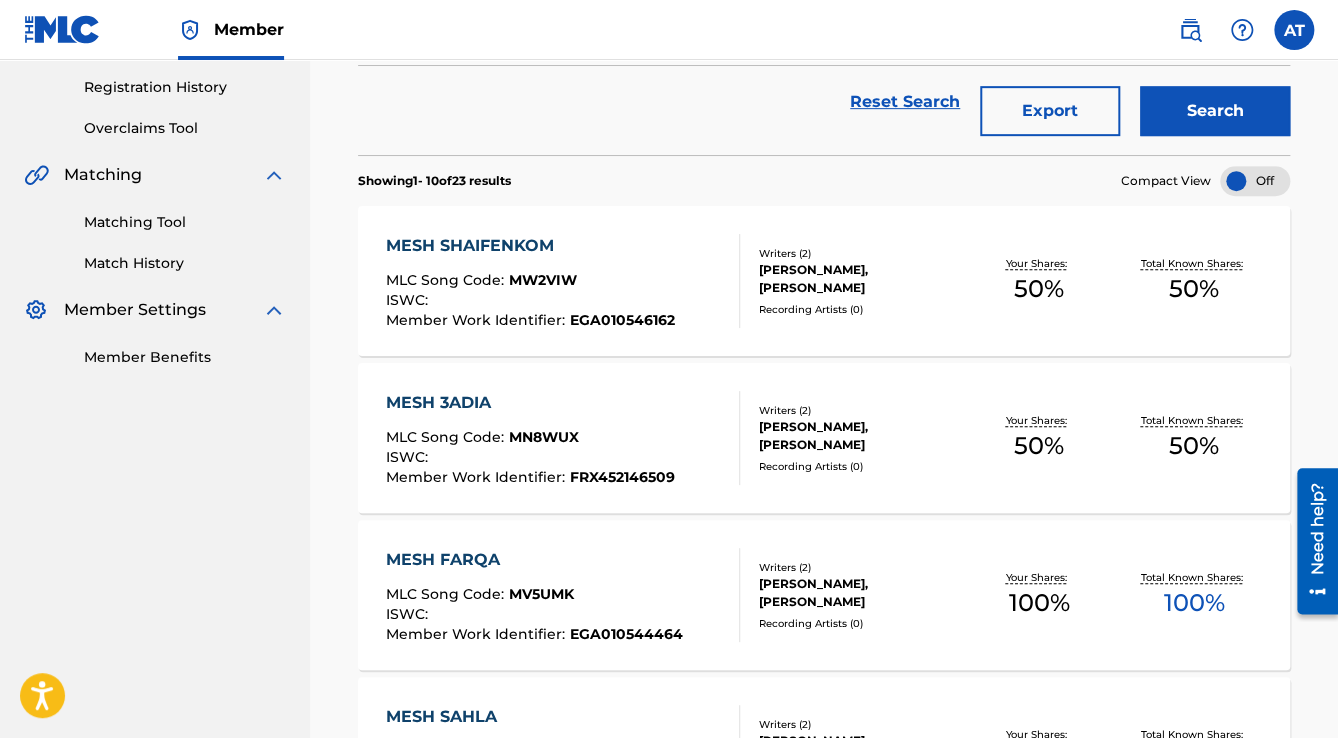 scroll, scrollTop: 400, scrollLeft: 0, axis: vertical 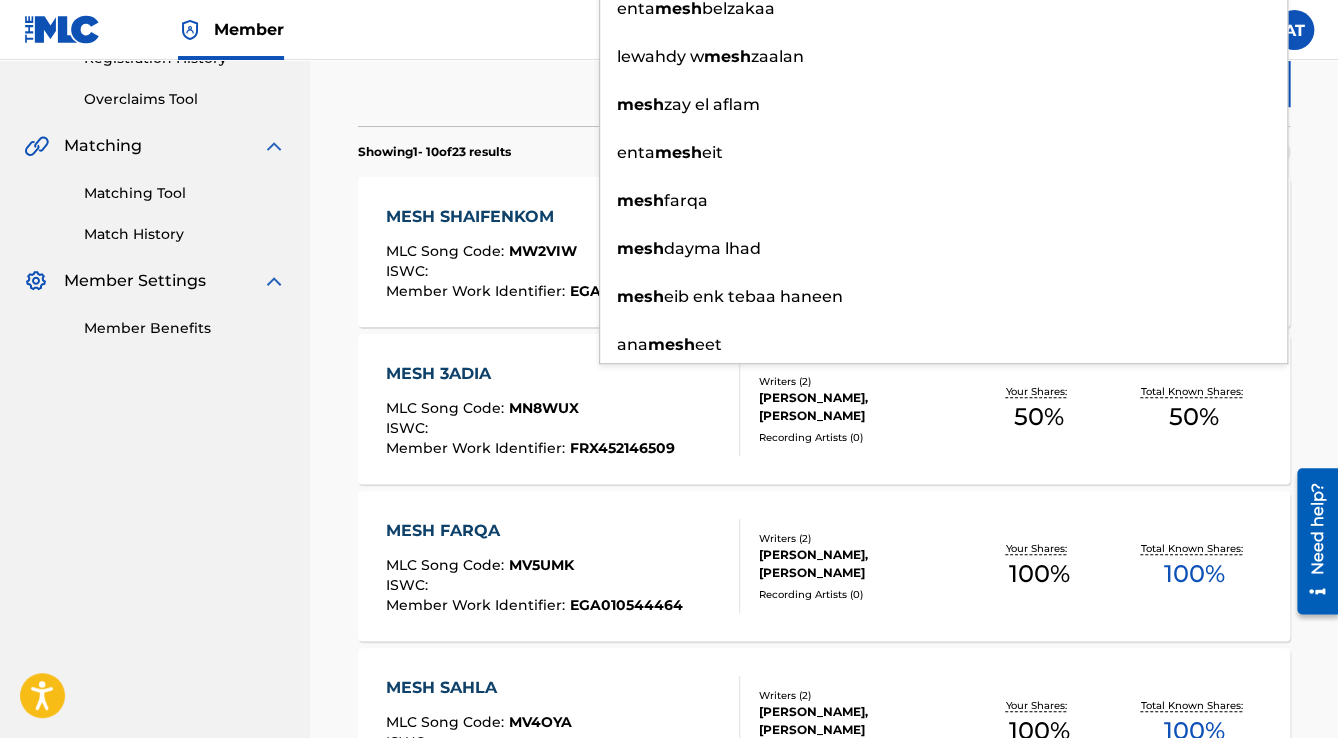 click on "Mazzika Group Summary Catalog Works Registration Claiming Tool Individual Registration Tool Bulk Registration Tool Registration Drafts Registration History Overclaims Tool Matching Matching Tool Match History Member Settings Member Benefits" at bounding box center [155, 751] 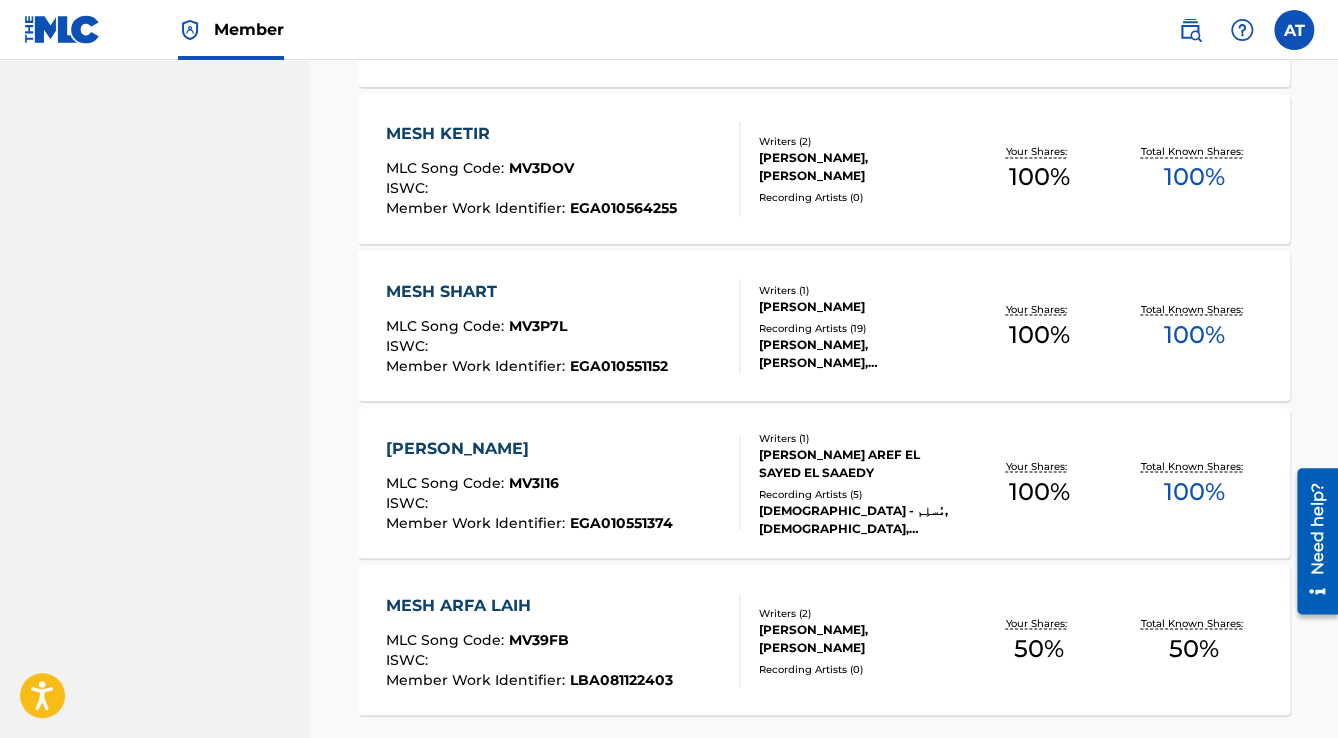 scroll, scrollTop: 1520, scrollLeft: 0, axis: vertical 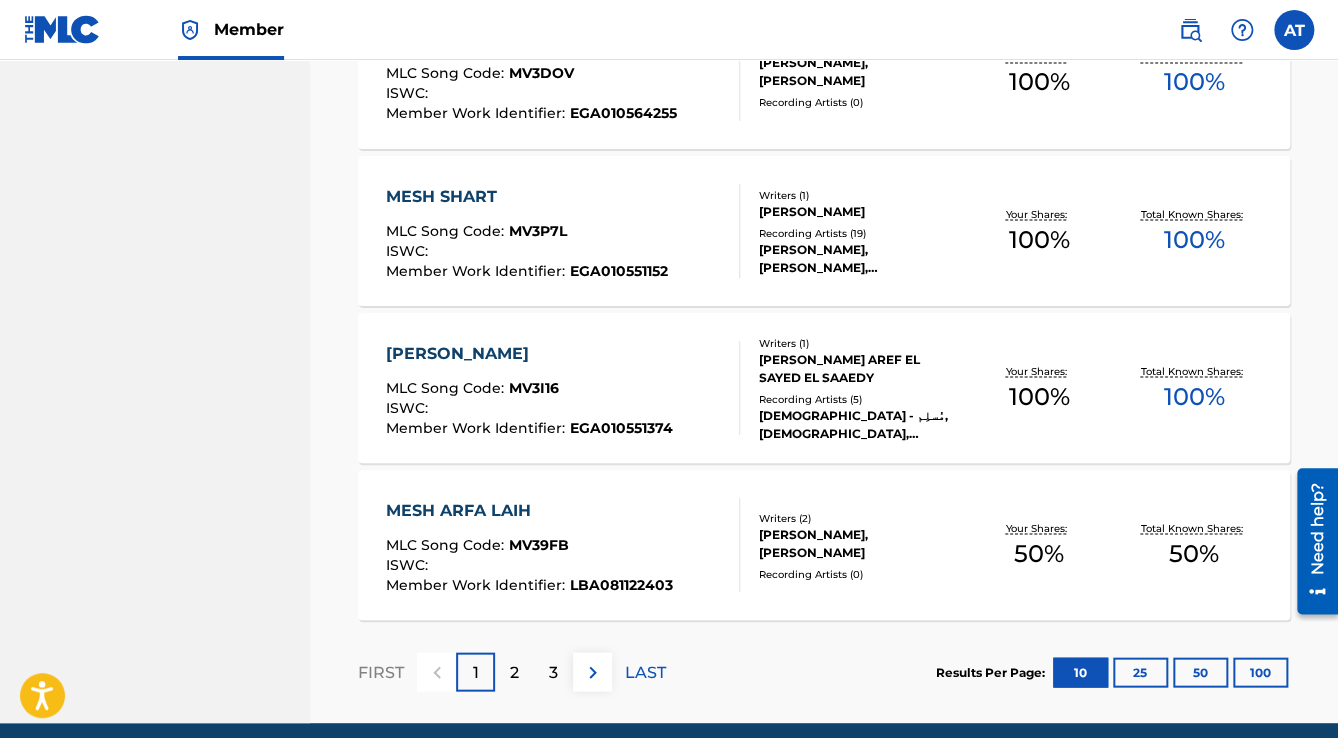 click on "2" at bounding box center [514, 671] 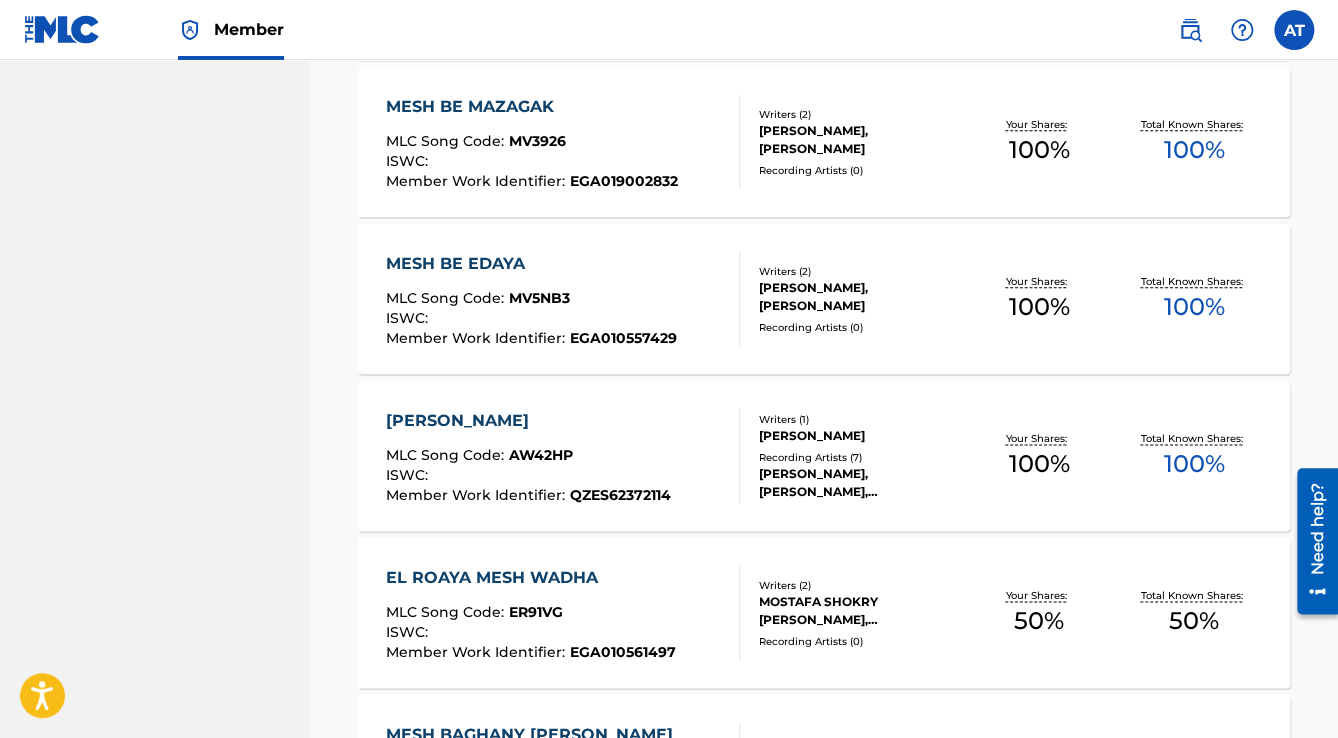 scroll, scrollTop: 800, scrollLeft: 0, axis: vertical 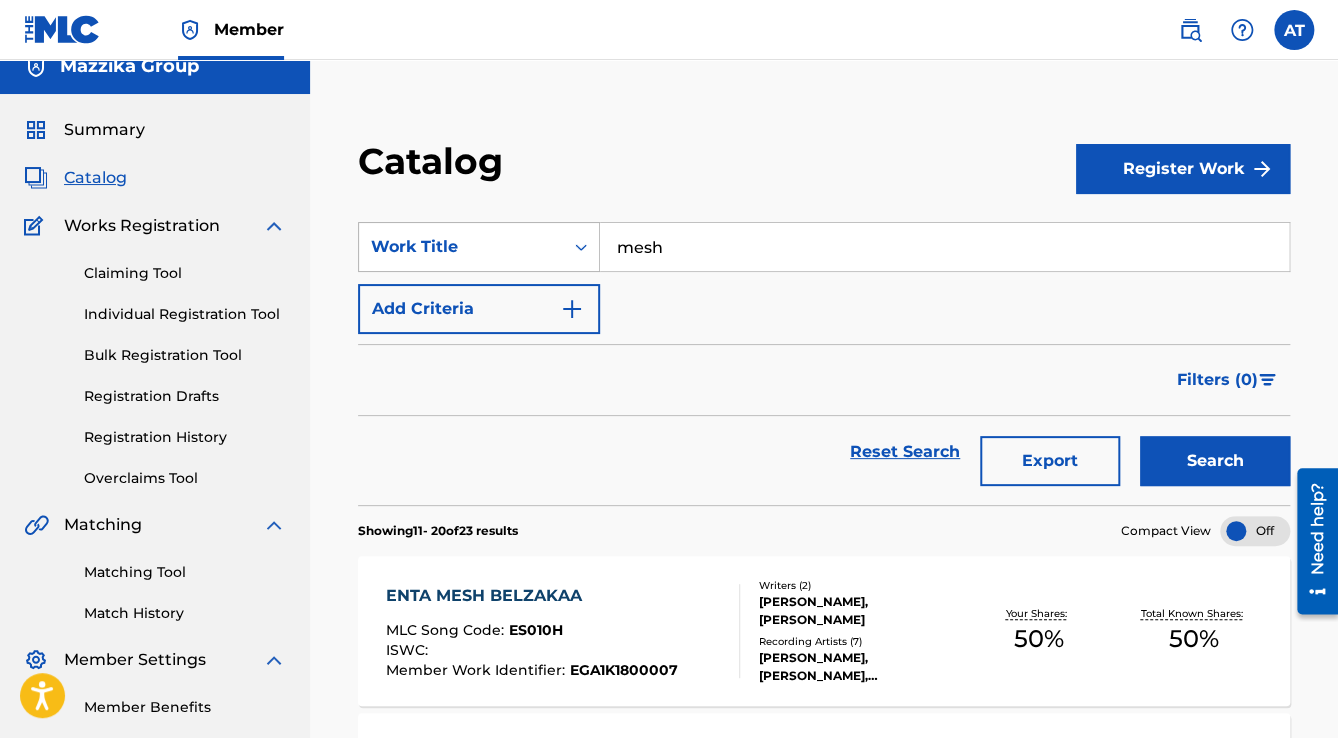 drag, startPoint x: 684, startPoint y: 227, endPoint x: 592, endPoint y: 236, distance: 92.43917 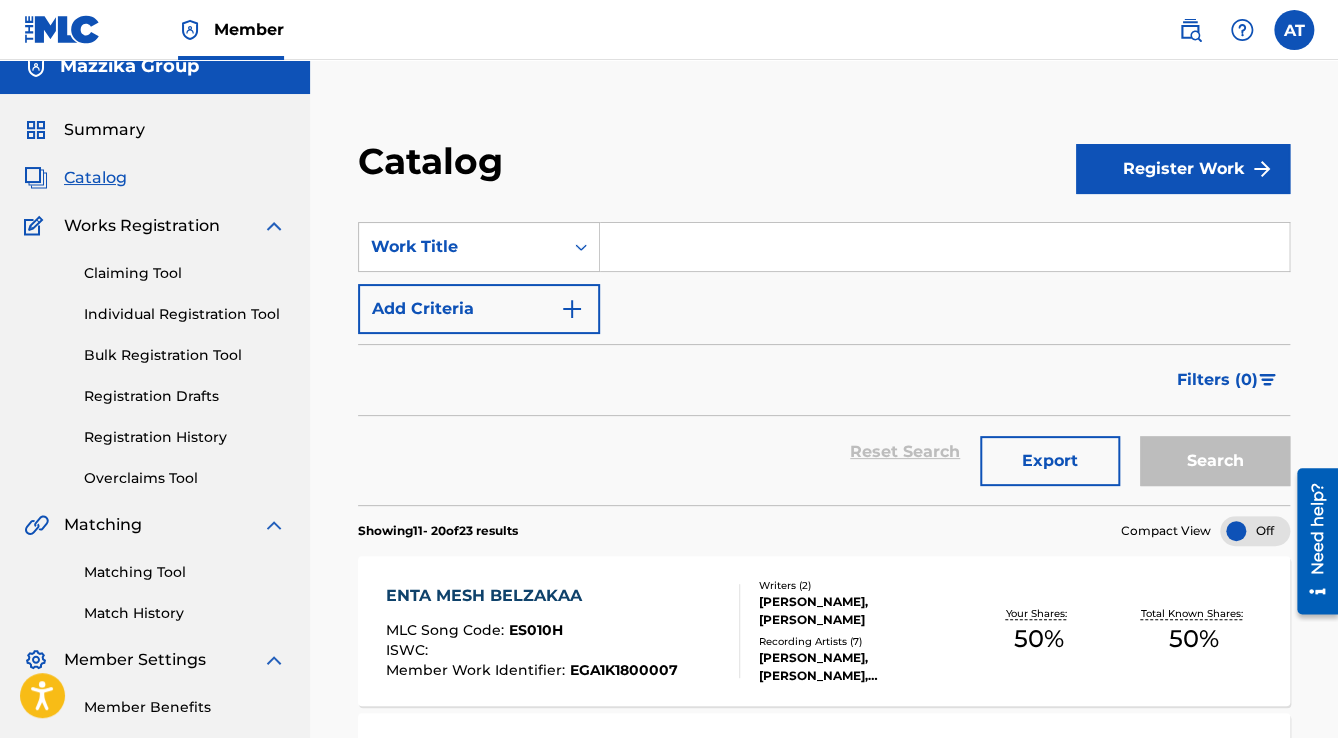 click at bounding box center (944, 247) 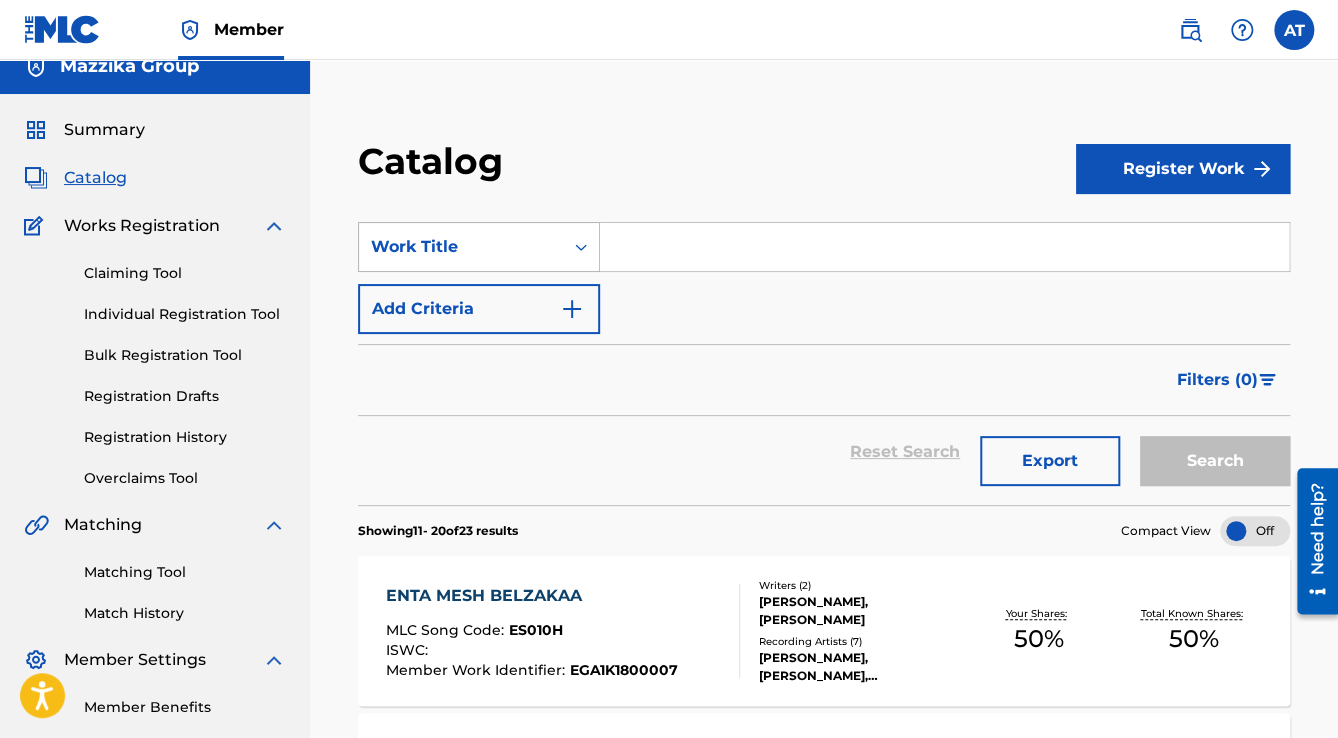 type 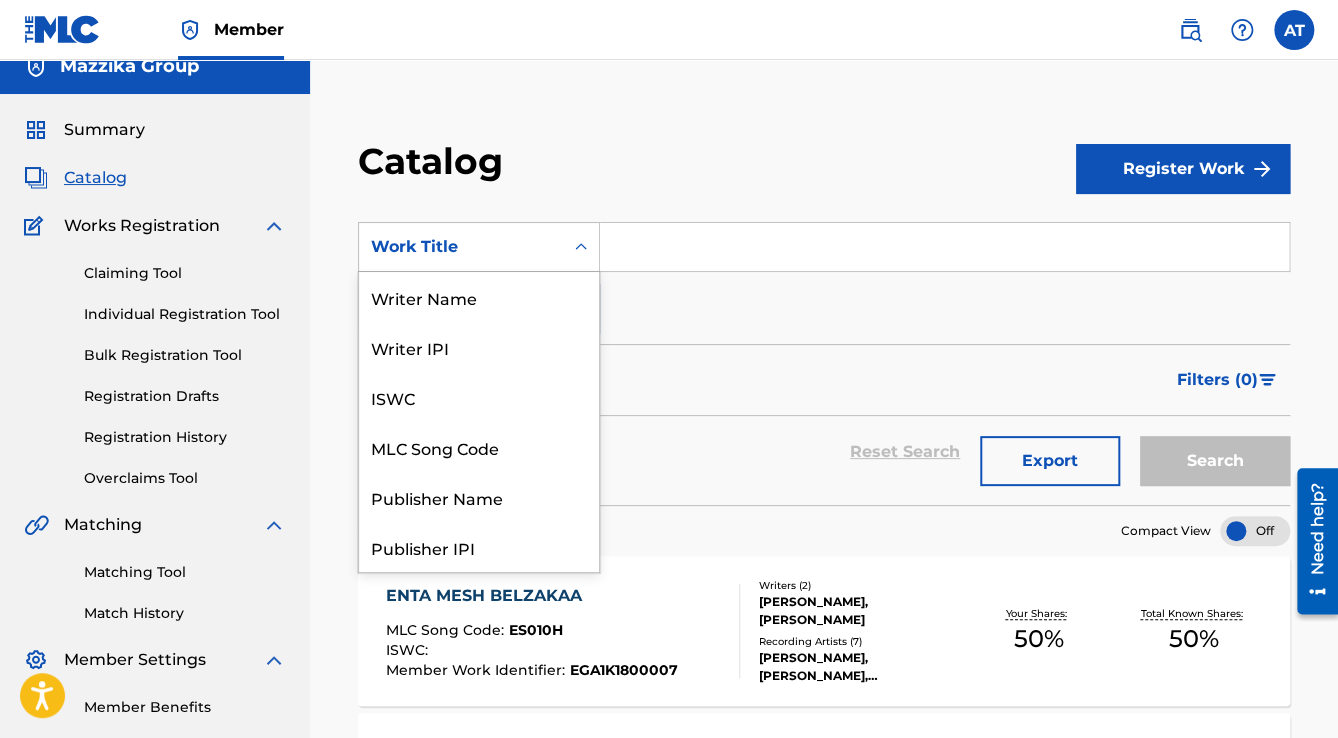 scroll, scrollTop: 300, scrollLeft: 0, axis: vertical 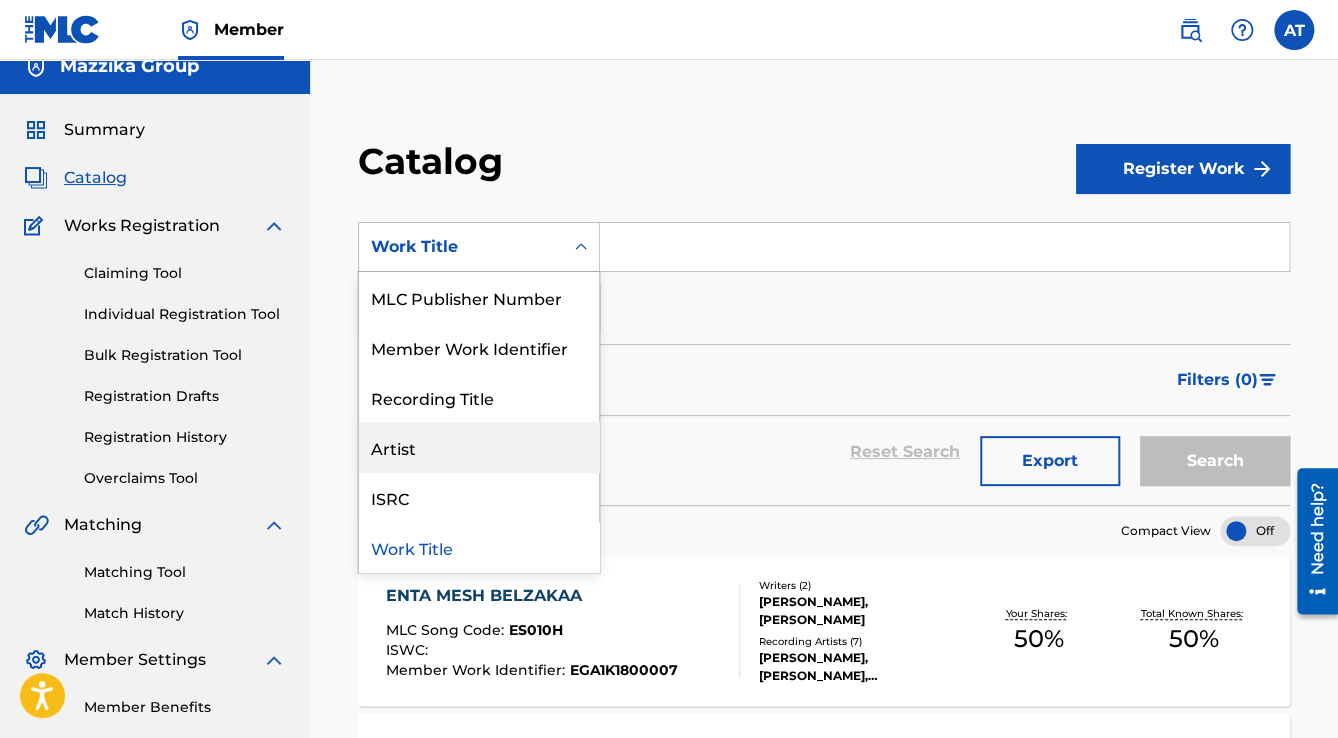 click on "Artist" at bounding box center (479, 447) 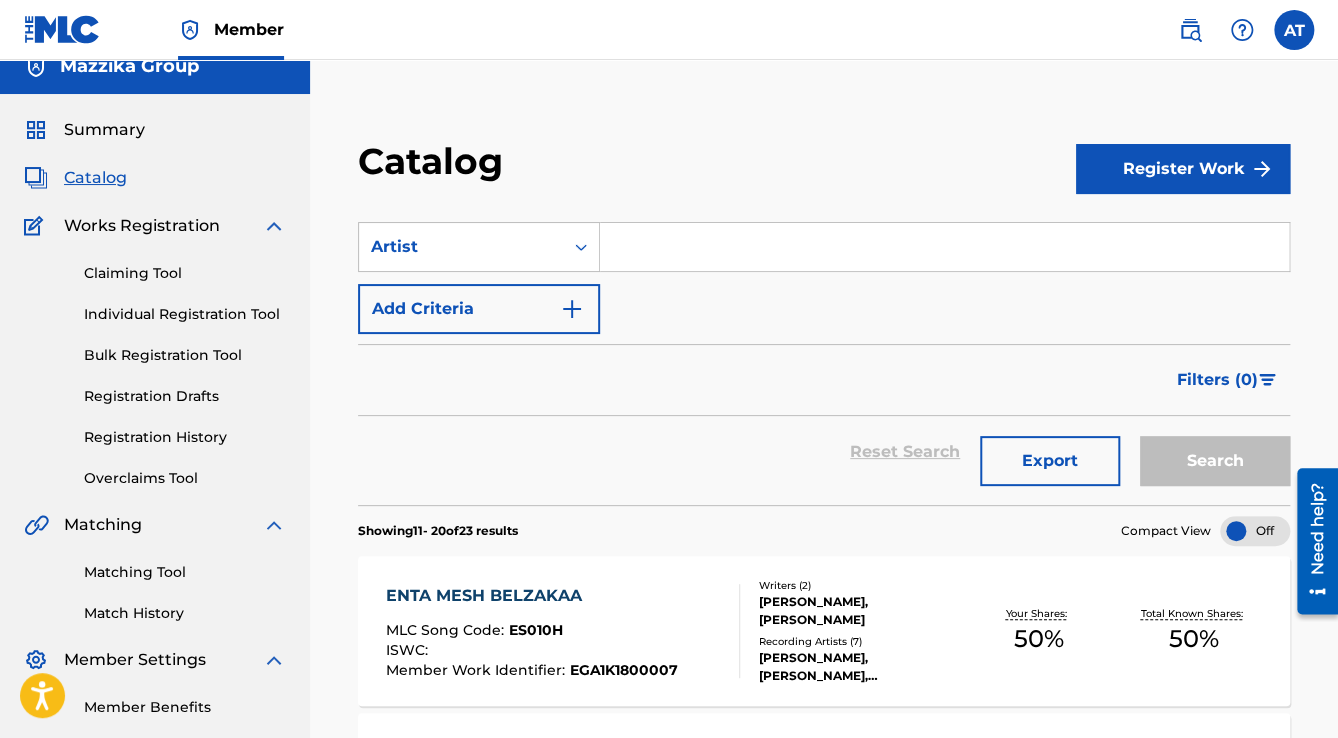 click at bounding box center (944, 247) 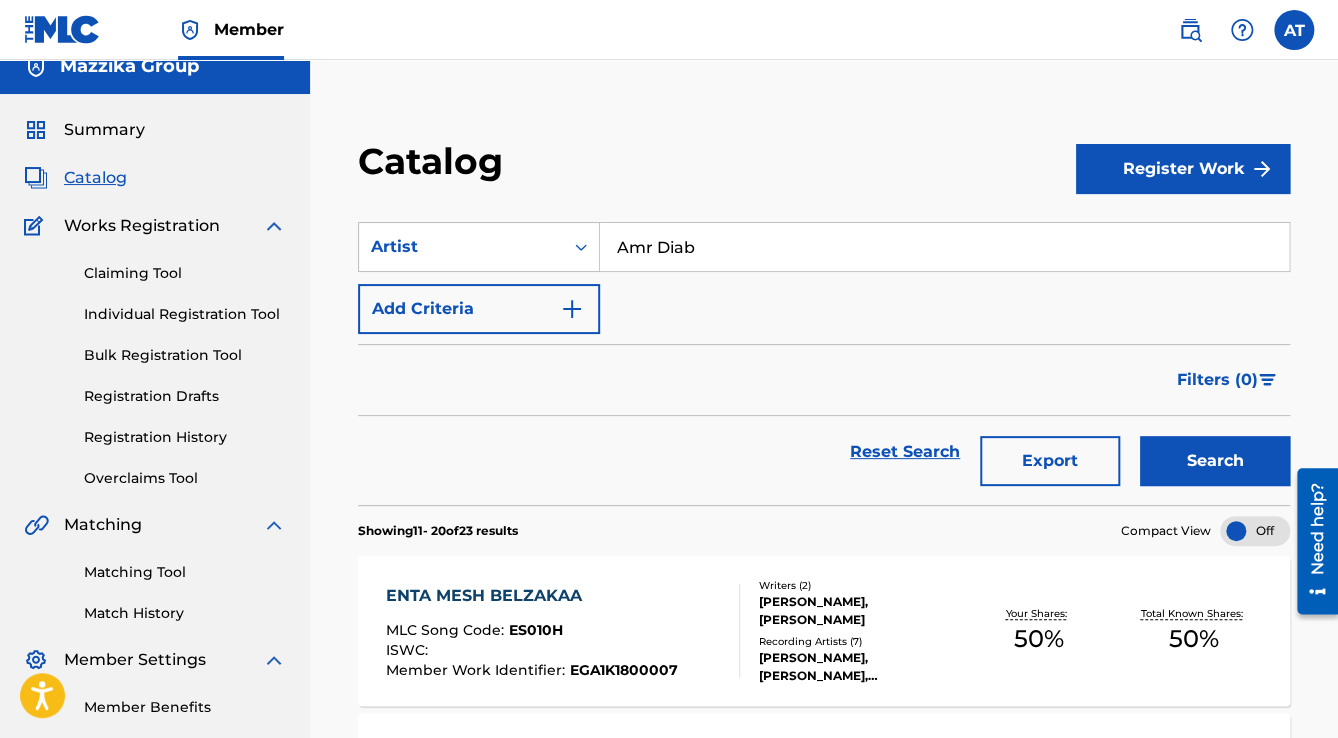 click on "Search" at bounding box center [1215, 461] 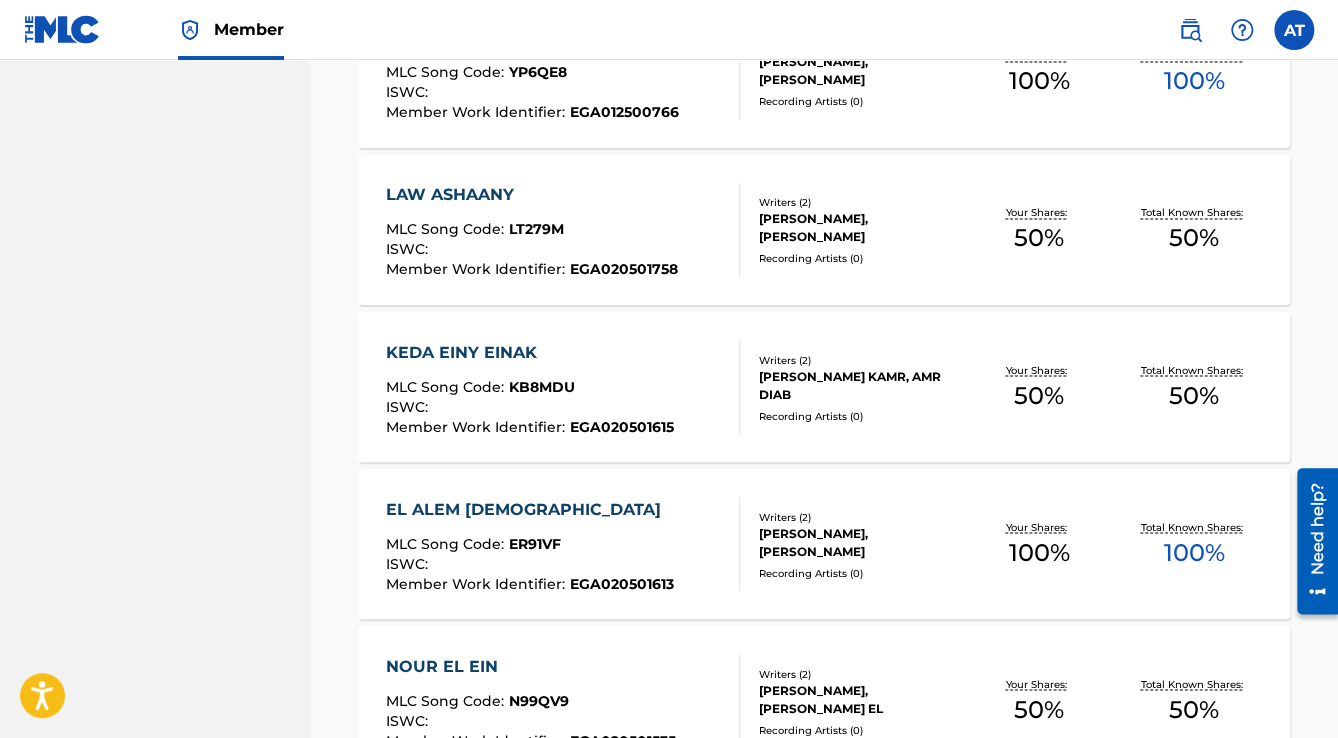 scroll, scrollTop: 1600, scrollLeft: 0, axis: vertical 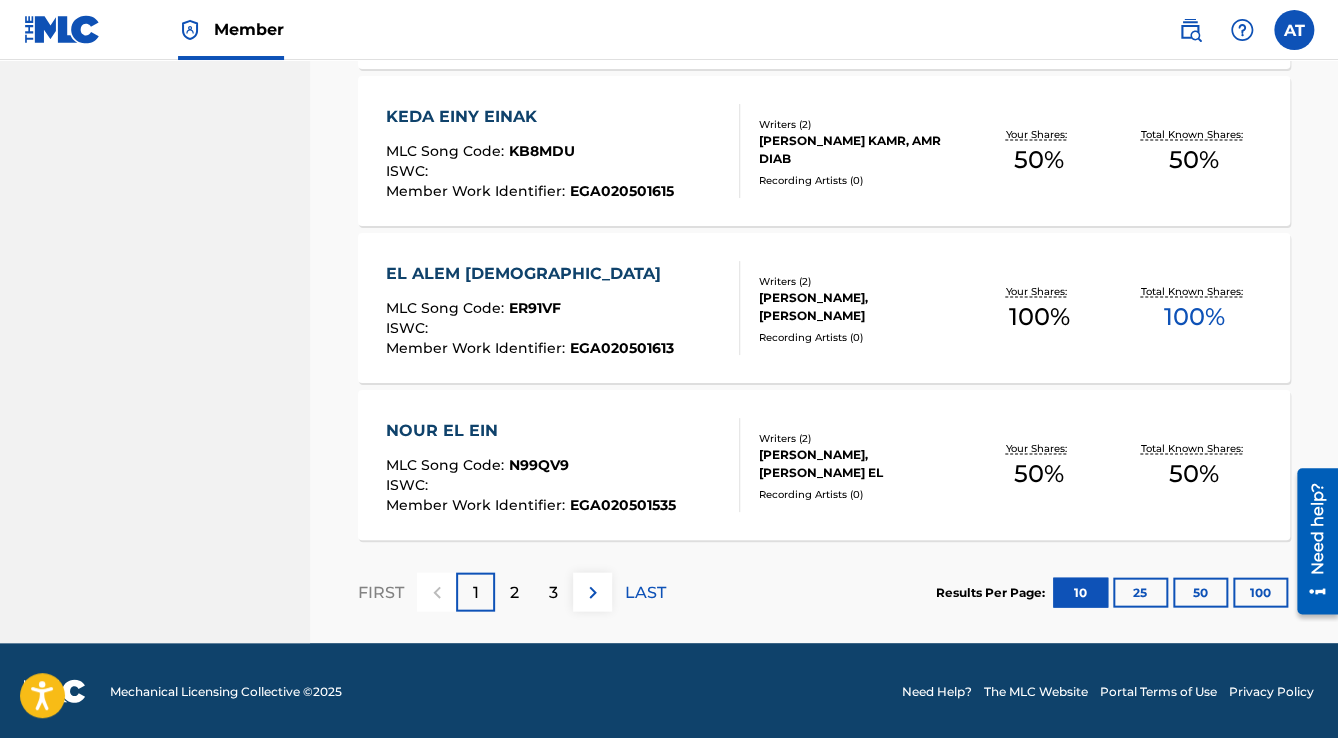click on "100" at bounding box center [1260, 592] 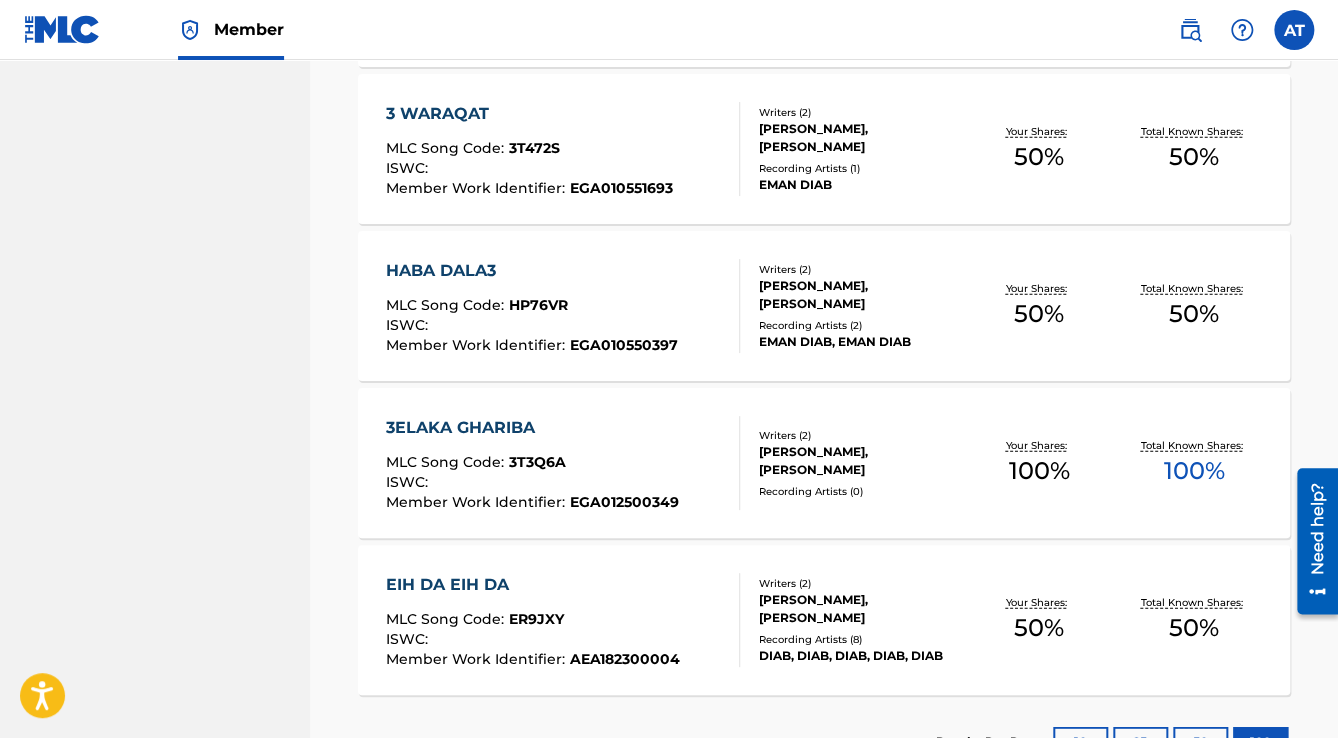 scroll, scrollTop: 8800, scrollLeft: 0, axis: vertical 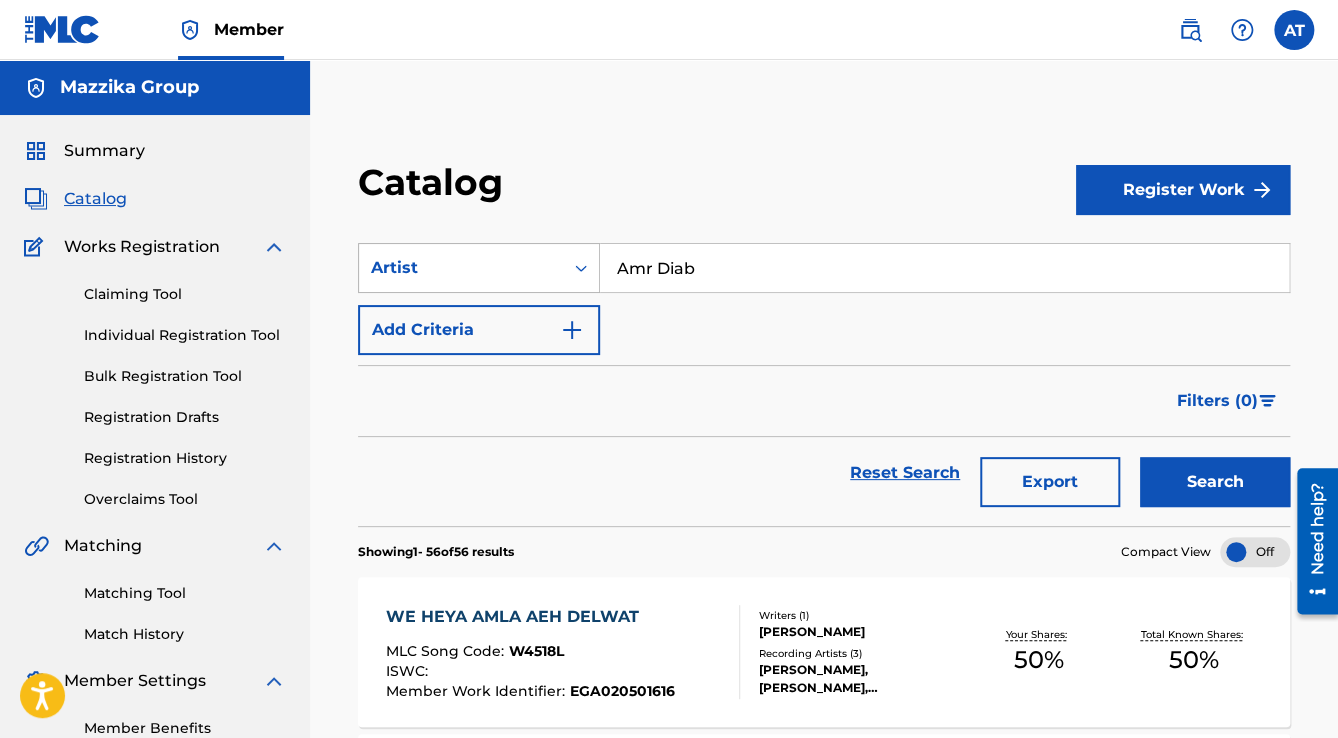 drag, startPoint x: 749, startPoint y: 276, endPoint x: 476, endPoint y: 275, distance: 273.00183 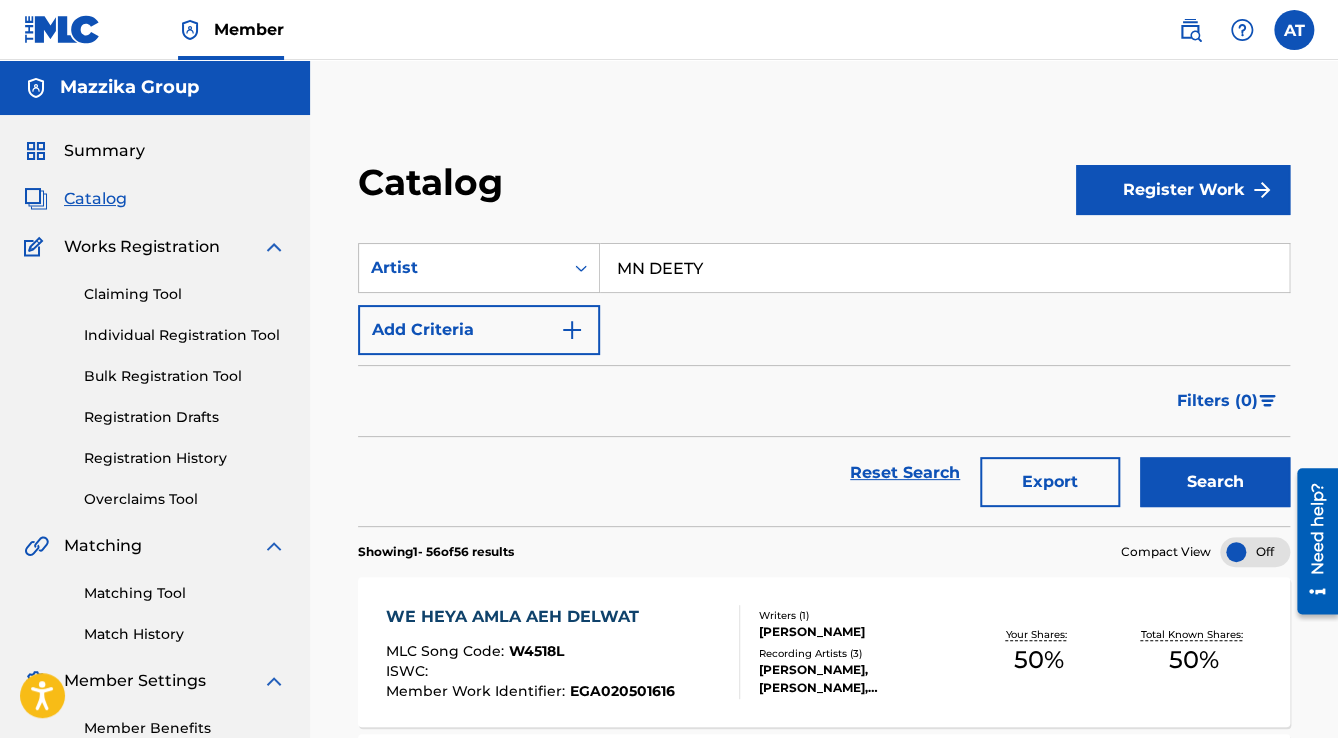 click on "Search" at bounding box center [1215, 482] 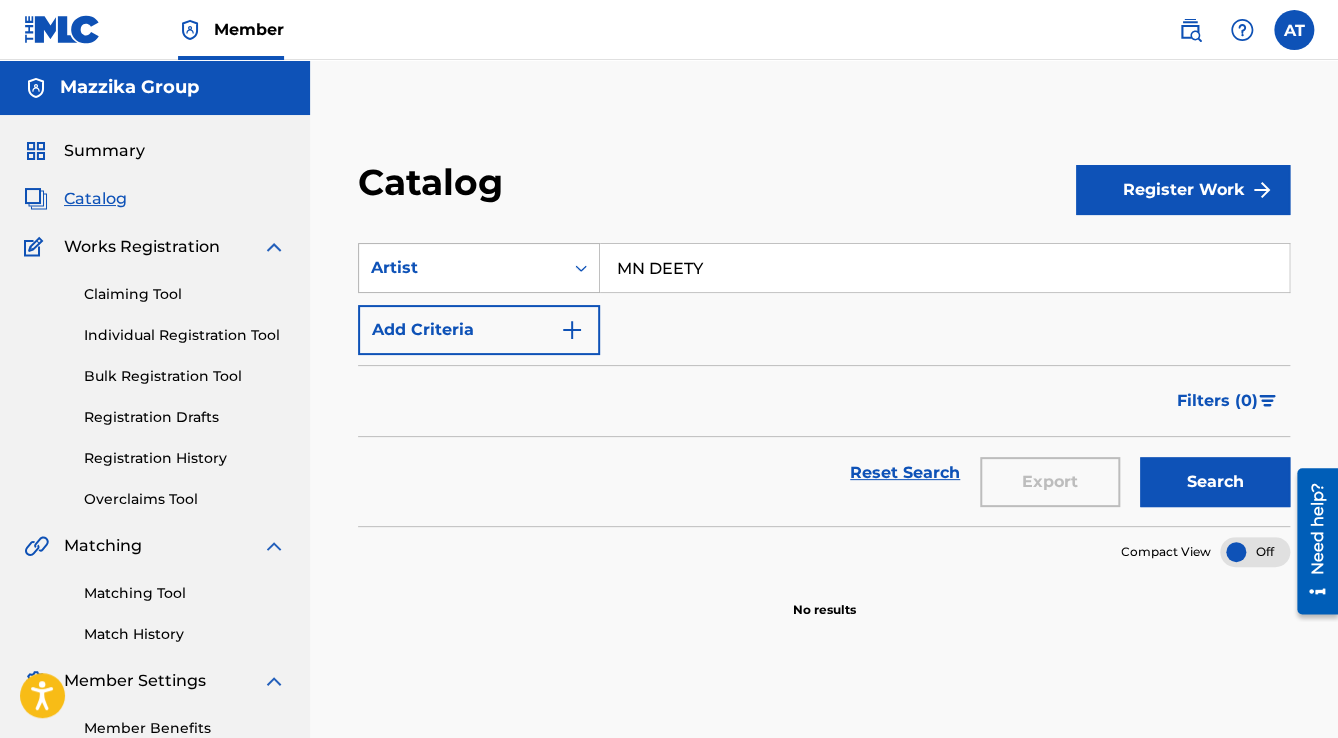 click on "SearchWithCriteria2018a8f7-9253-4151-8073-da2bd092a411 Artist MN DEETY" at bounding box center (824, 268) 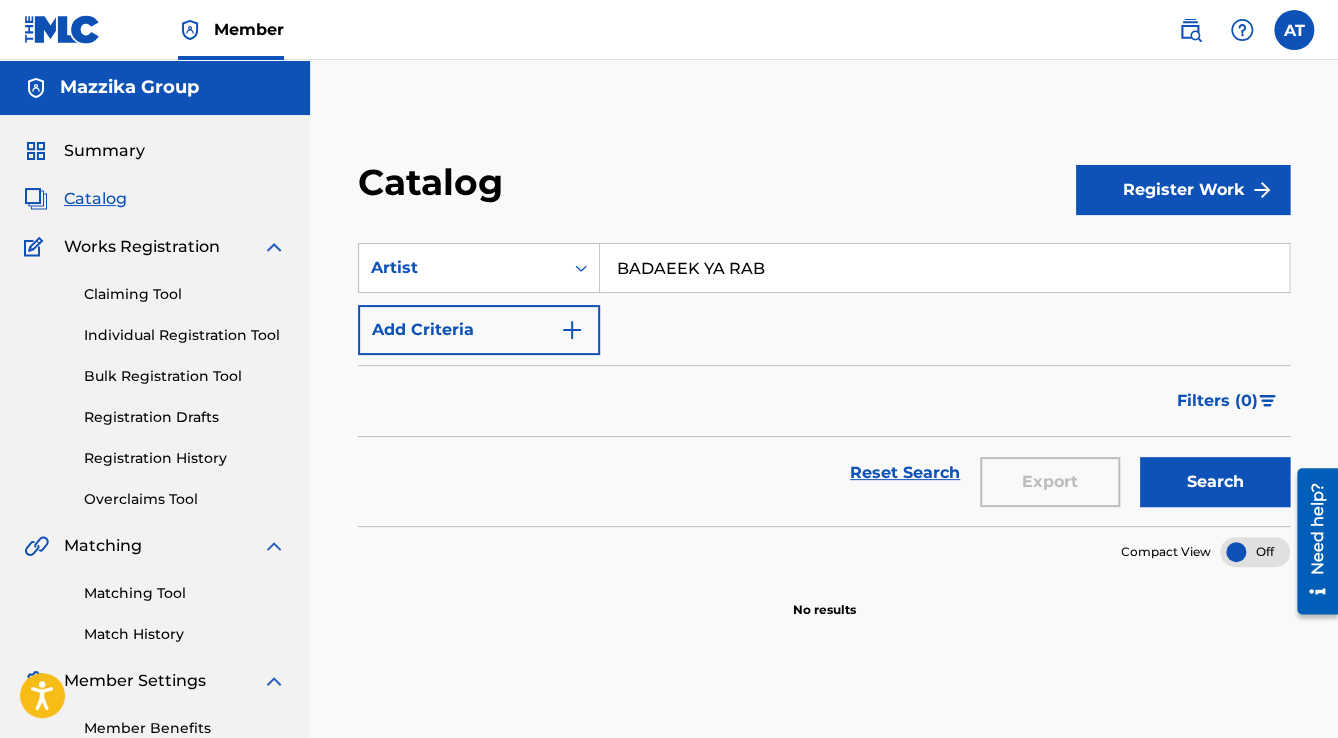 click on "Search" at bounding box center (1215, 482) 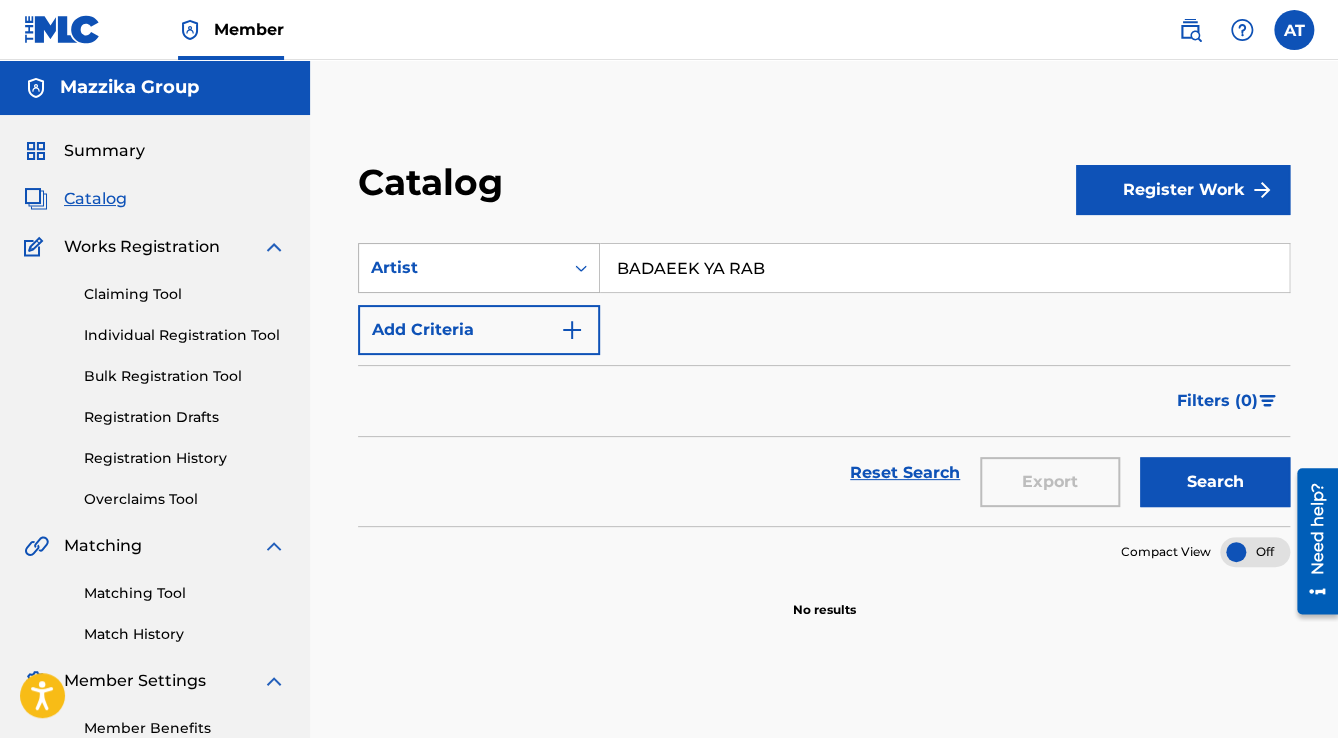 drag, startPoint x: 776, startPoint y: 266, endPoint x: 545, endPoint y: 248, distance: 231.70024 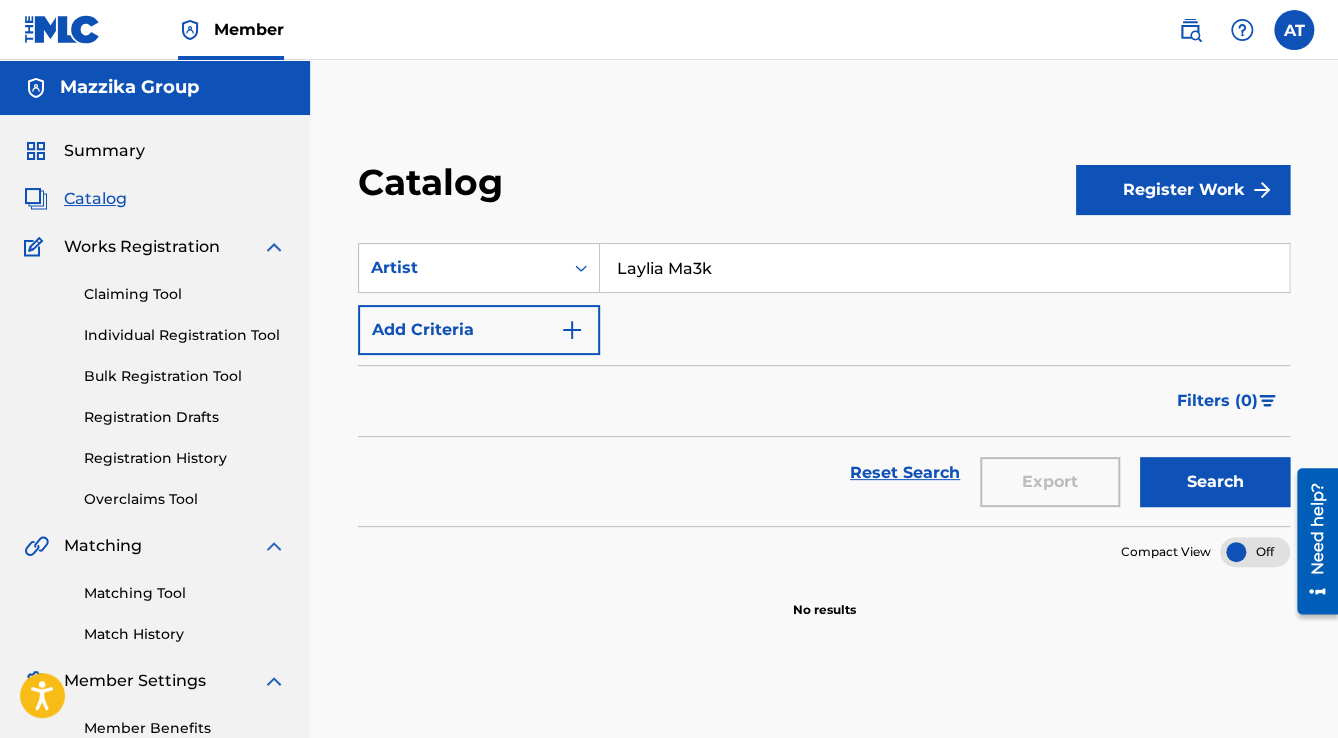 type on "Laylia Ma3k" 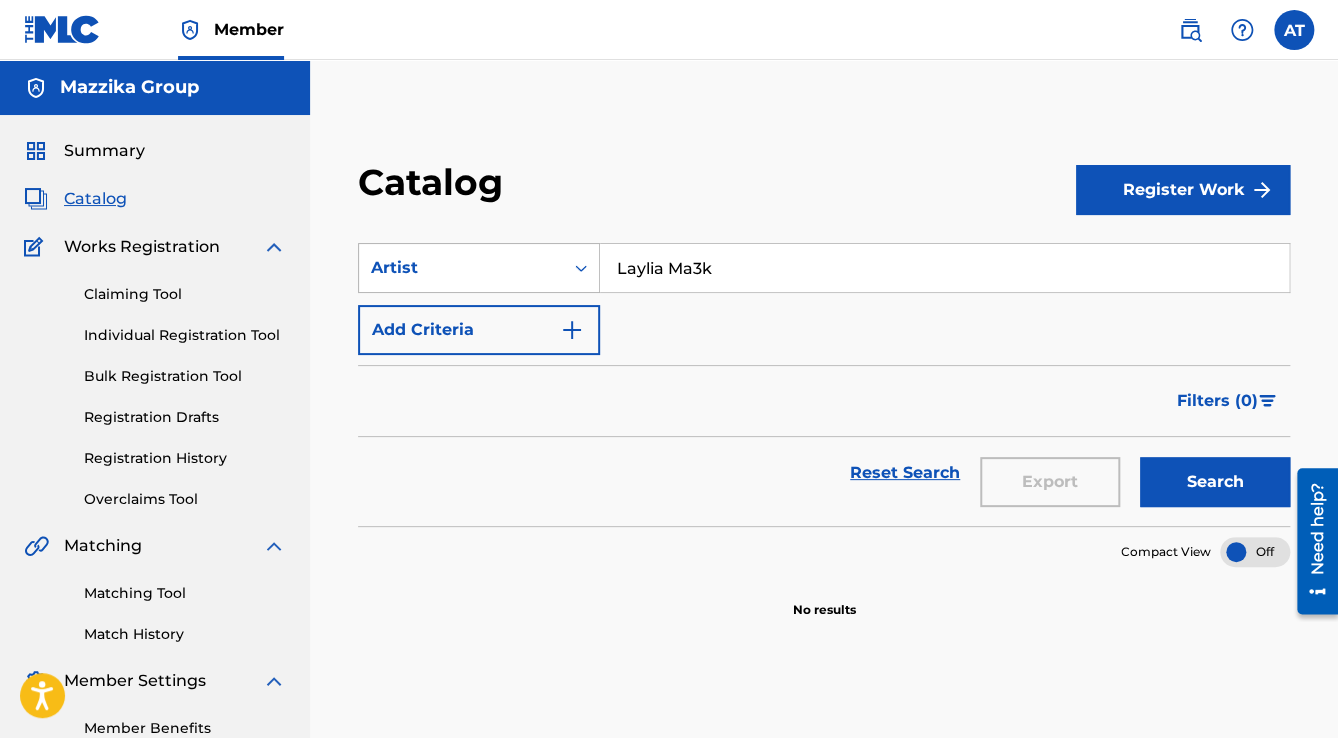 click on "Artist" at bounding box center [461, 268] 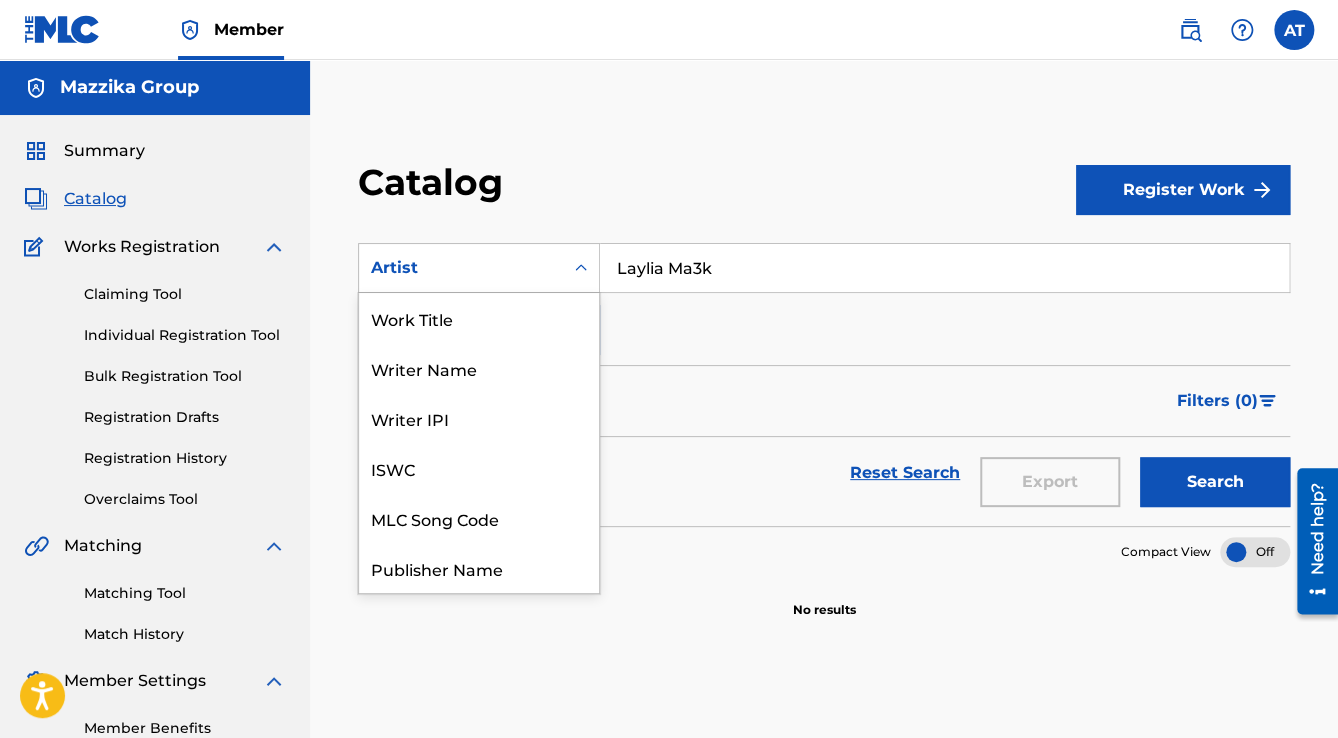 scroll, scrollTop: 300, scrollLeft: 0, axis: vertical 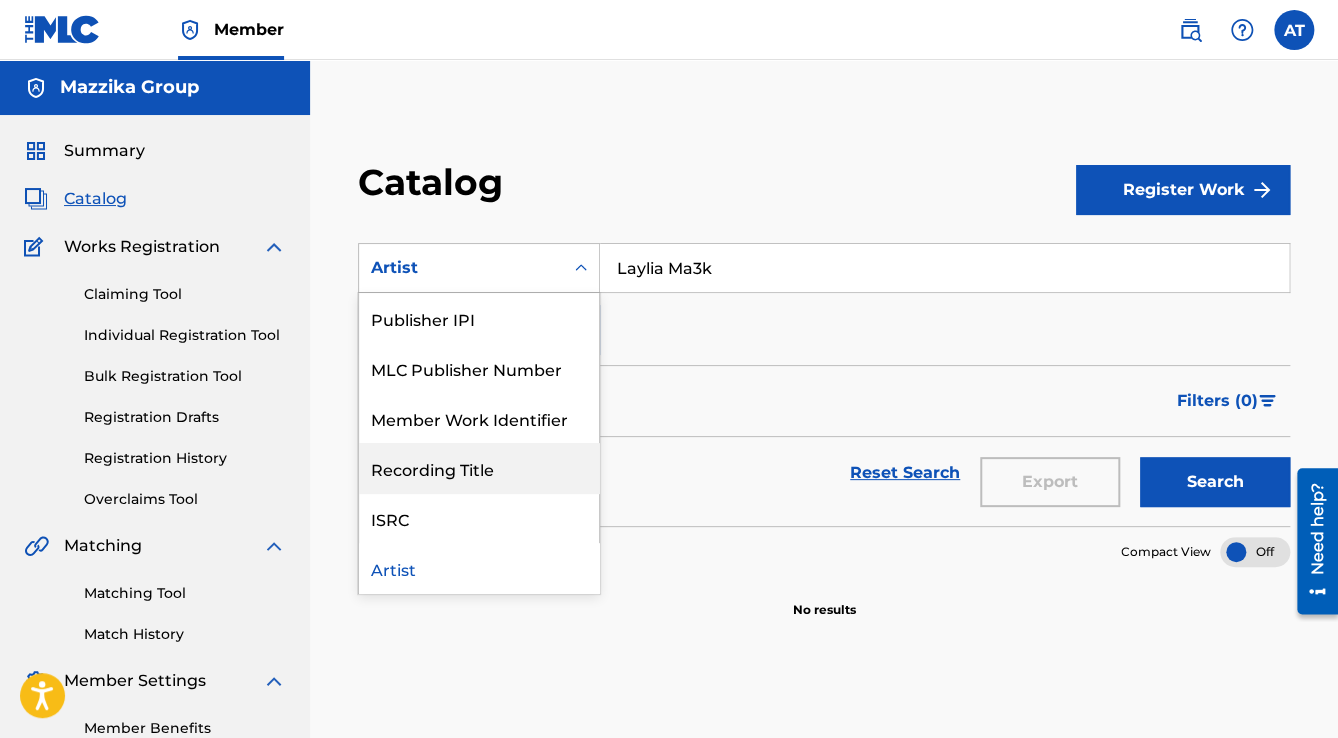 click on "Recording Title" at bounding box center [479, 468] 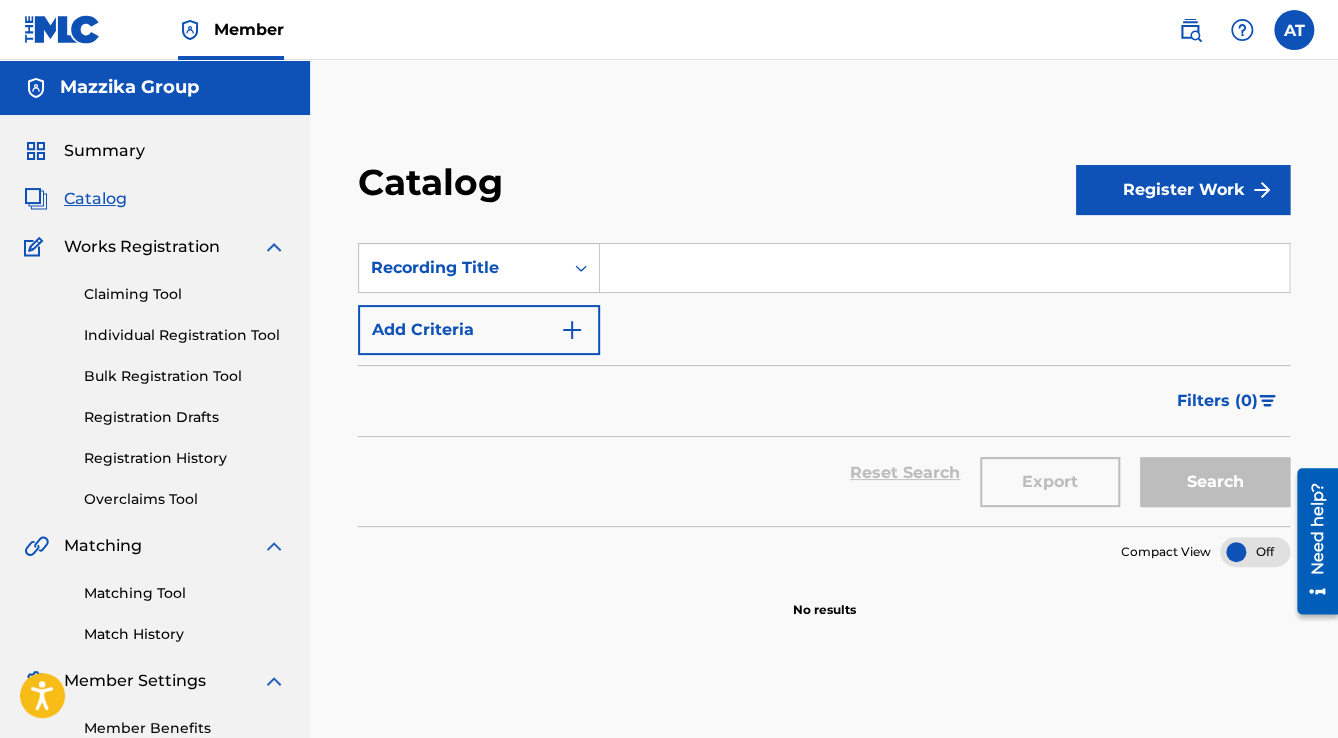 click at bounding box center (944, 268) 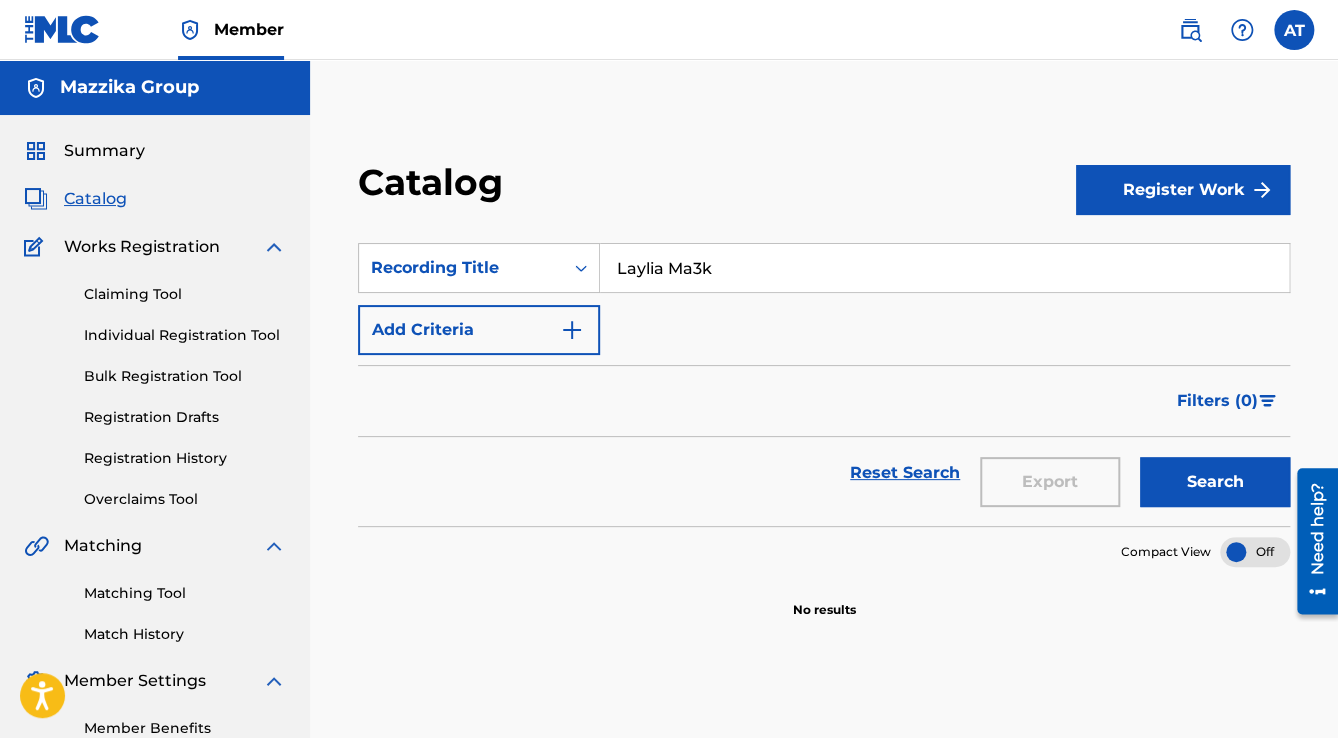 type on "Laylia Ma3k" 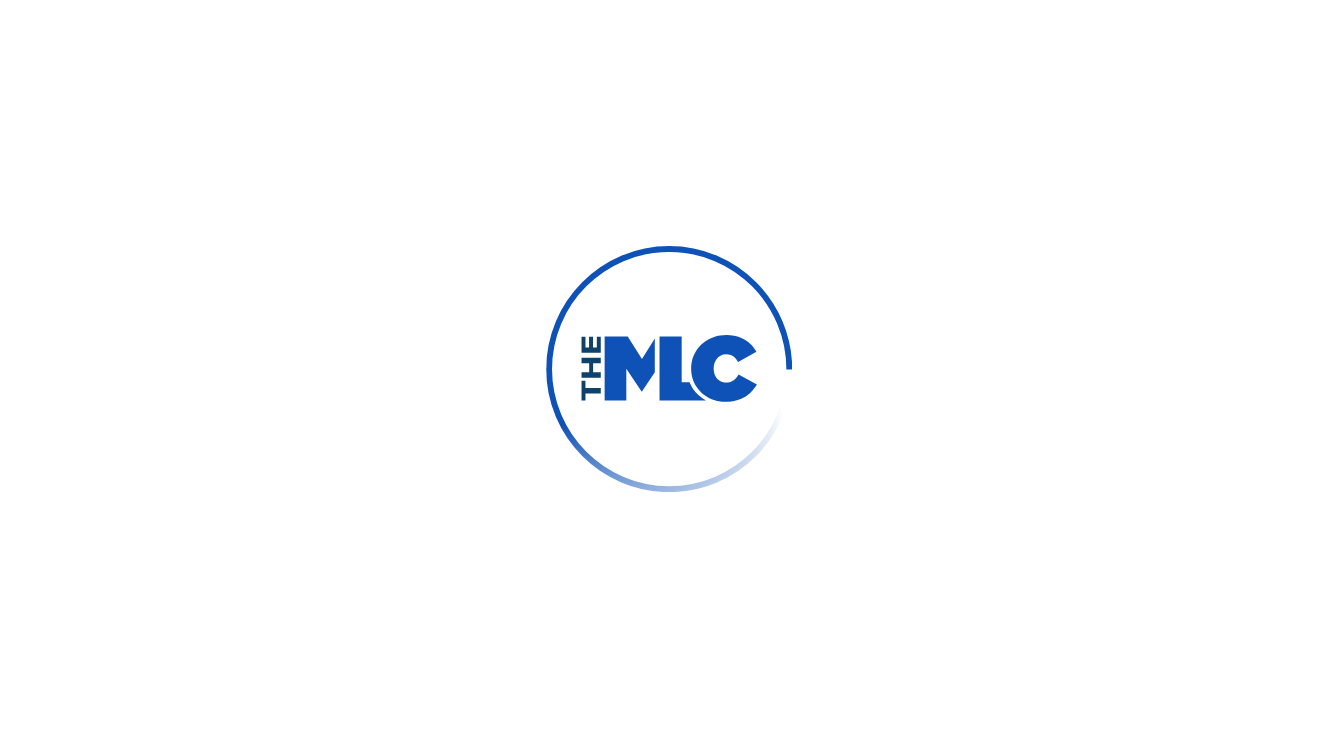 scroll, scrollTop: 0, scrollLeft: 0, axis: both 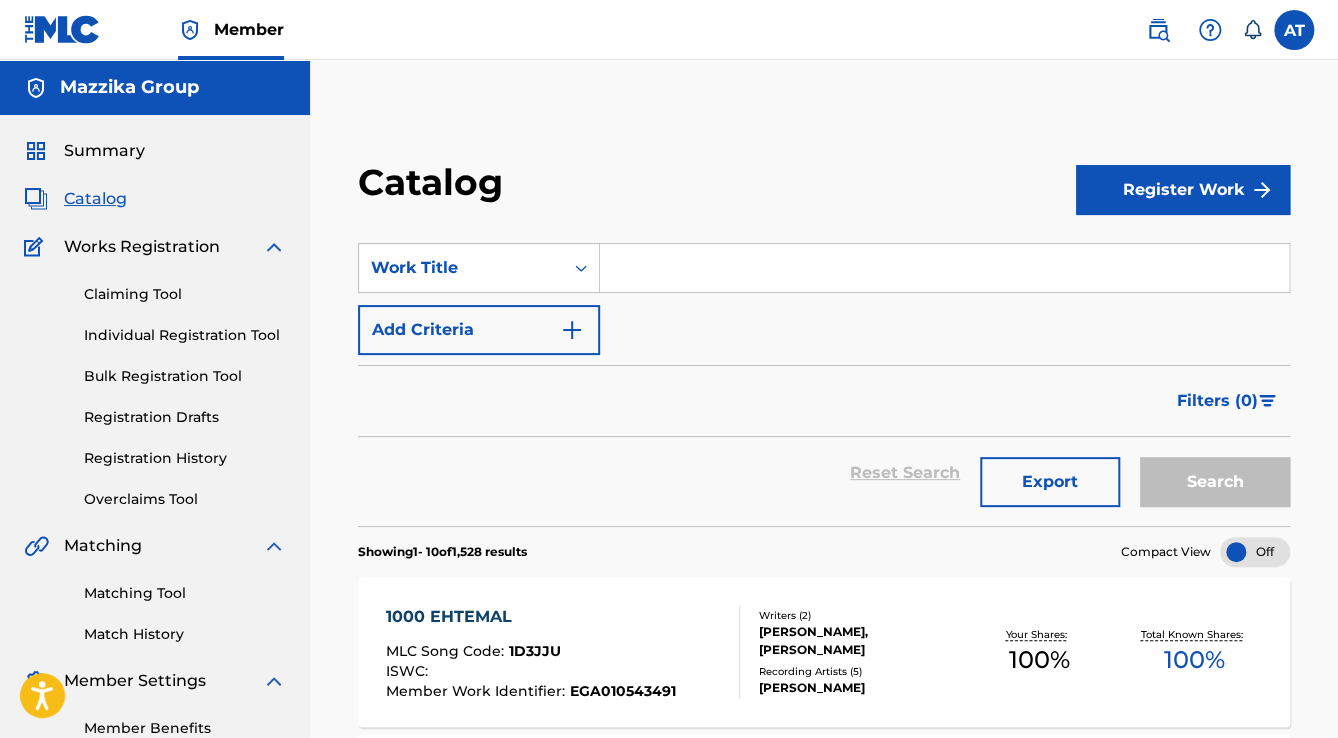 click at bounding box center (944, 268) 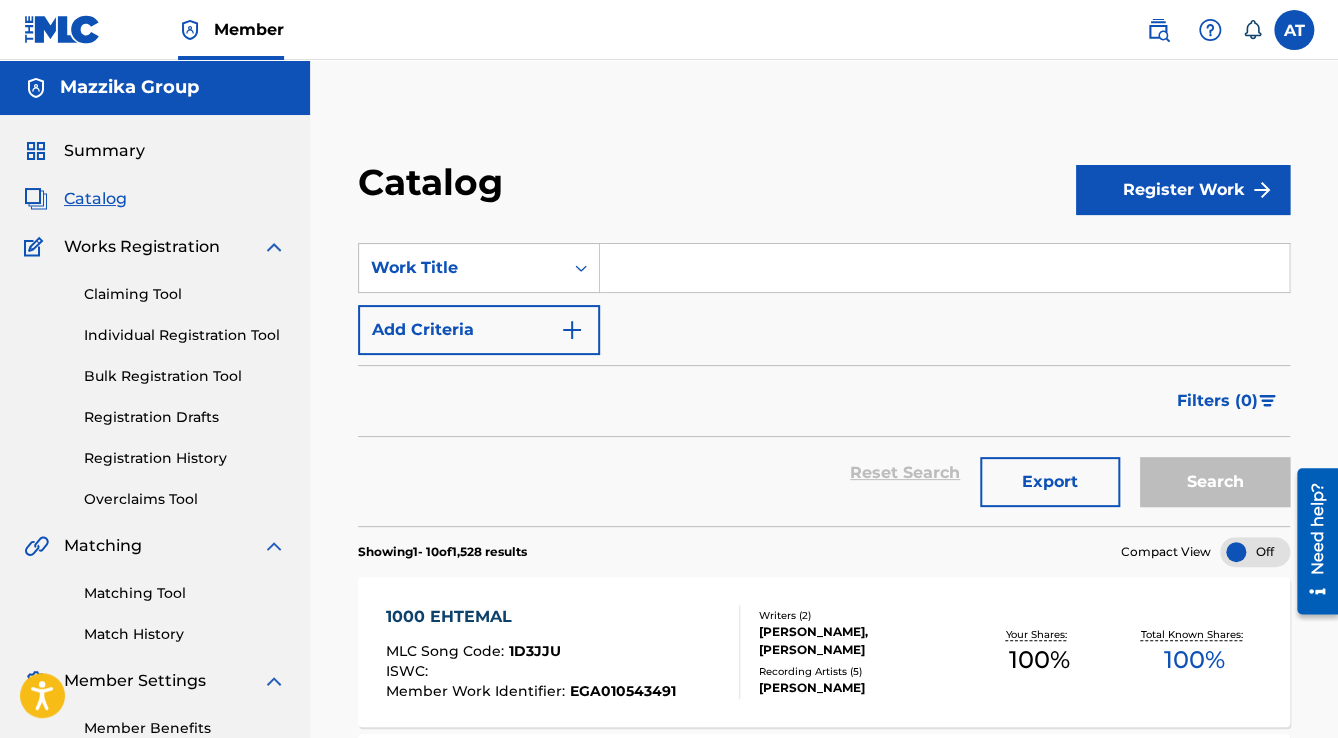 paste on "Laylia Ma3k" 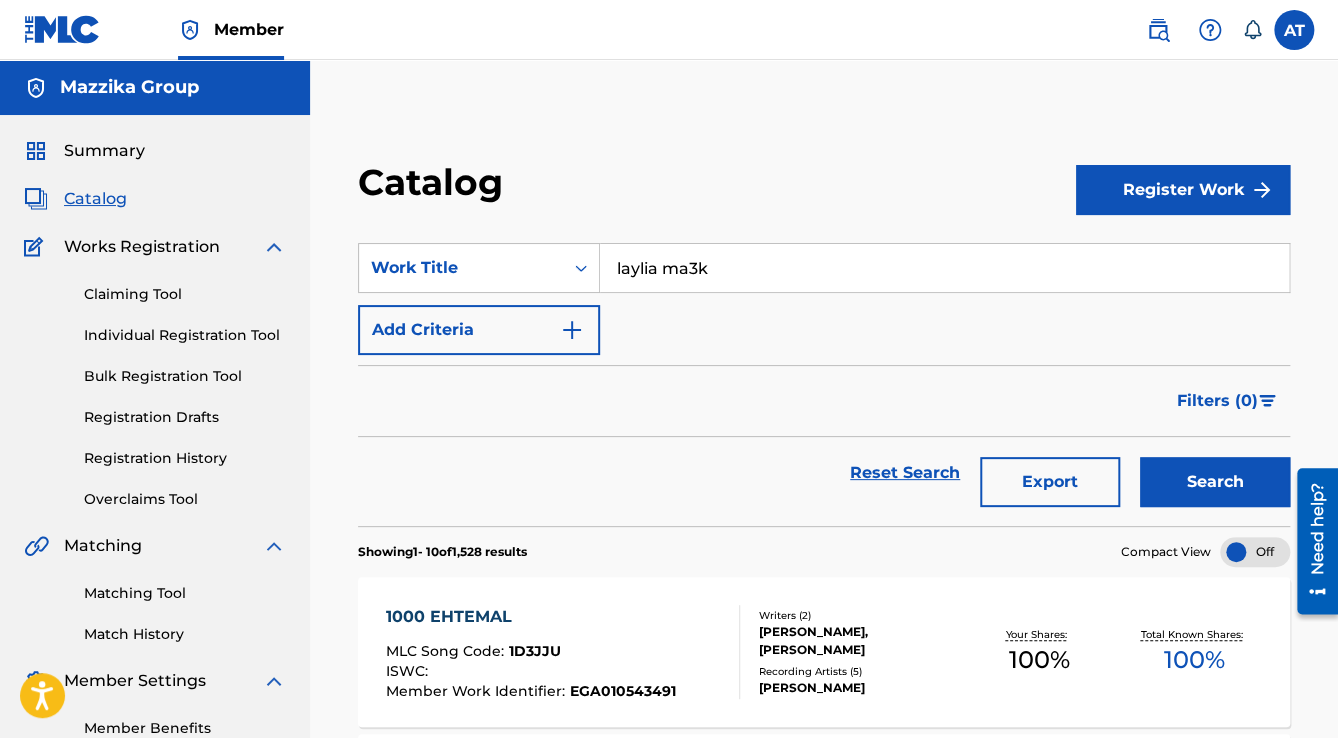 type on "laylia ma3k" 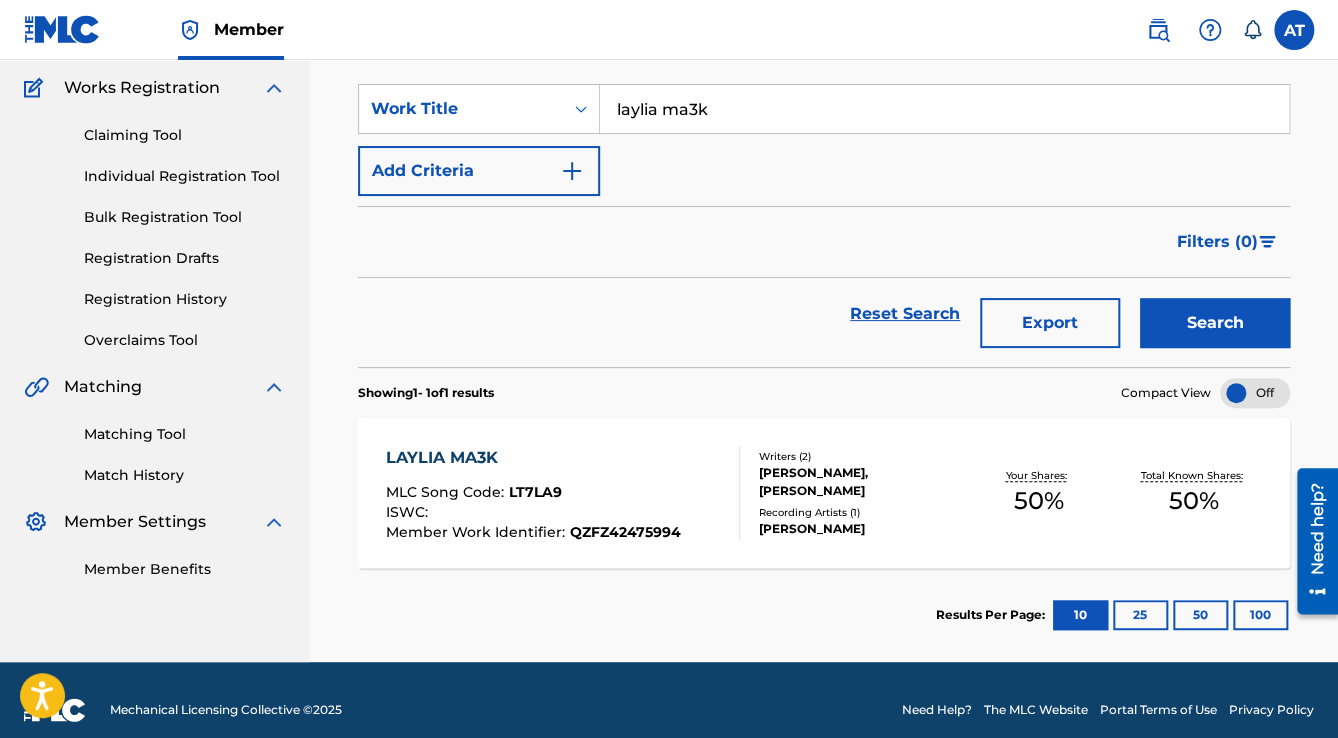 scroll, scrollTop: 160, scrollLeft: 0, axis: vertical 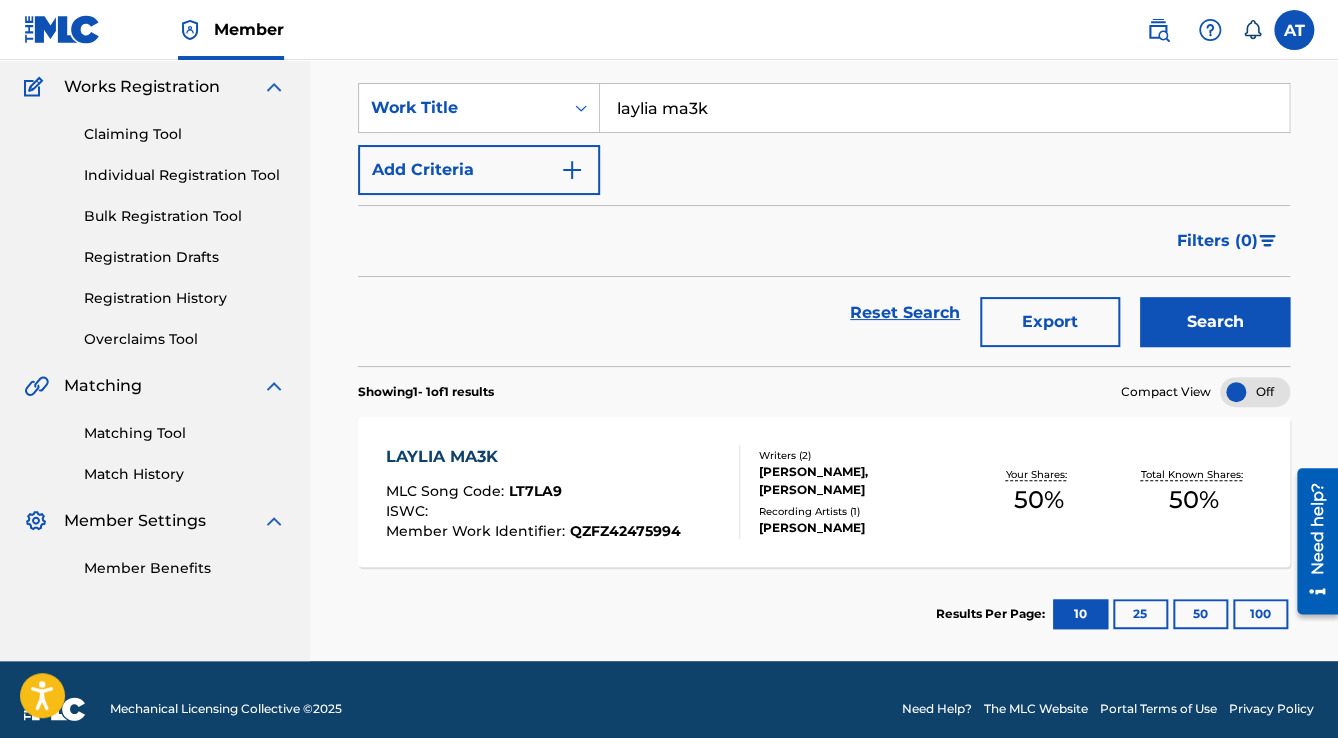 click on "LAYLIA MA3K" at bounding box center [533, 457] 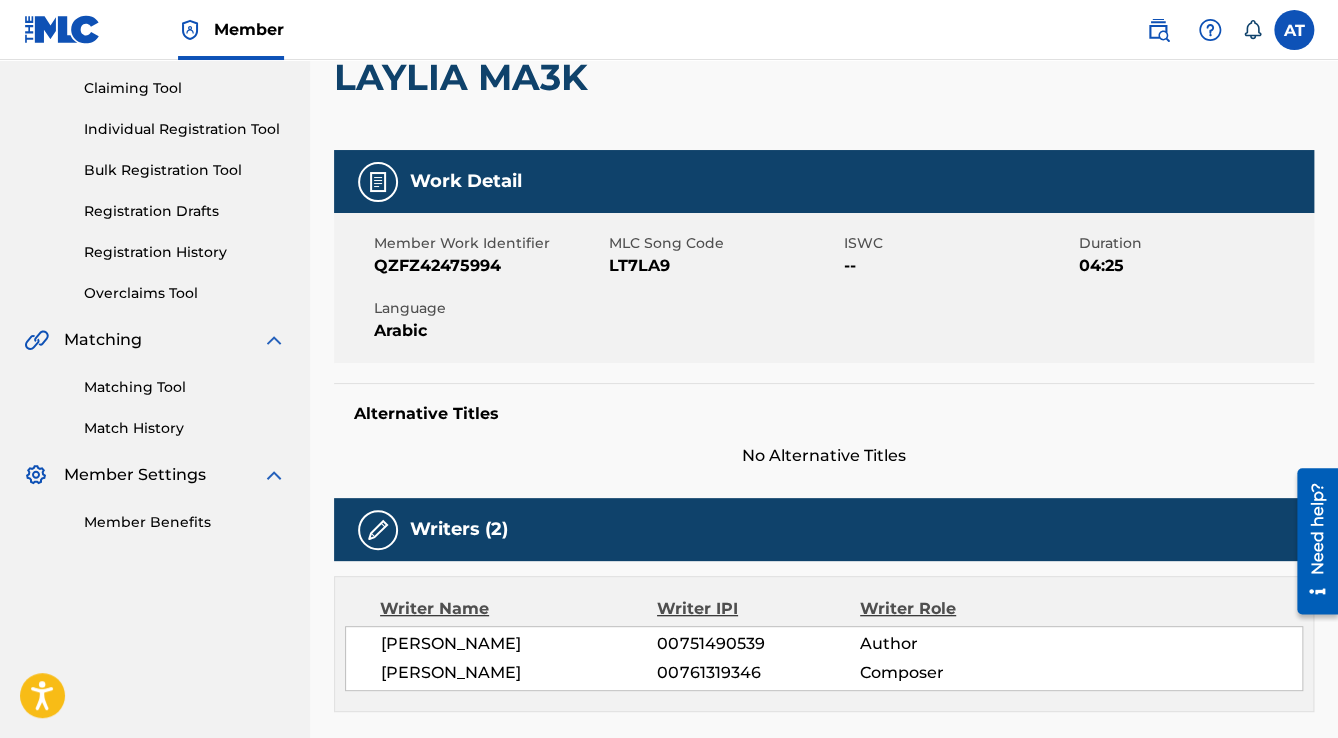 scroll, scrollTop: 0, scrollLeft: 0, axis: both 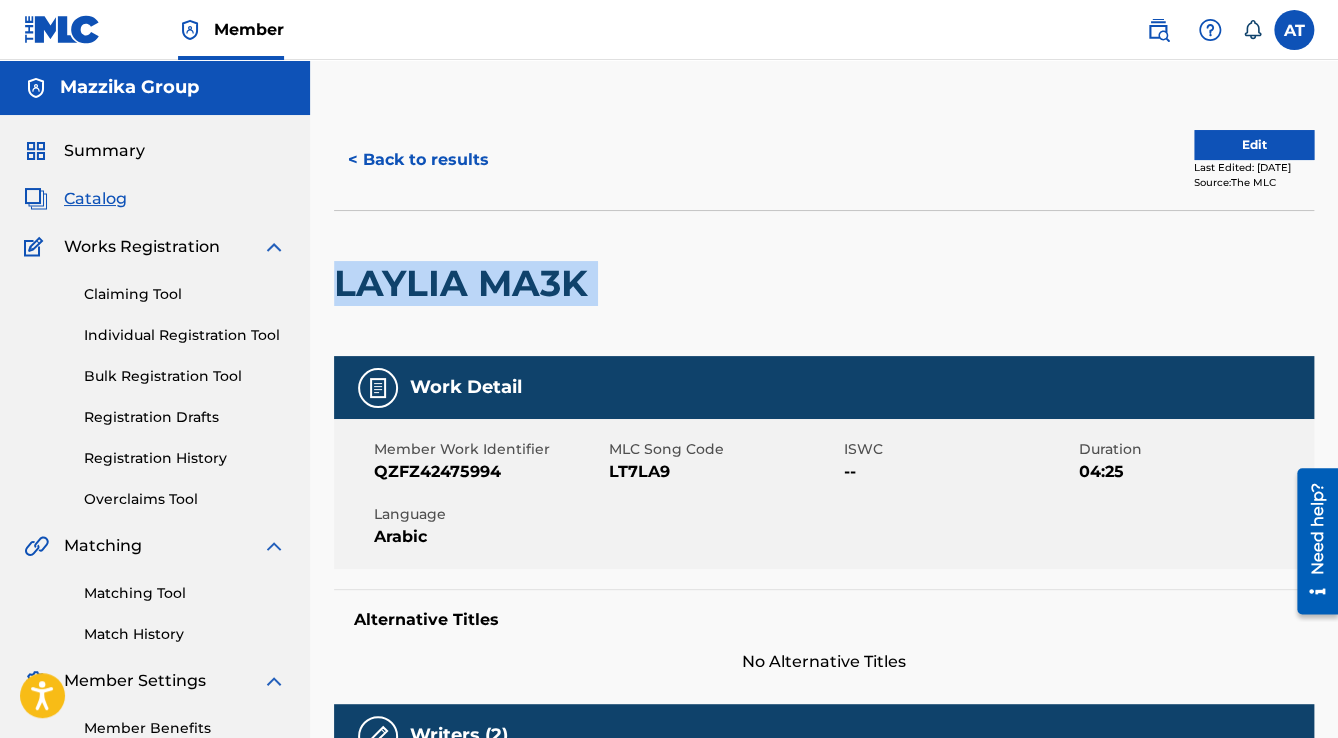 drag, startPoint x: 603, startPoint y: 290, endPoint x: 339, endPoint y: 296, distance: 264.06818 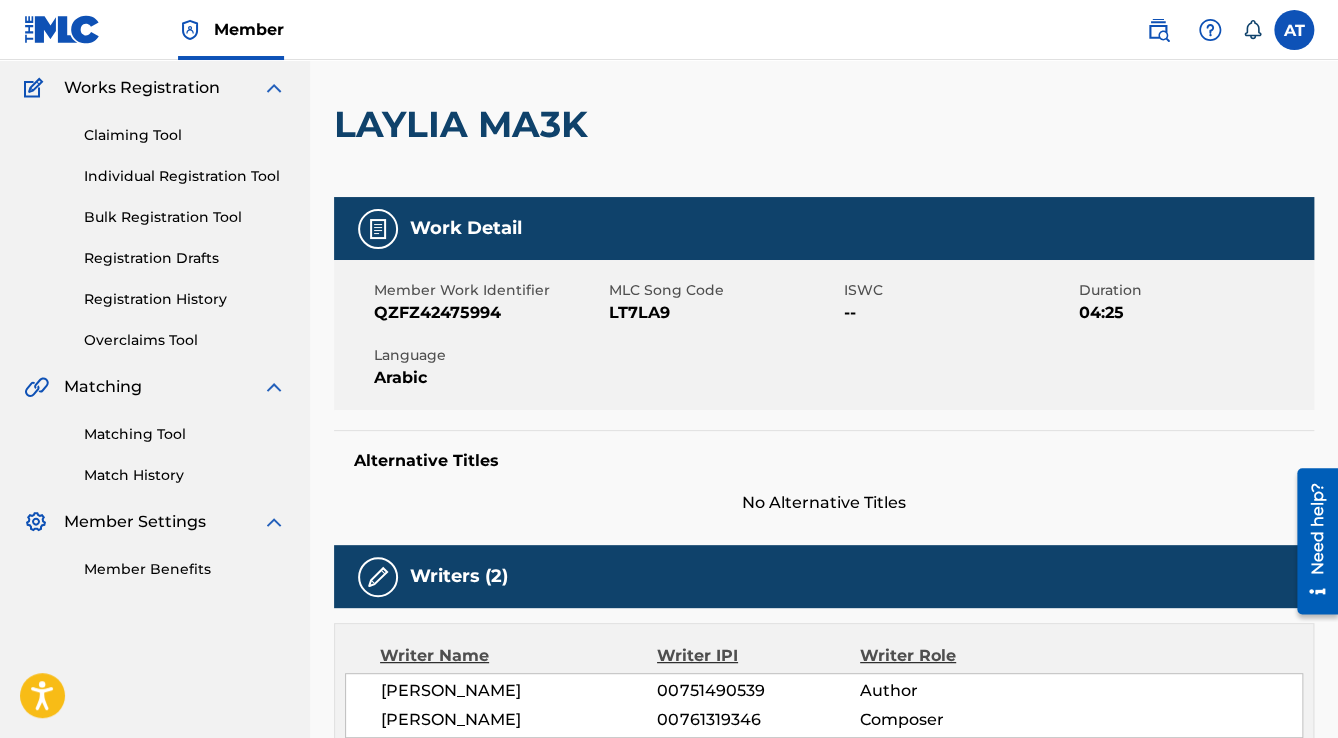 click on "Member AT AT Anas   Taha anas.taha@digitalsoundinc.com Notification Preferences Profile Log out" at bounding box center (669, 30) 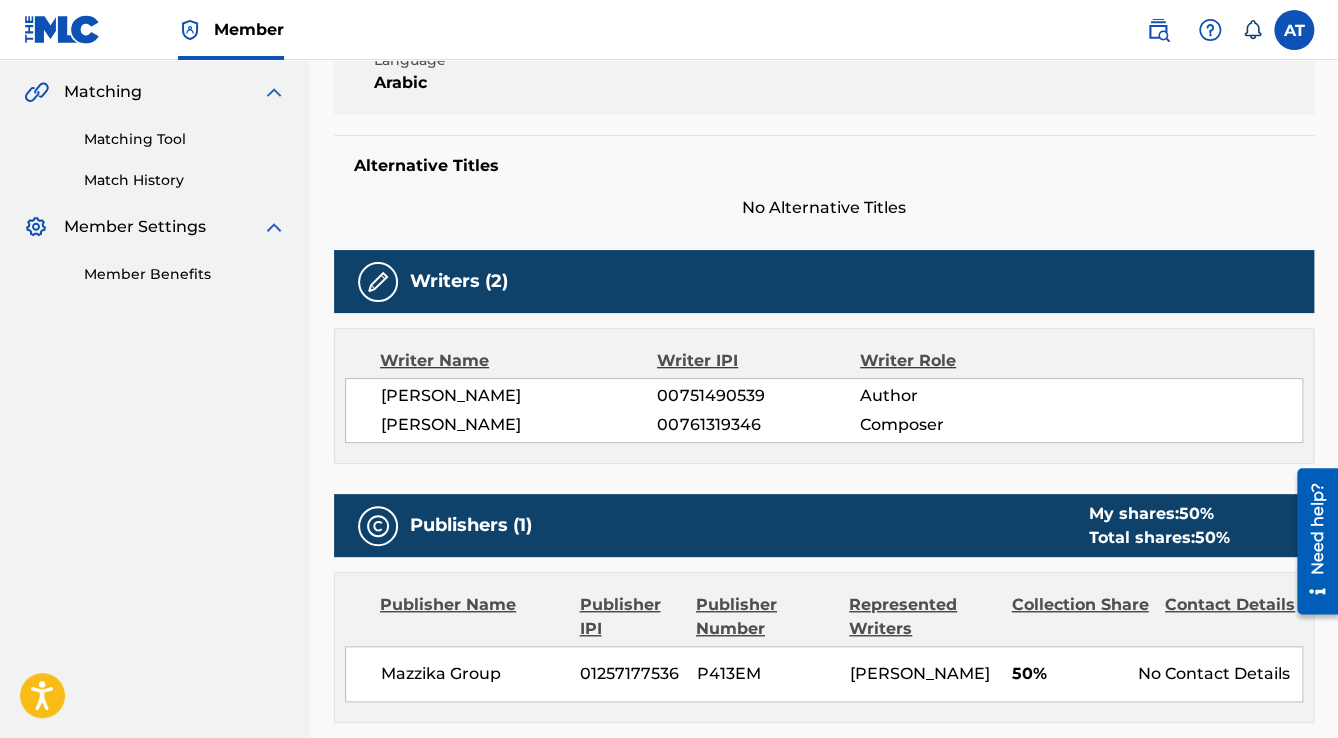 scroll, scrollTop: 435, scrollLeft: 0, axis: vertical 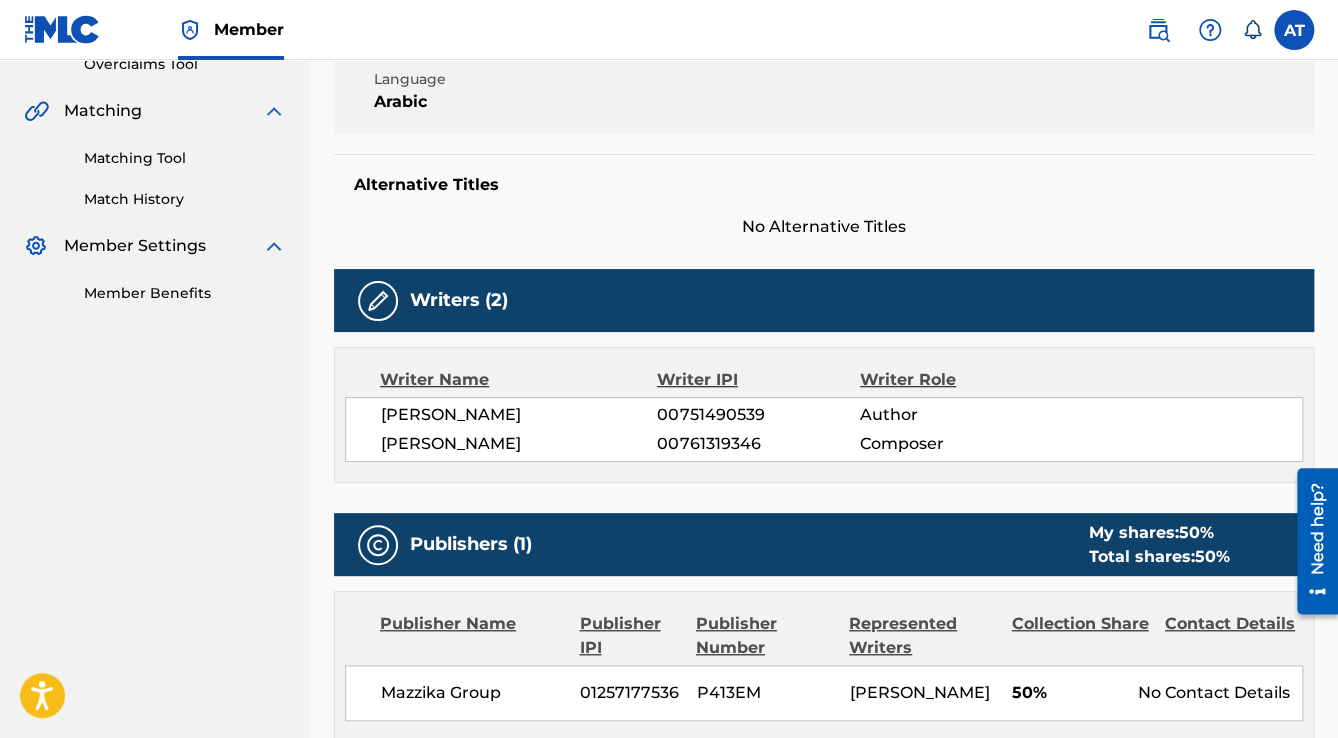 click on "[PERSON_NAME]" at bounding box center (519, 415) 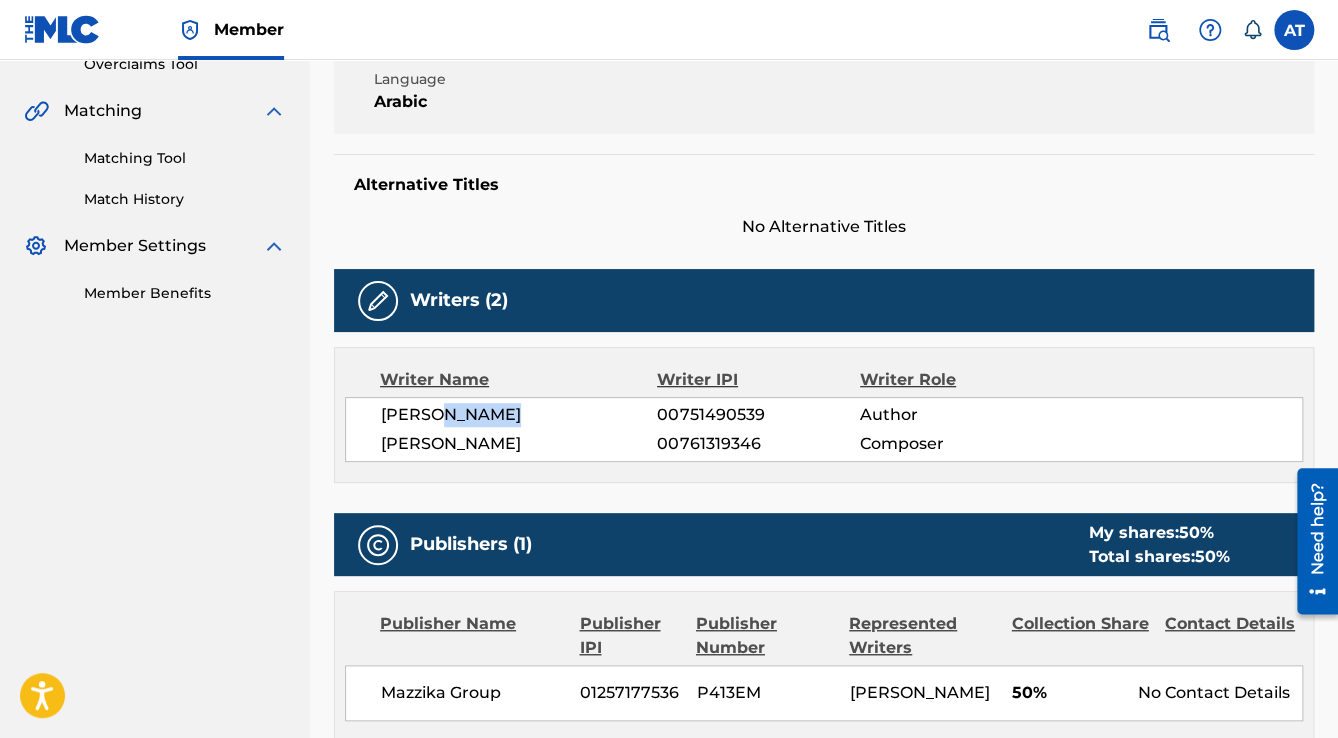 click on "[PERSON_NAME]" at bounding box center [519, 415] 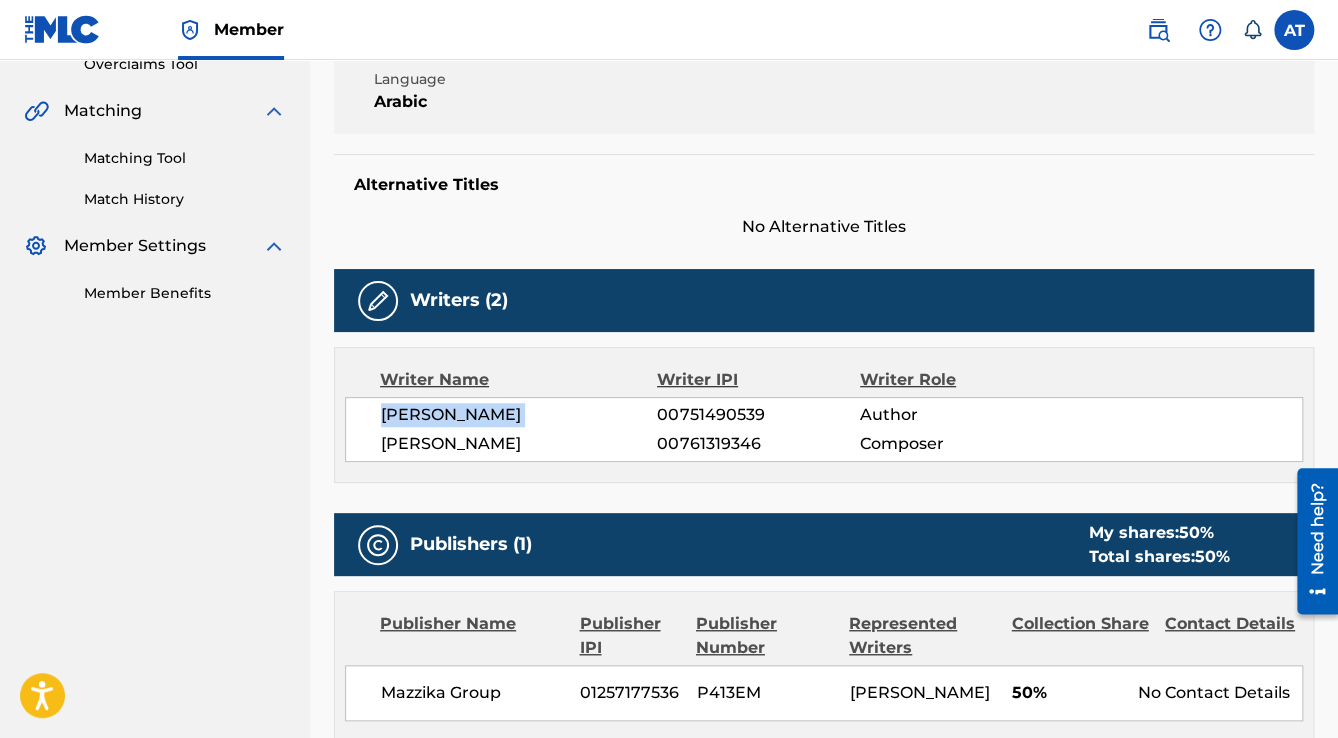 click on "[PERSON_NAME]" at bounding box center (519, 415) 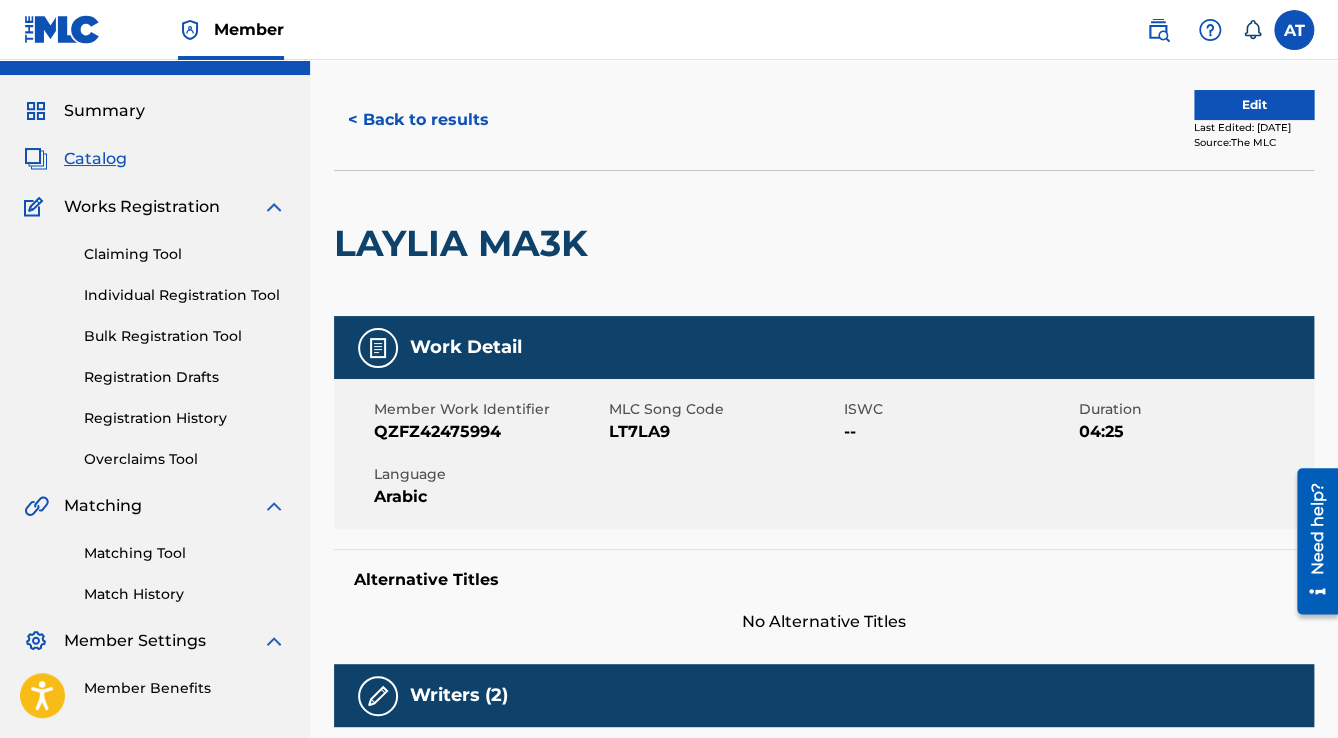 scroll, scrollTop: 80, scrollLeft: 0, axis: vertical 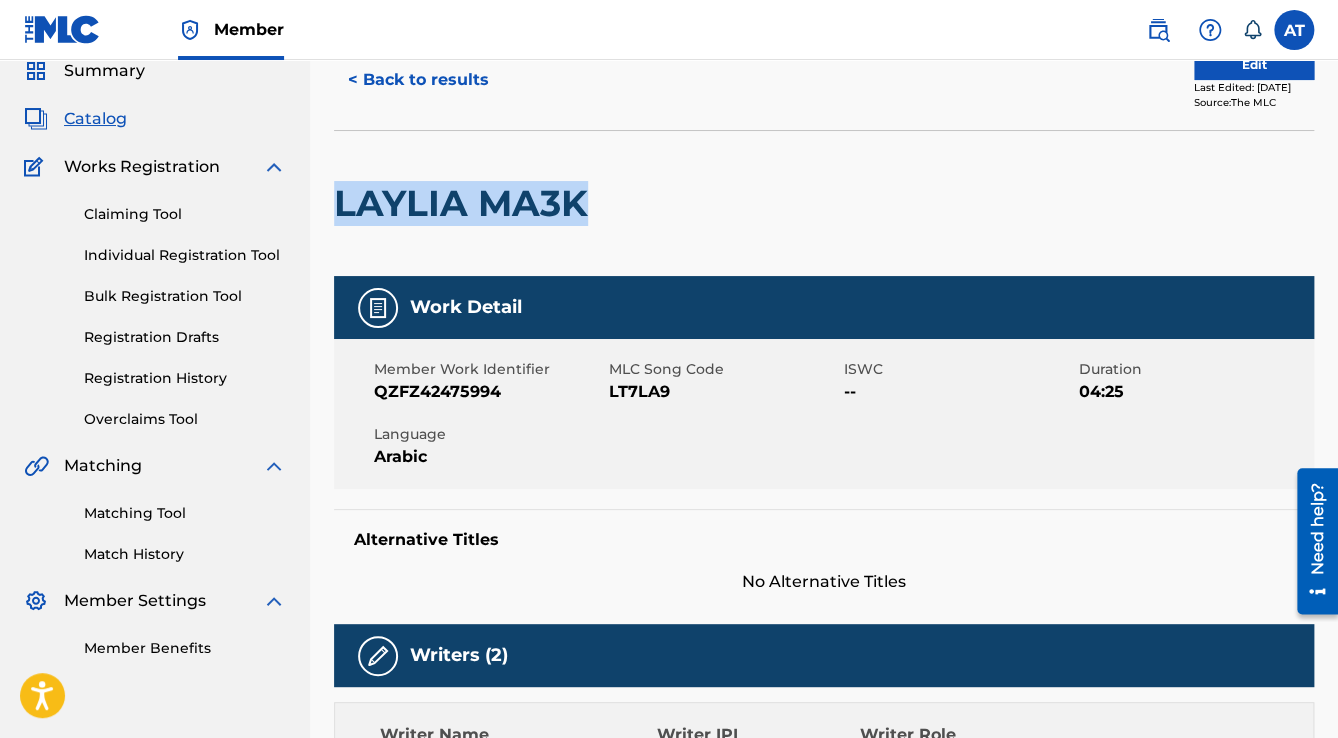 drag, startPoint x: 594, startPoint y: 207, endPoint x: 341, endPoint y: 211, distance: 253.03162 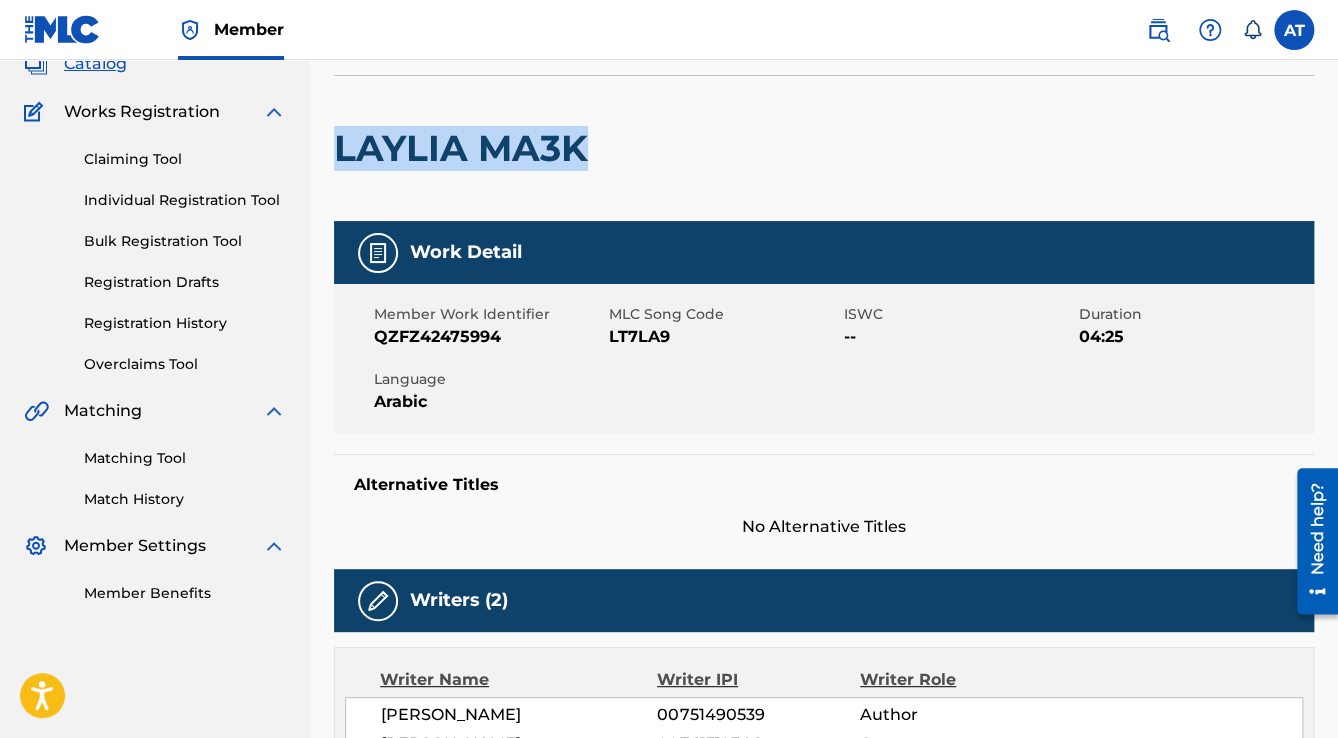 scroll, scrollTop: 560, scrollLeft: 0, axis: vertical 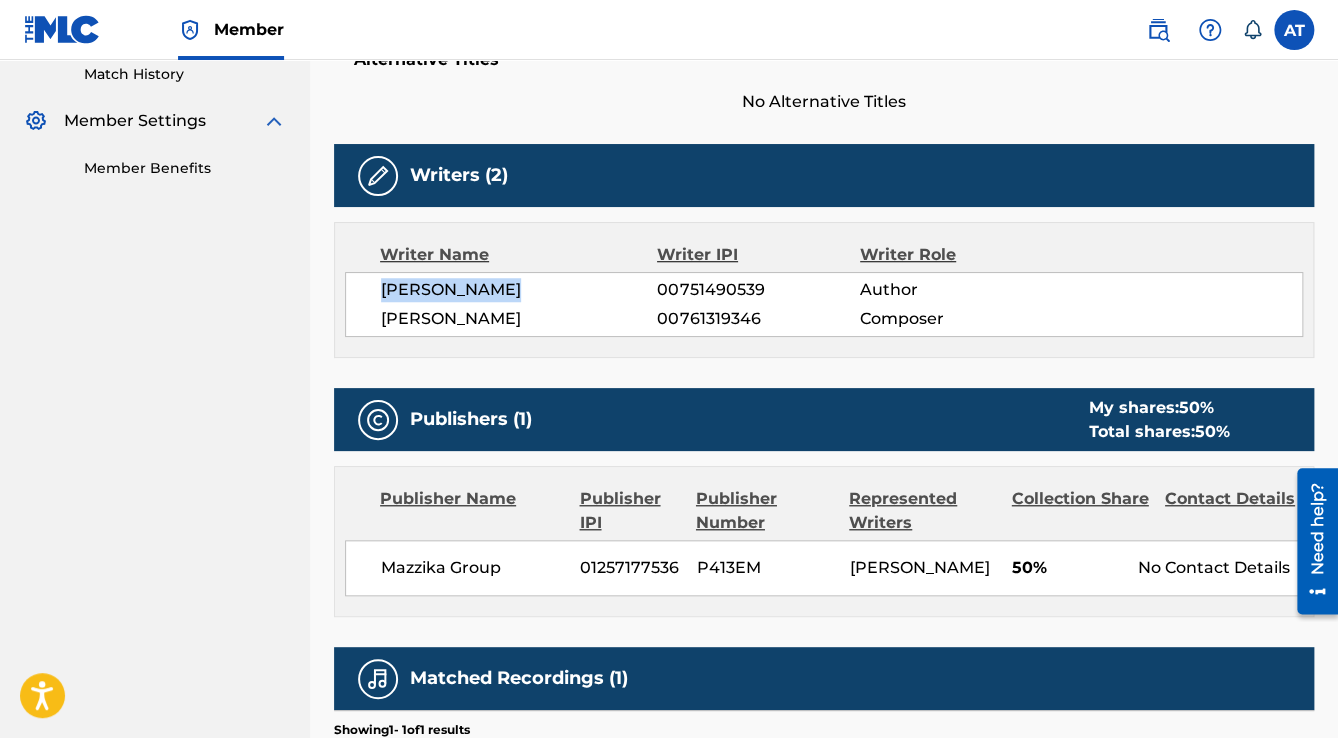 drag, startPoint x: 555, startPoint y: 286, endPoint x: 386, endPoint y: 287, distance: 169.00296 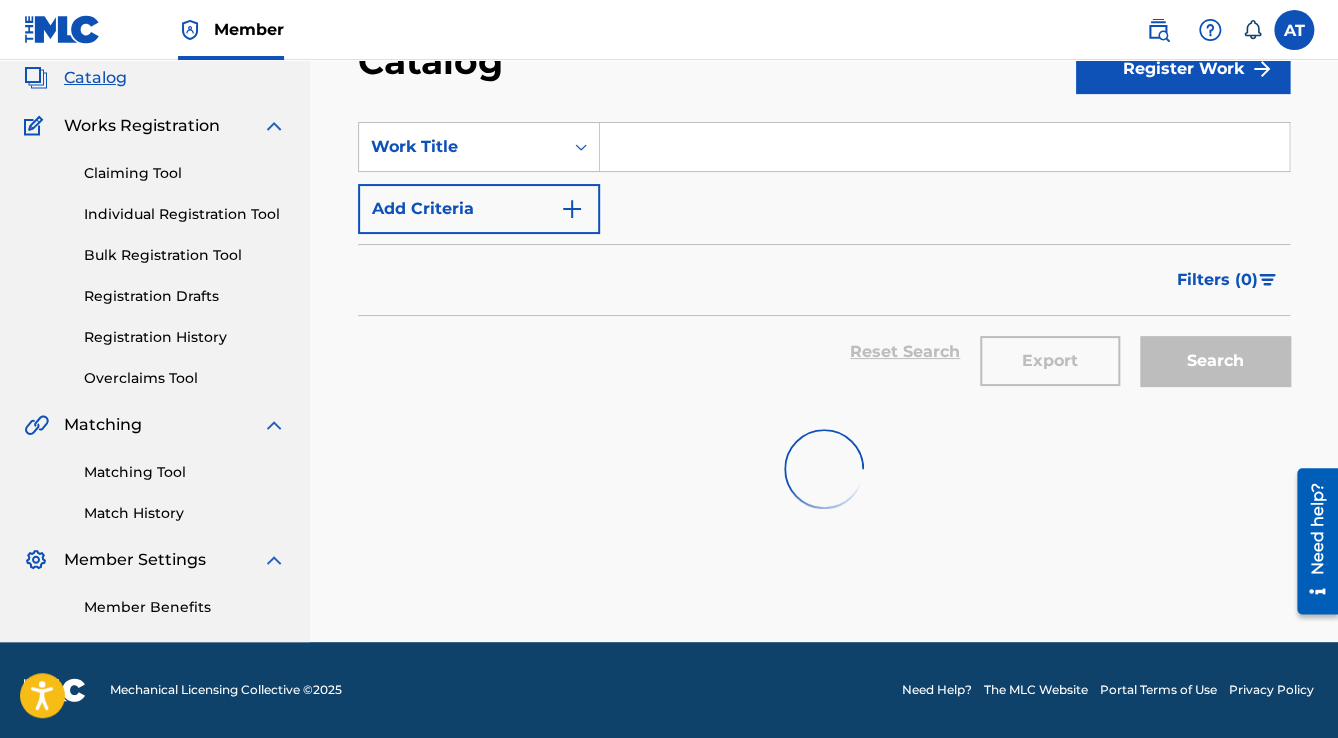 scroll, scrollTop: 120, scrollLeft: 0, axis: vertical 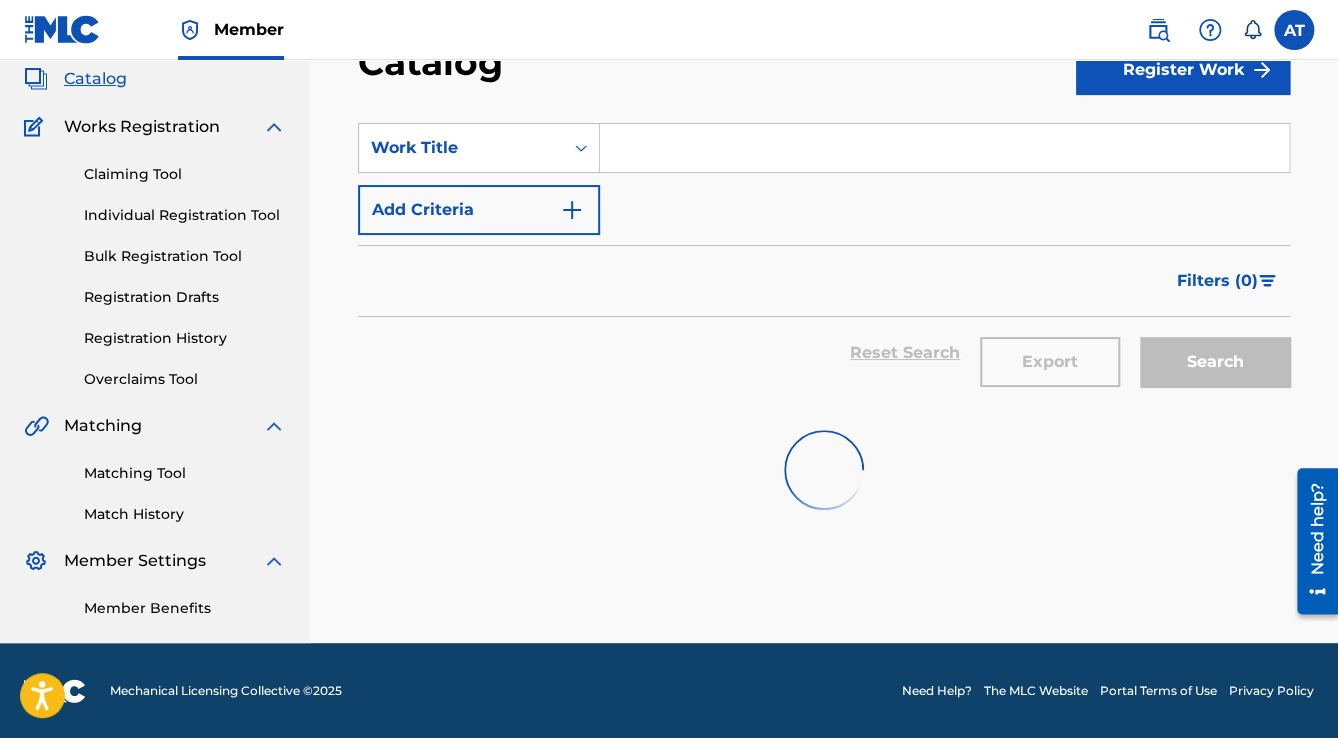 click at bounding box center (944, 148) 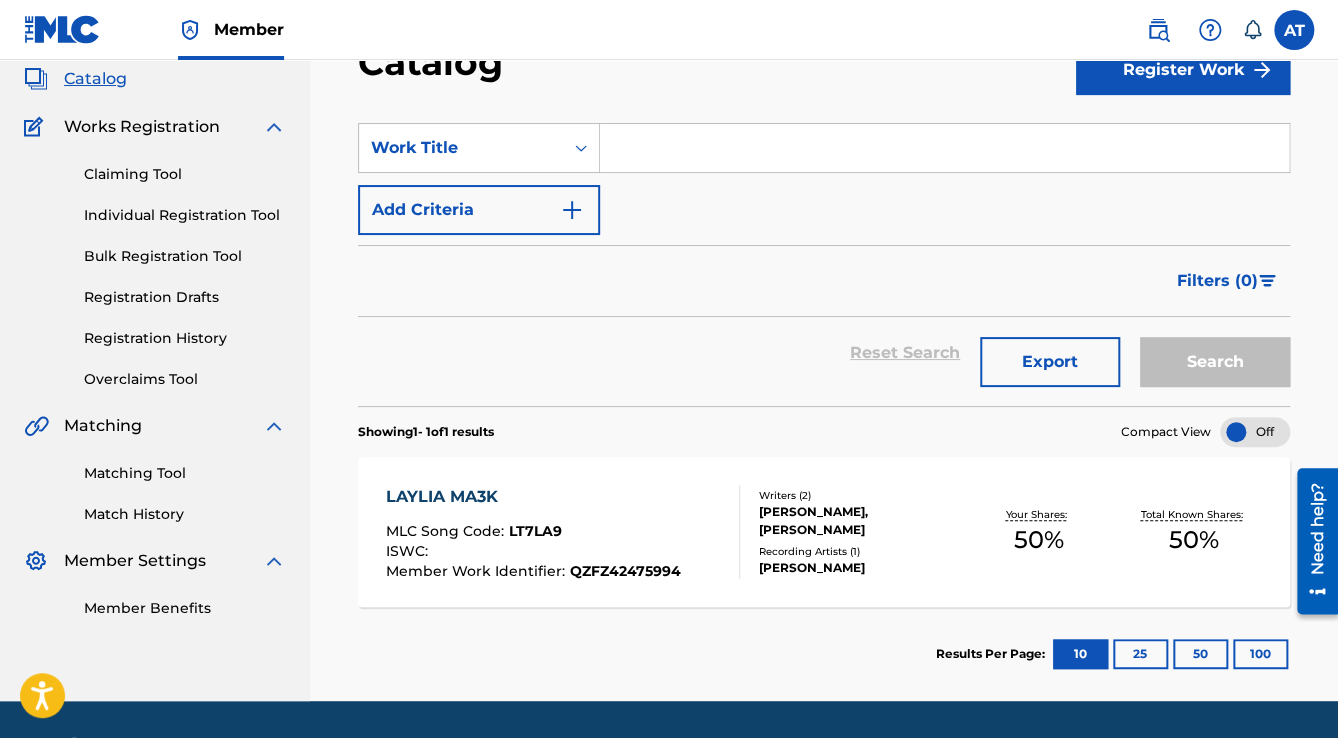 paste on "WAHSHANY NAFSY" 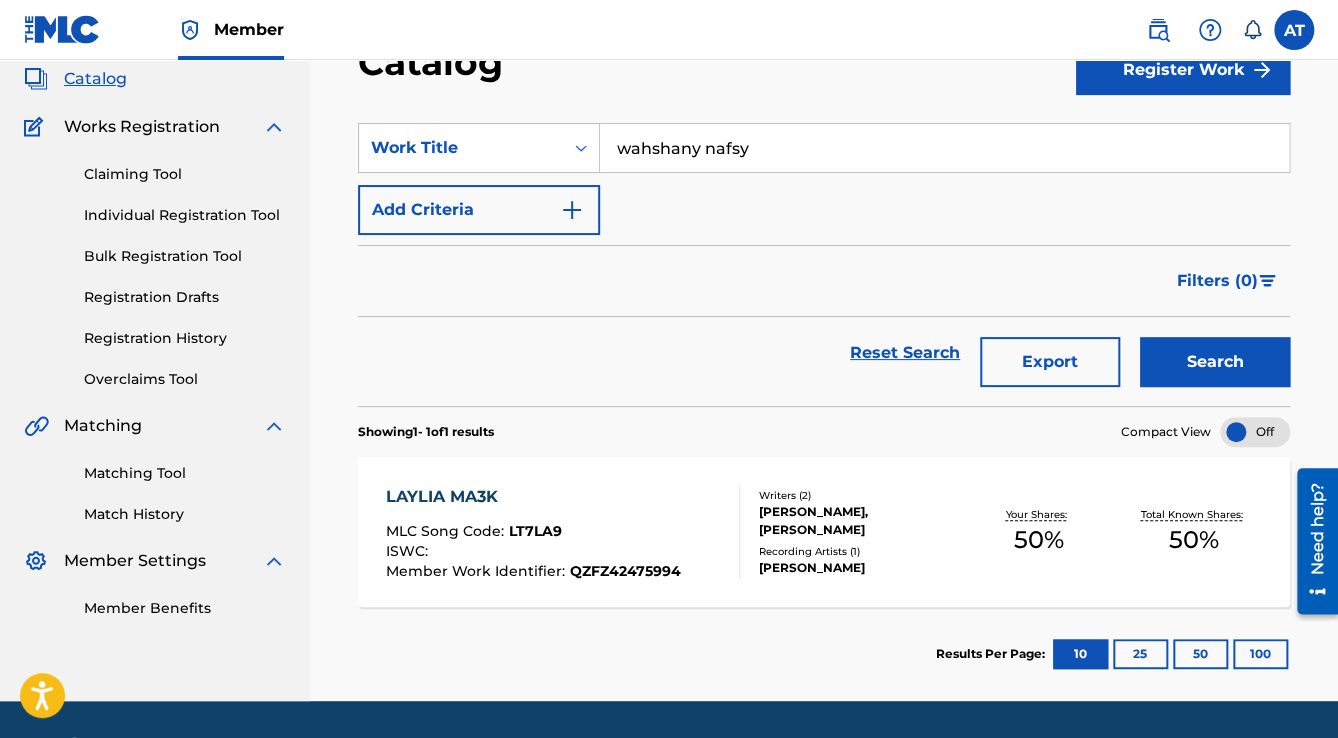 type on "wahshany nafsy" 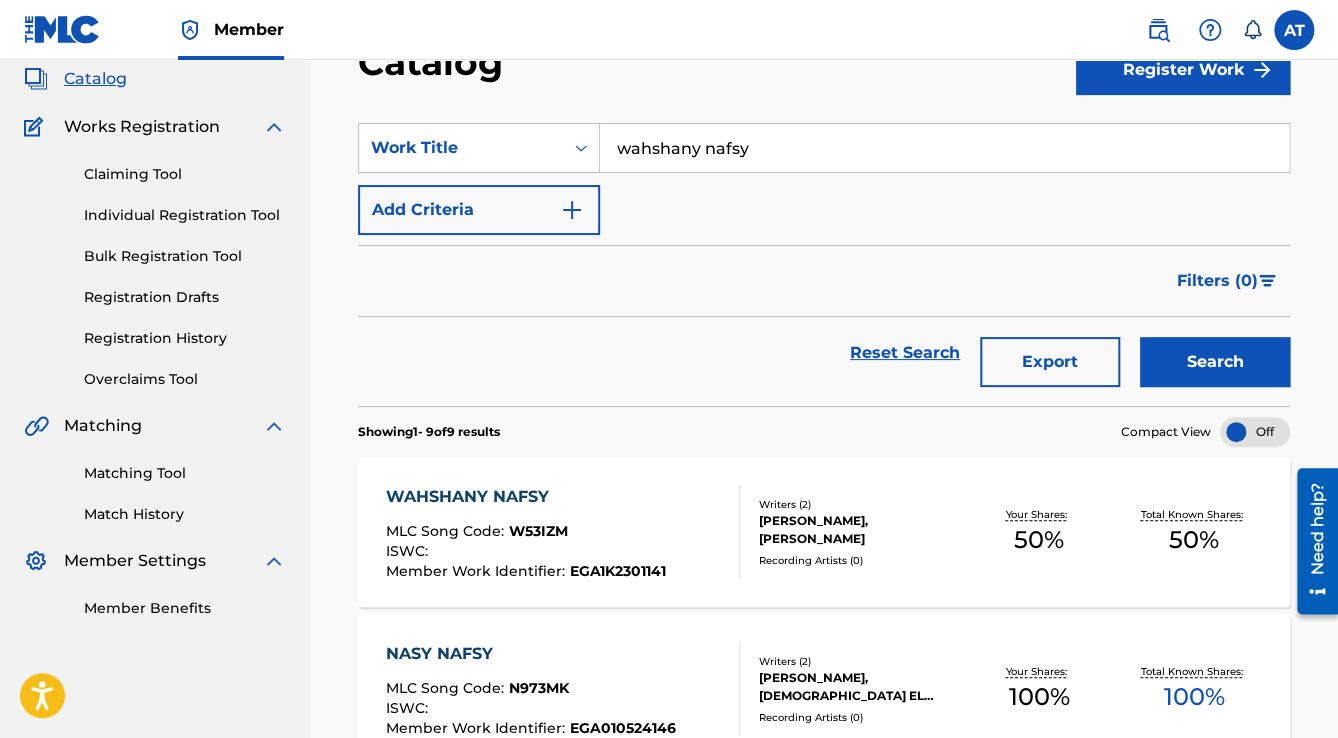 click on "WAHSHANY NAFSY MLC Song Code : W53IZM ISWC : Member Work Identifier : EGA1K2301141" at bounding box center (563, 532) 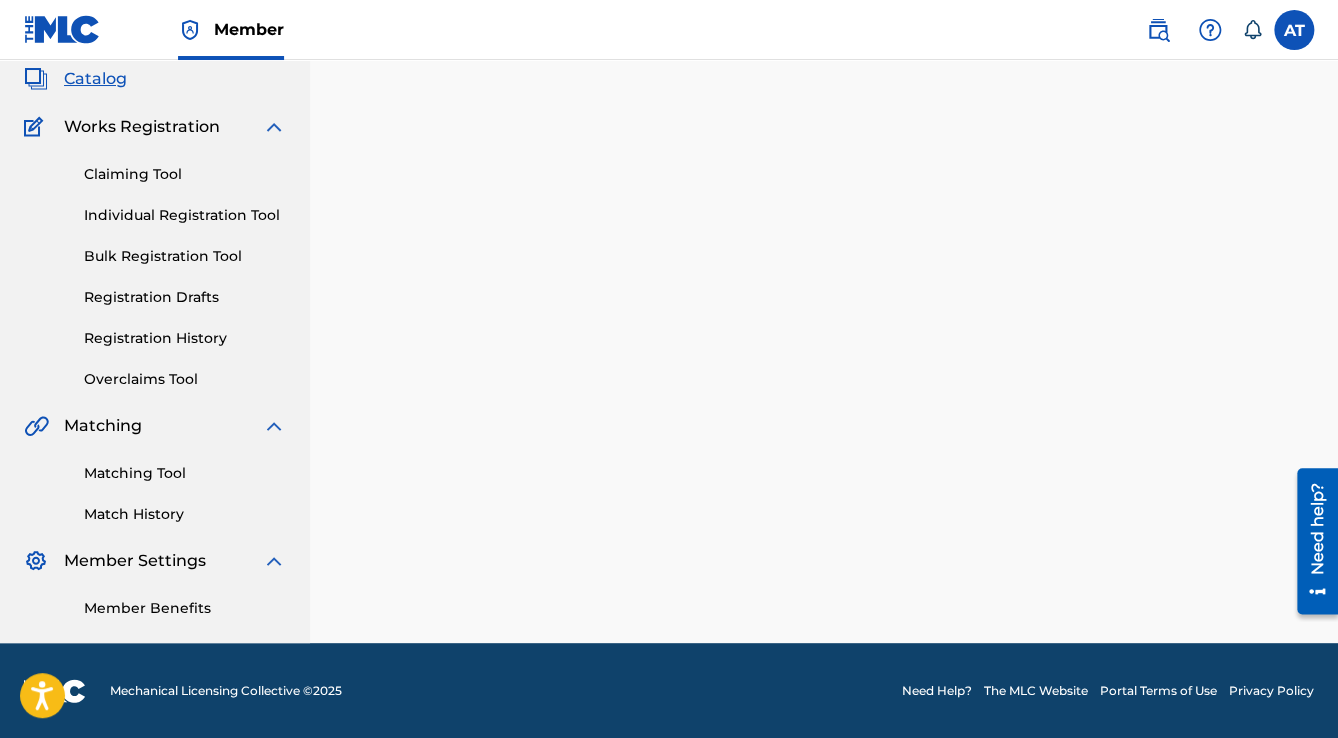 scroll, scrollTop: 0, scrollLeft: 0, axis: both 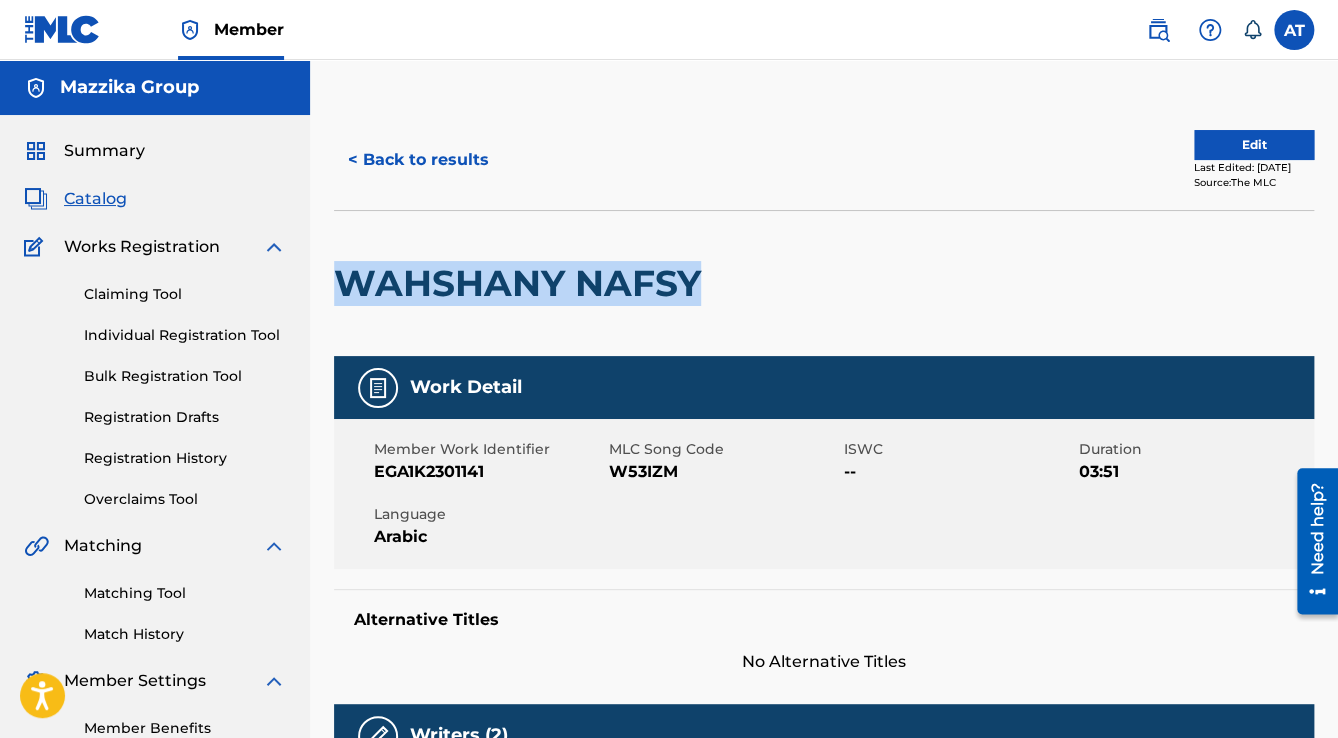 drag, startPoint x: 706, startPoint y: 280, endPoint x: 352, endPoint y: 294, distance: 354.27673 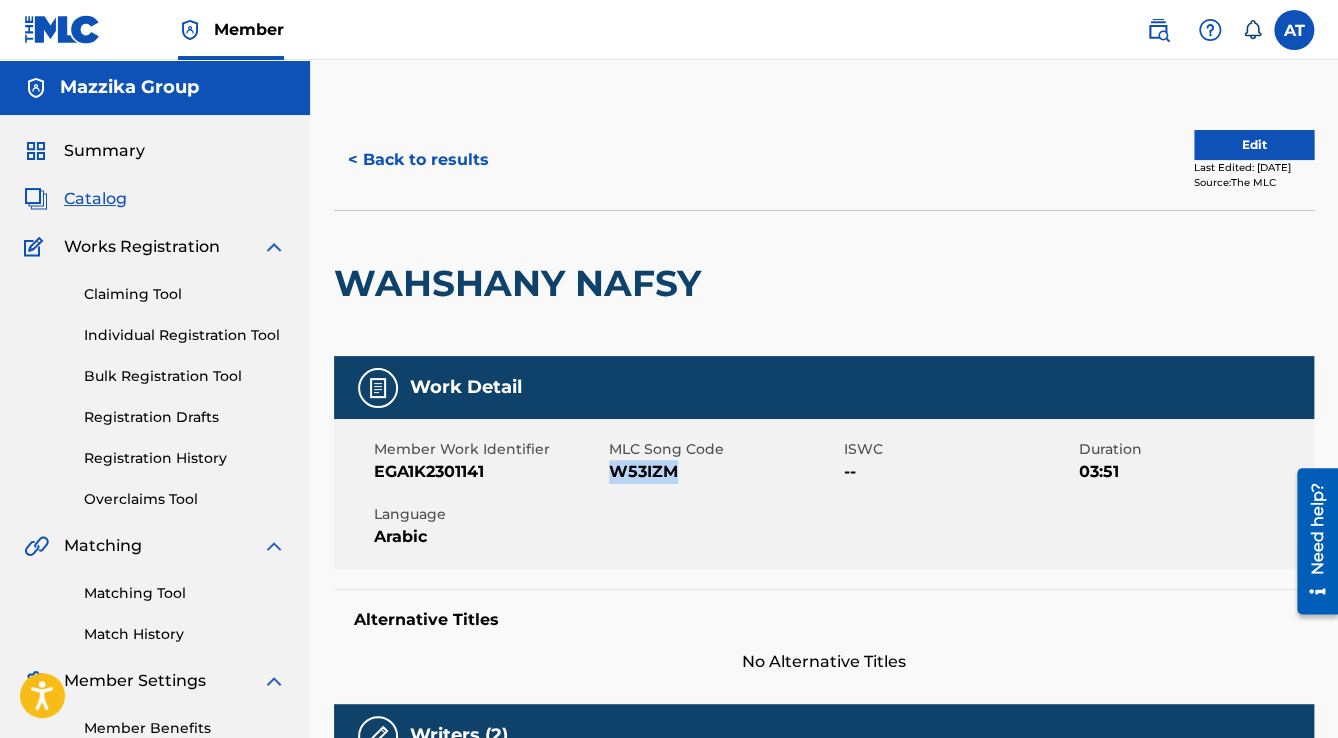 drag, startPoint x: 682, startPoint y: 476, endPoint x: 608, endPoint y: 471, distance: 74.168724 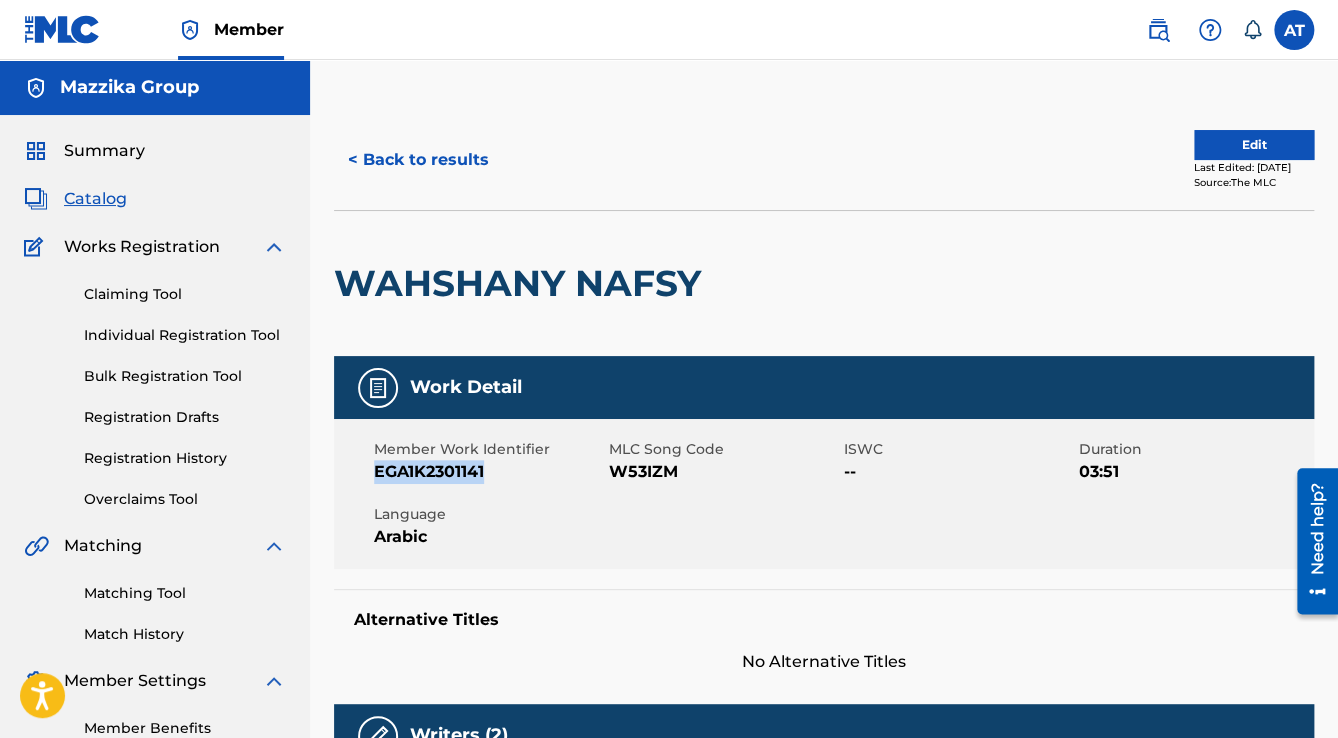 drag, startPoint x: 496, startPoint y: 462, endPoint x: 366, endPoint y: 477, distance: 130.86252 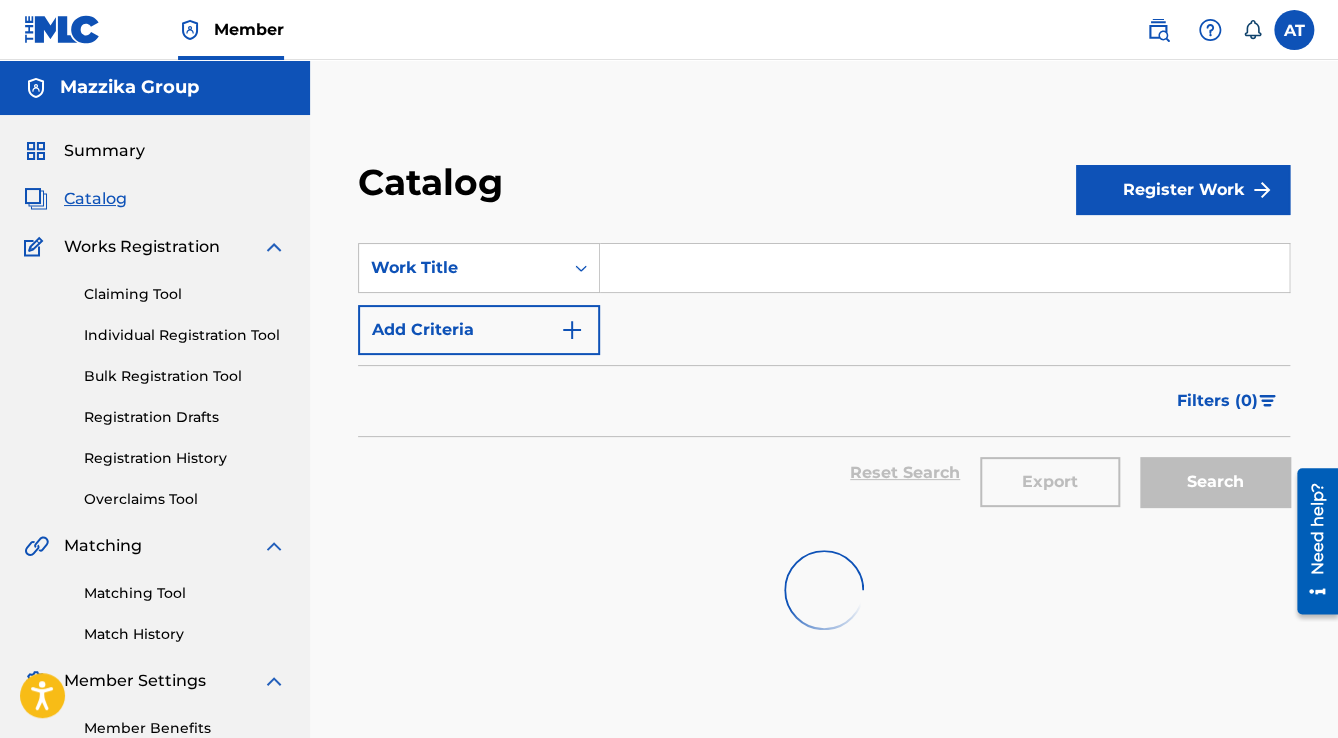 scroll, scrollTop: 120, scrollLeft: 0, axis: vertical 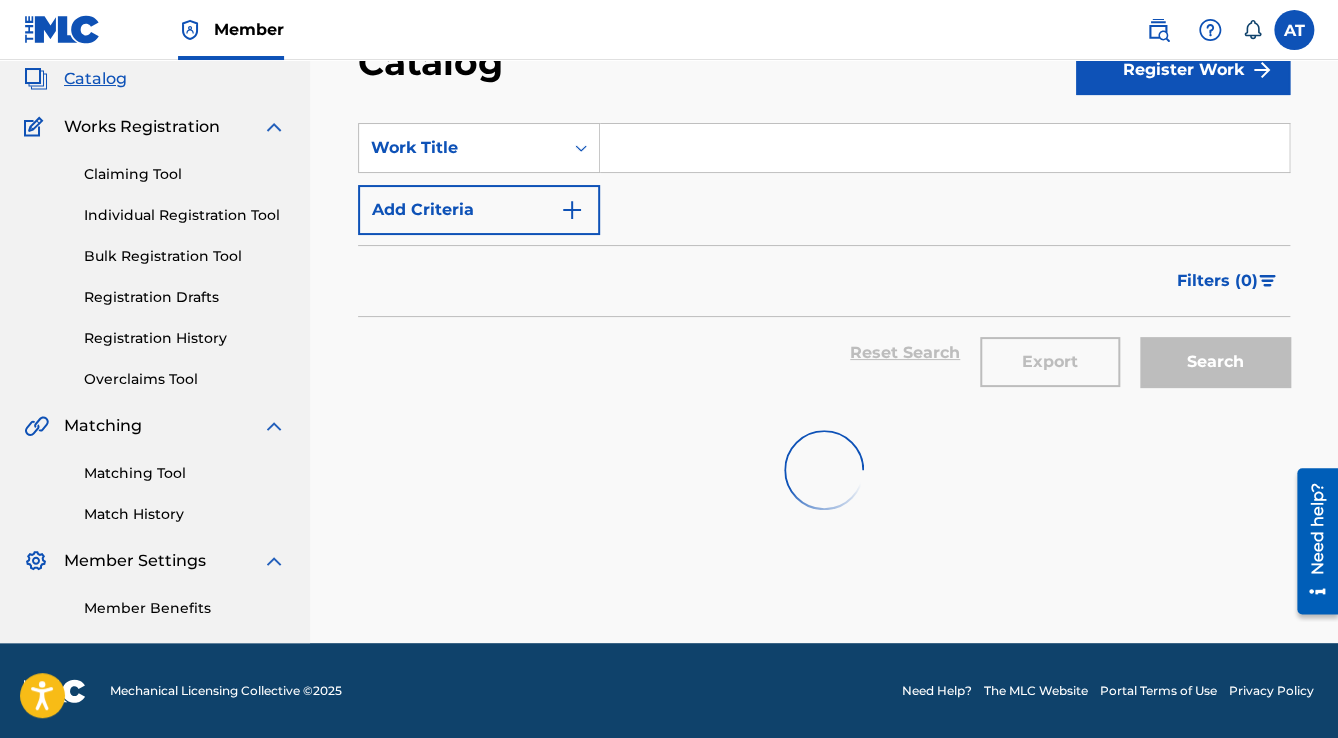 click at bounding box center [944, 148] 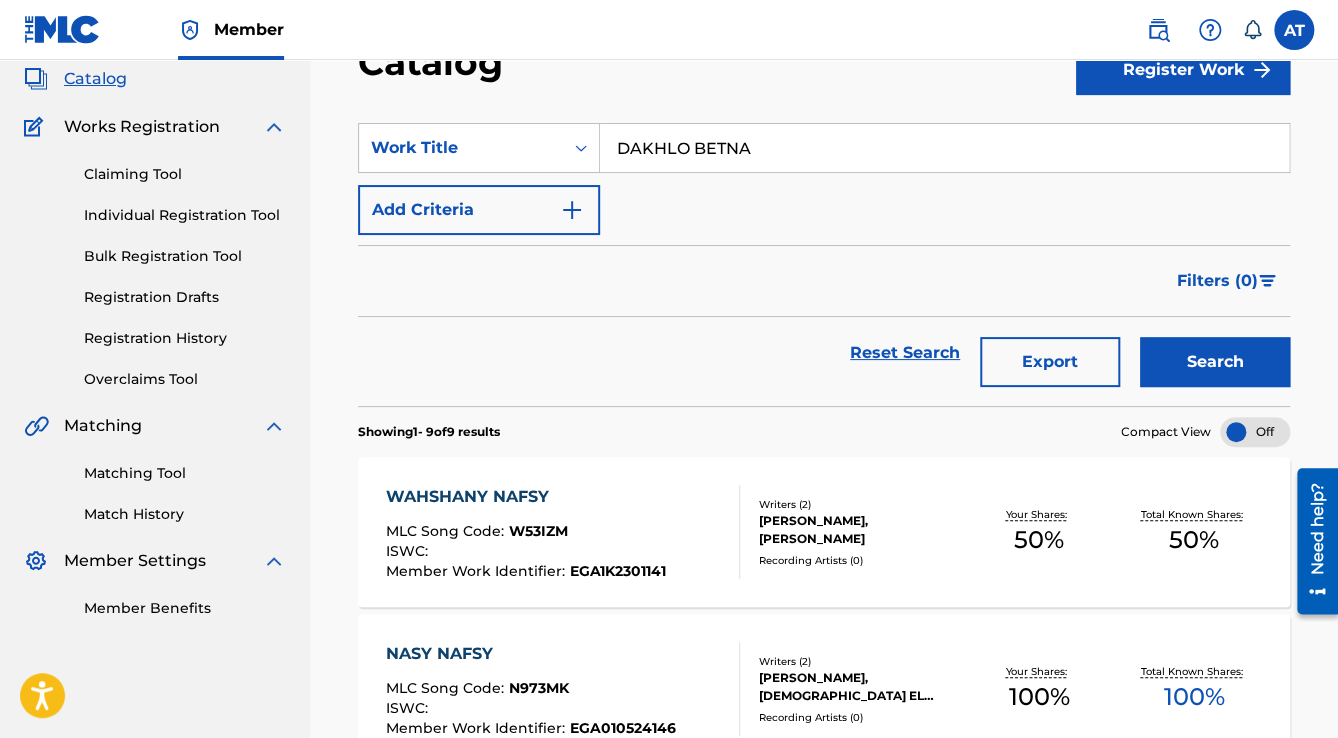click on "Search" at bounding box center [1215, 362] 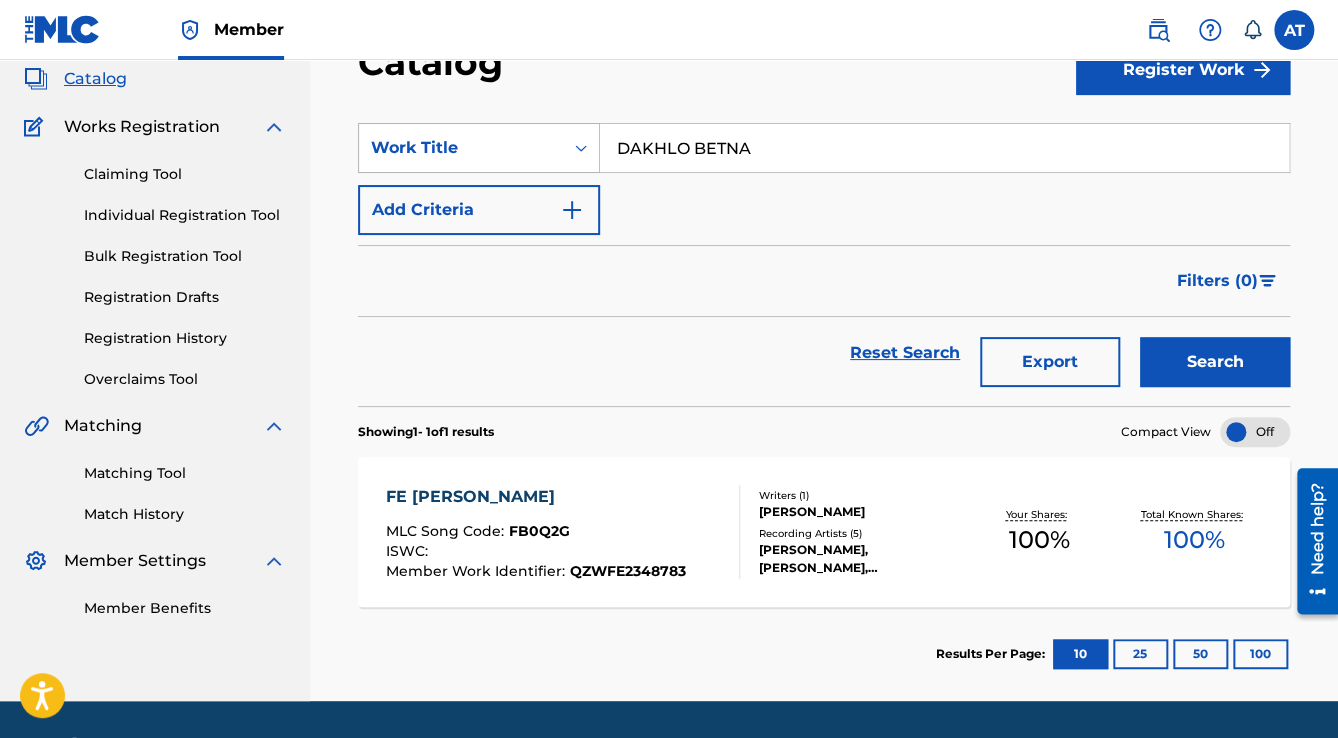 drag, startPoint x: 672, startPoint y: 147, endPoint x: 573, endPoint y: 152, distance: 99.12618 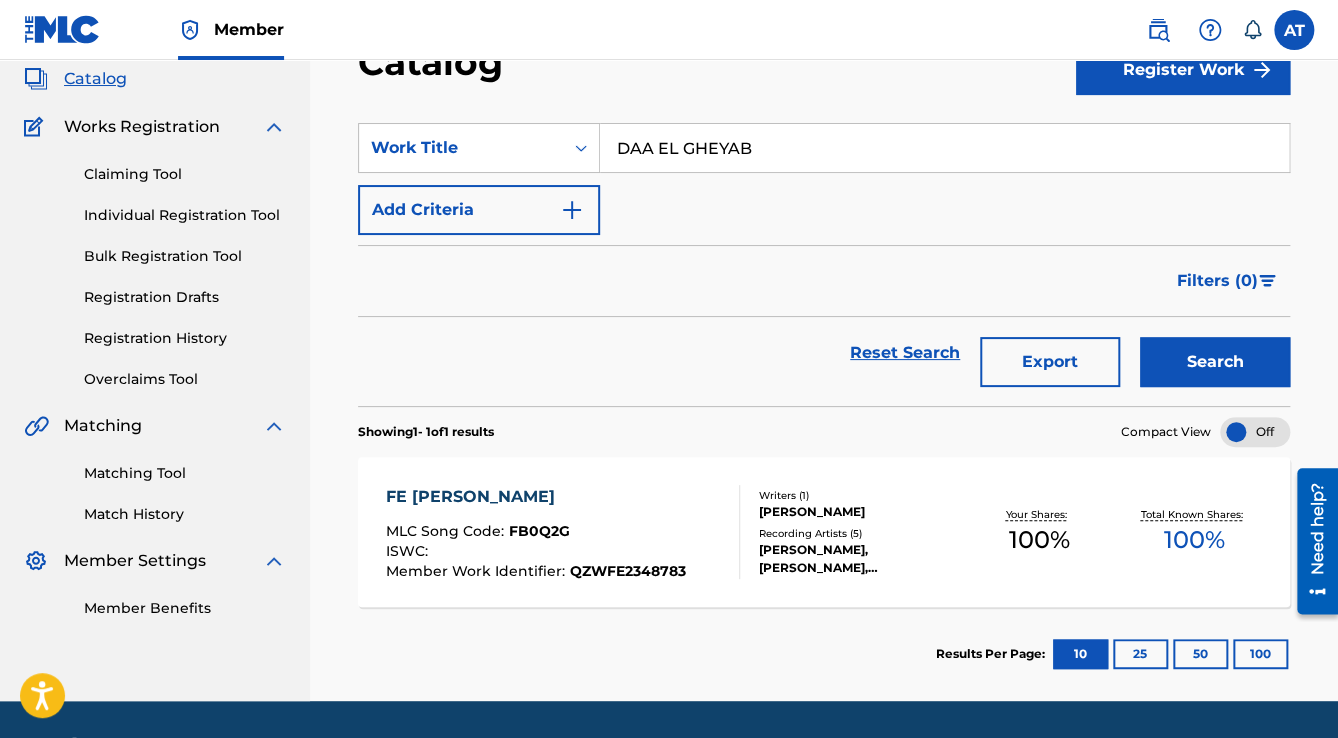 click on "Search" at bounding box center (1215, 362) 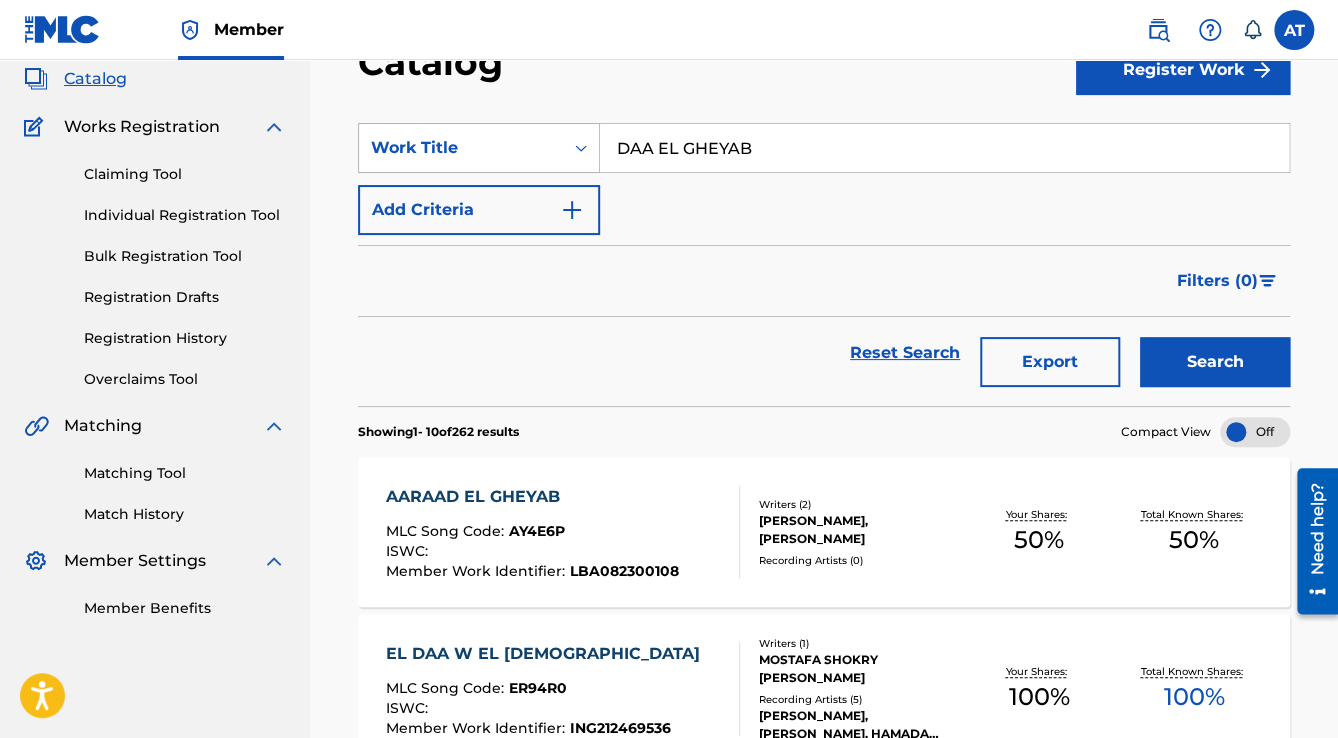 drag, startPoint x: 790, startPoint y: 124, endPoint x: 584, endPoint y: 136, distance: 206.34921 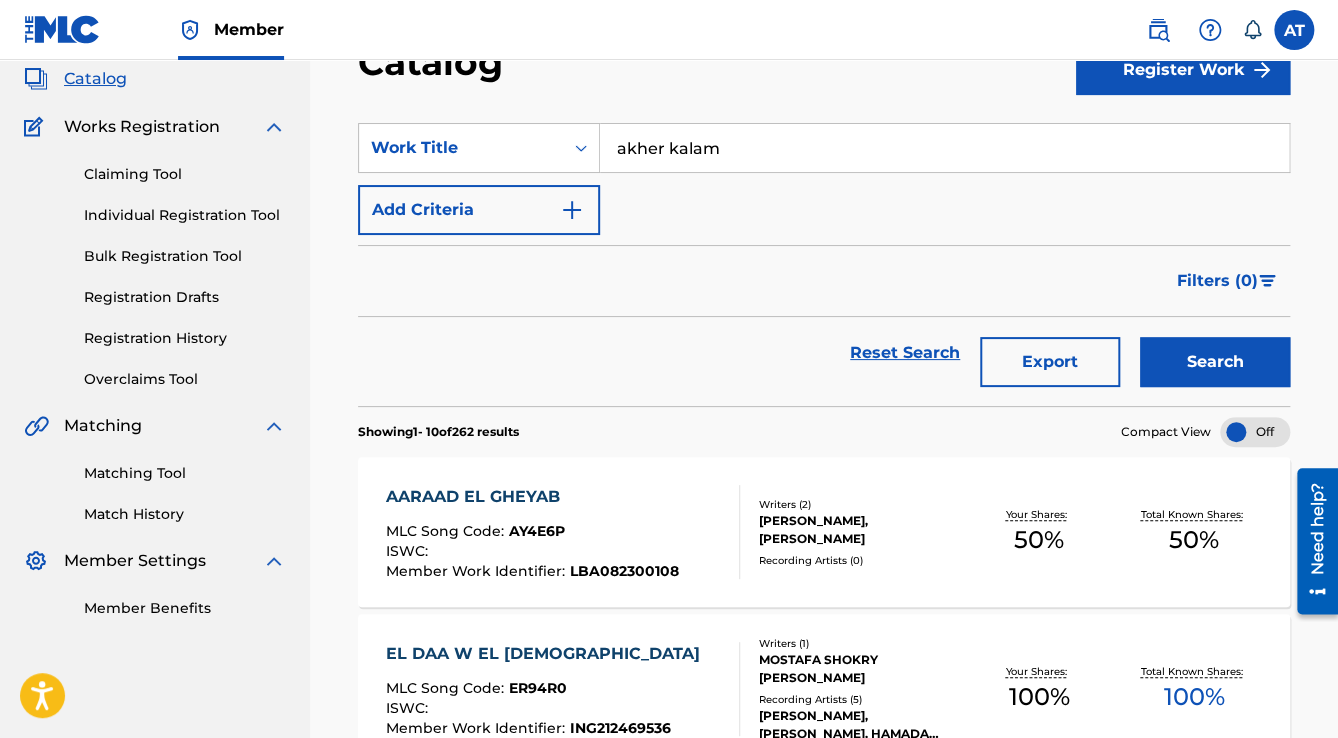 type on "akher kalam" 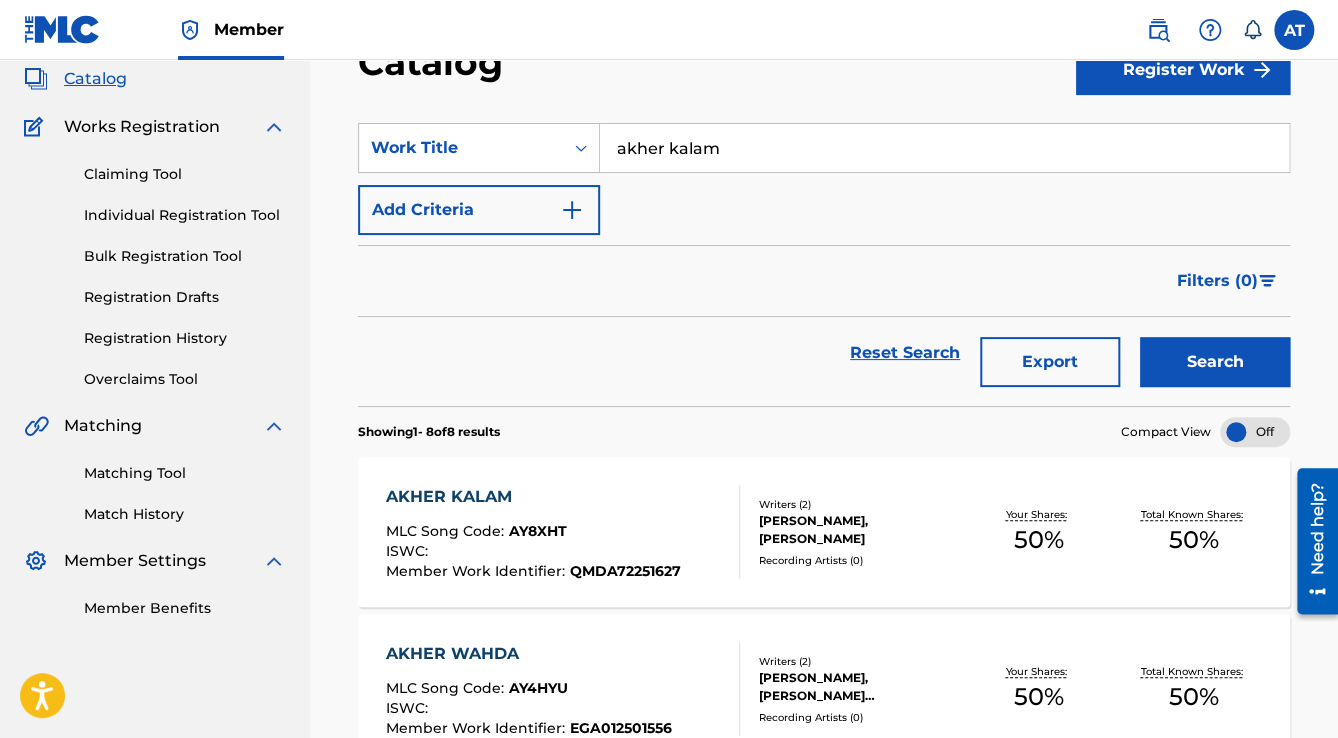 click on "AKHER KALAM" at bounding box center [533, 497] 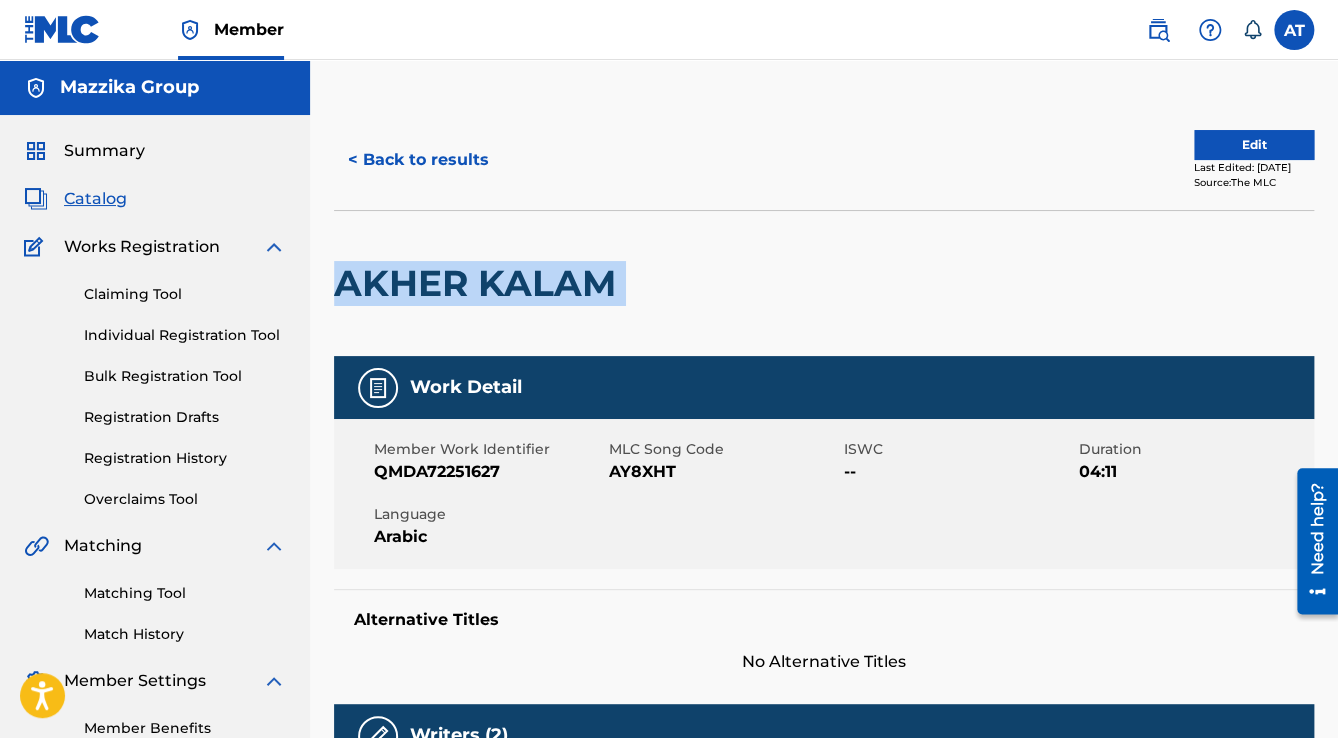 drag, startPoint x: 632, startPoint y: 287, endPoint x: 336, endPoint y: 286, distance: 296.00168 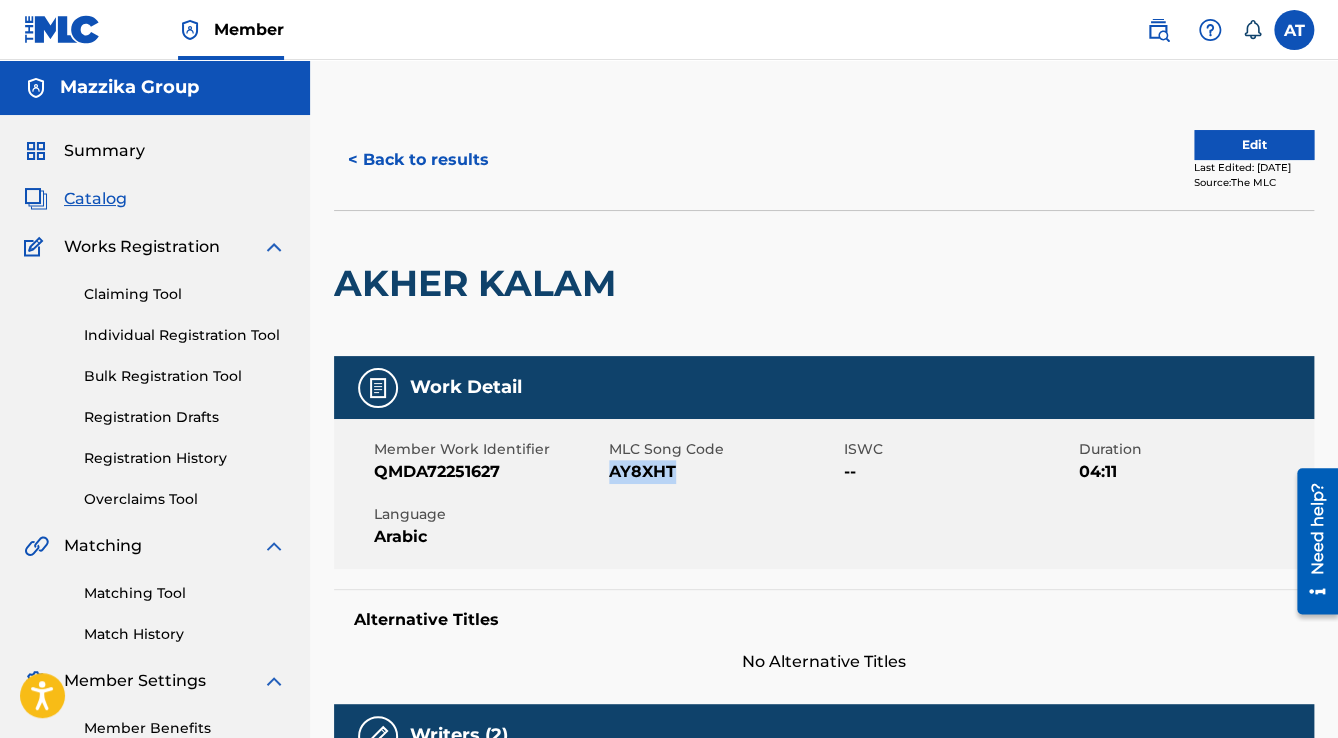 drag, startPoint x: 684, startPoint y: 476, endPoint x: 609, endPoint y: 476, distance: 75 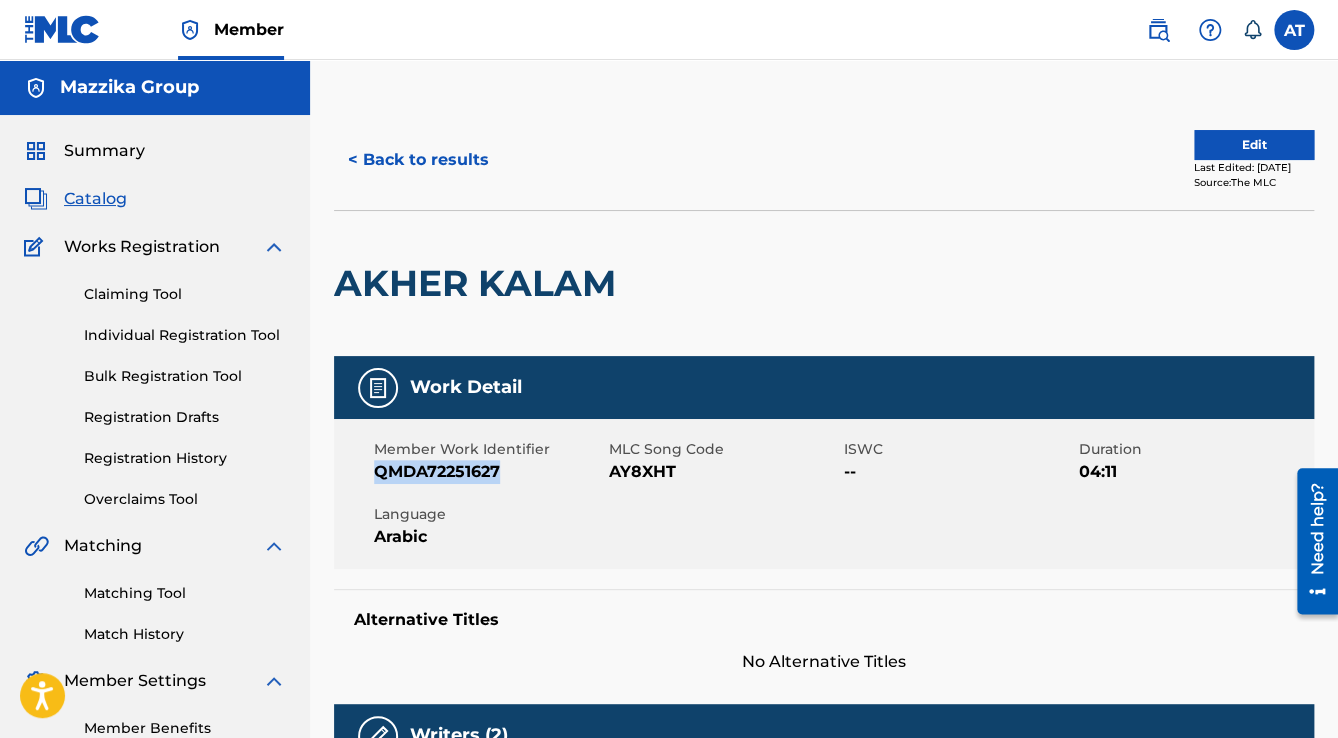 drag, startPoint x: 513, startPoint y: 479, endPoint x: 368, endPoint y: 472, distance: 145.16887 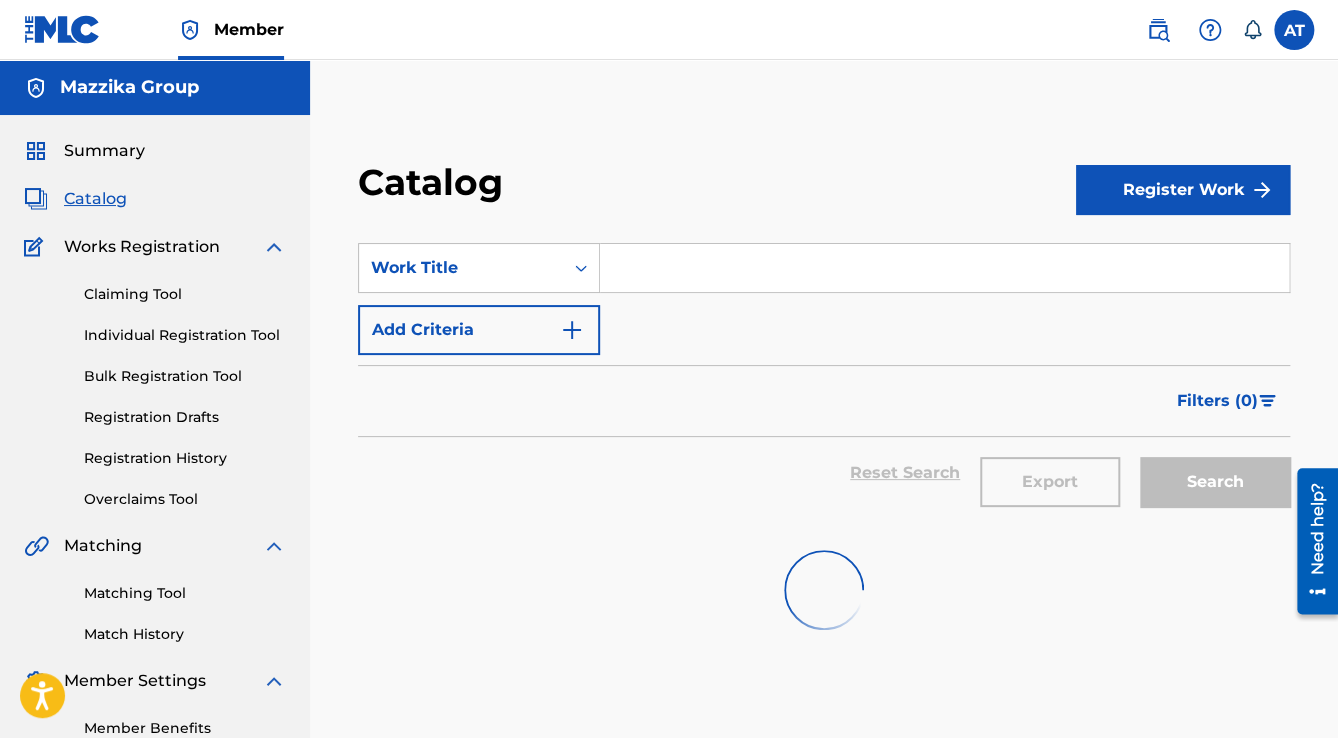 scroll, scrollTop: 120, scrollLeft: 0, axis: vertical 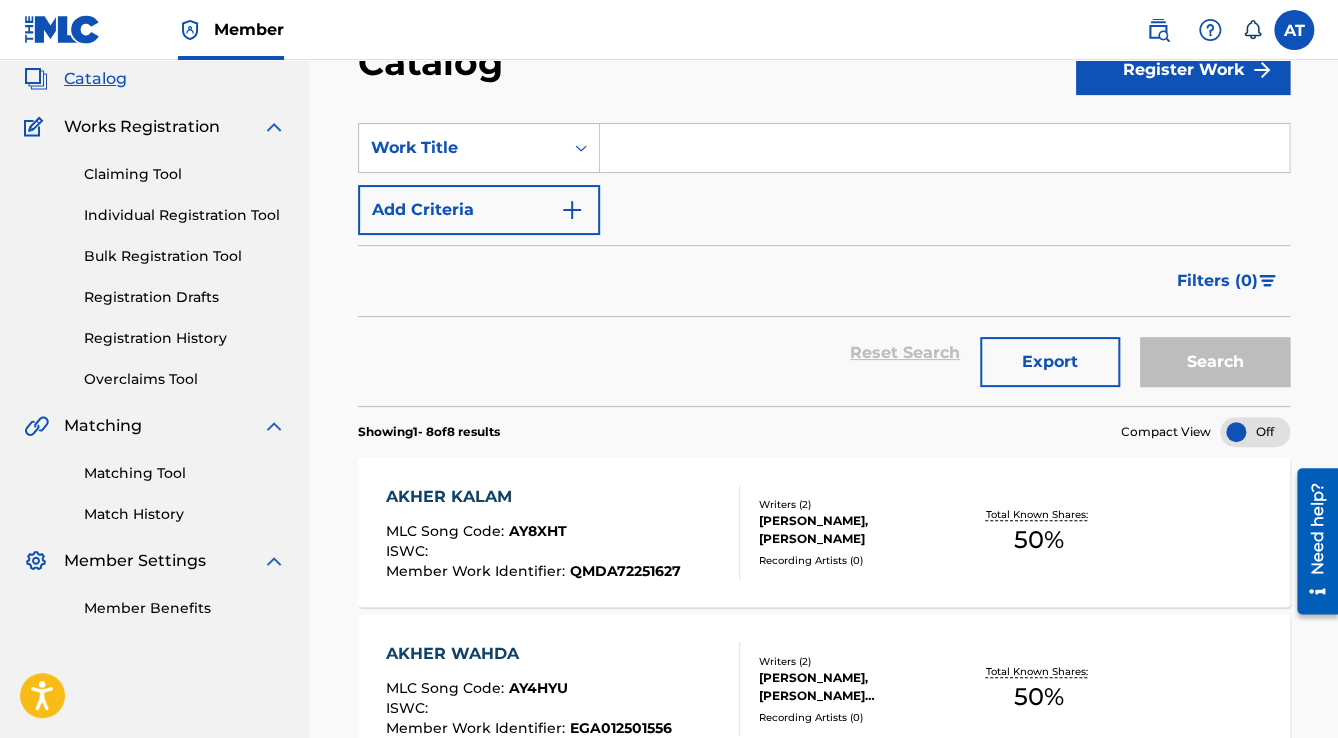 click at bounding box center [944, 148] 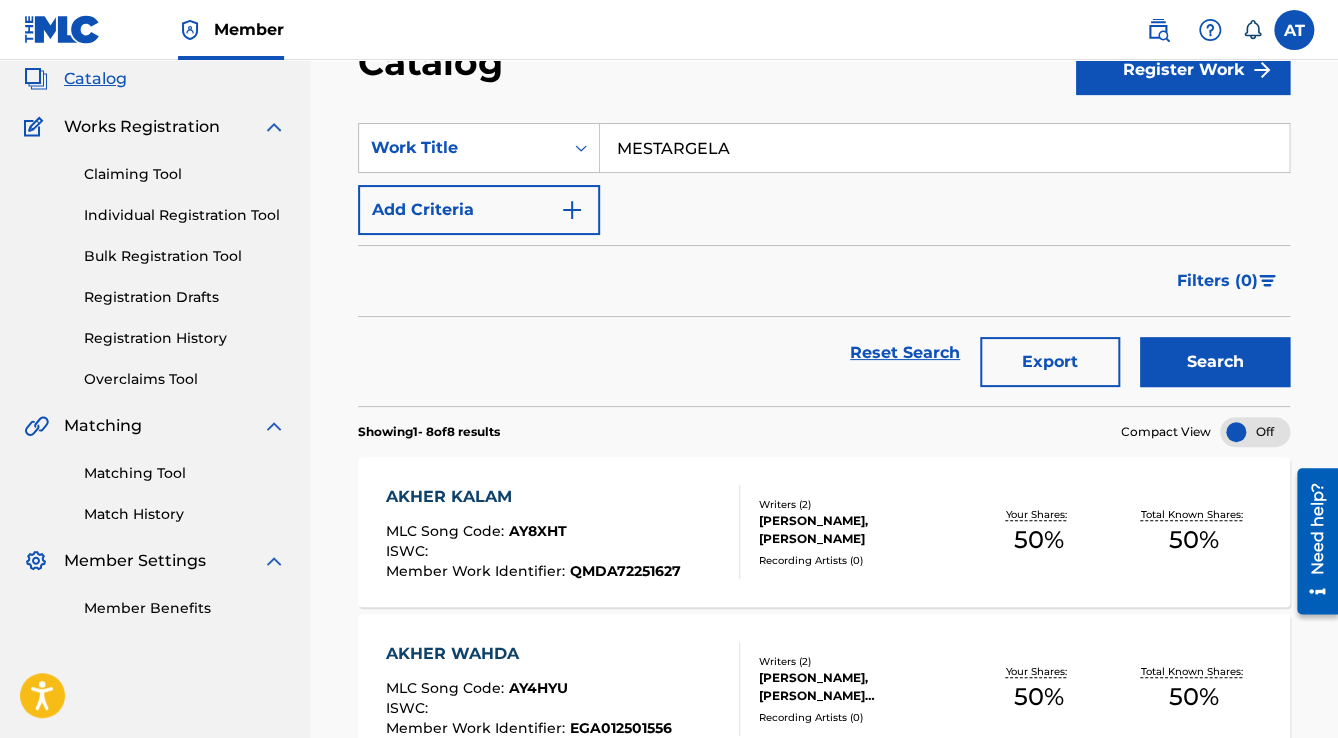 click on "Search" at bounding box center [1215, 362] 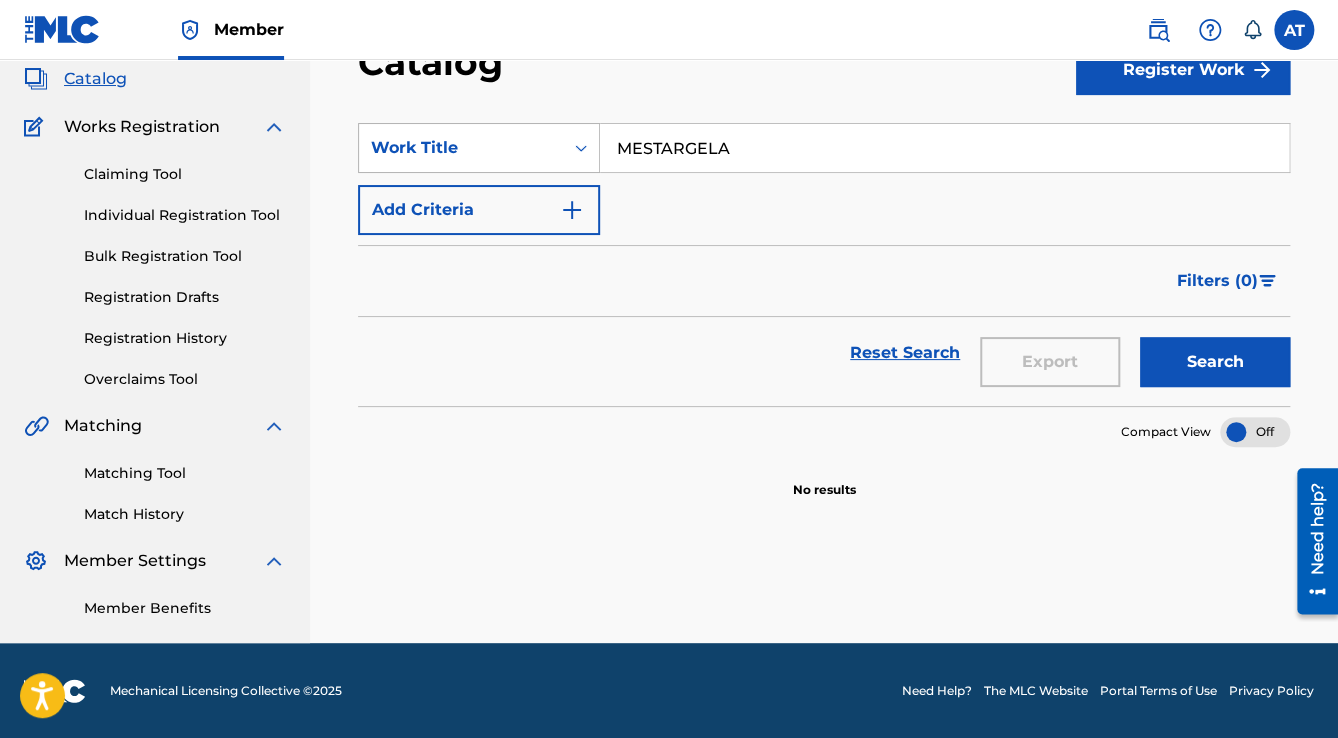 drag, startPoint x: 694, startPoint y: 148, endPoint x: 574, endPoint y: 147, distance: 120.004166 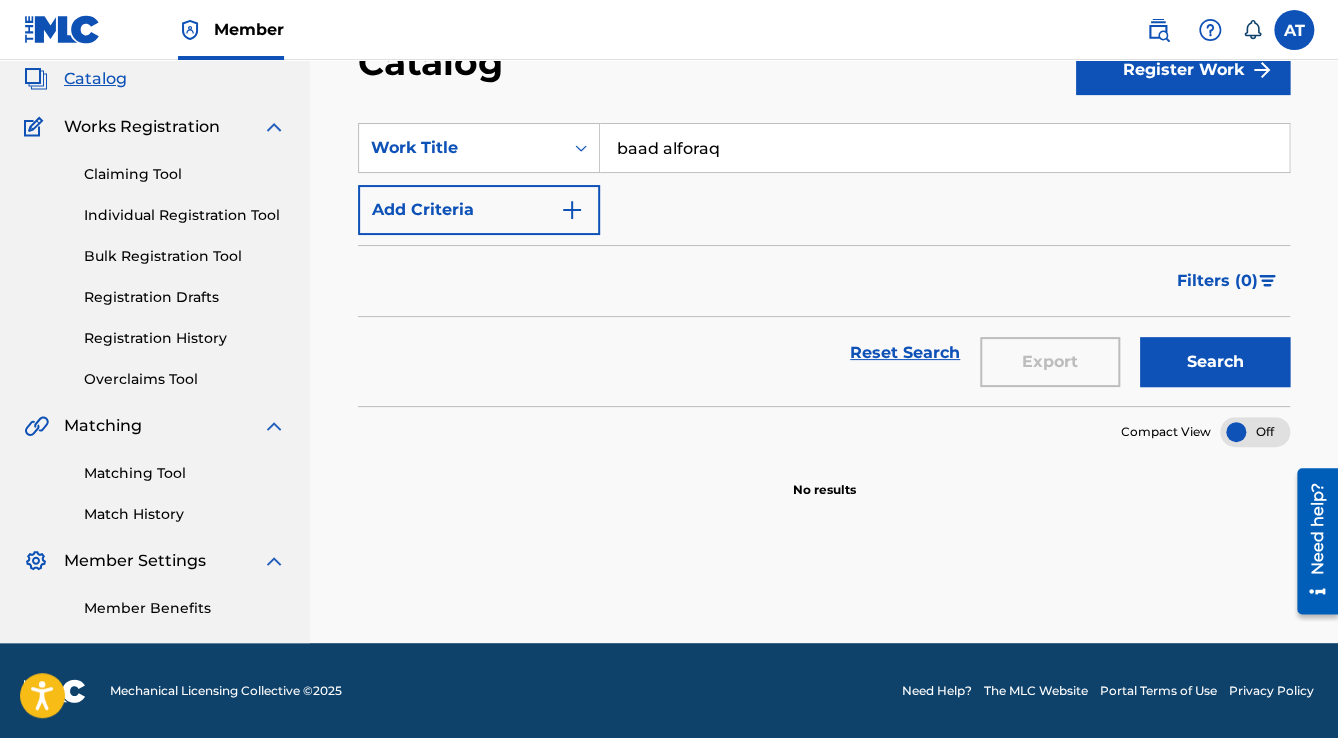 type on "baad alforaq" 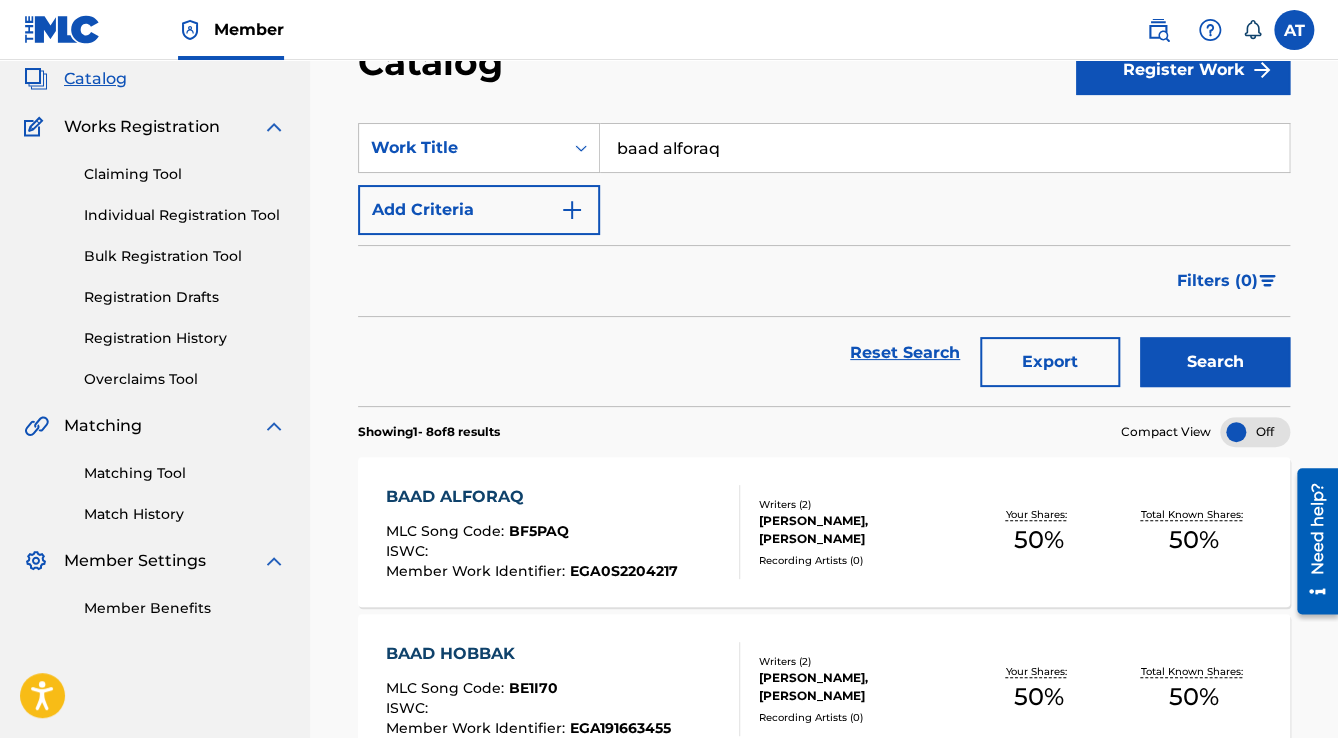 click on "BAAD ALFORAQ MLC Song Code : BF5PAQ ISWC : Member Work Identifier : EGA0S2204217" at bounding box center [532, 532] 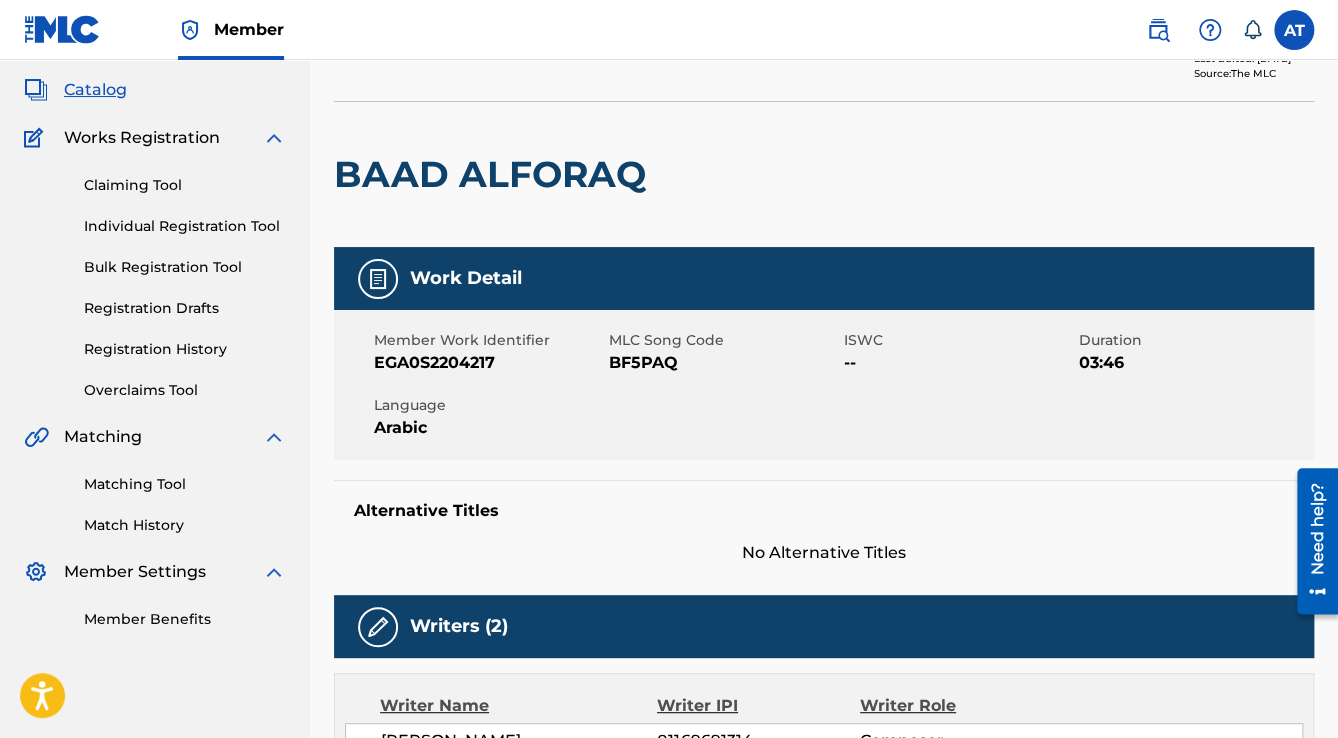 scroll, scrollTop: 0, scrollLeft: 0, axis: both 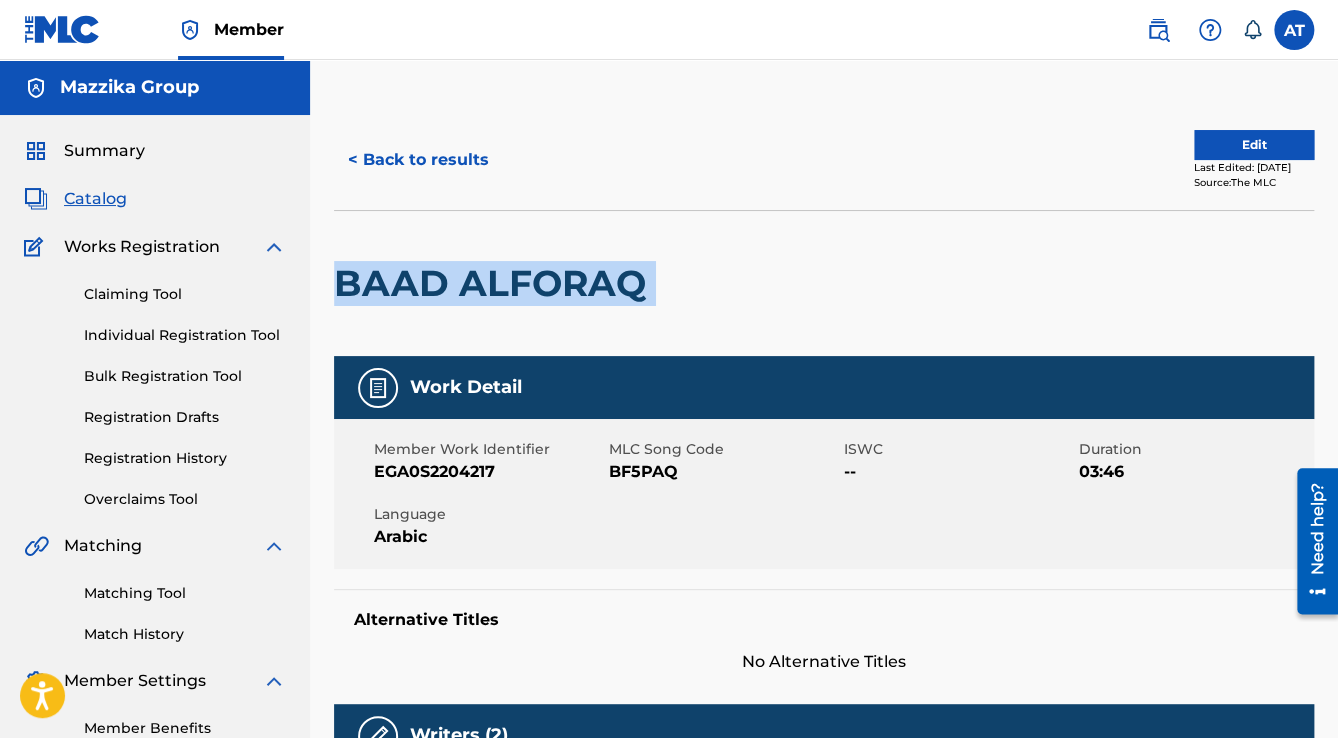 drag, startPoint x: 664, startPoint y: 280, endPoint x: 336, endPoint y: 274, distance: 328.05487 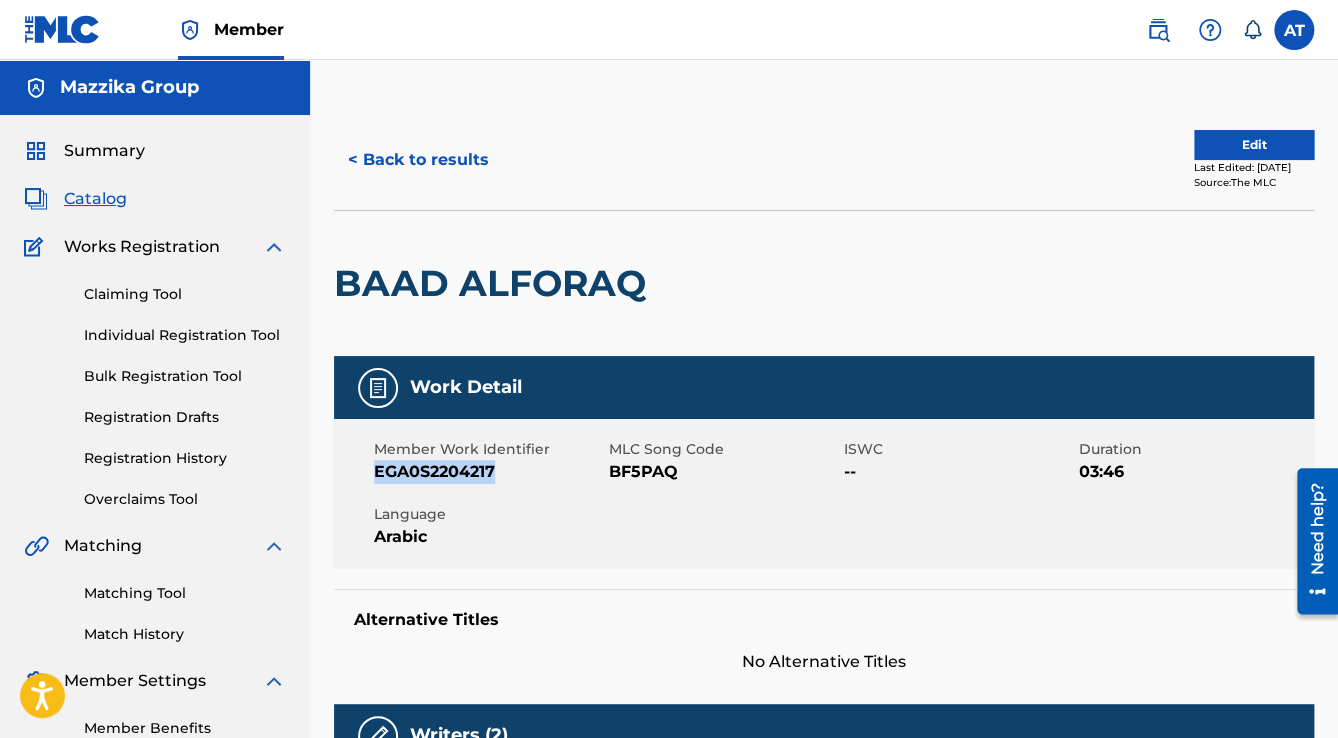 drag, startPoint x: 504, startPoint y: 468, endPoint x: 376, endPoint y: 475, distance: 128.19127 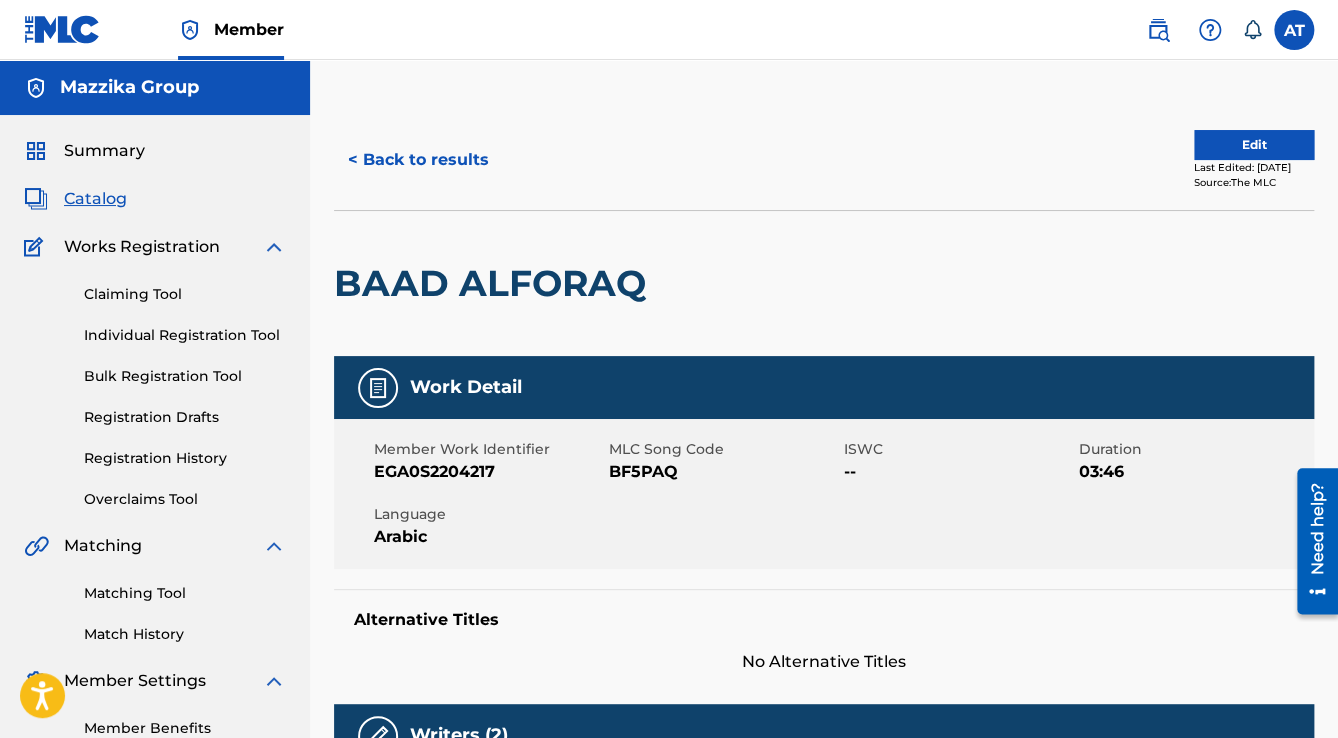 click on "BF5PAQ" at bounding box center [724, 472] 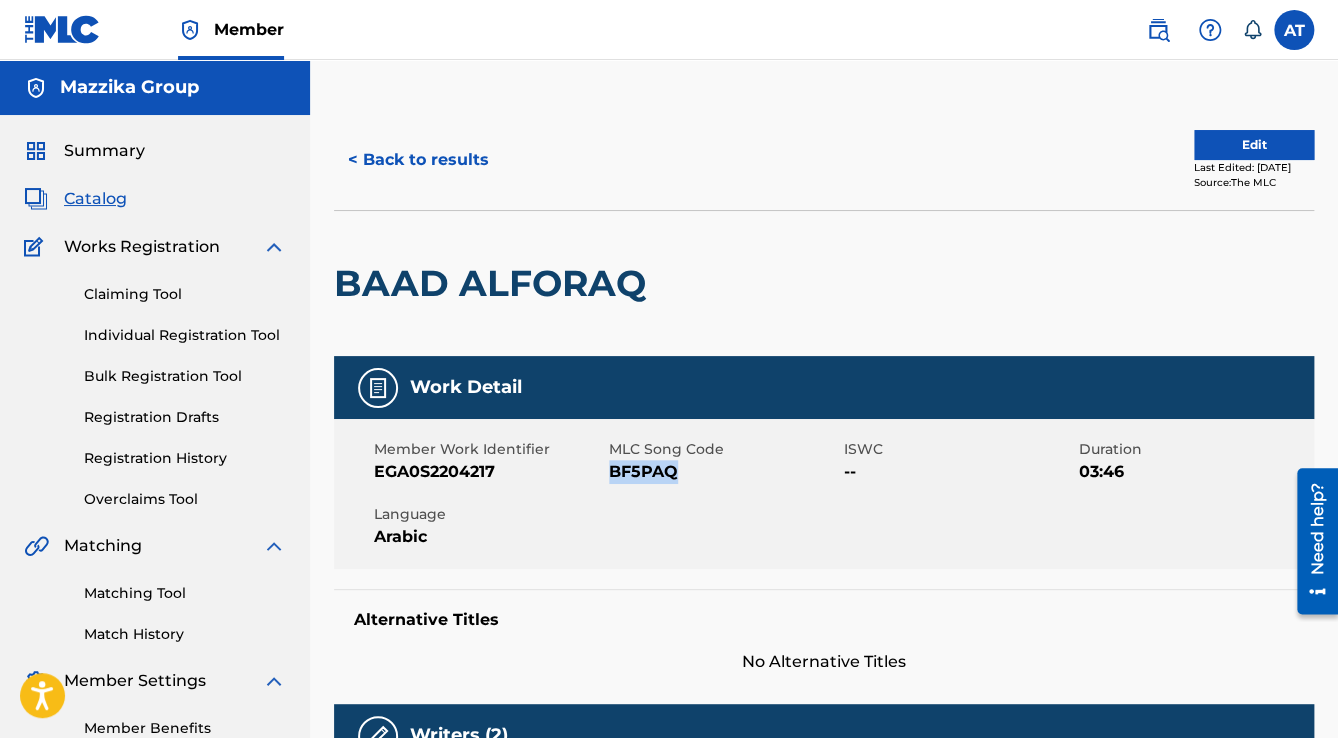 drag, startPoint x: 681, startPoint y: 463, endPoint x: 612, endPoint y: 474, distance: 69.87131 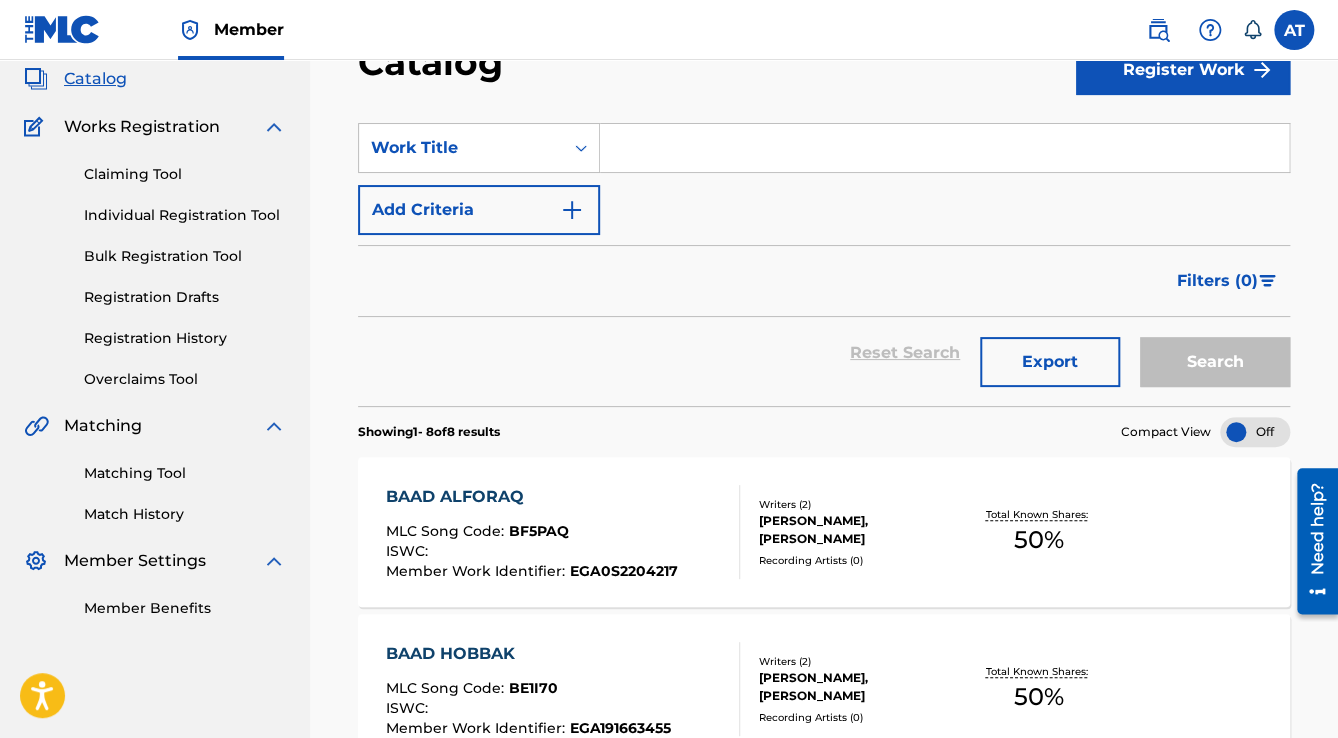click at bounding box center [944, 148] 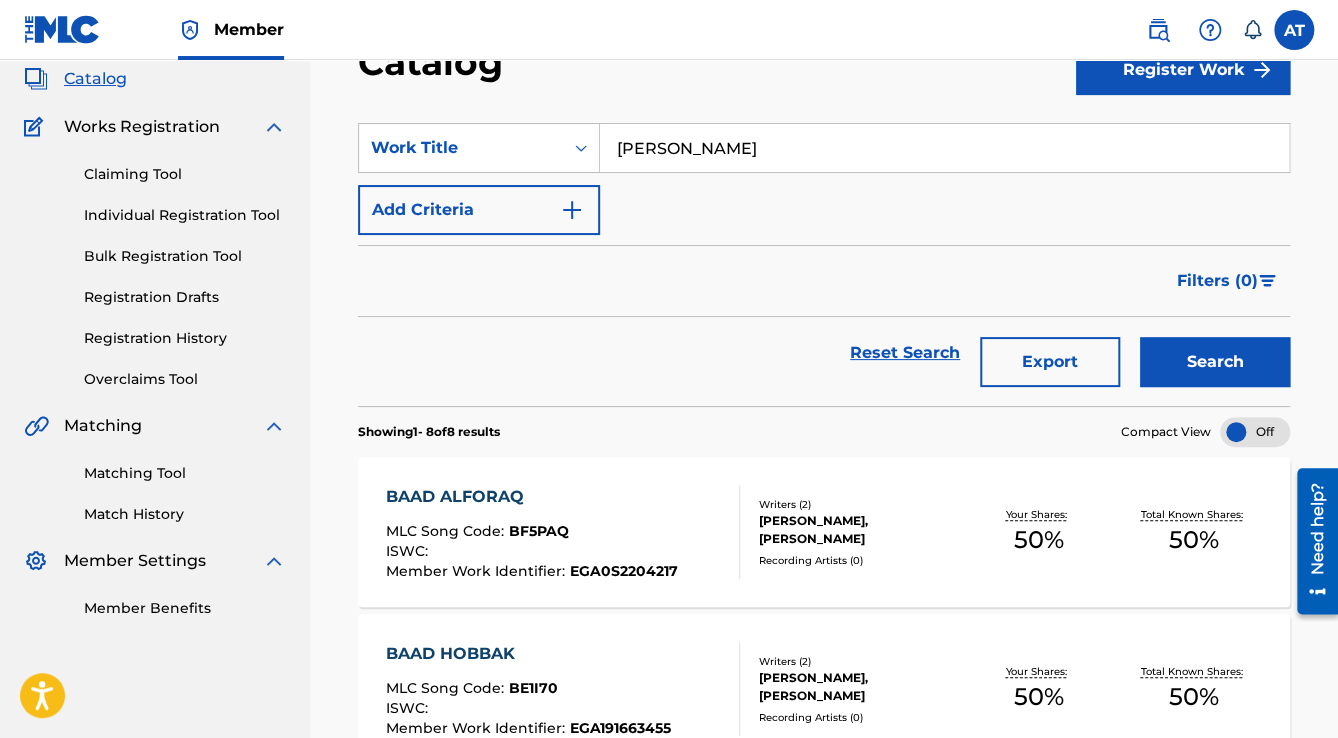 type on "leha fayya" 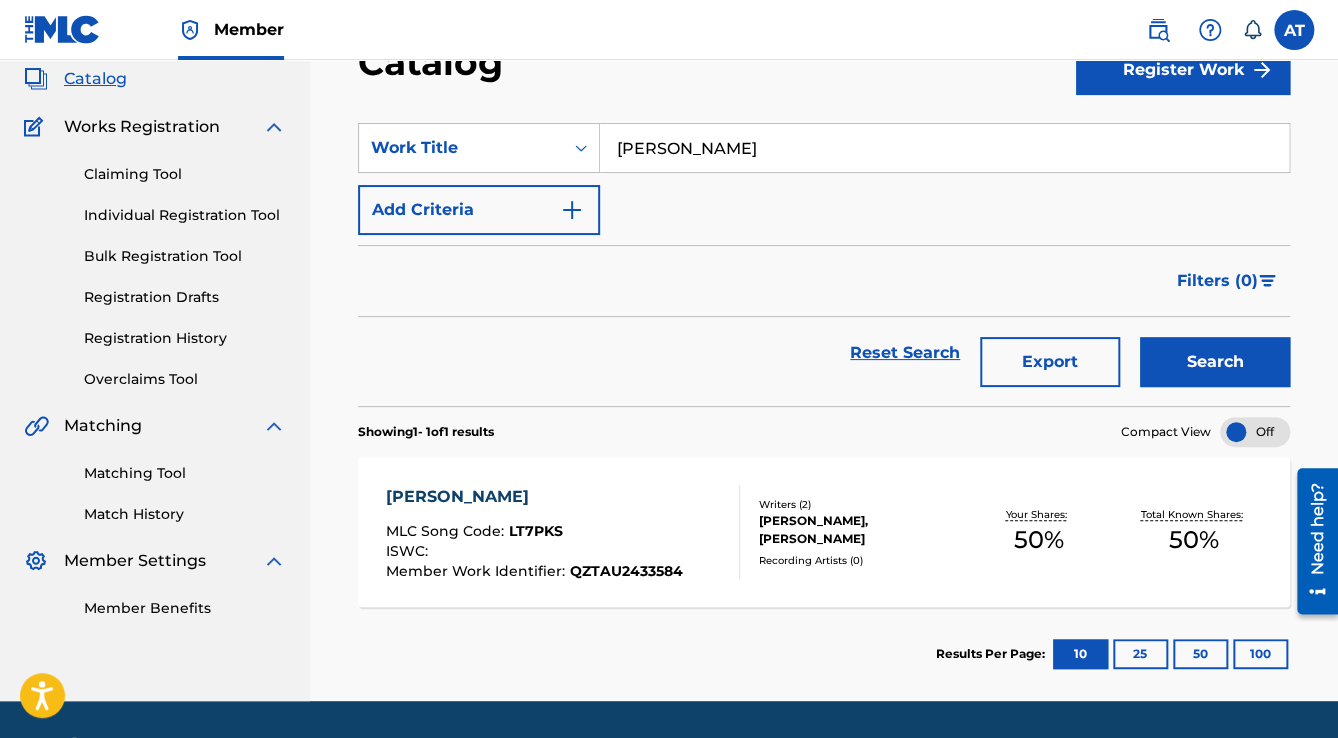 click on "[PERSON_NAME]" at bounding box center [534, 497] 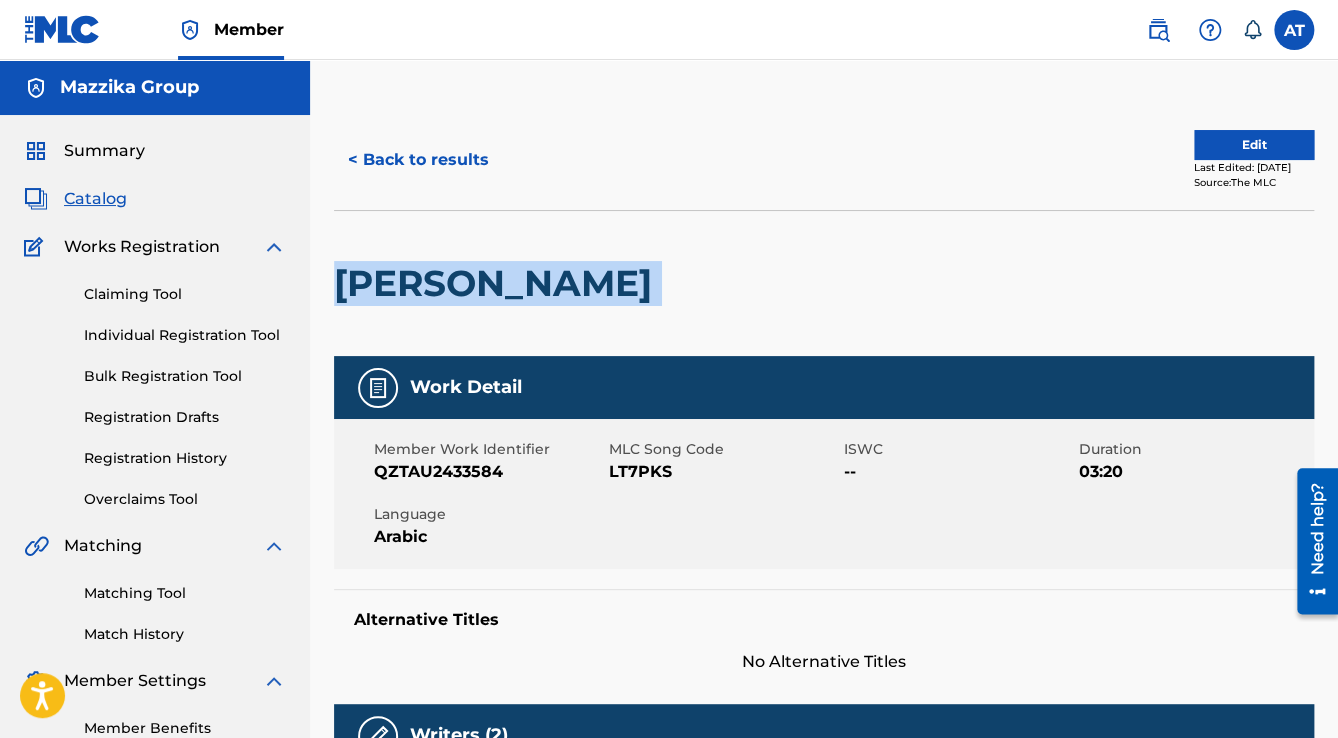 drag, startPoint x: 598, startPoint y: 283, endPoint x: 338, endPoint y: 290, distance: 260.0942 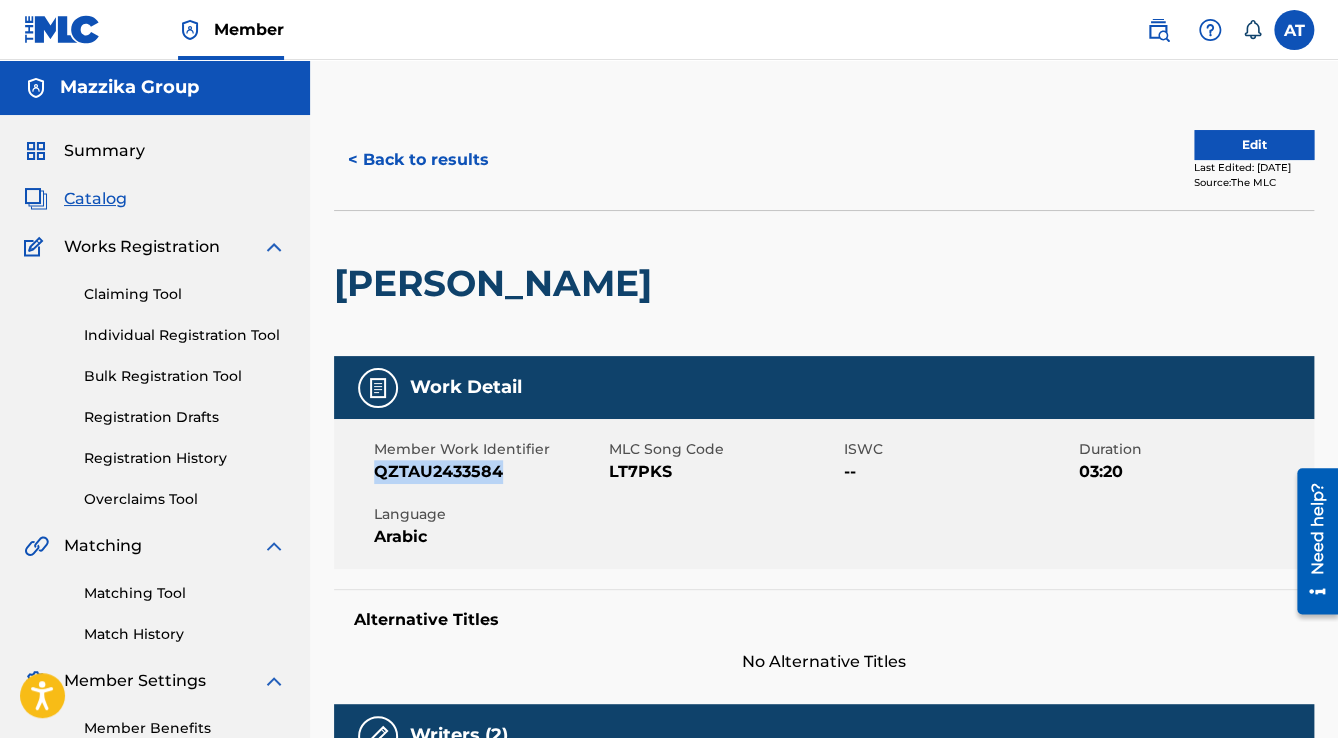 drag, startPoint x: 520, startPoint y: 472, endPoint x: 372, endPoint y: 476, distance: 148.05405 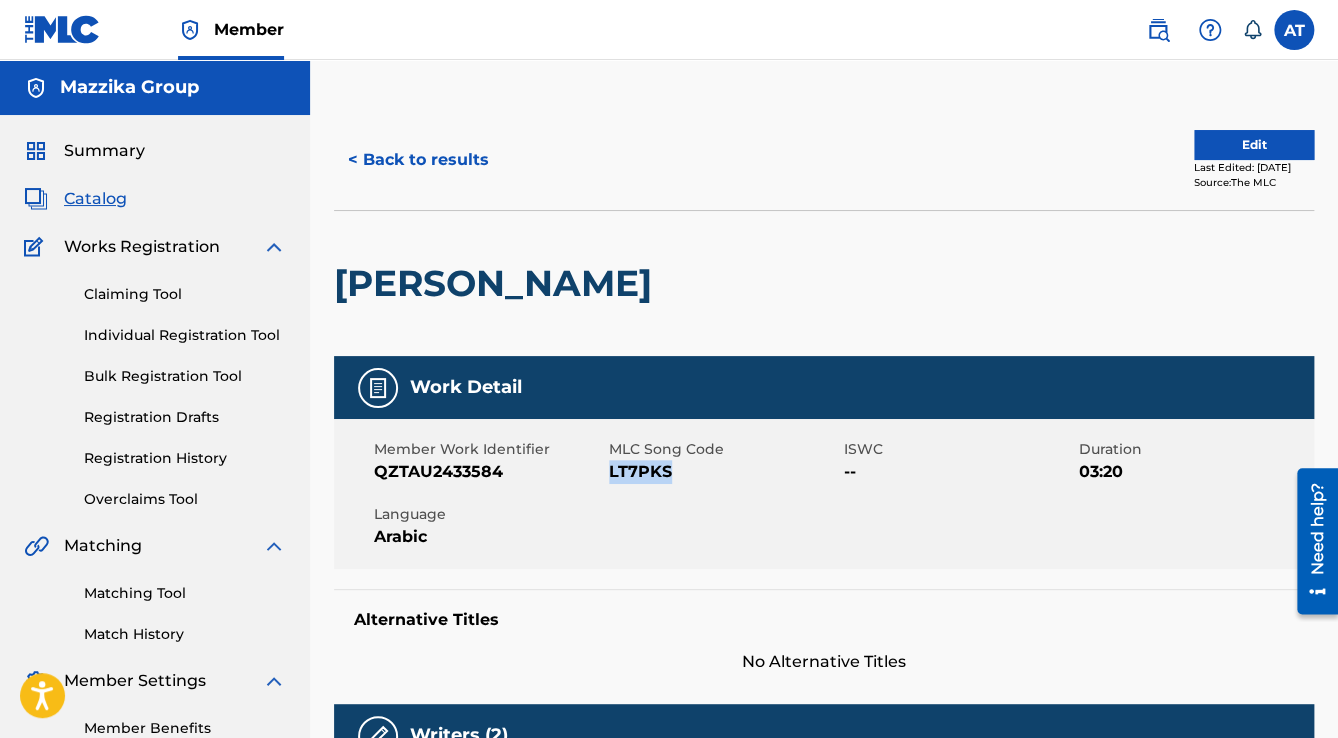 drag, startPoint x: 681, startPoint y: 472, endPoint x: 612, endPoint y: 476, distance: 69.115845 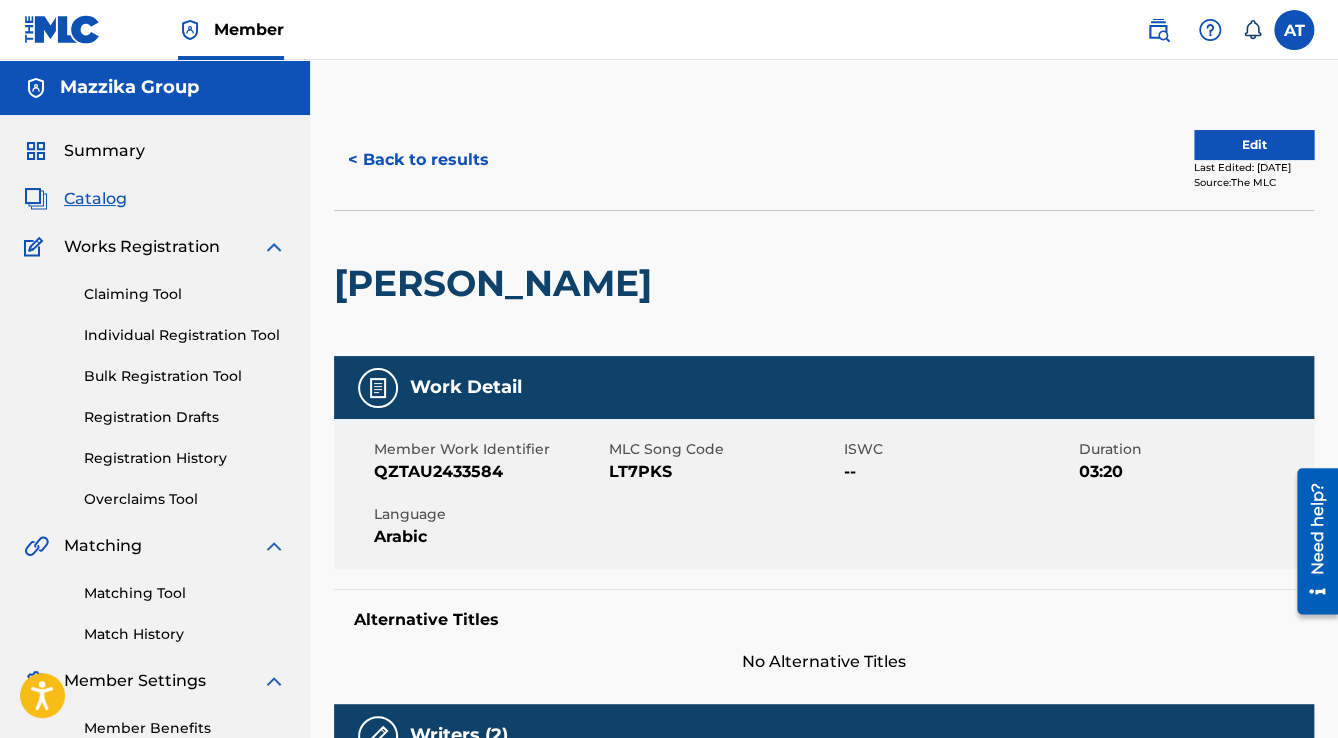 click on "< Back to results Edit Last Edited:   July 18, 2025 Source:  The MLC" at bounding box center [824, 160] 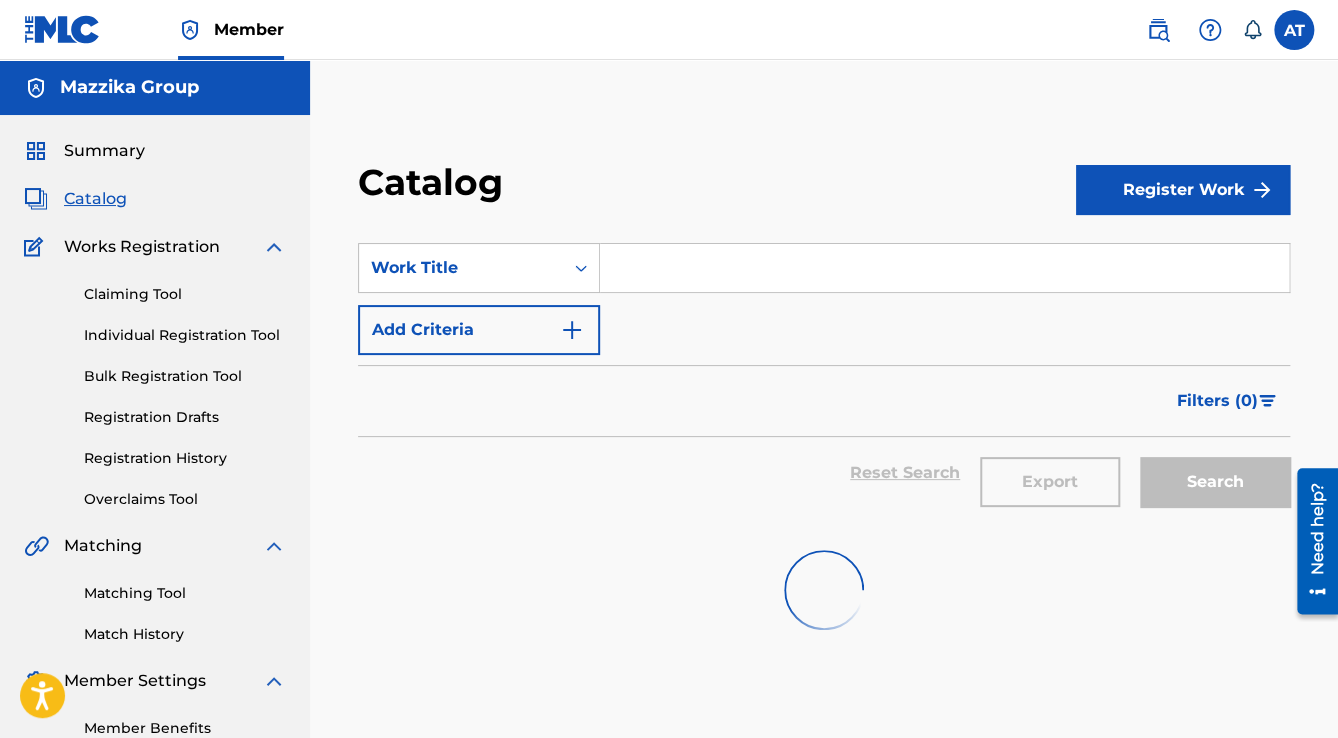 scroll, scrollTop: 120, scrollLeft: 0, axis: vertical 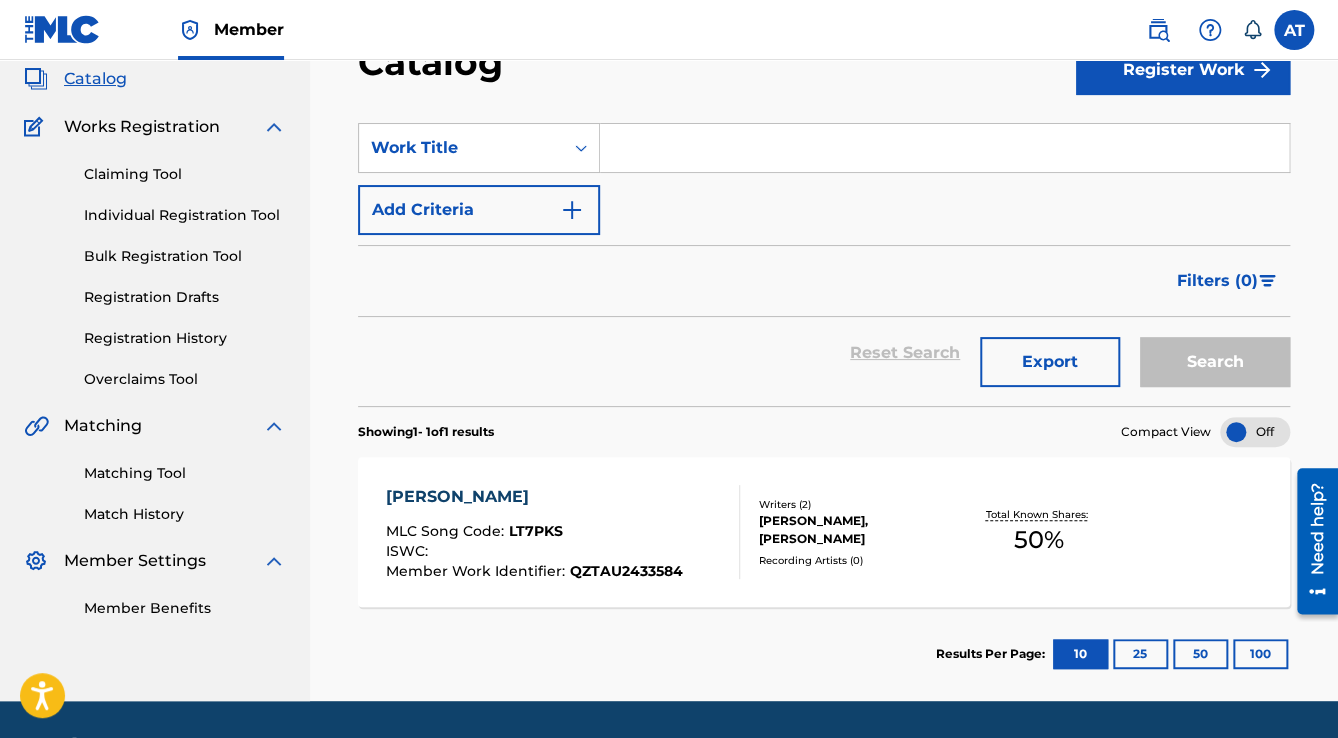 click at bounding box center [944, 148] 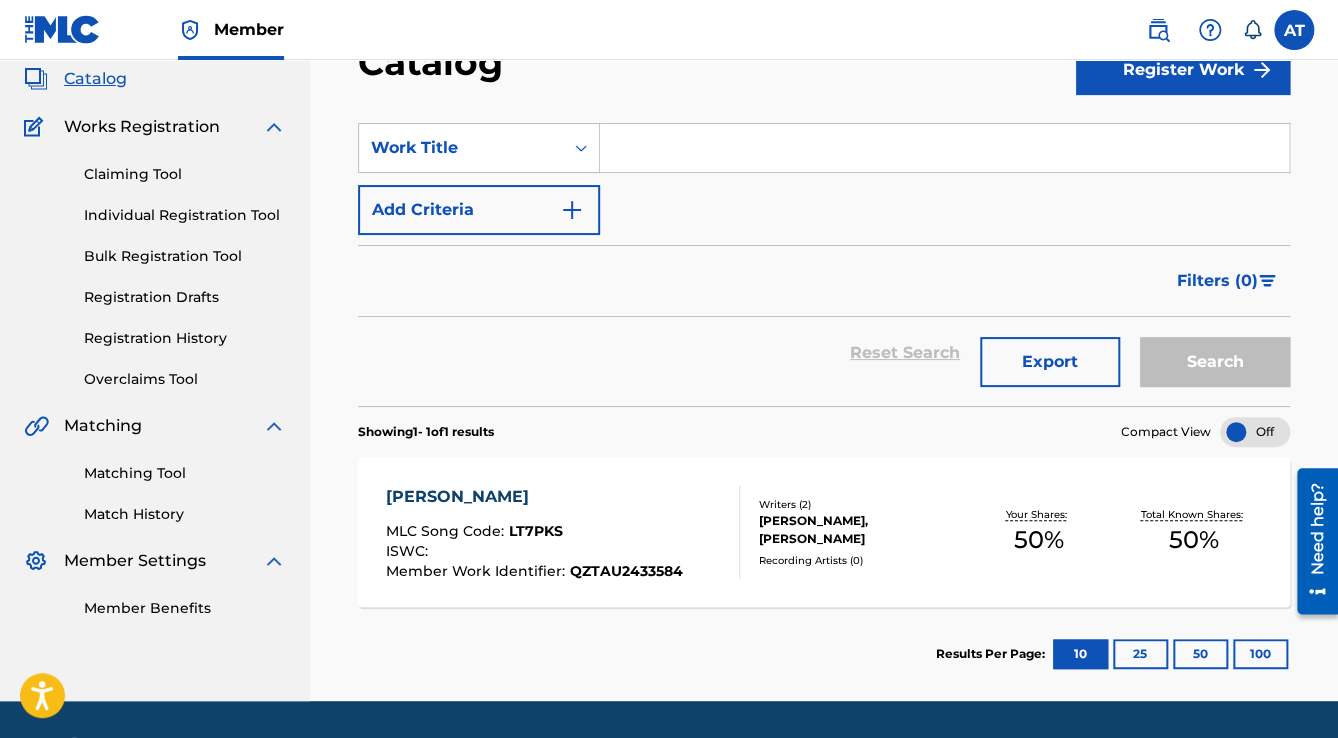paste on "LEHAD MA NE3AGEZ" 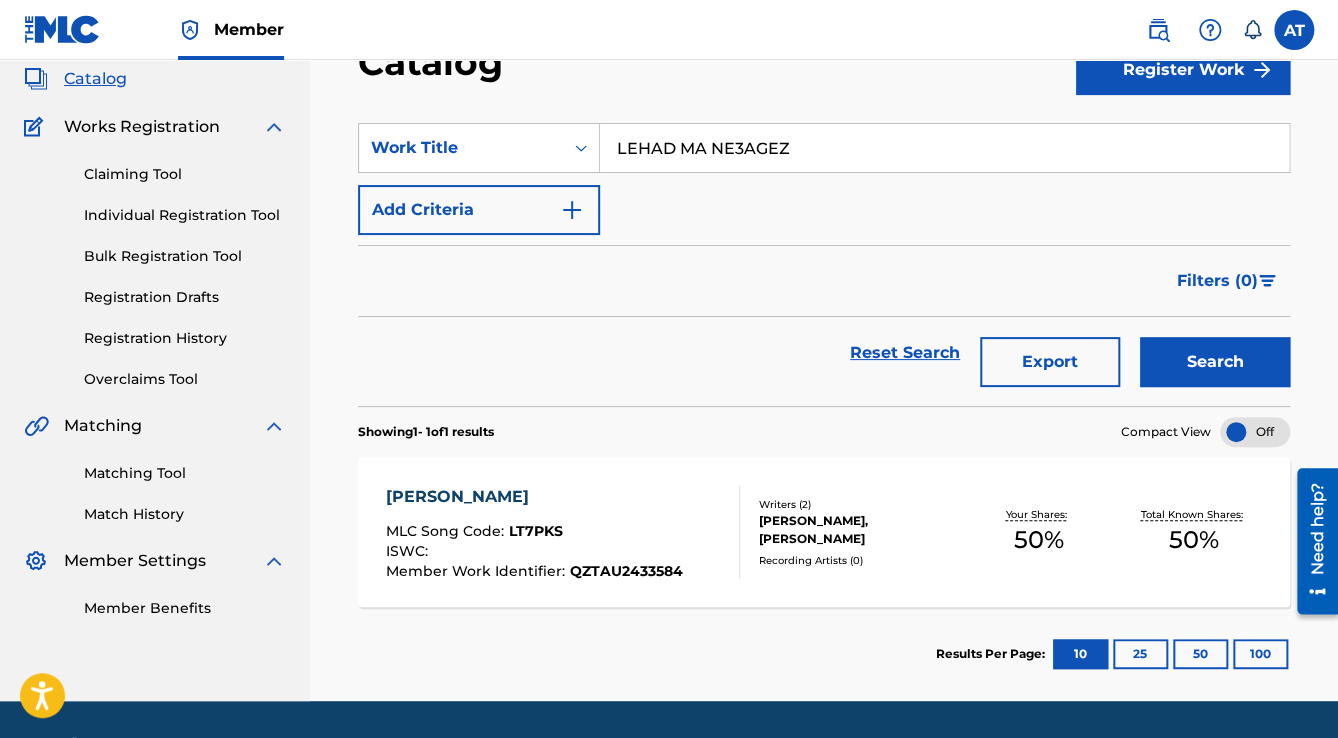 click on "Search" at bounding box center (1215, 362) 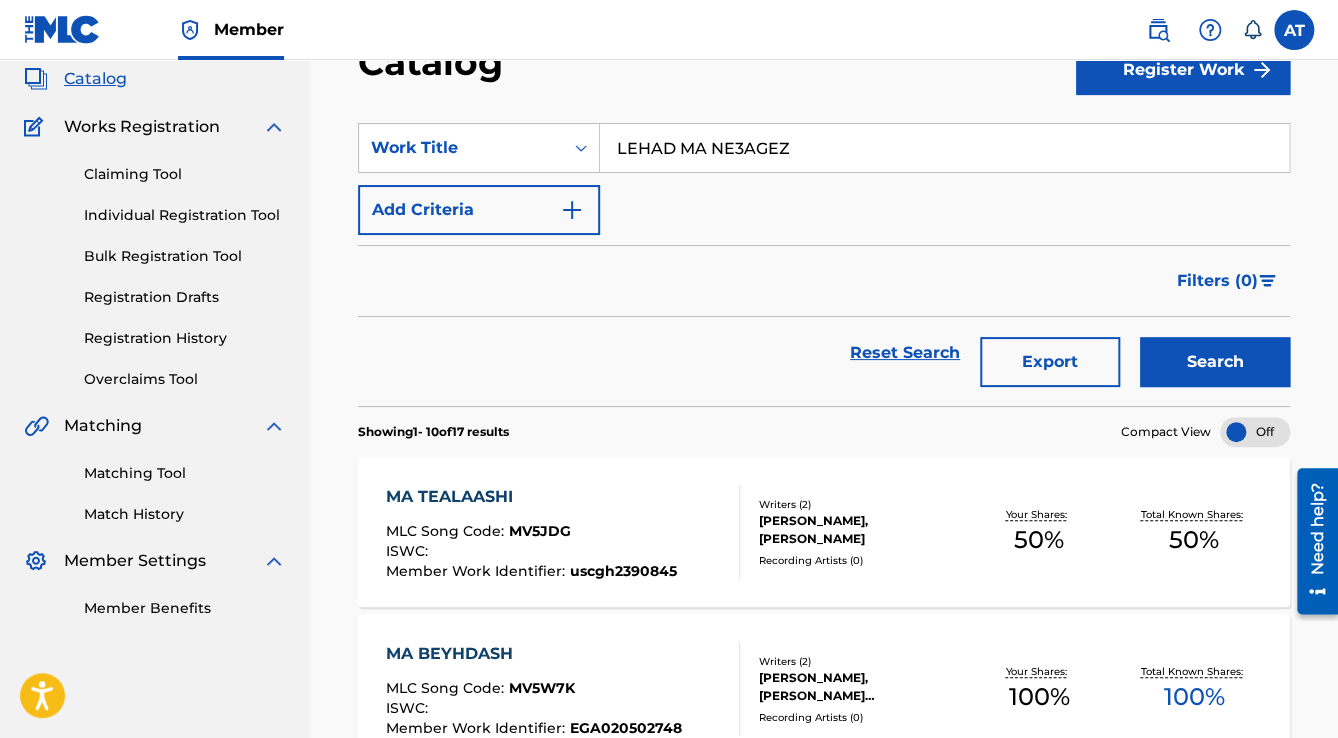 drag, startPoint x: 800, startPoint y: 156, endPoint x: 600, endPoint y: 166, distance: 200.24985 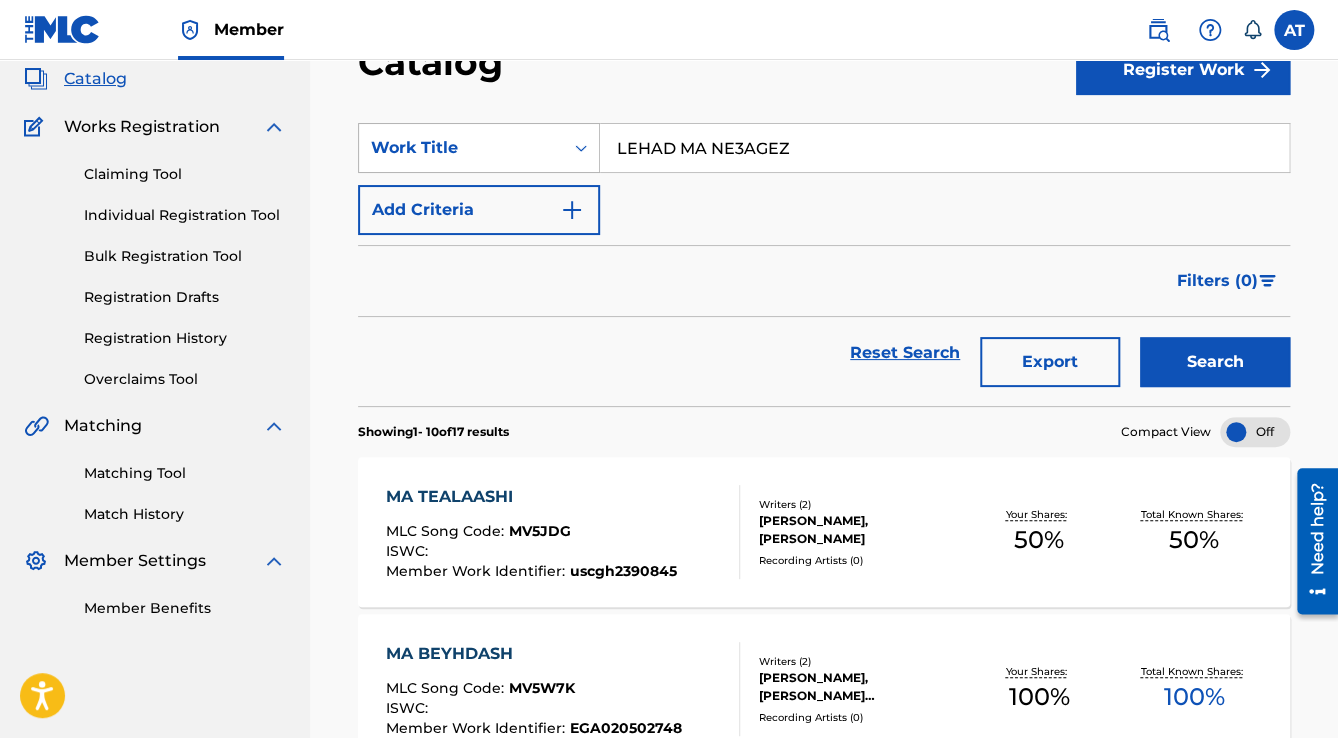 paste on "TOGAR SA3ADA" 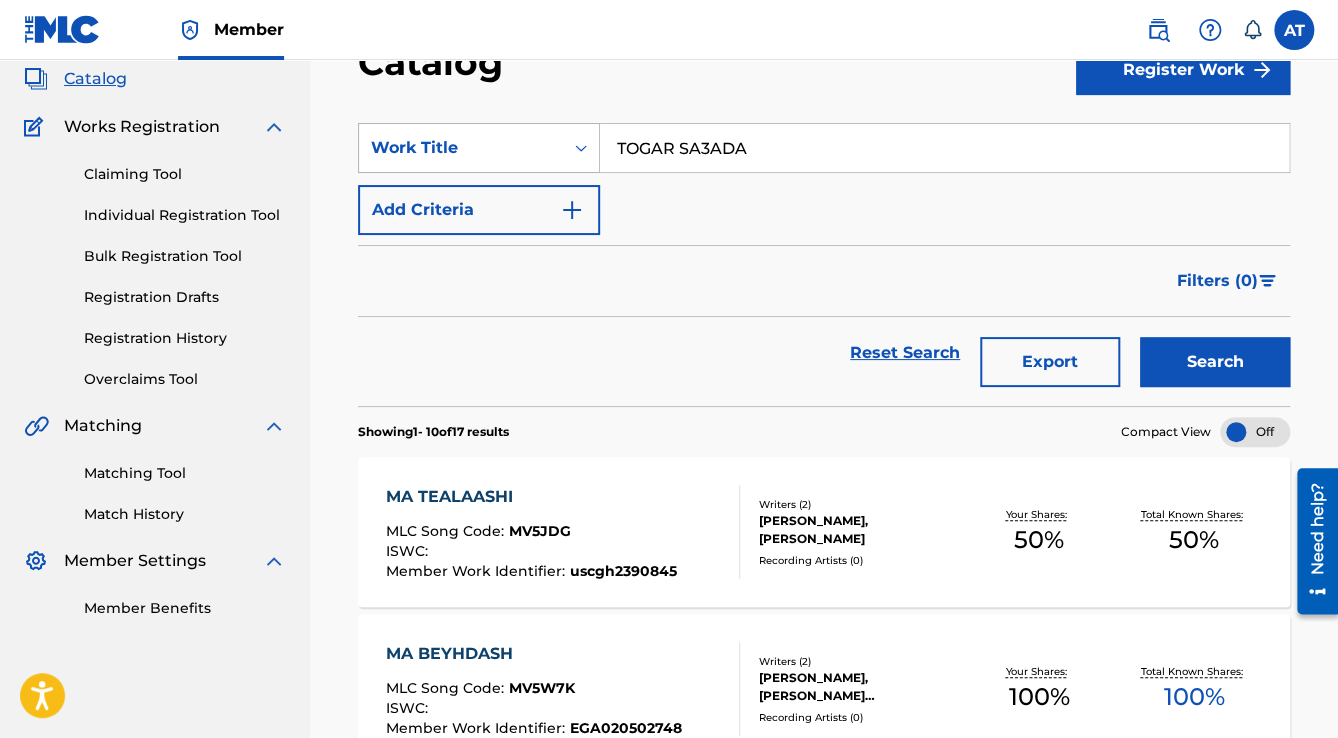 click on "Search" at bounding box center [1215, 362] 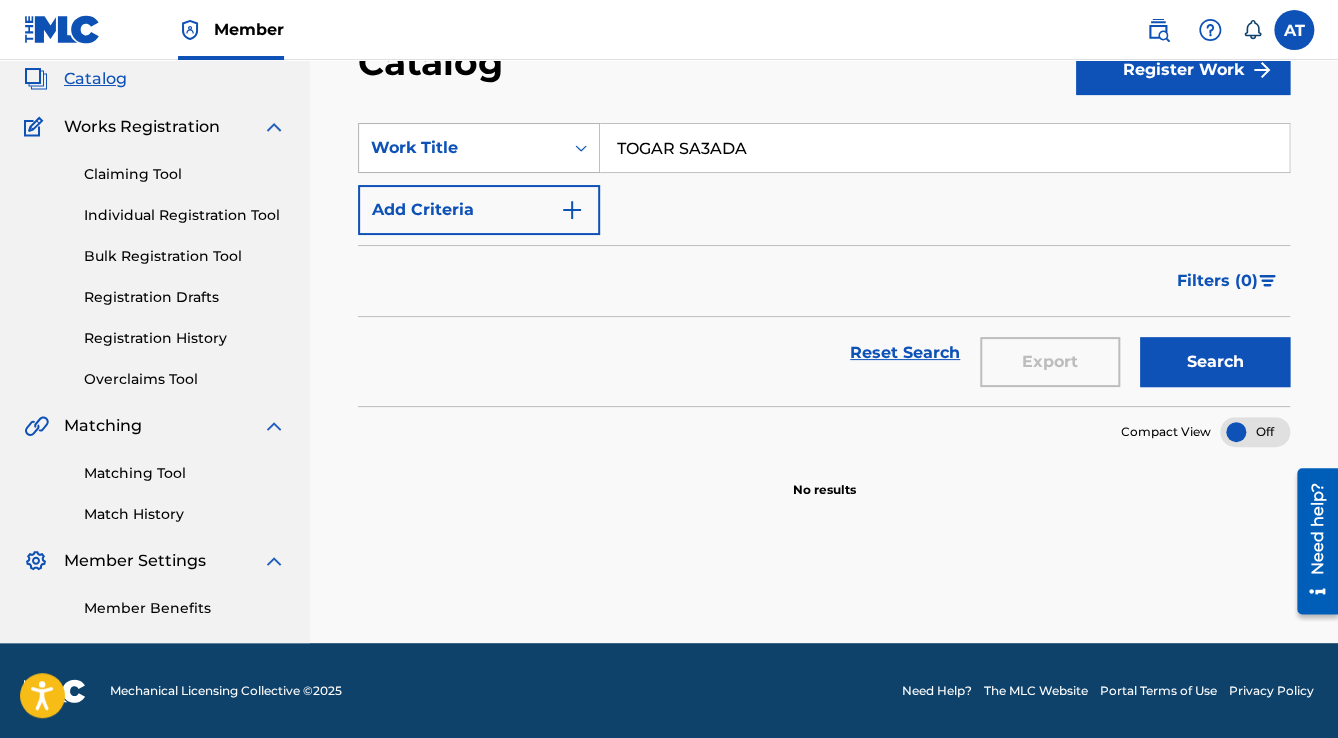 drag, startPoint x: 836, startPoint y: 156, endPoint x: 561, endPoint y: 167, distance: 275.2199 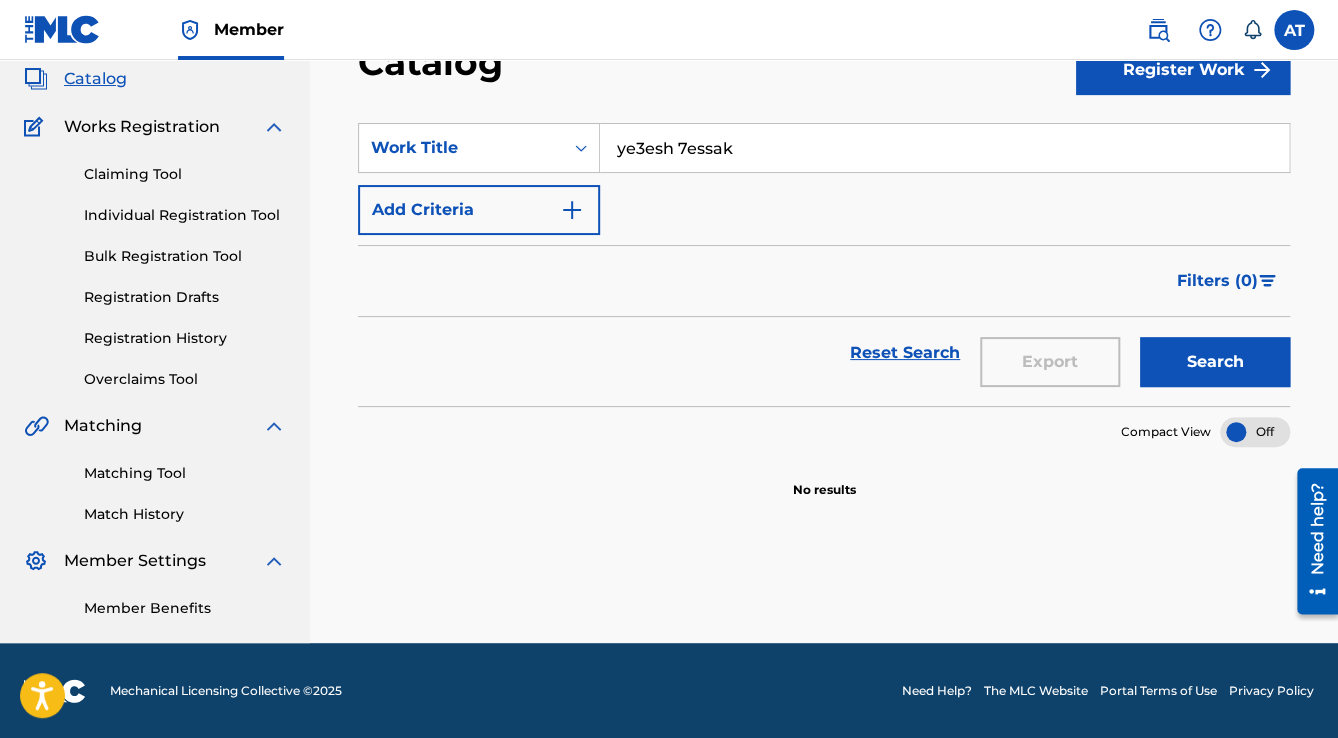 type on "ye3esh 7essak" 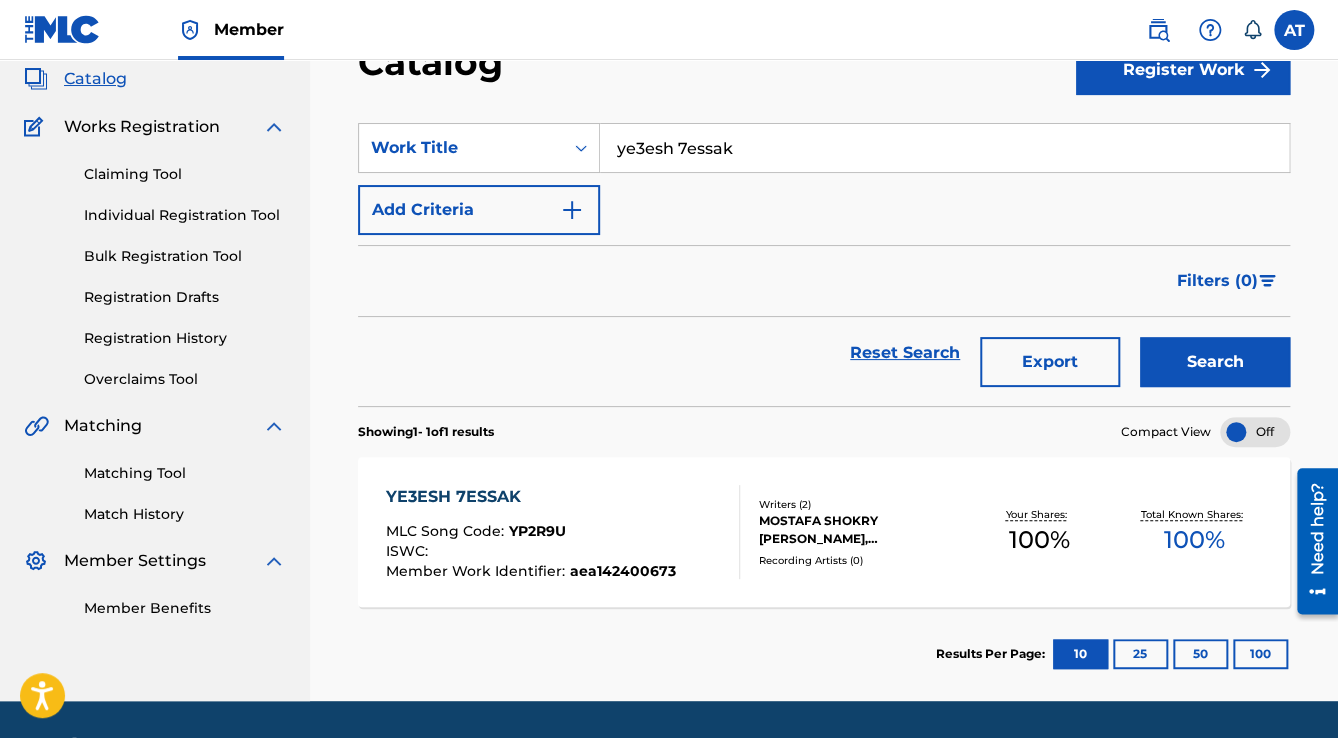 click on "YE3ESH 7ESSAK" at bounding box center (531, 497) 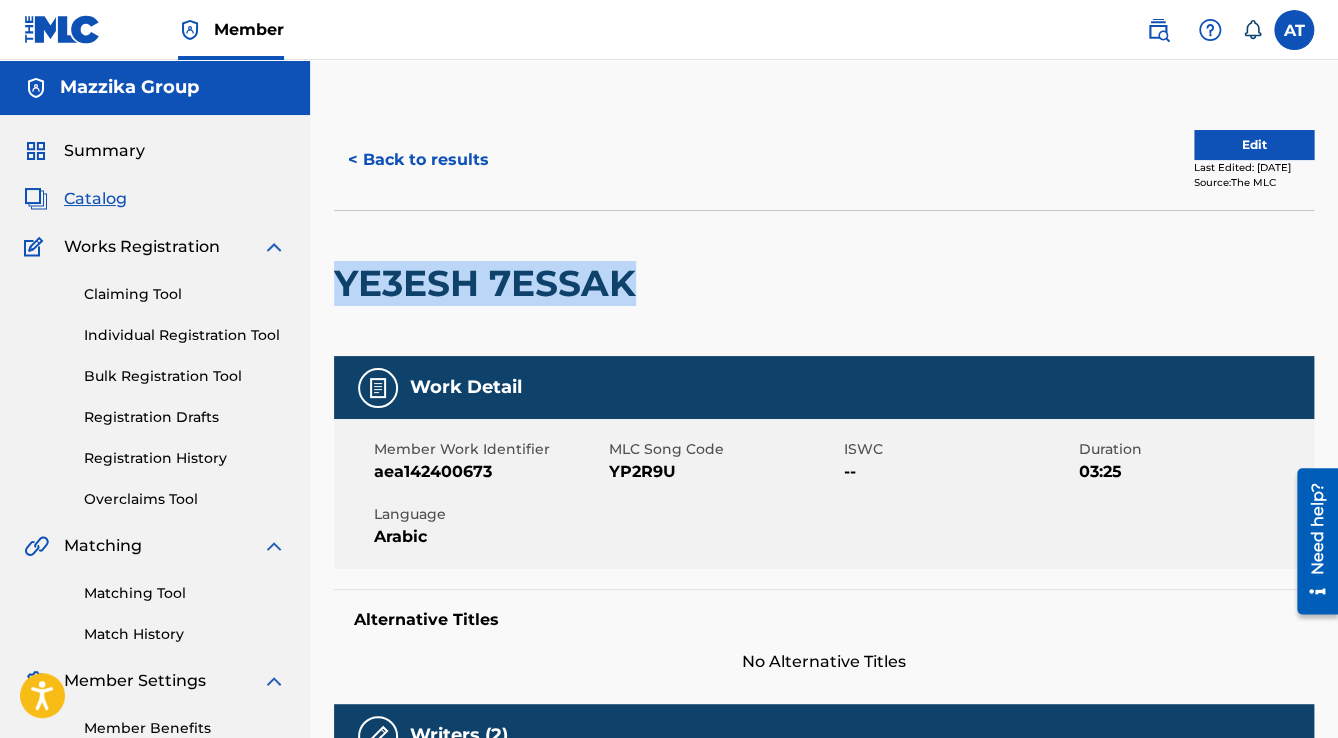 drag, startPoint x: 636, startPoint y: 290, endPoint x: 344, endPoint y: 282, distance: 292.10956 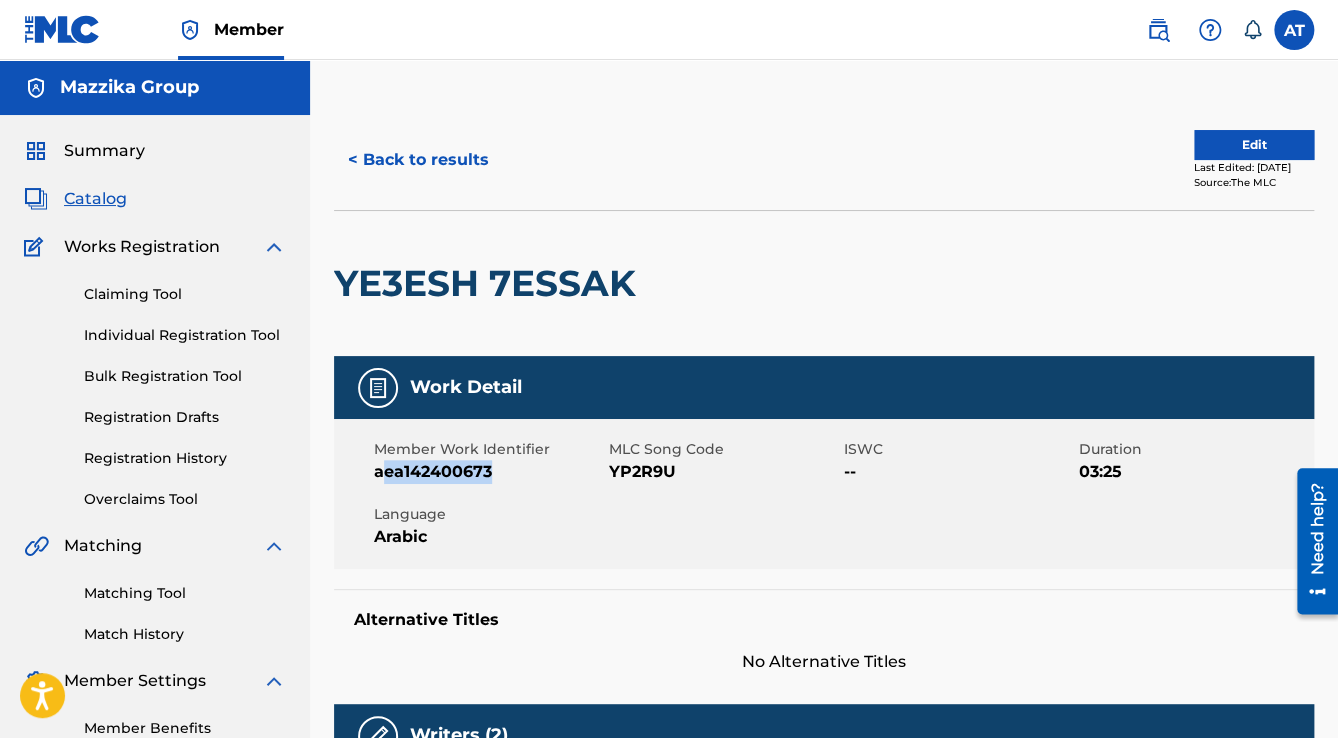 drag, startPoint x: 509, startPoint y: 470, endPoint x: 382, endPoint y: 466, distance: 127.06297 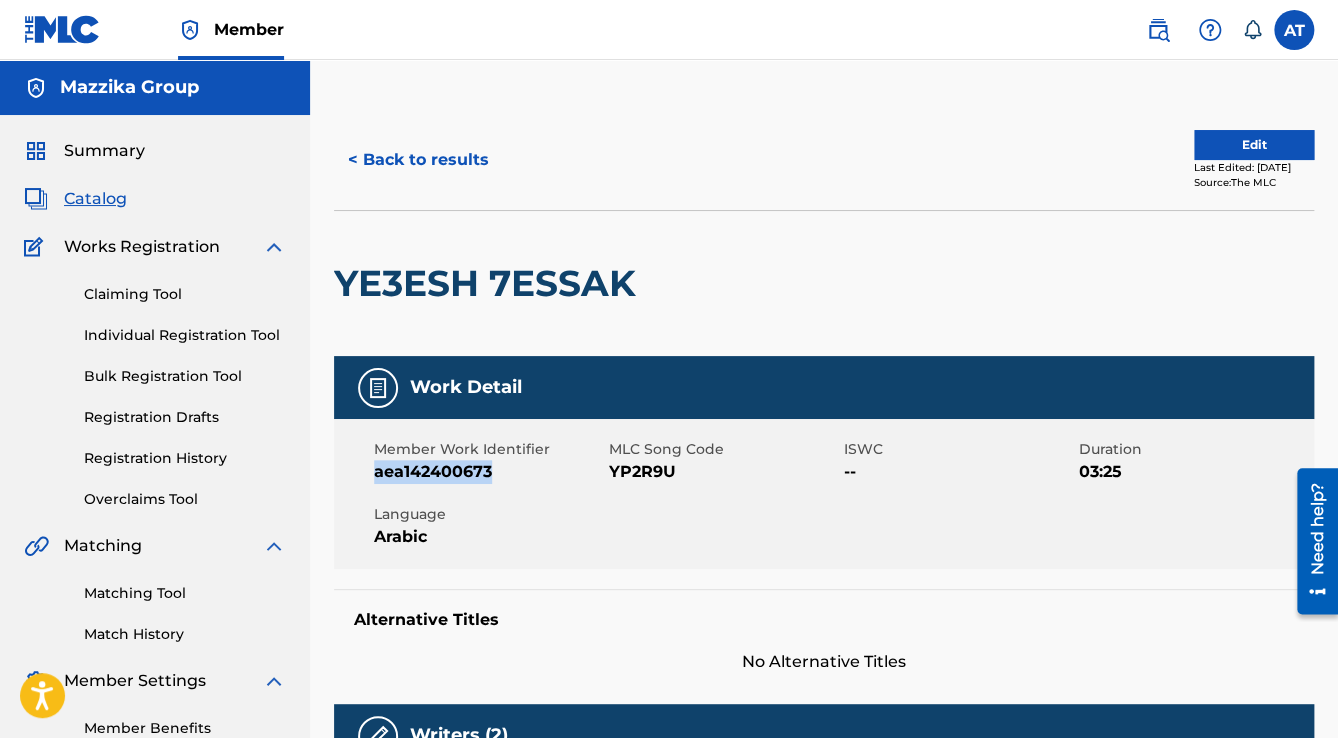 drag, startPoint x: 497, startPoint y: 468, endPoint x: 374, endPoint y: 473, distance: 123.101585 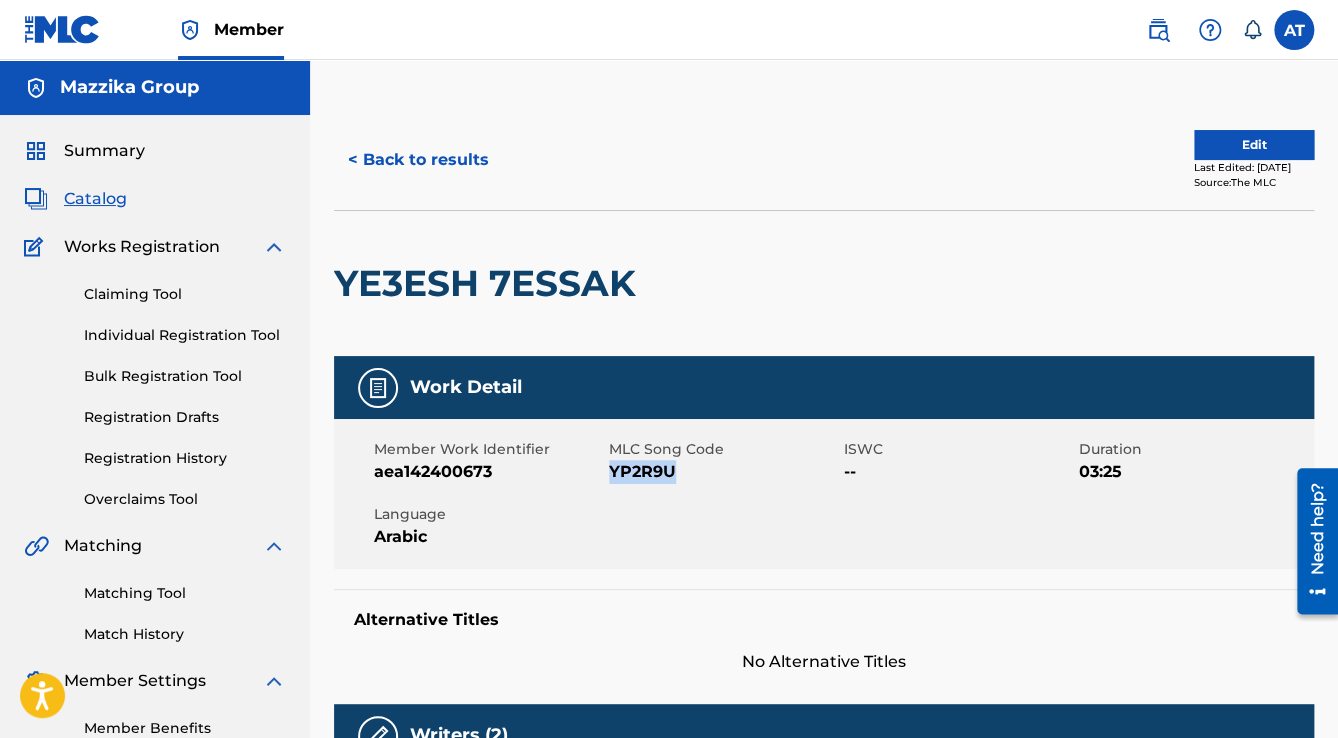 drag, startPoint x: 682, startPoint y: 482, endPoint x: 612, endPoint y: 482, distance: 70 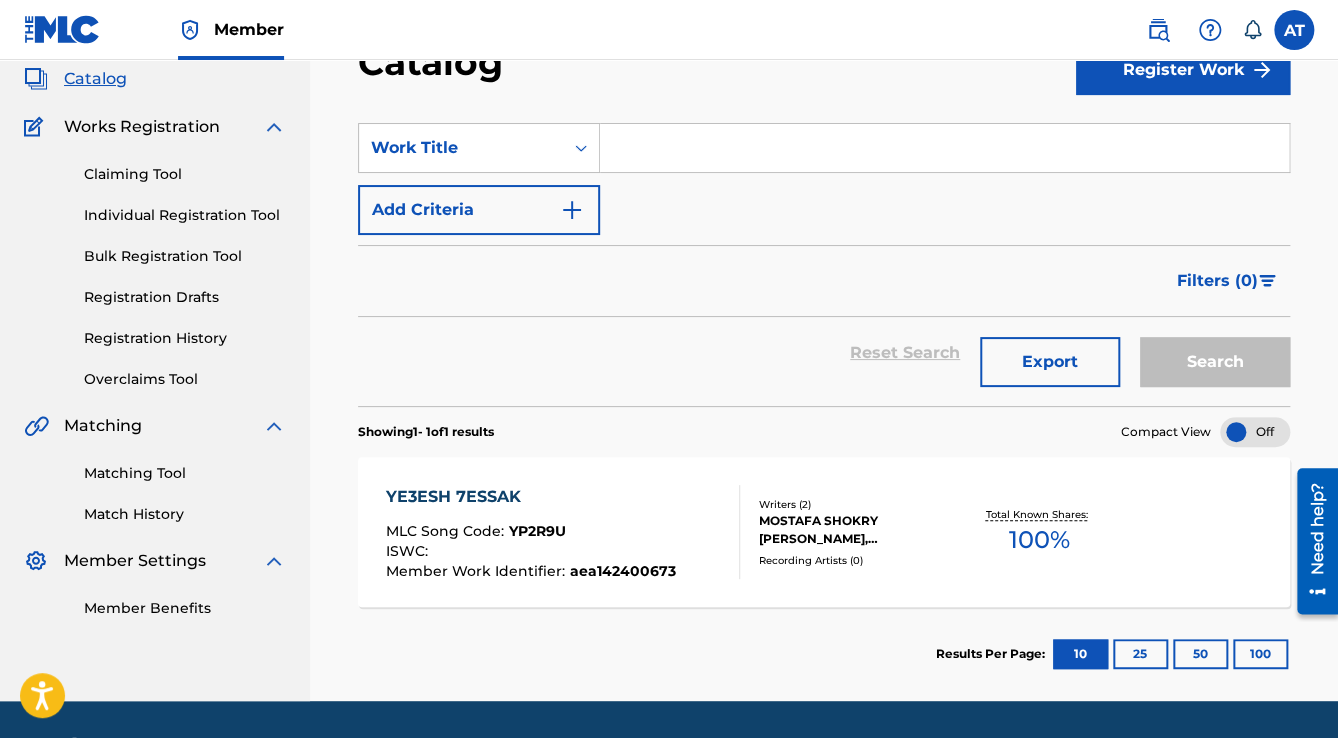 click at bounding box center (944, 148) 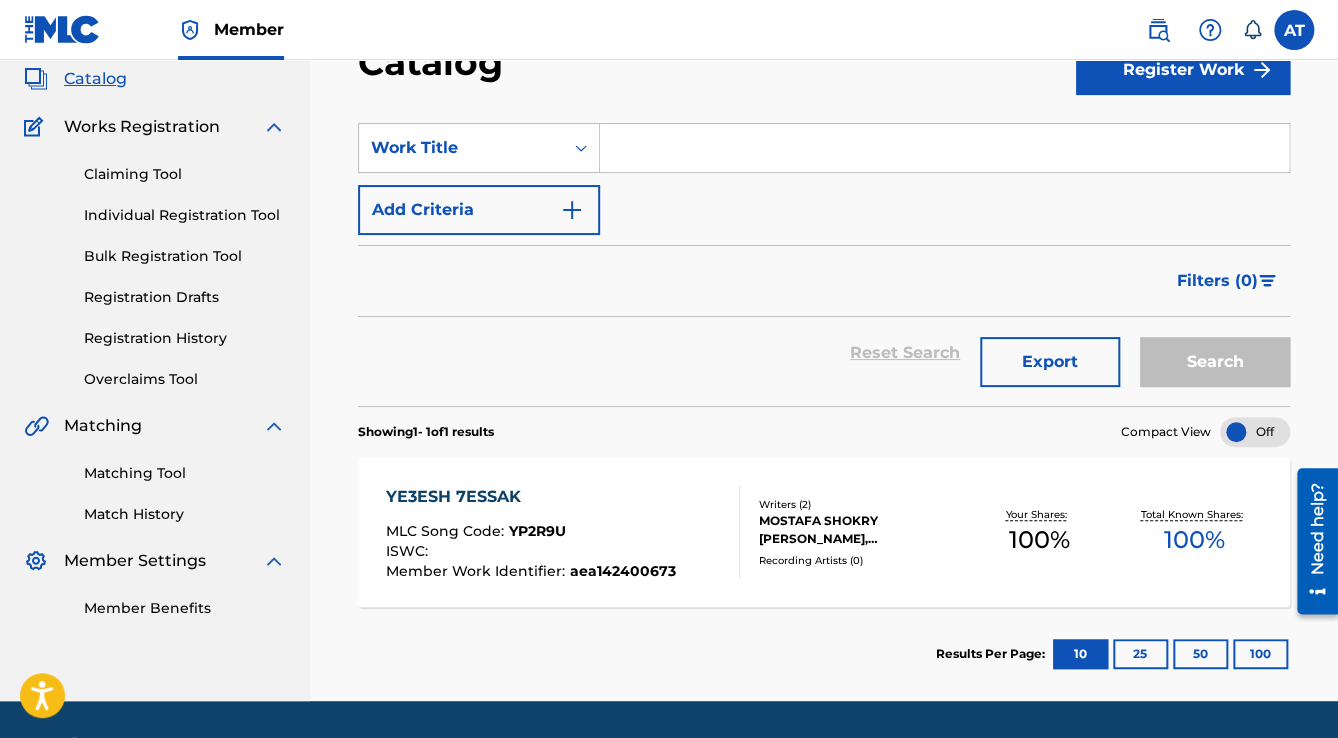 paste on "BAOUL AADY" 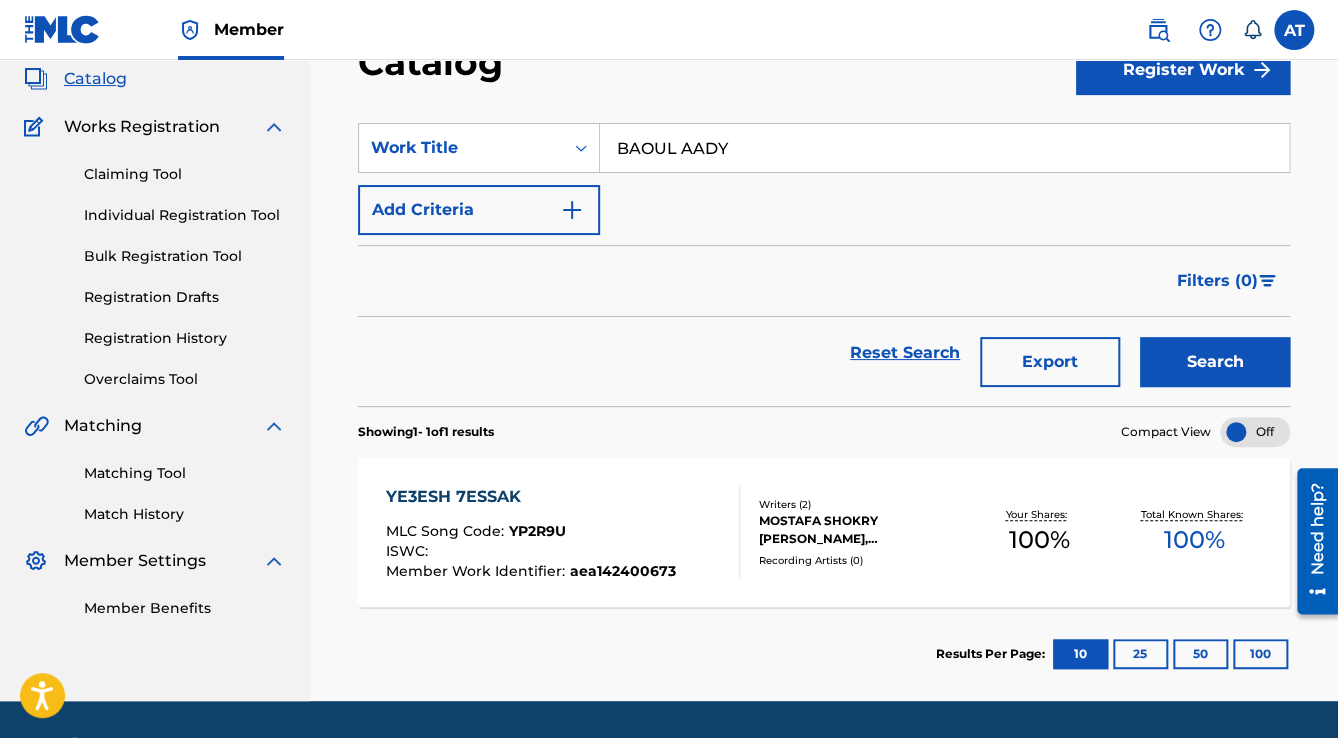 click on "Search" at bounding box center [1215, 362] 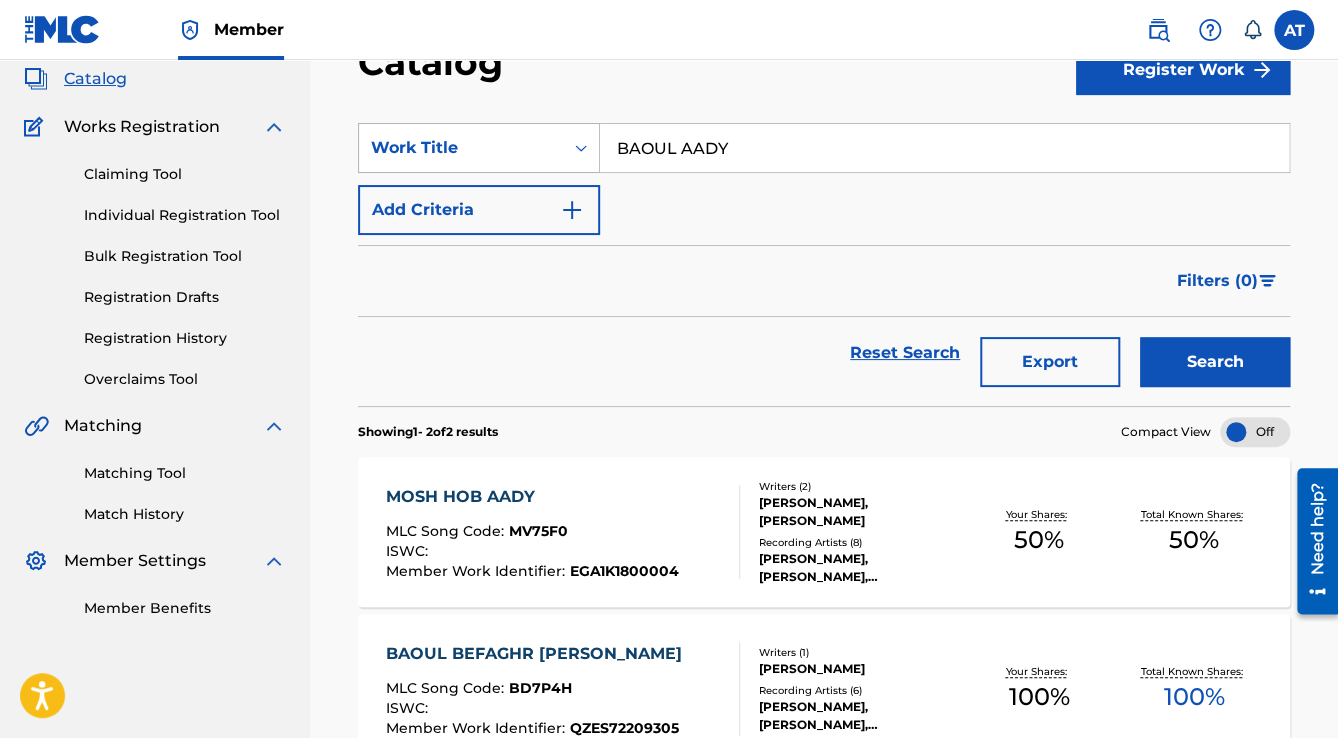 drag, startPoint x: 777, startPoint y: 158, endPoint x: 548, endPoint y: 146, distance: 229.3142 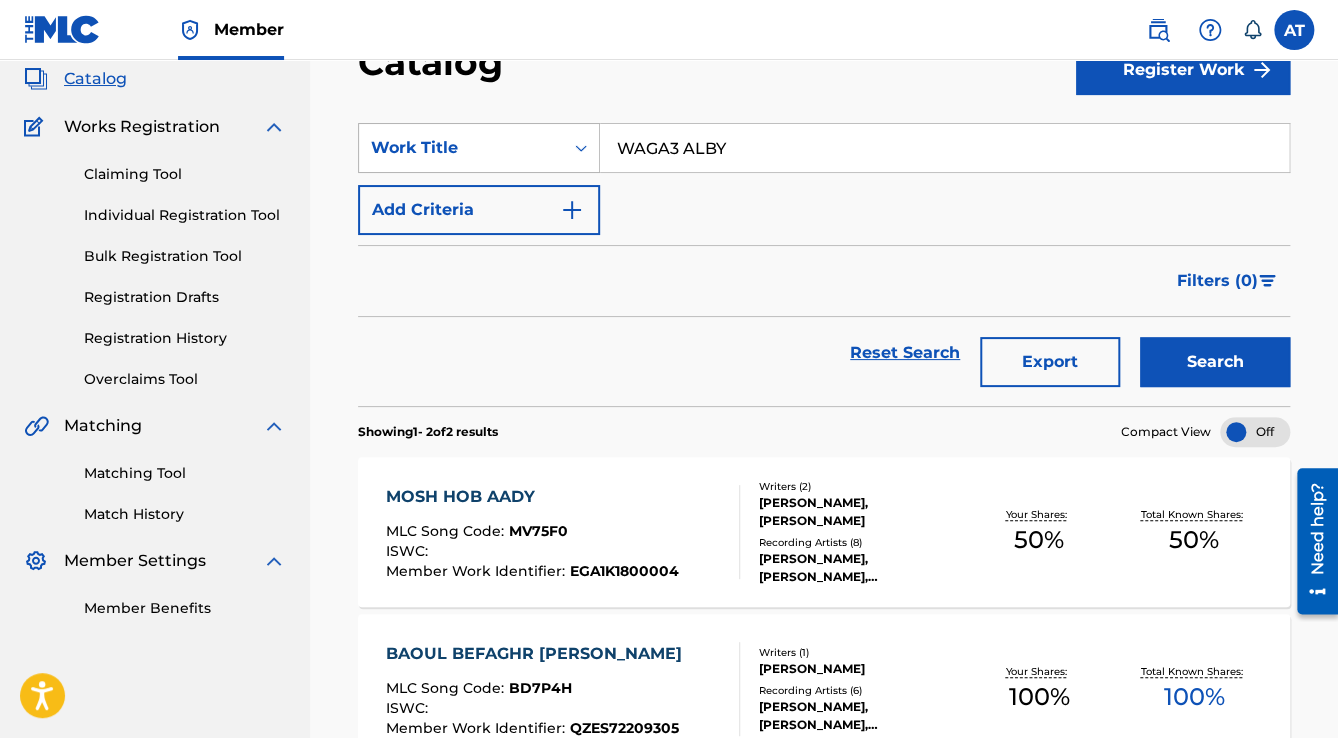 click on "Search" at bounding box center [1215, 362] 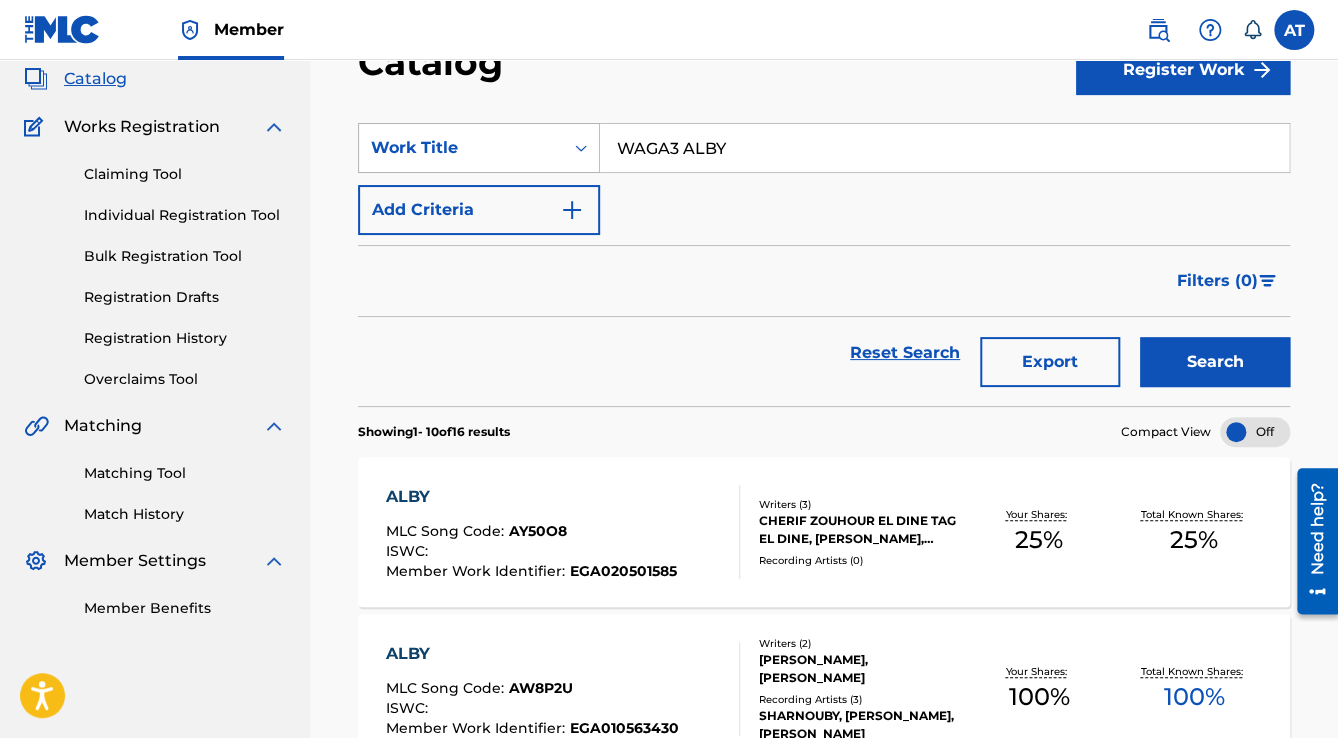 drag, startPoint x: 856, startPoint y: 132, endPoint x: 549, endPoint y: 121, distance: 307.197 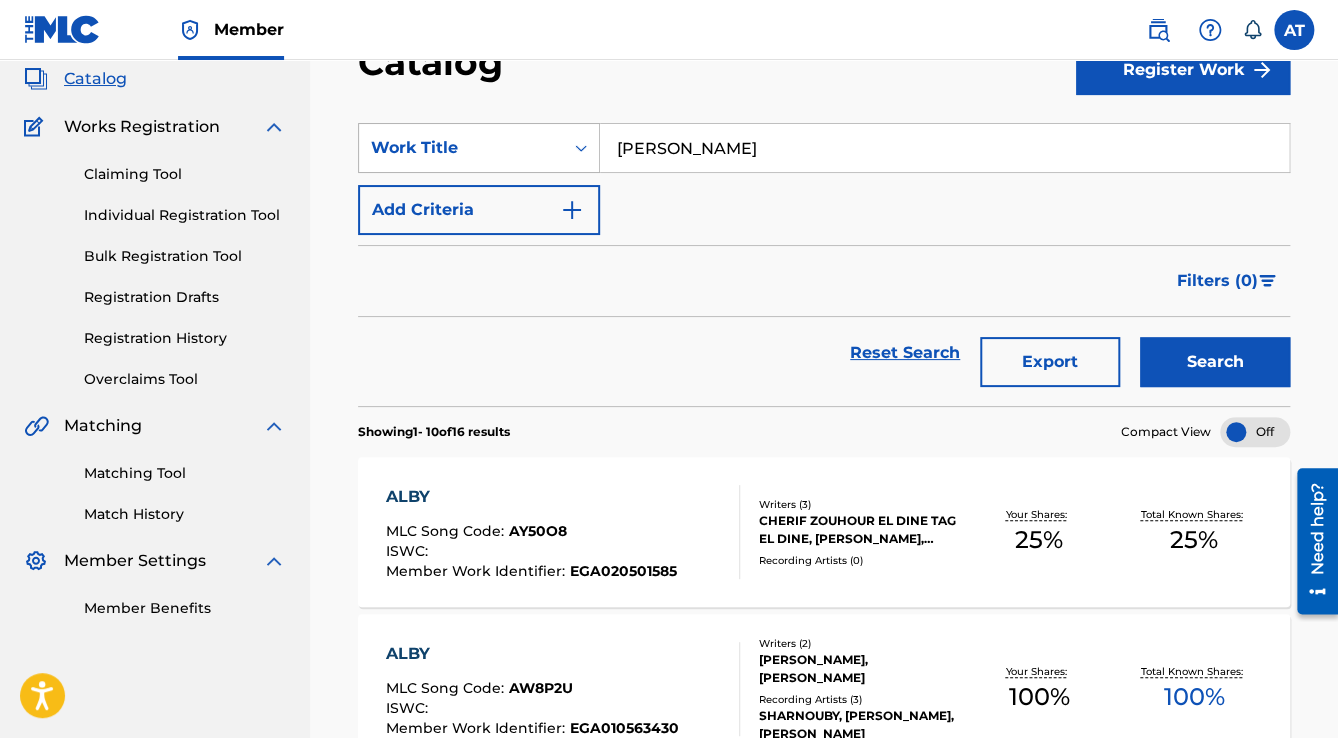 type on "YALA SALAM" 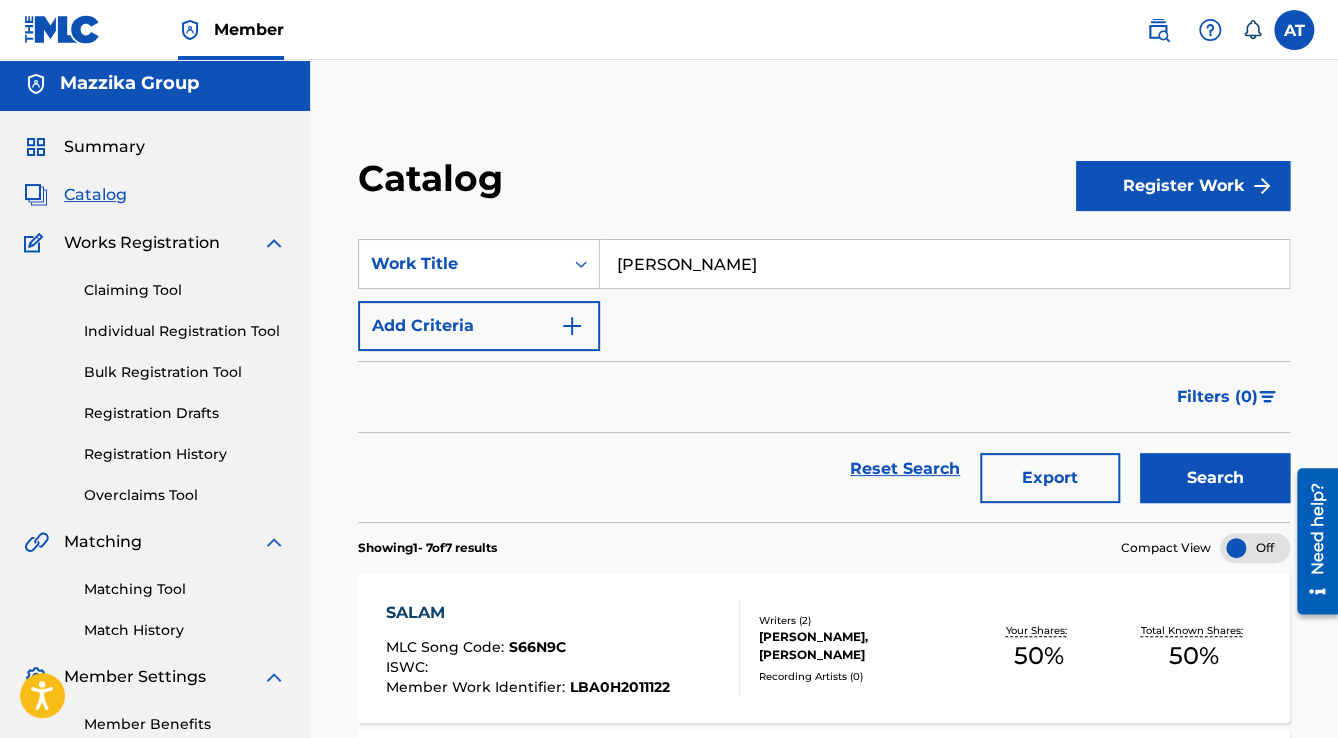 scroll, scrollTop: 0, scrollLeft: 0, axis: both 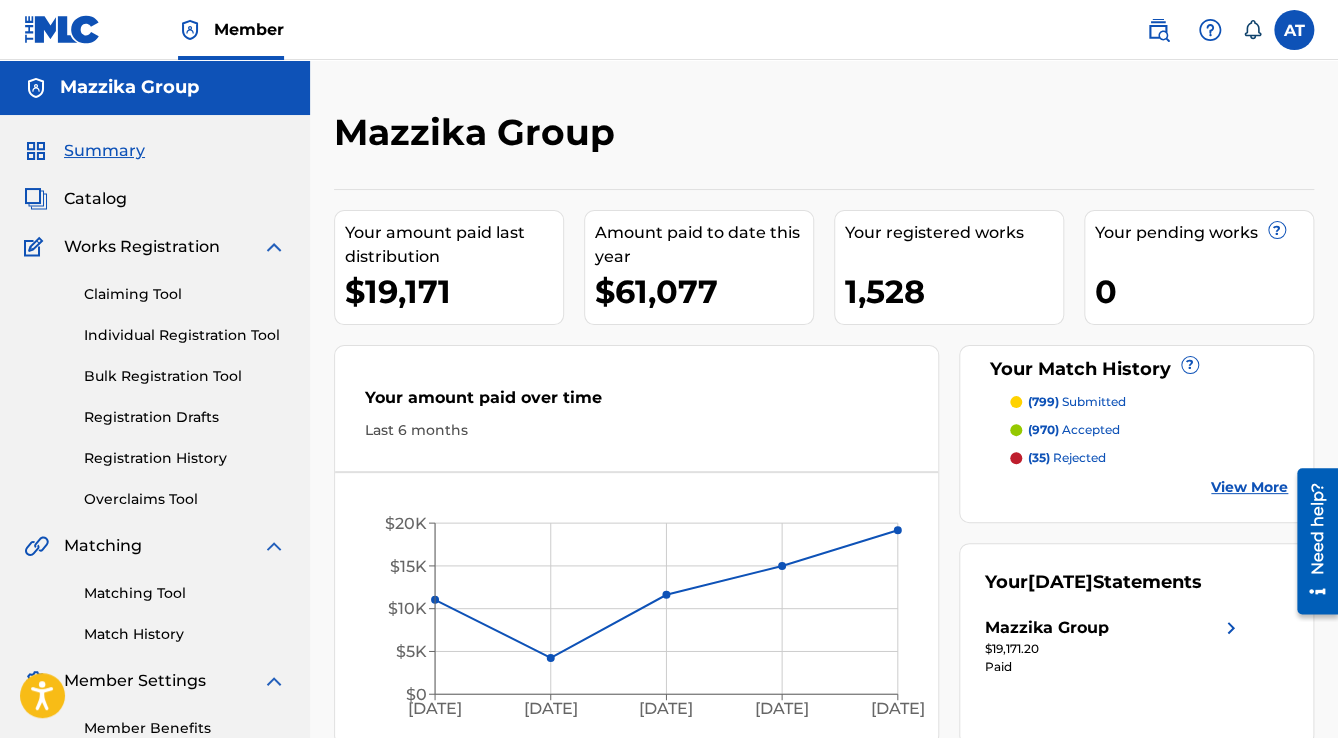click on "Catalog" at bounding box center (95, 199) 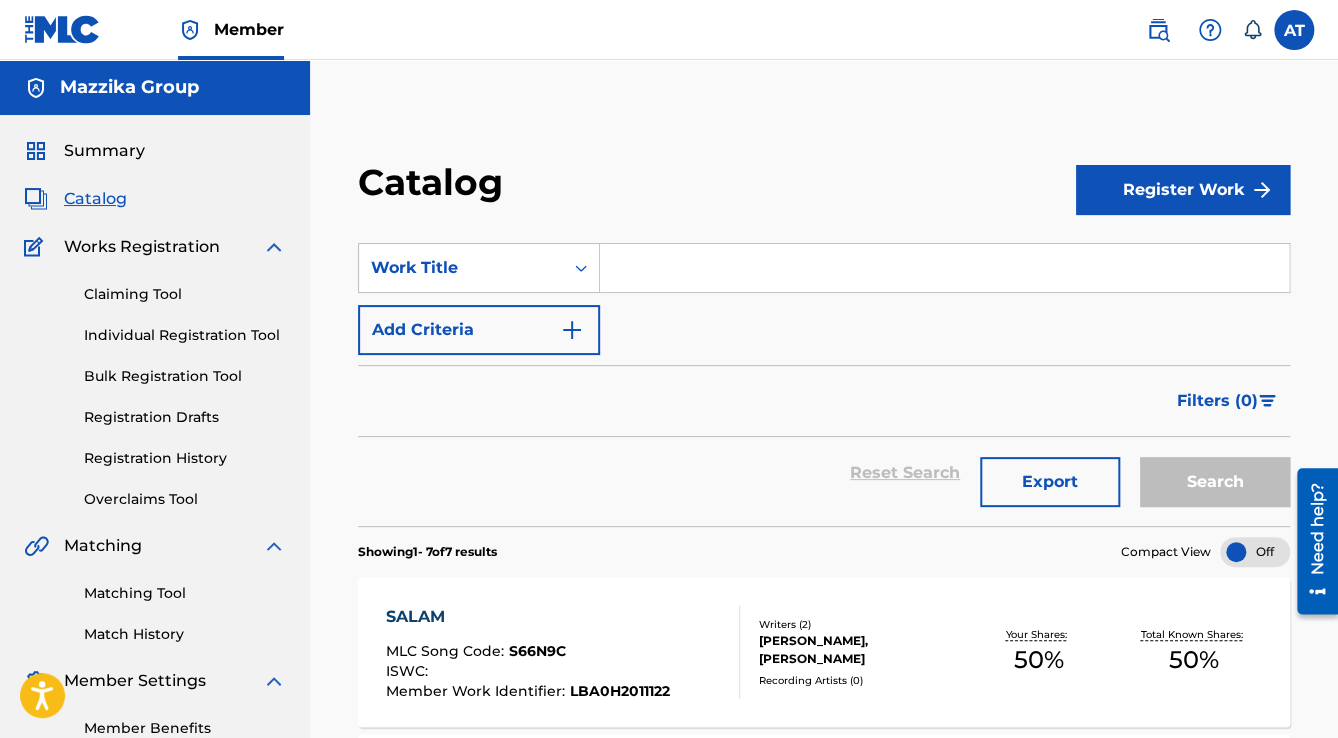 click at bounding box center [944, 268] 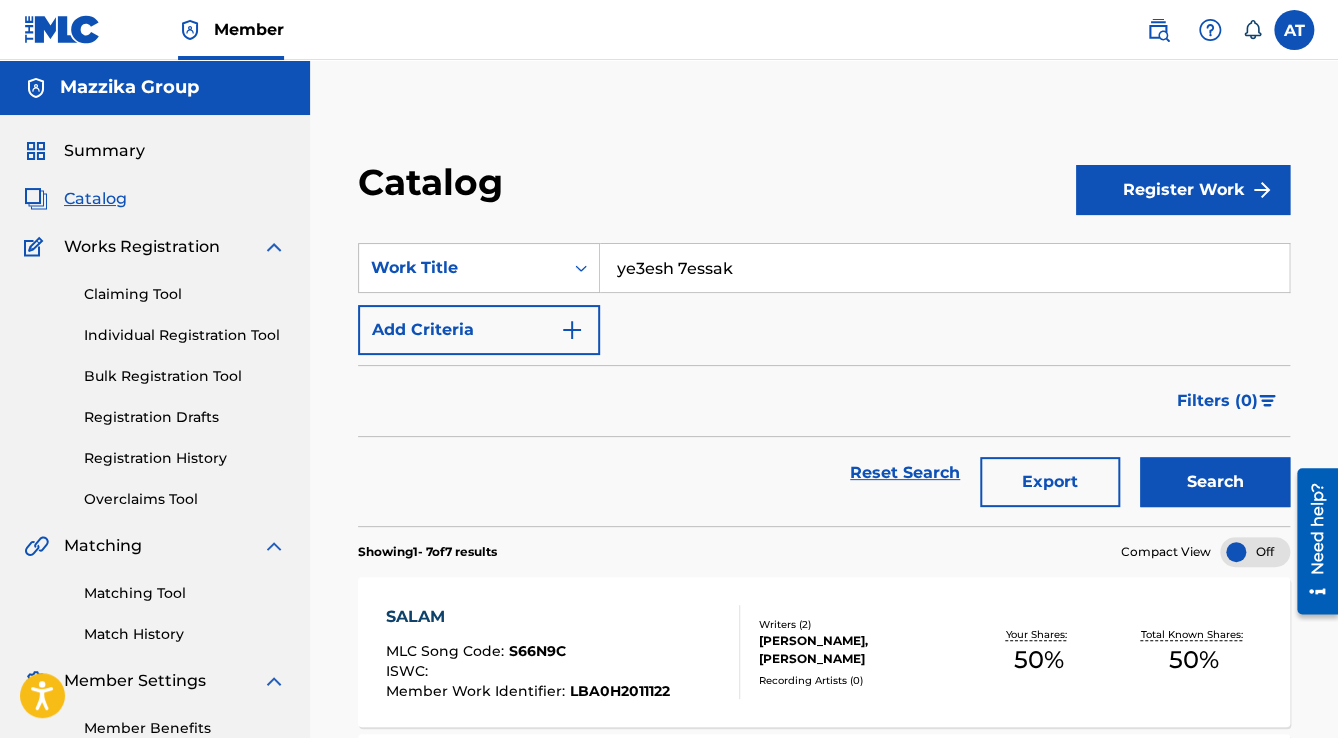 type on "ye3esh 7essak" 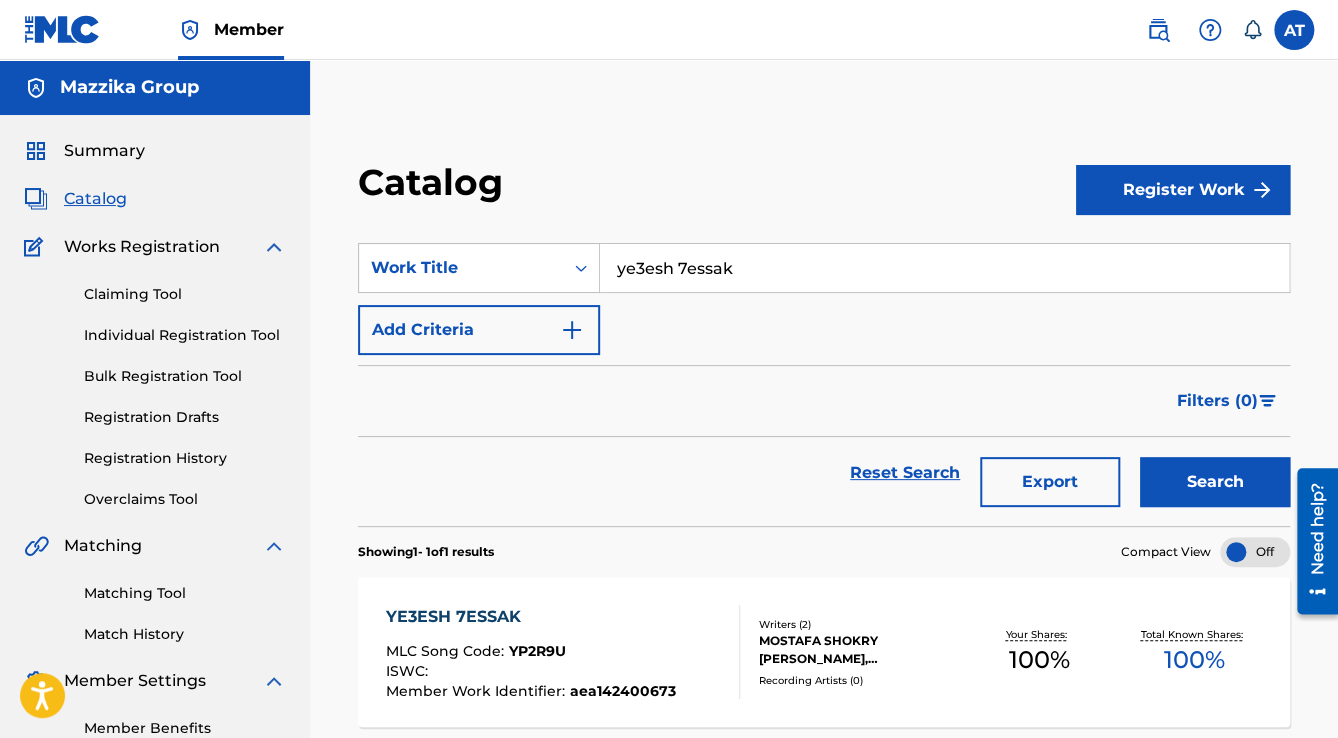 click on "YE3ESH 7ESSAK" at bounding box center (531, 617) 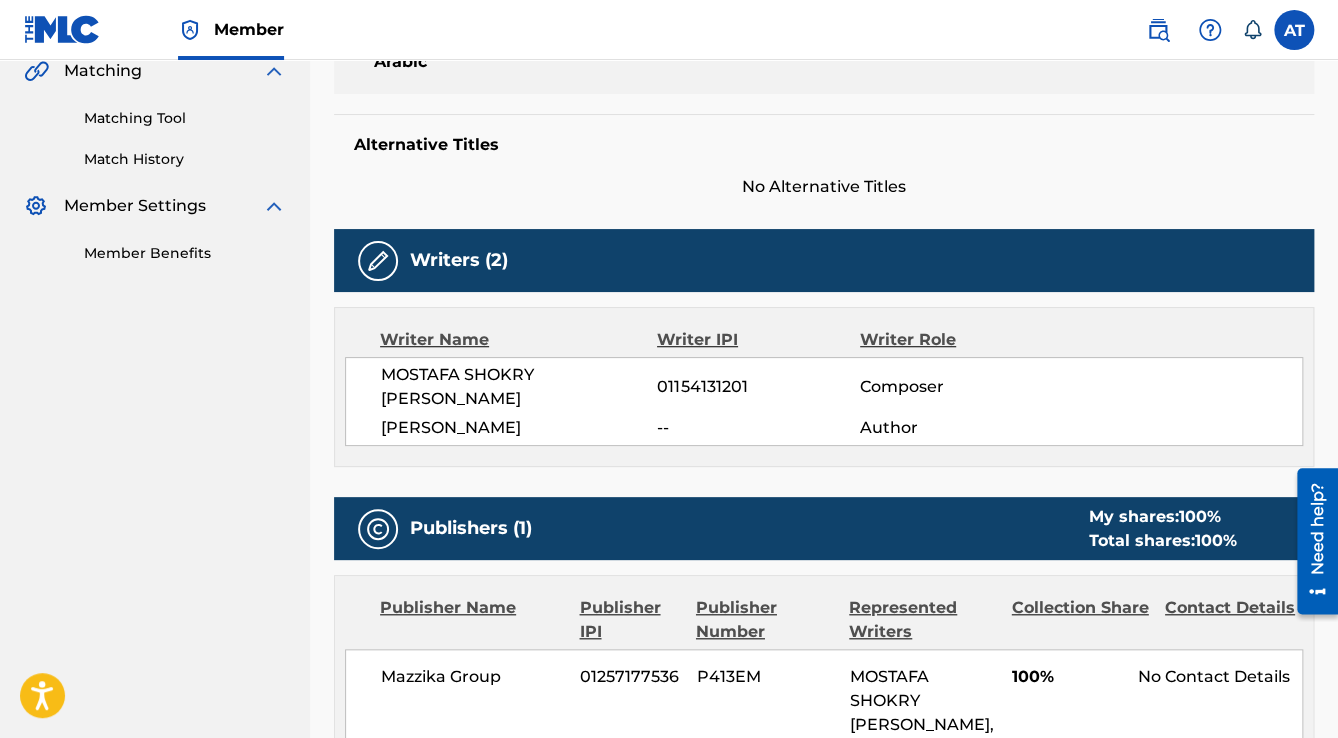 scroll, scrollTop: 560, scrollLeft: 0, axis: vertical 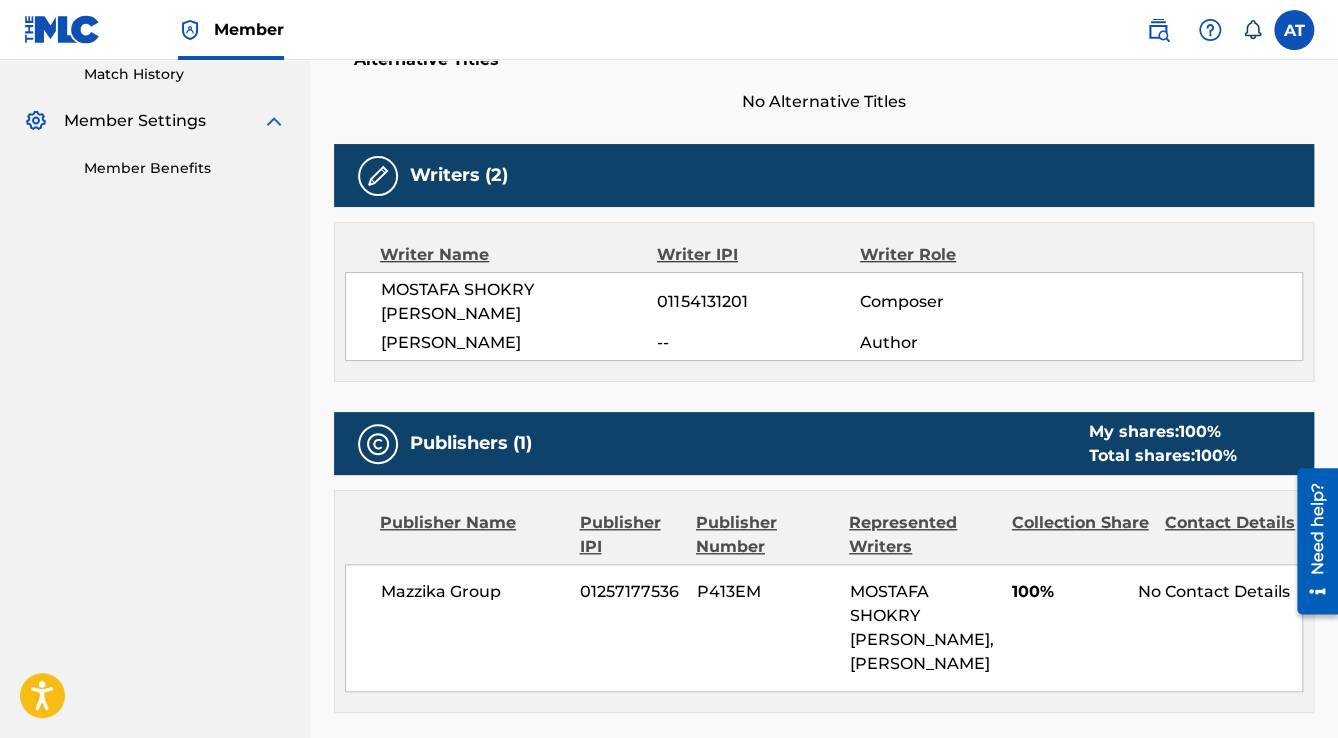 click on "MOSTAFA SHOKRY [PERSON_NAME]" at bounding box center [519, 302] 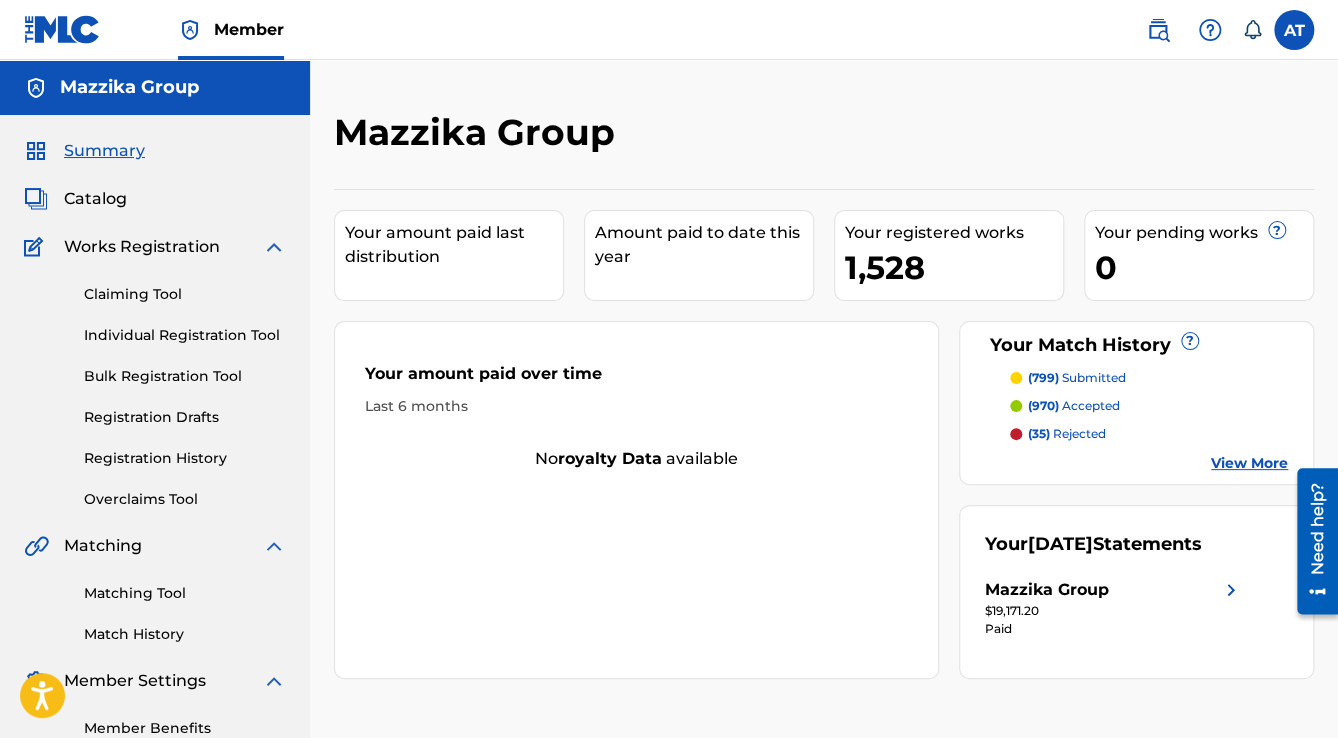 click on "Bulk Registration Tool" at bounding box center (185, 376) 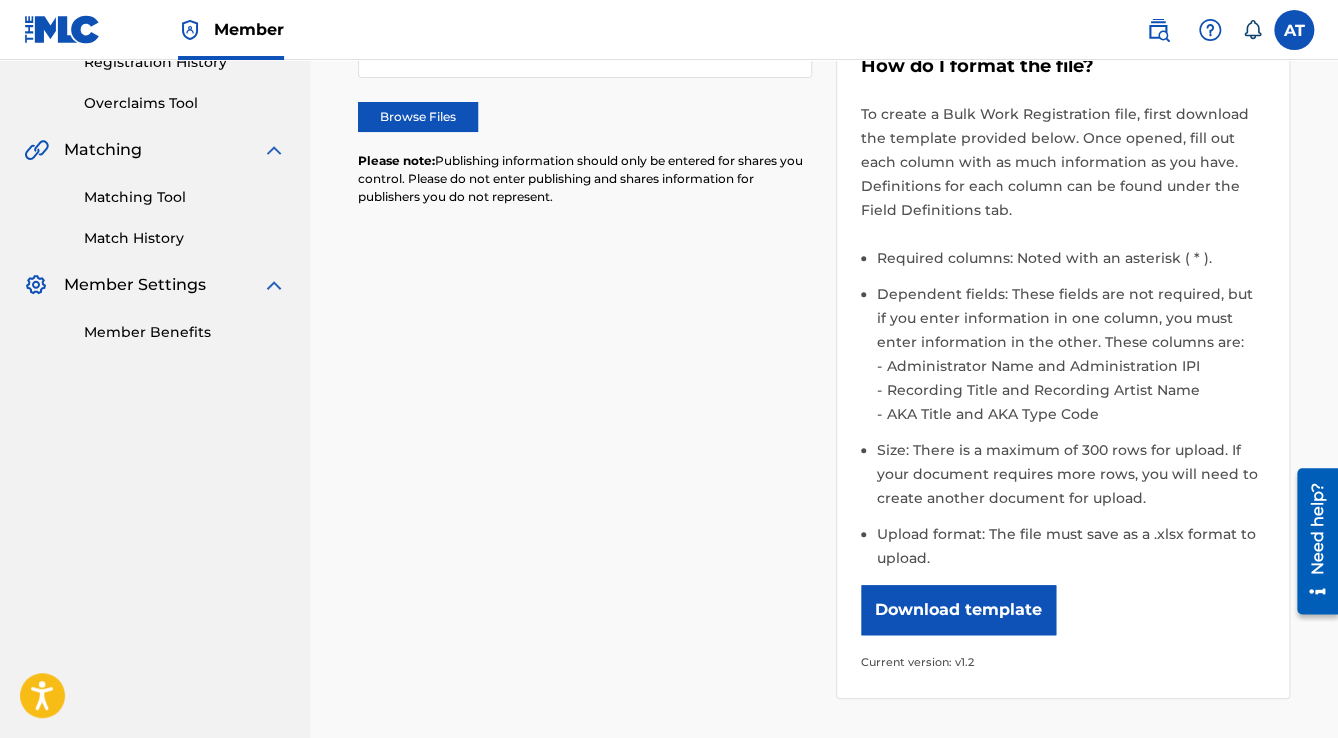 scroll, scrollTop: 400, scrollLeft: 0, axis: vertical 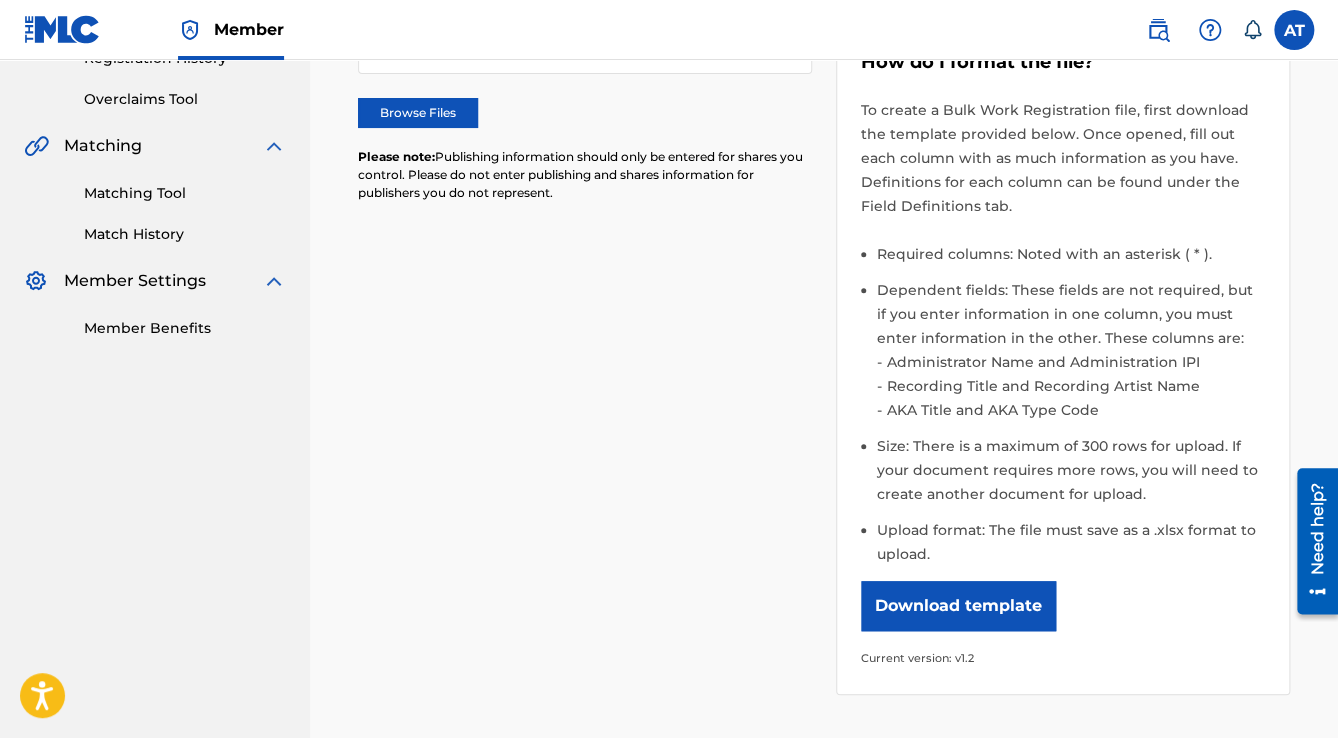 click on "Download template" at bounding box center [958, 606] 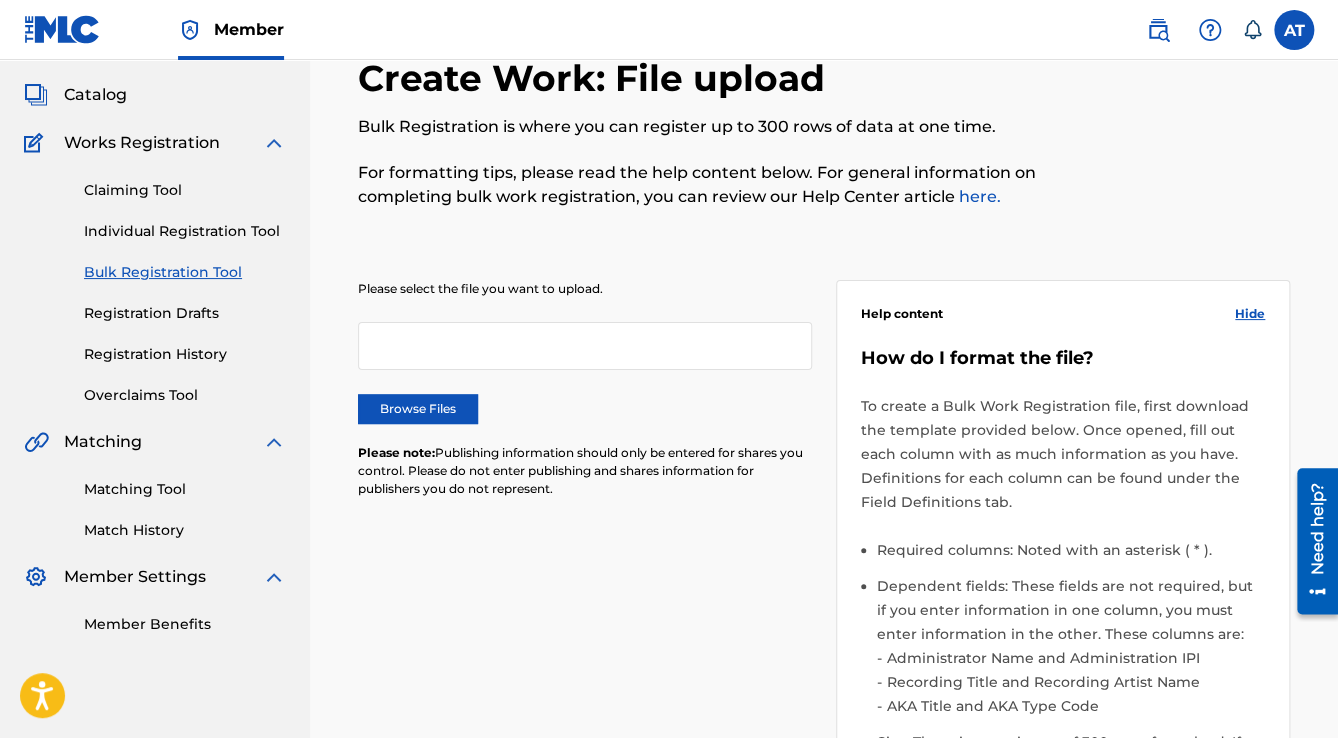 scroll, scrollTop: 0, scrollLeft: 0, axis: both 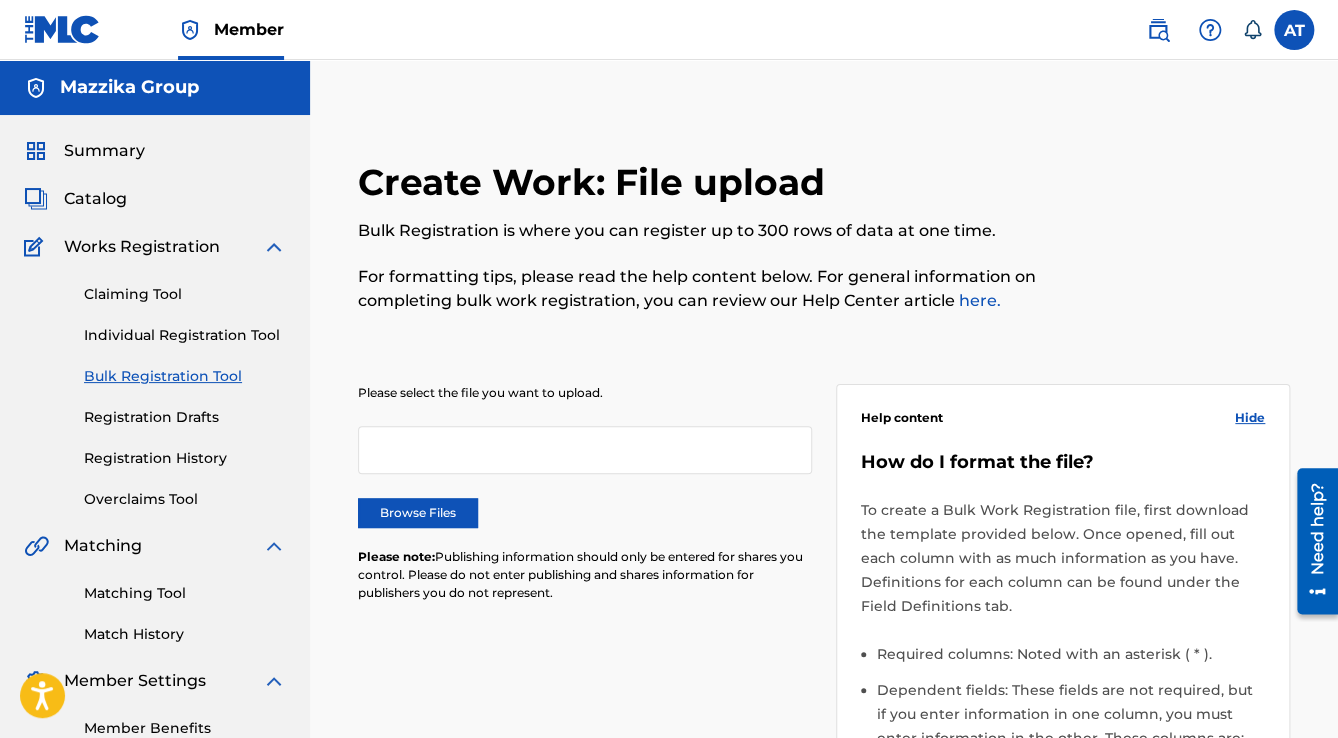 click on "Catalog" at bounding box center (95, 199) 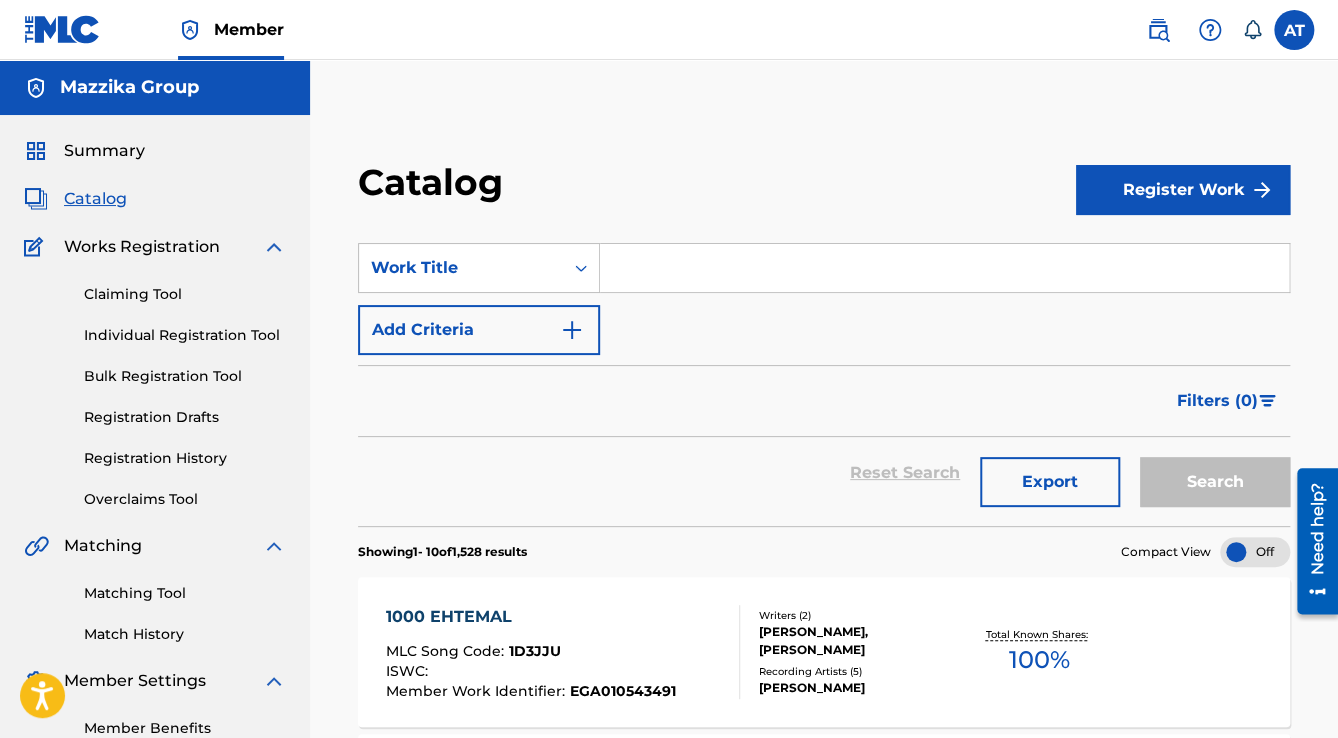 click on "Add Criteria" at bounding box center [479, 330] 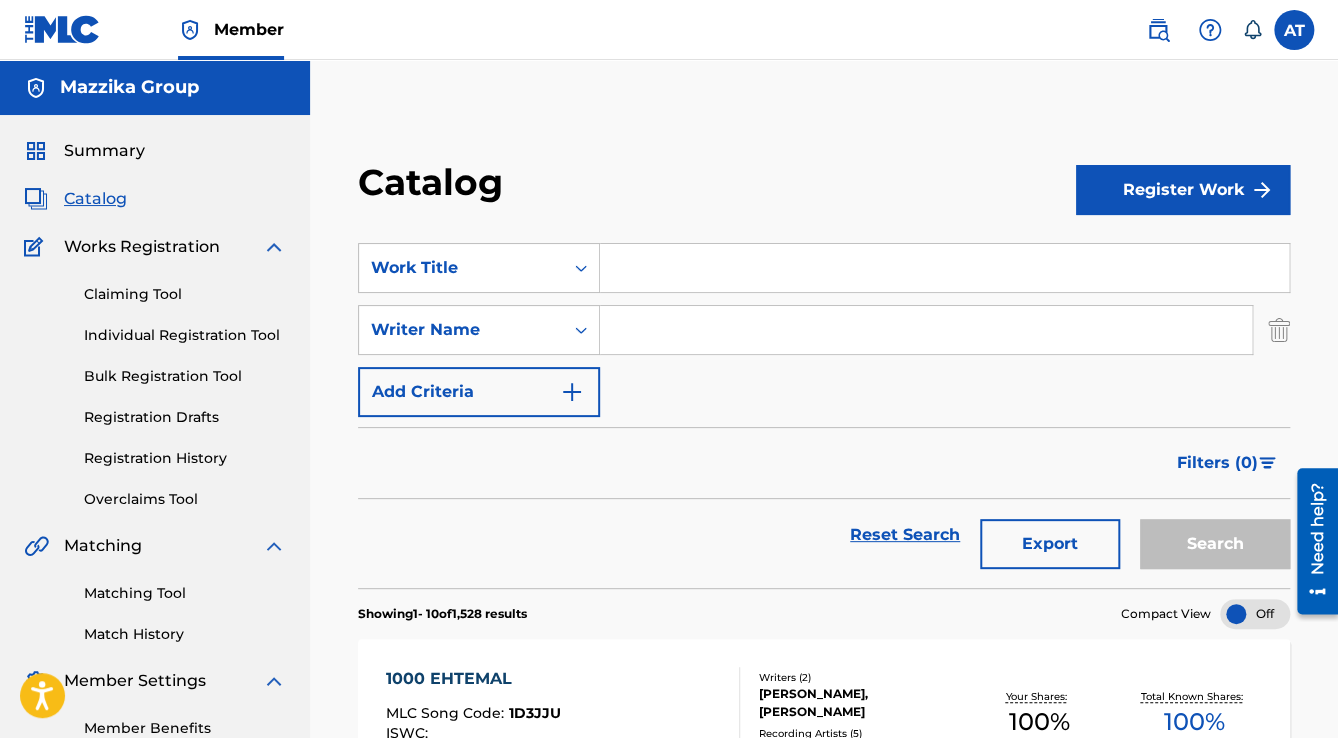 click at bounding box center [926, 330] 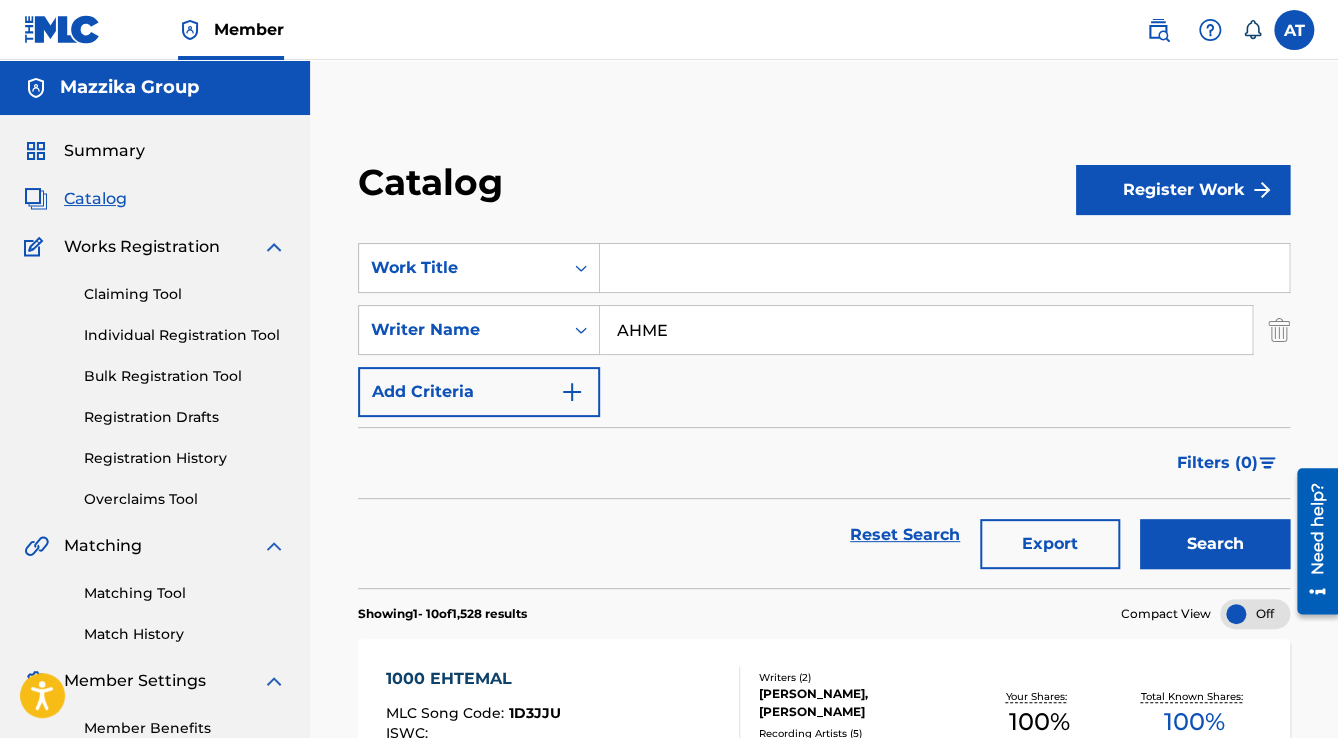 type on "AHMED SAAD" 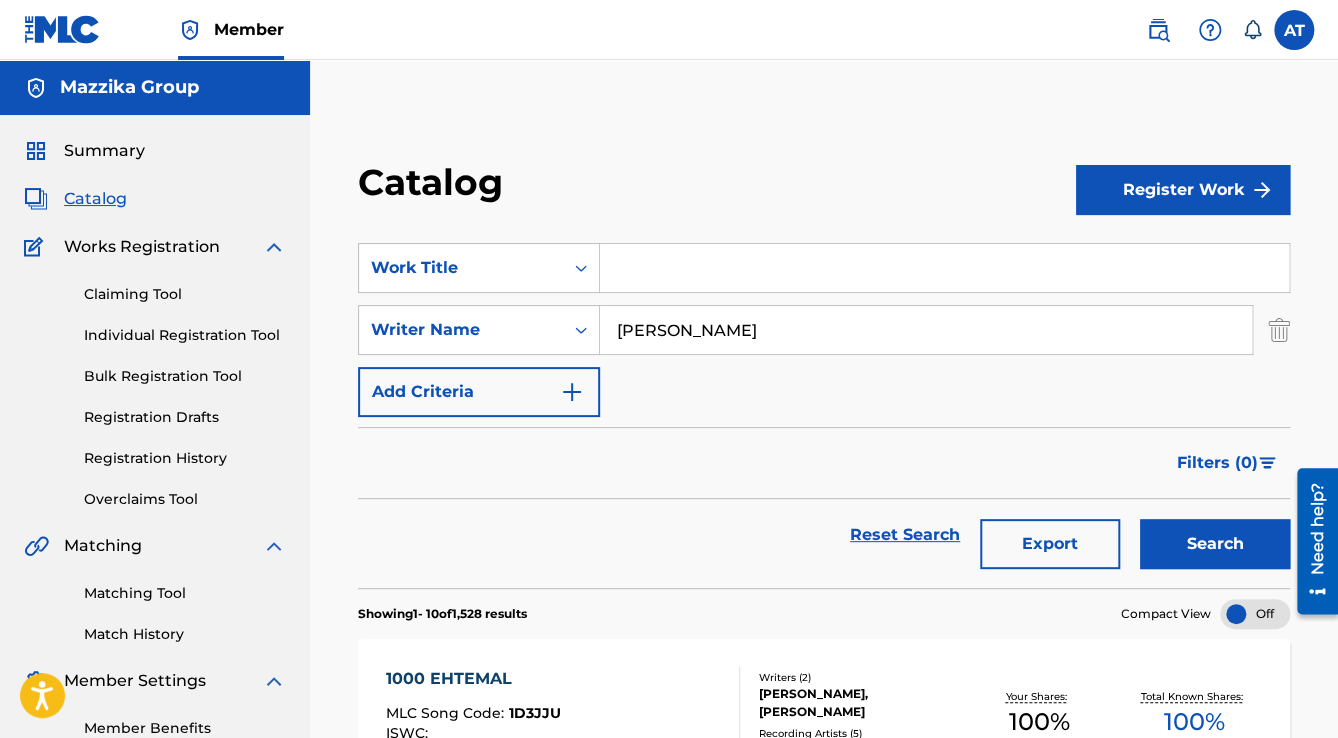 click on "Search" at bounding box center (1215, 544) 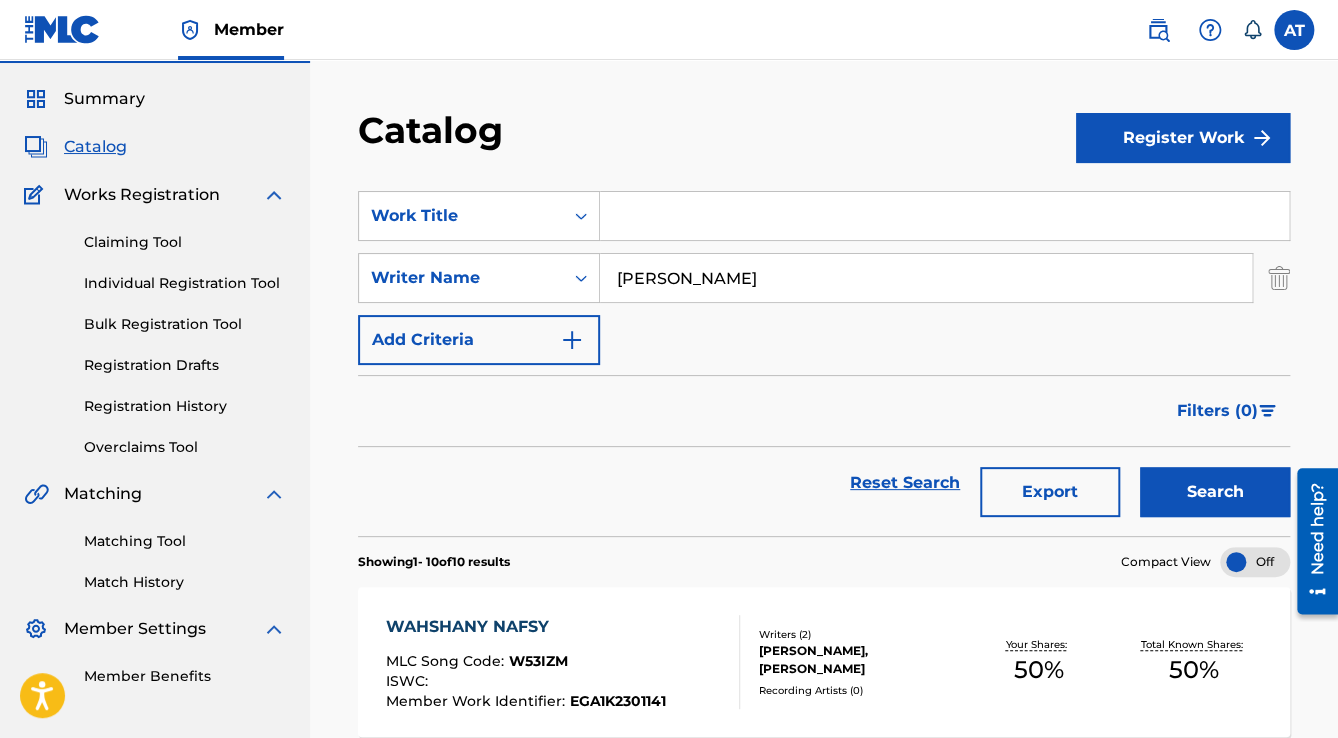 scroll, scrollTop: 80, scrollLeft: 0, axis: vertical 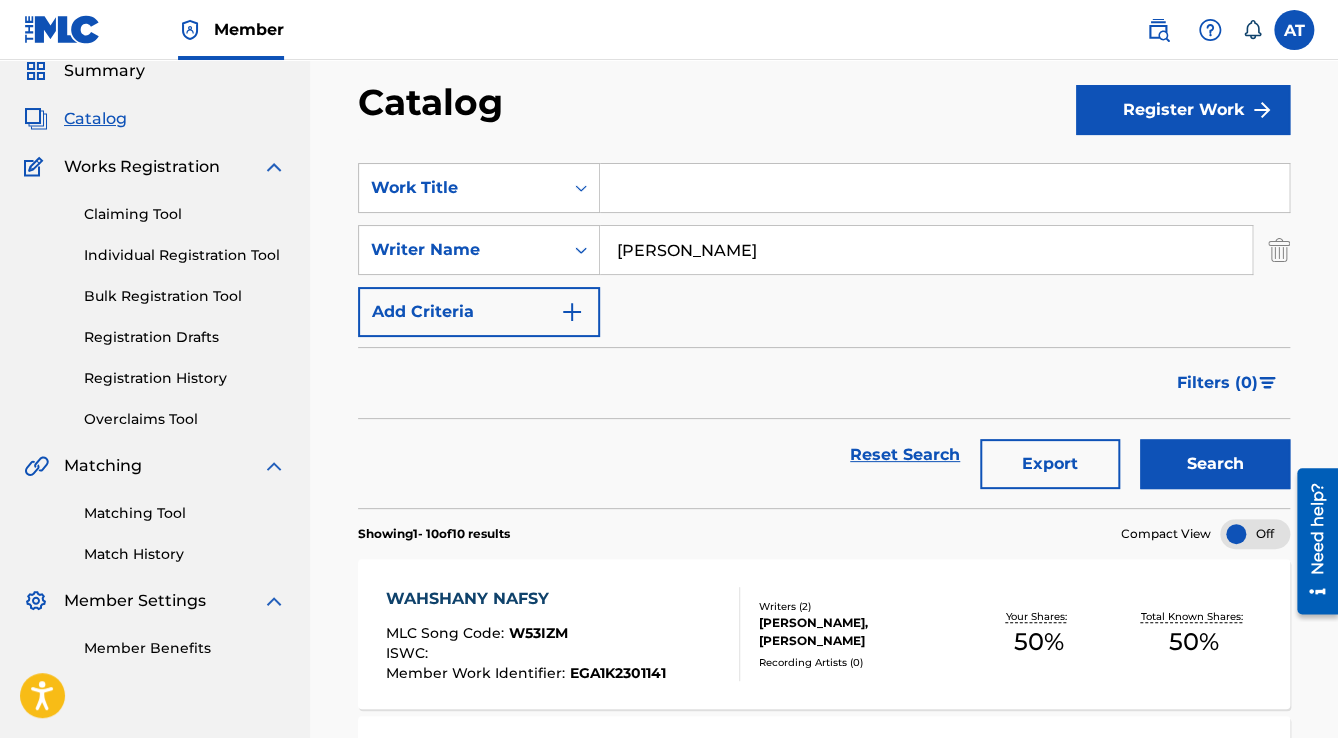 click on "WAHSHANY NAFSY MLC Song Code : W53IZM ISWC : Member Work Identifier : EGA1K2301141" at bounding box center (563, 634) 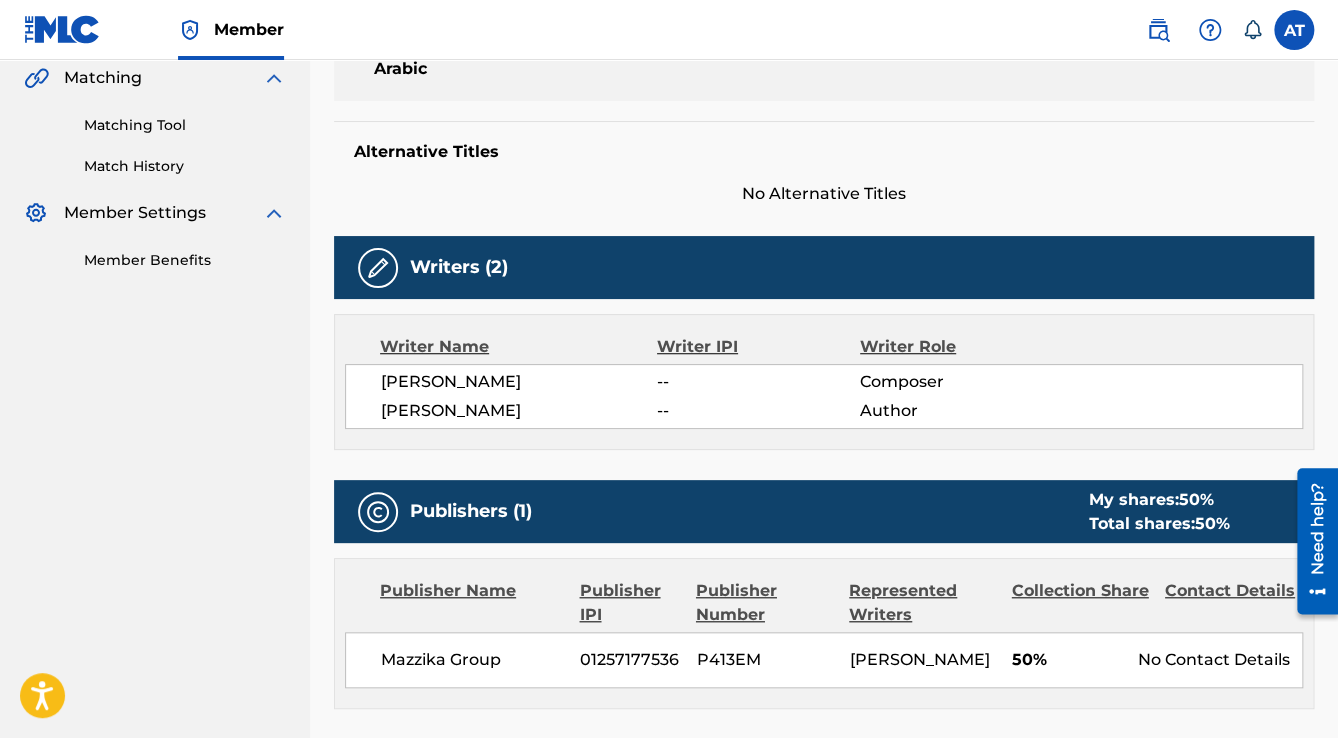 scroll, scrollTop: 480, scrollLeft: 0, axis: vertical 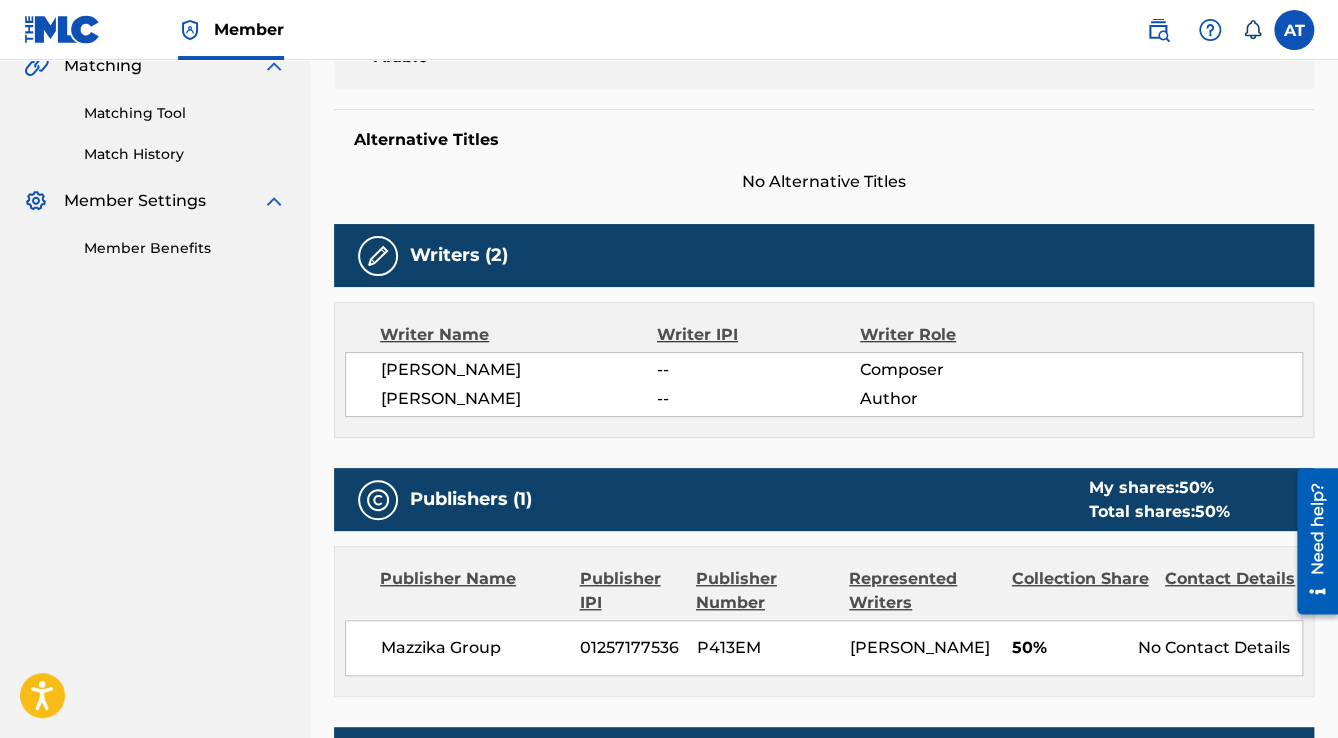 drag, startPoint x: 376, startPoint y: 365, endPoint x: 585, endPoint y: 369, distance: 209.03827 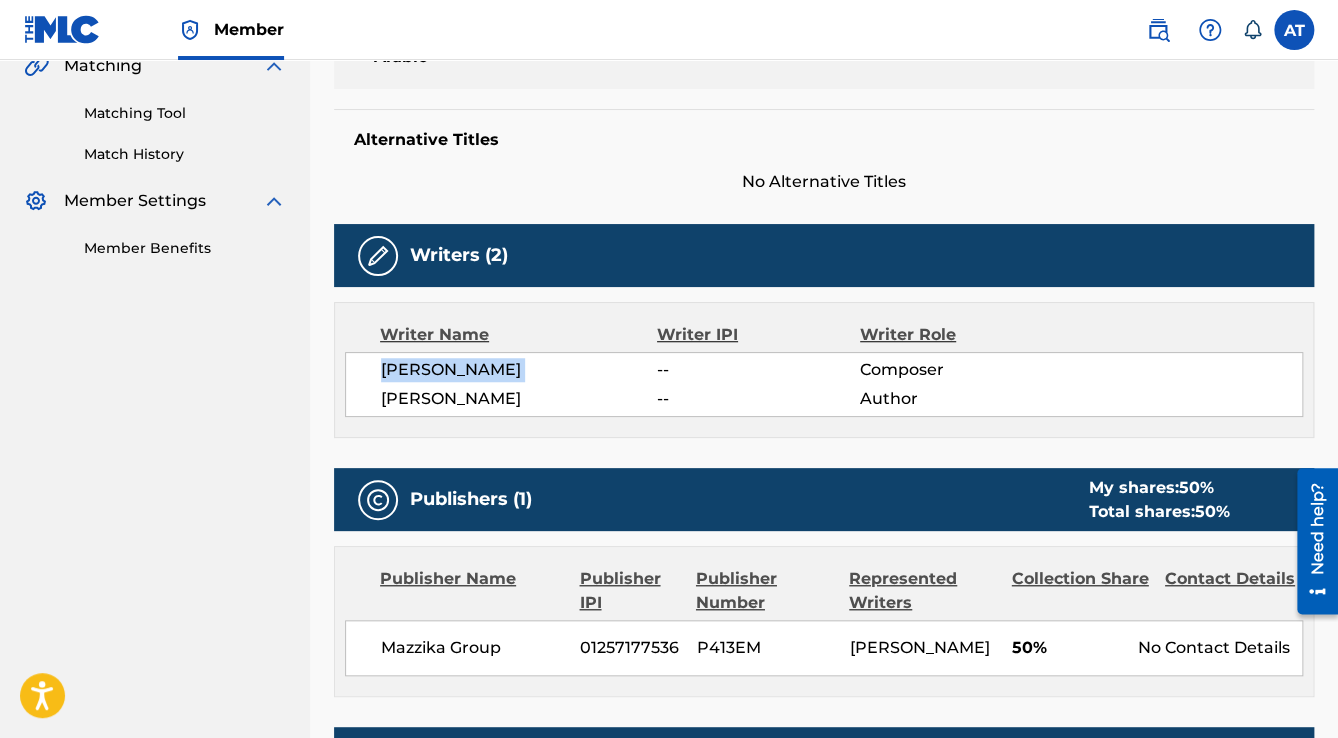 drag, startPoint x: 378, startPoint y: 376, endPoint x: 585, endPoint y: 381, distance: 207.06038 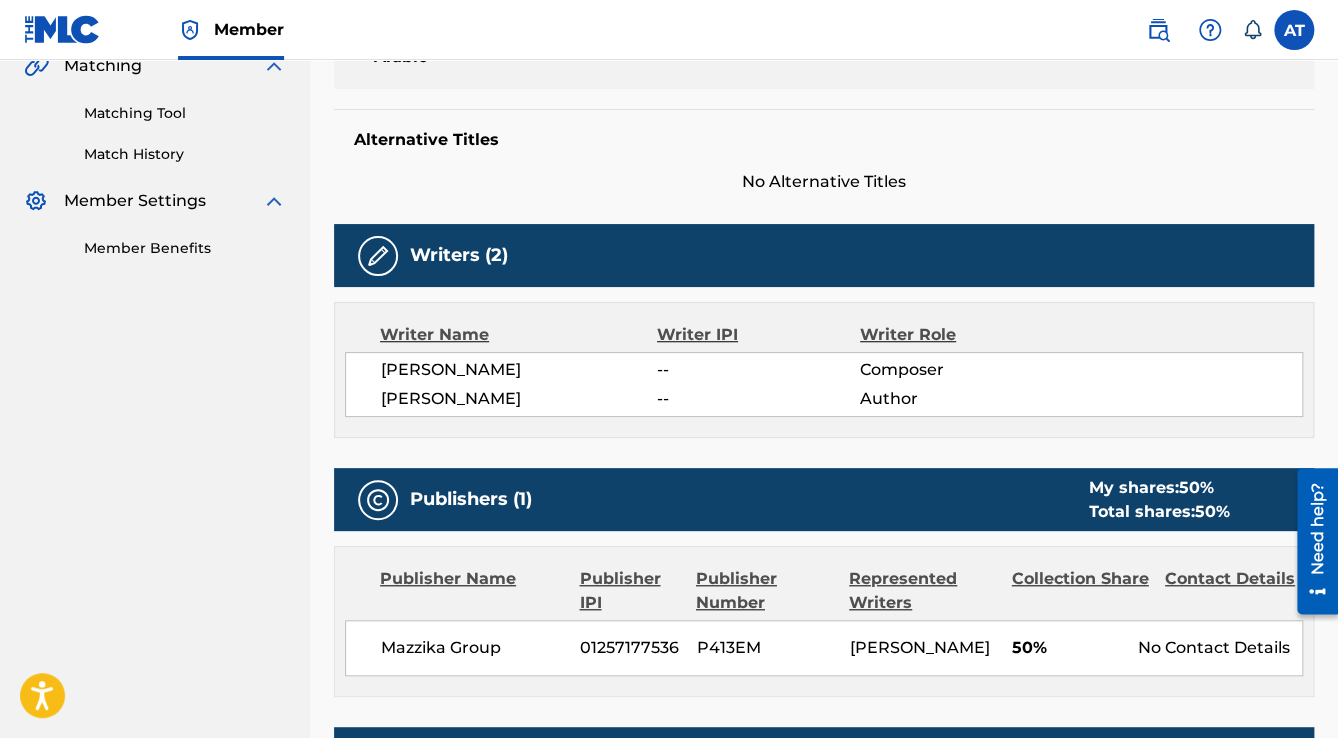 click on "AHMED IBRAHIM ABDEL HALIM SALEM" at bounding box center (519, 399) 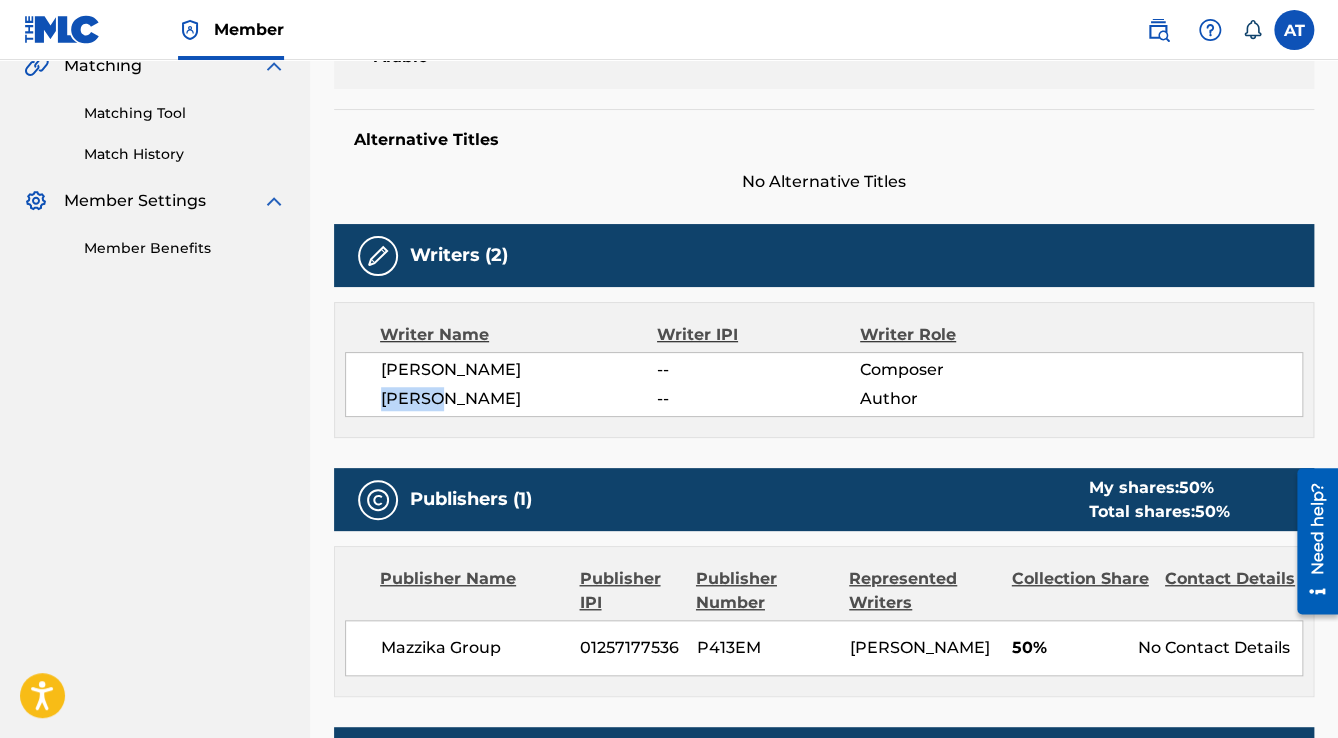 click on "AHMED IBRAHIM ABDEL HALIM SALEM" at bounding box center [519, 399] 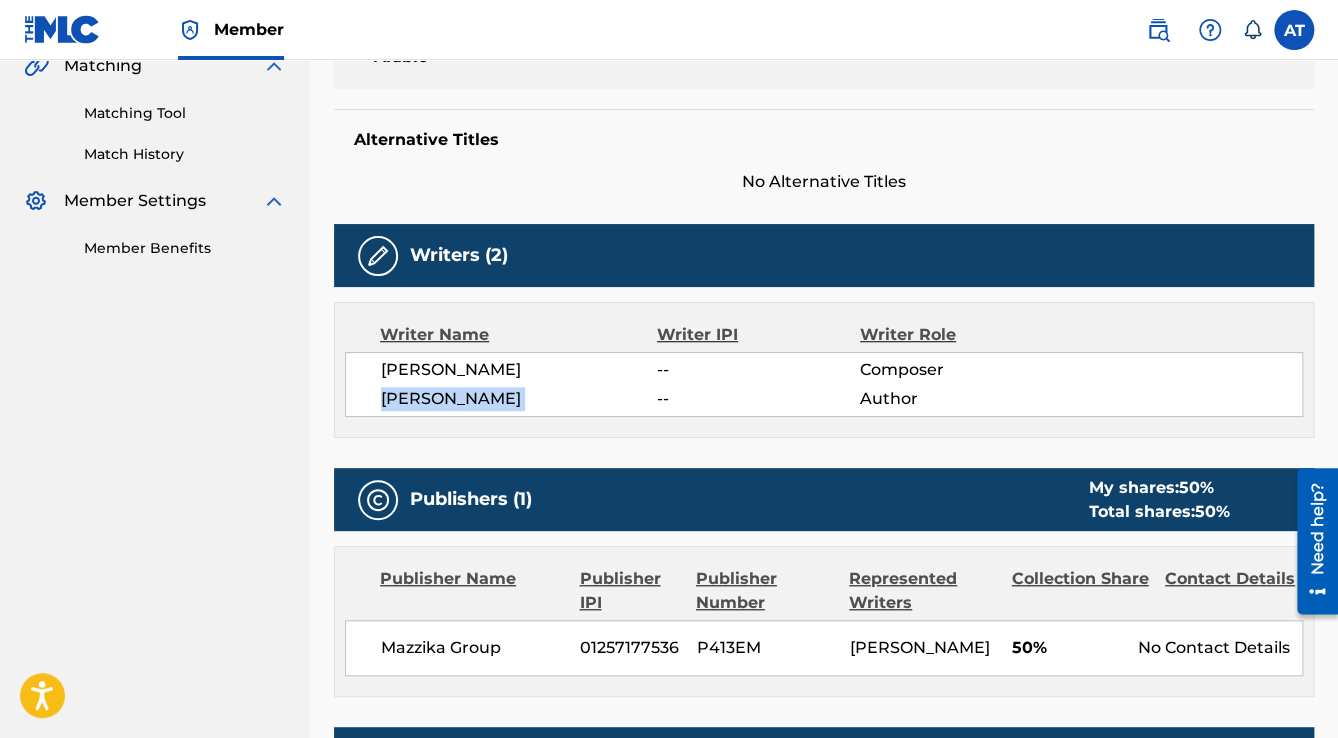 click on "AHMED IBRAHIM ABDEL HALIM SALEM" at bounding box center [519, 399] 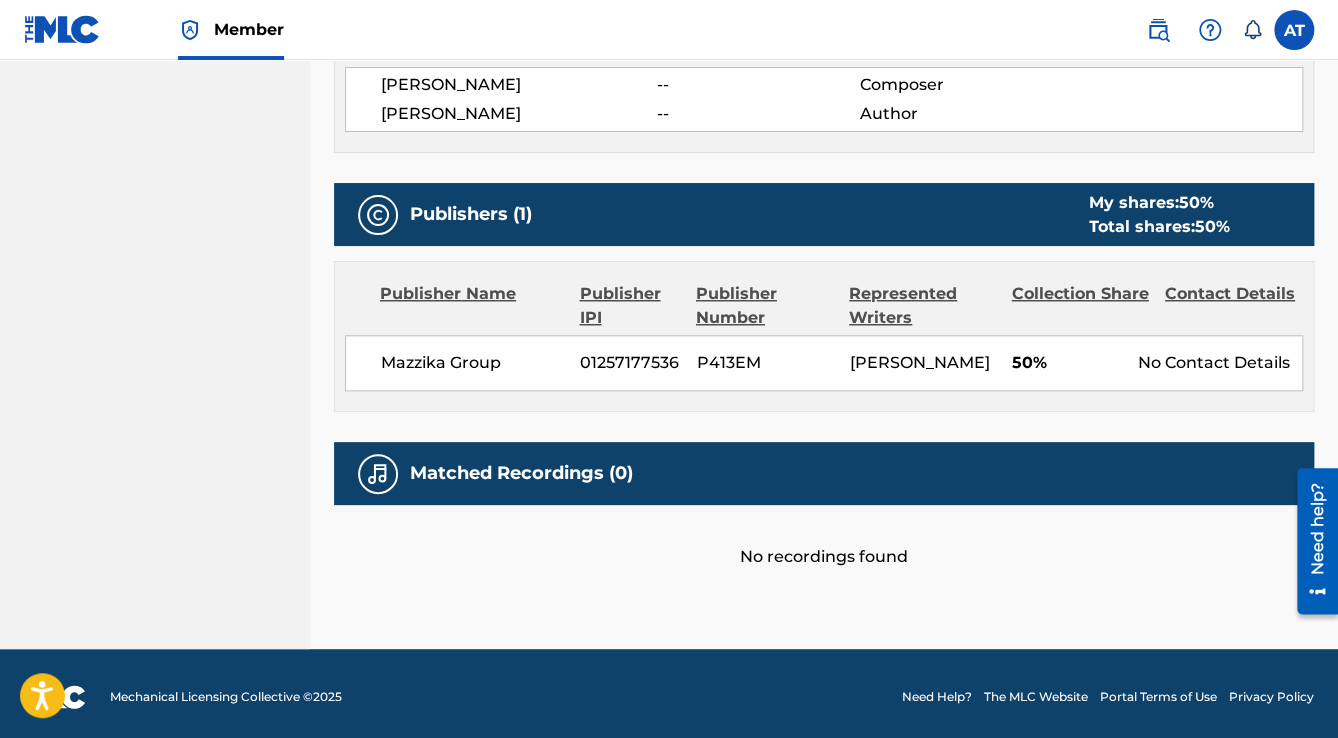 scroll, scrollTop: 841, scrollLeft: 0, axis: vertical 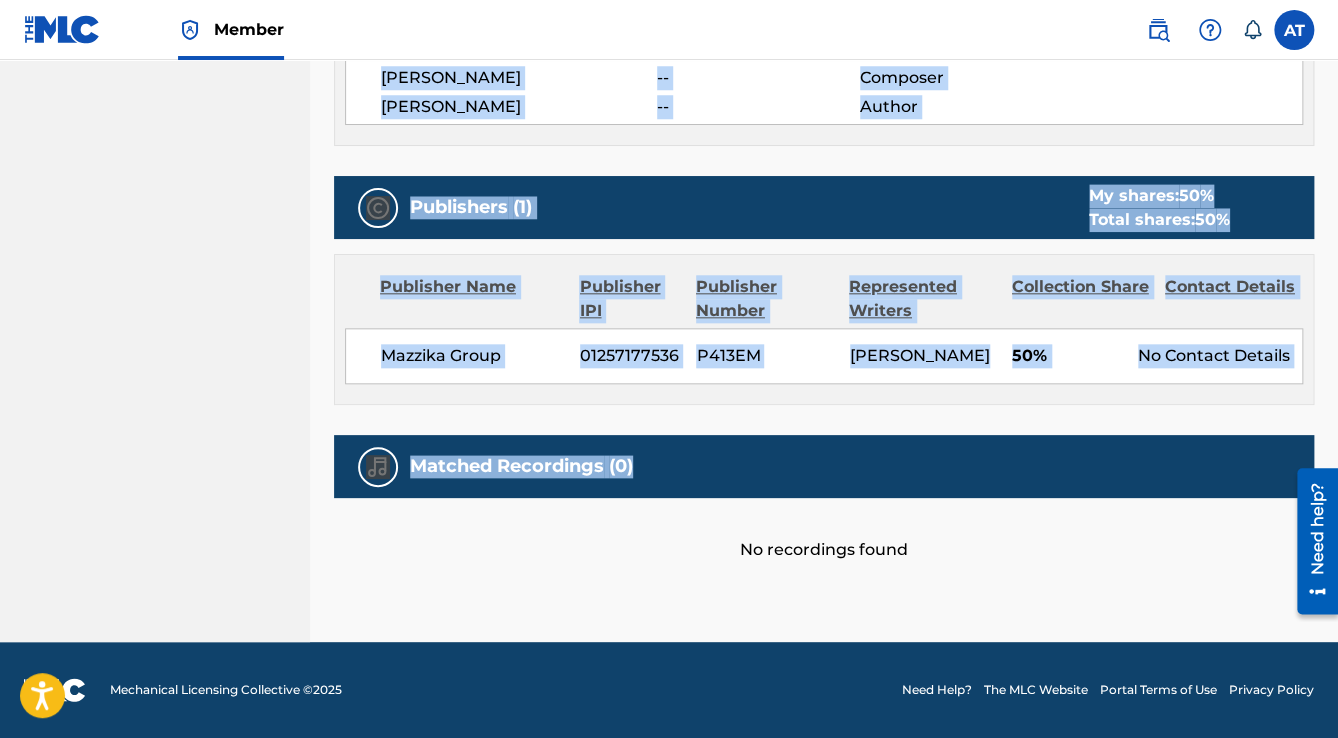 drag, startPoint x: 653, startPoint y: 478, endPoint x: 276, endPoint y: 553, distance: 384.38782 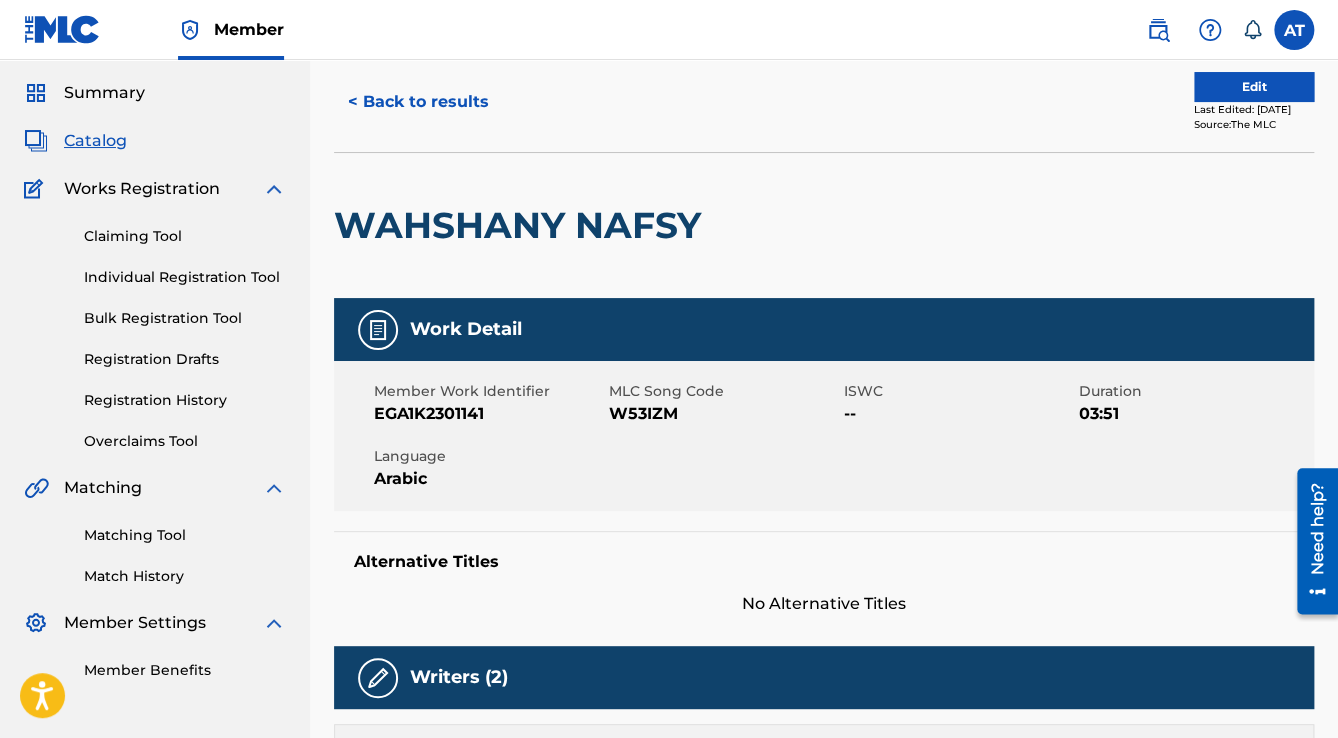 scroll, scrollTop: 0, scrollLeft: 0, axis: both 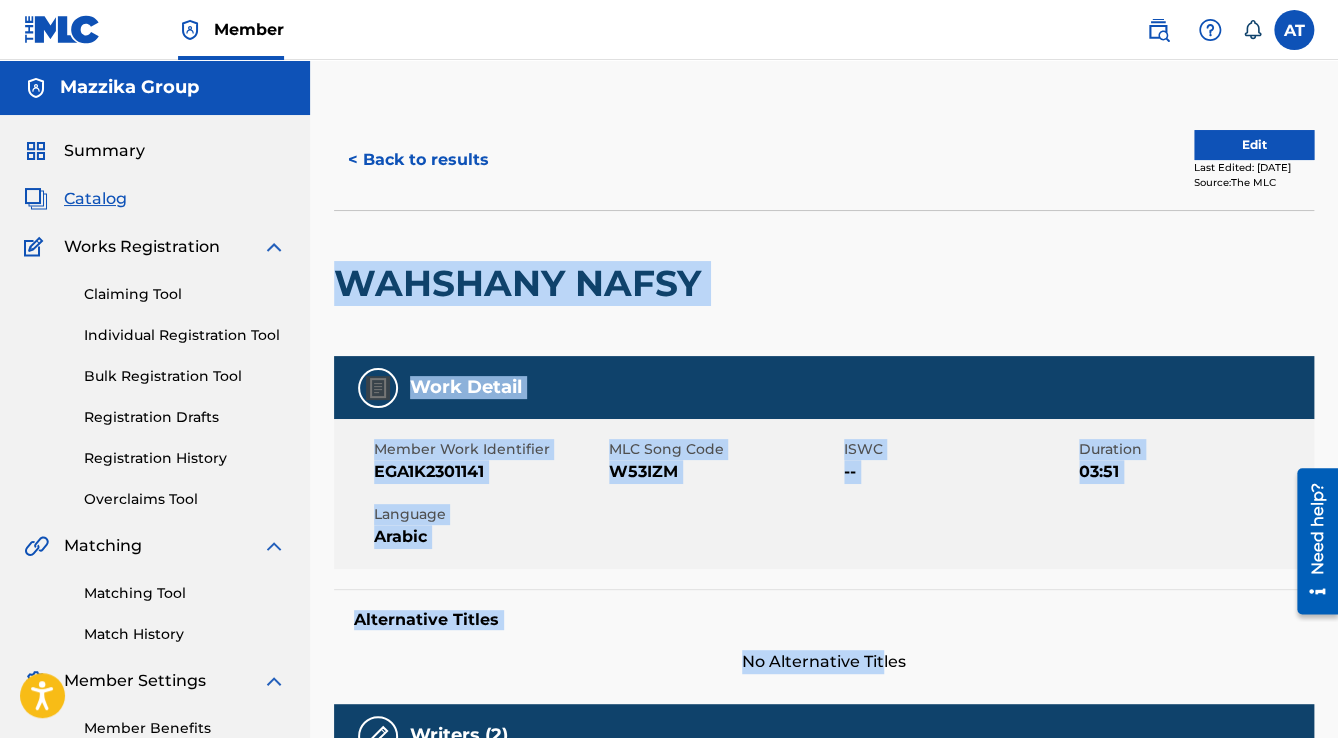 drag, startPoint x: 348, startPoint y: 284, endPoint x: 875, endPoint y: 675, distance: 656.2088 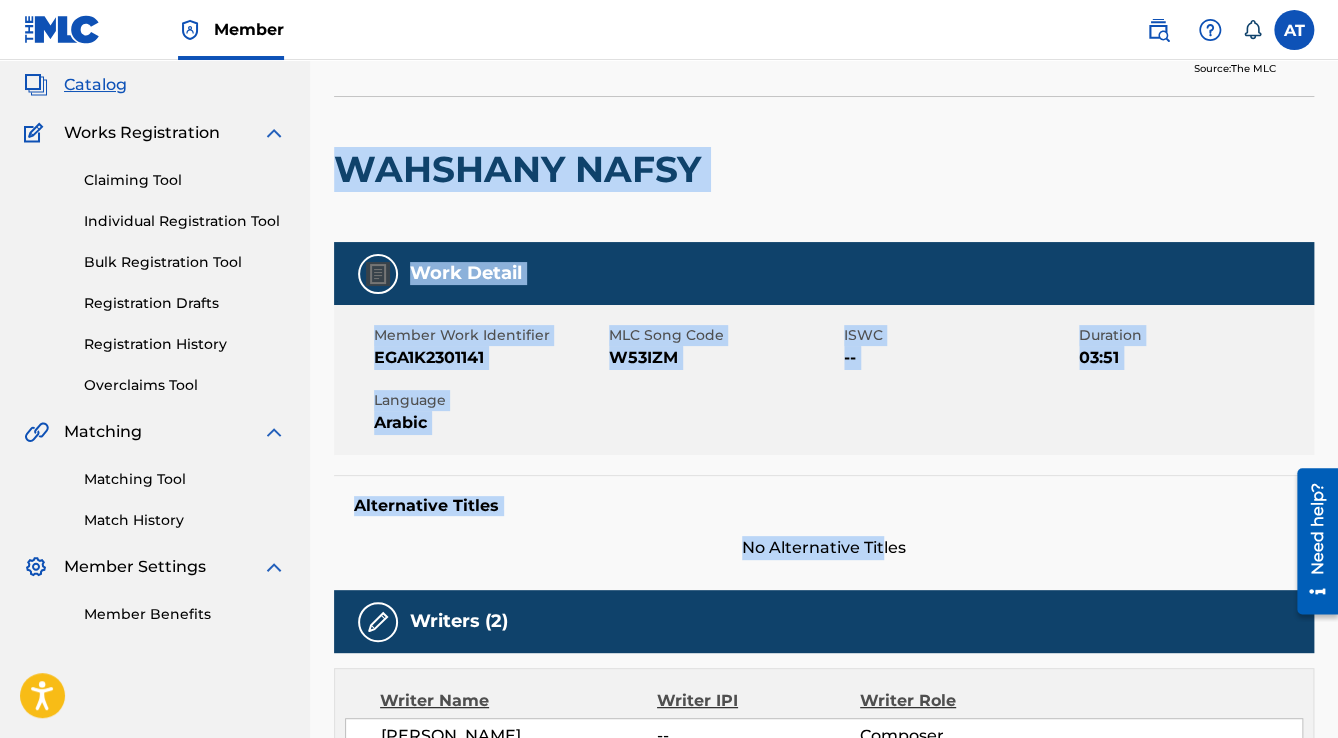 scroll, scrollTop: 80, scrollLeft: 0, axis: vertical 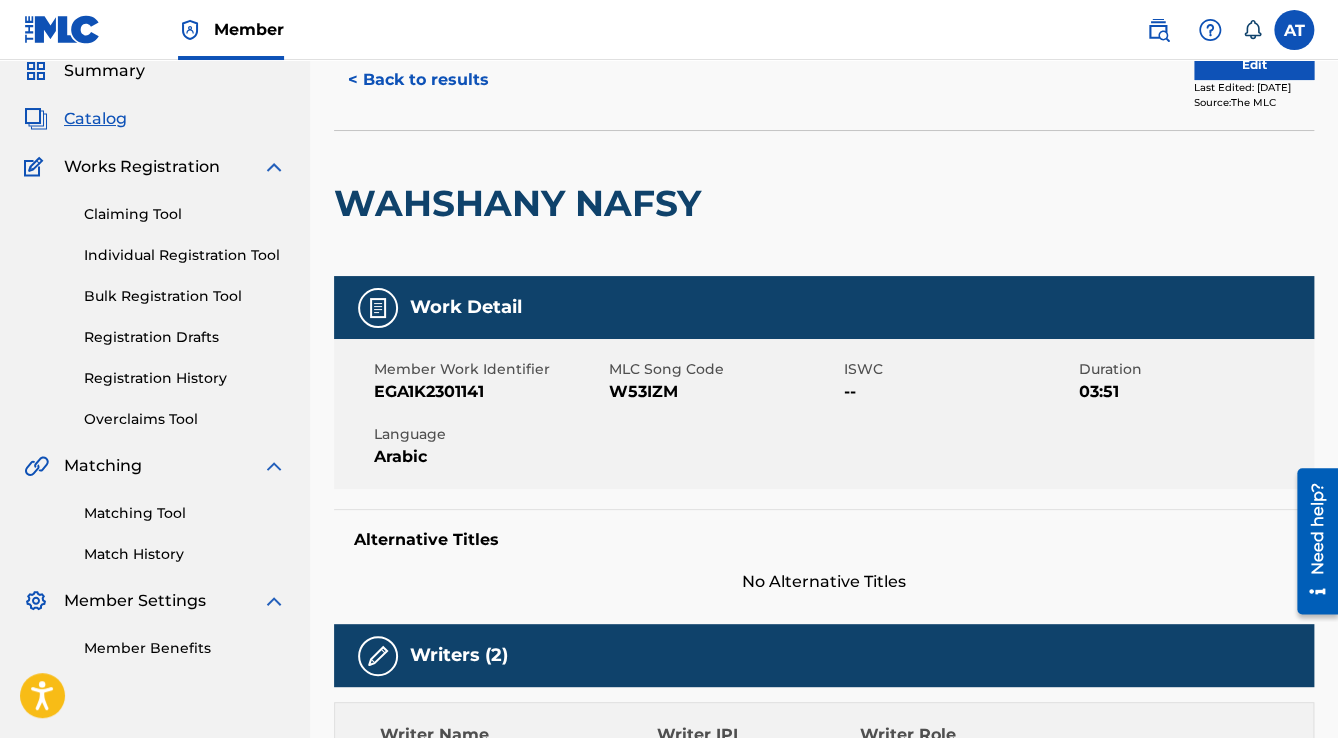 click on "Summary Catalog Works Registration Claiming Tool Individual Registration Tool Bulk Registration Tool Registration Drafts Registration History Overclaims Tool Matching Matching Tool Match History Member Settings Member Benefits" at bounding box center (155, 359) 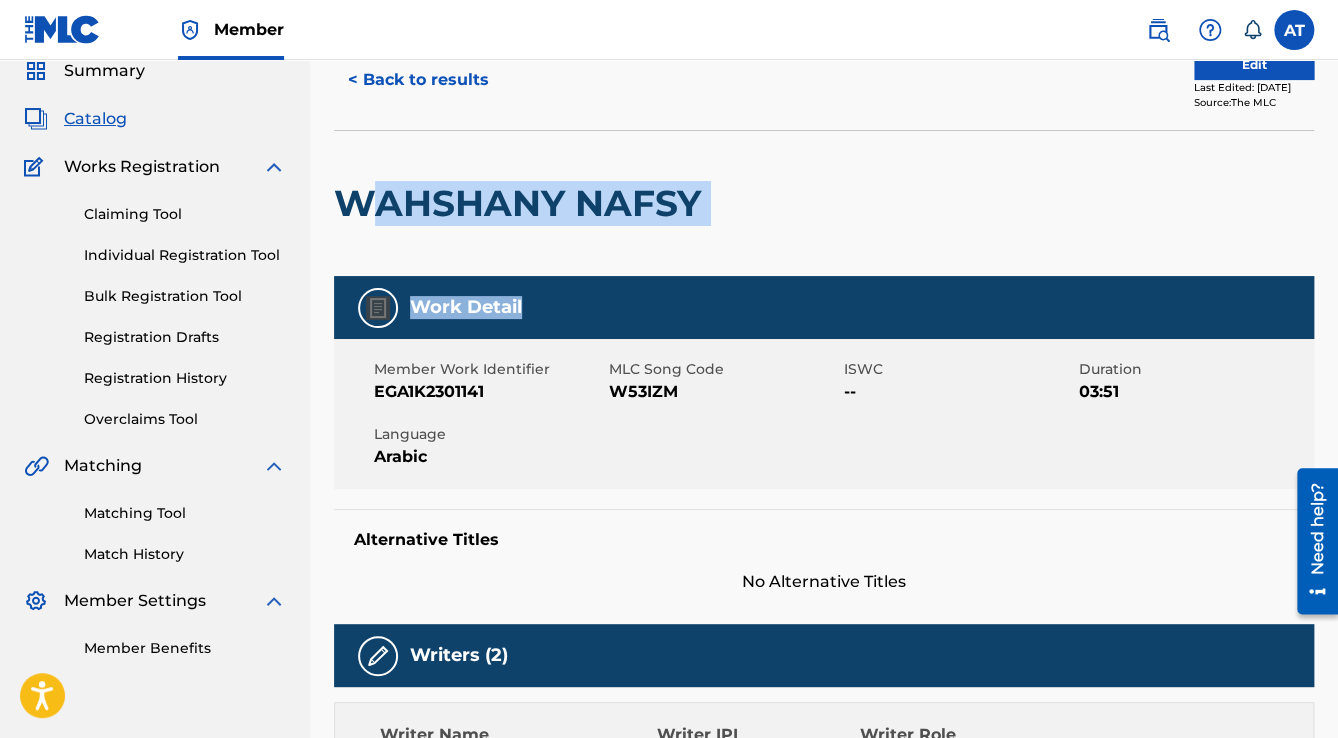 drag, startPoint x: 356, startPoint y: 196, endPoint x: 564, endPoint y: 339, distance: 252.41434 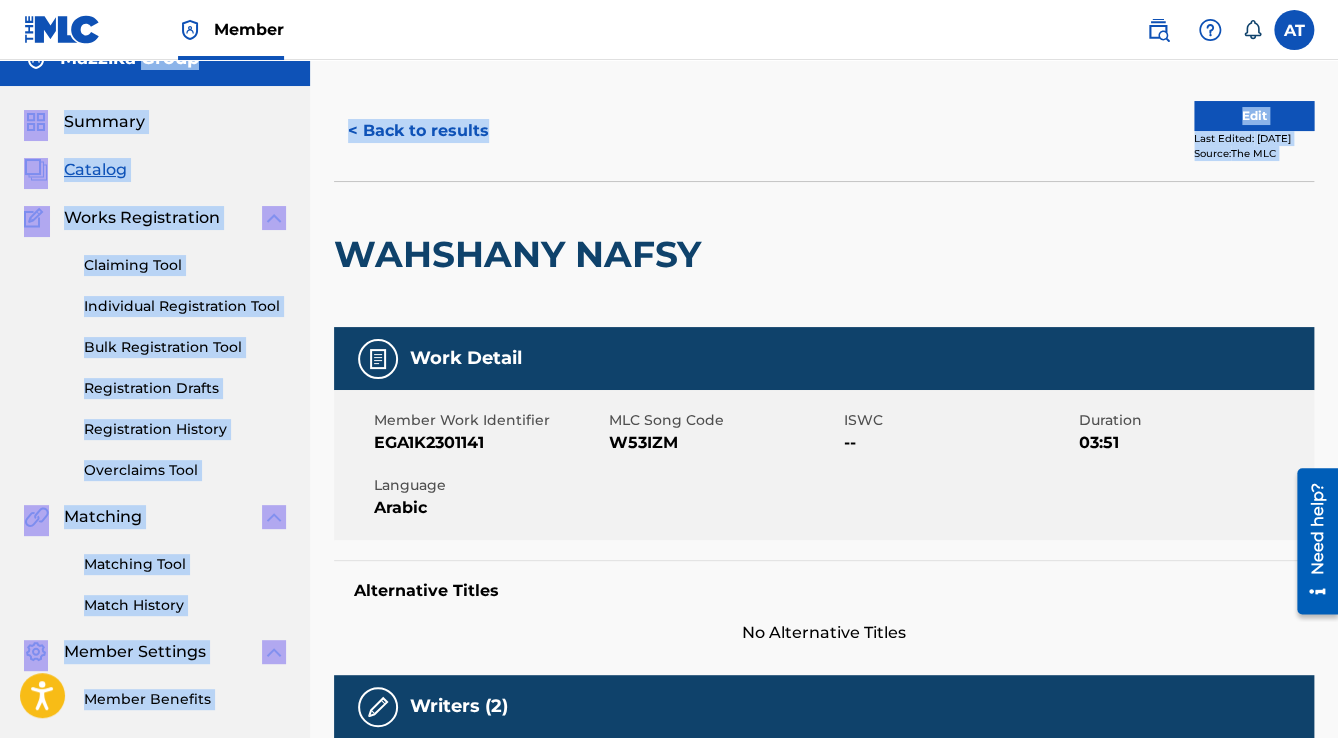 scroll, scrollTop: 0, scrollLeft: 0, axis: both 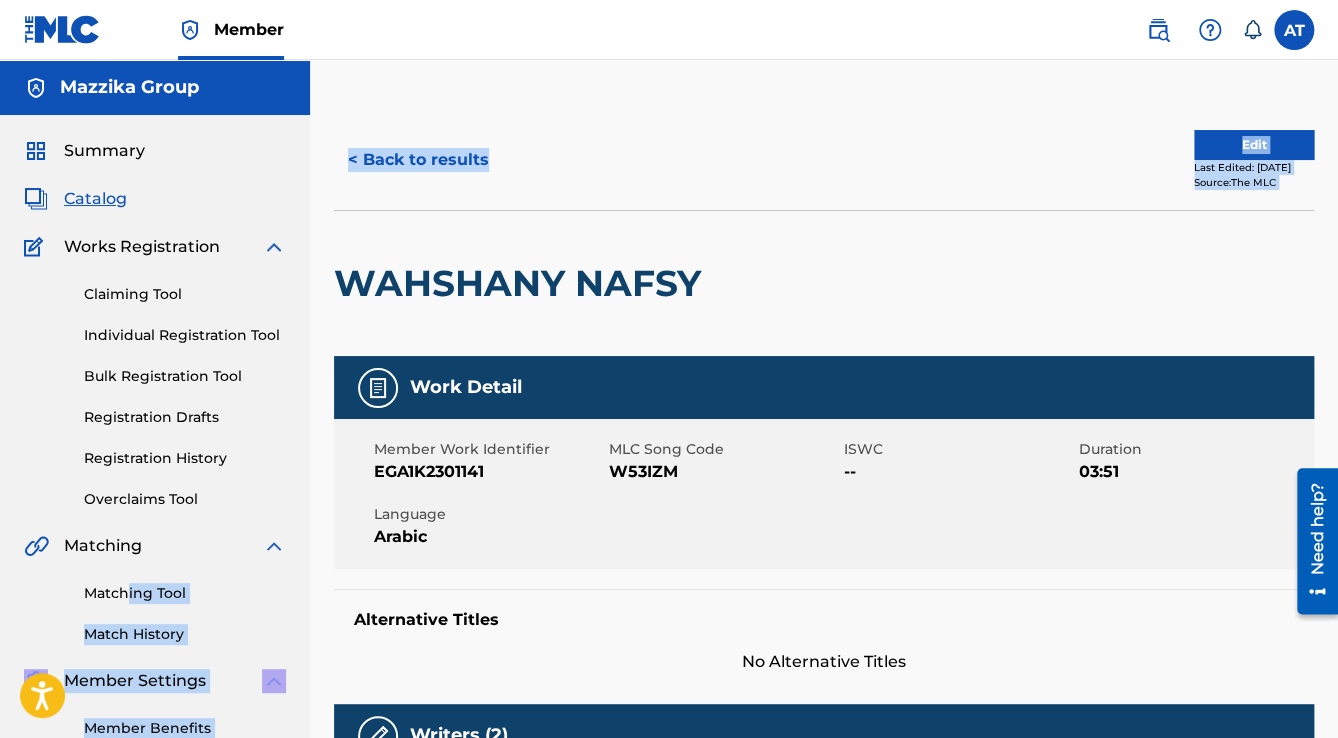 drag, startPoint x: 352, startPoint y: 207, endPoint x: 121, endPoint y: 594, distance: 450.69946 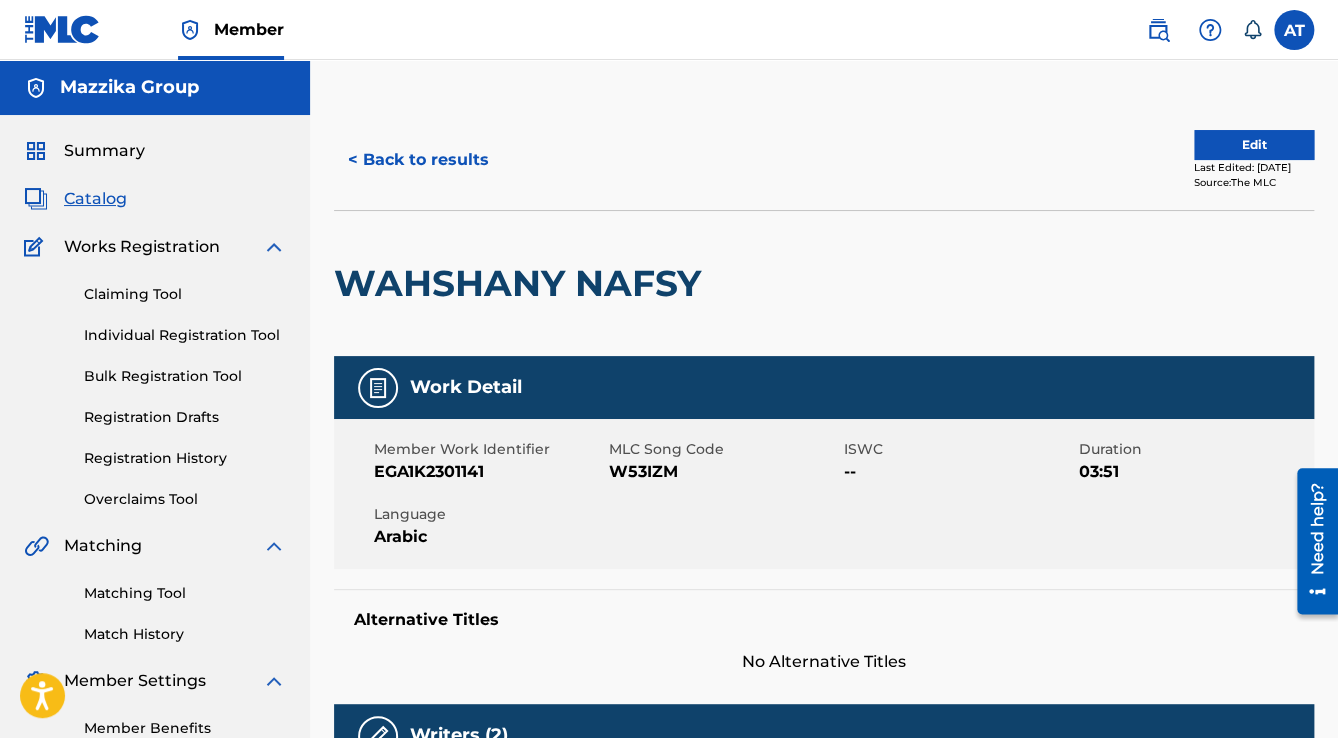click on "WAHSHANY NAFSY" at bounding box center (522, 283) 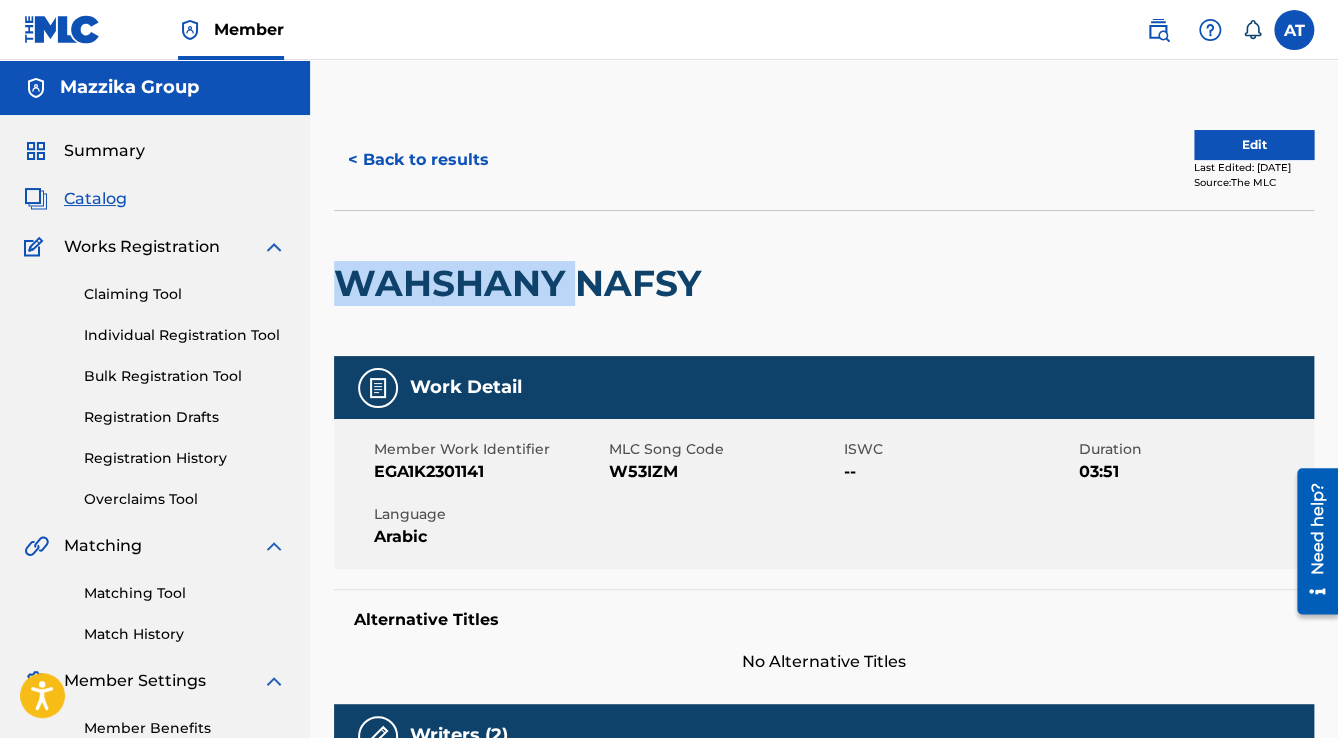 click on "WAHSHANY NAFSY" at bounding box center (522, 283) 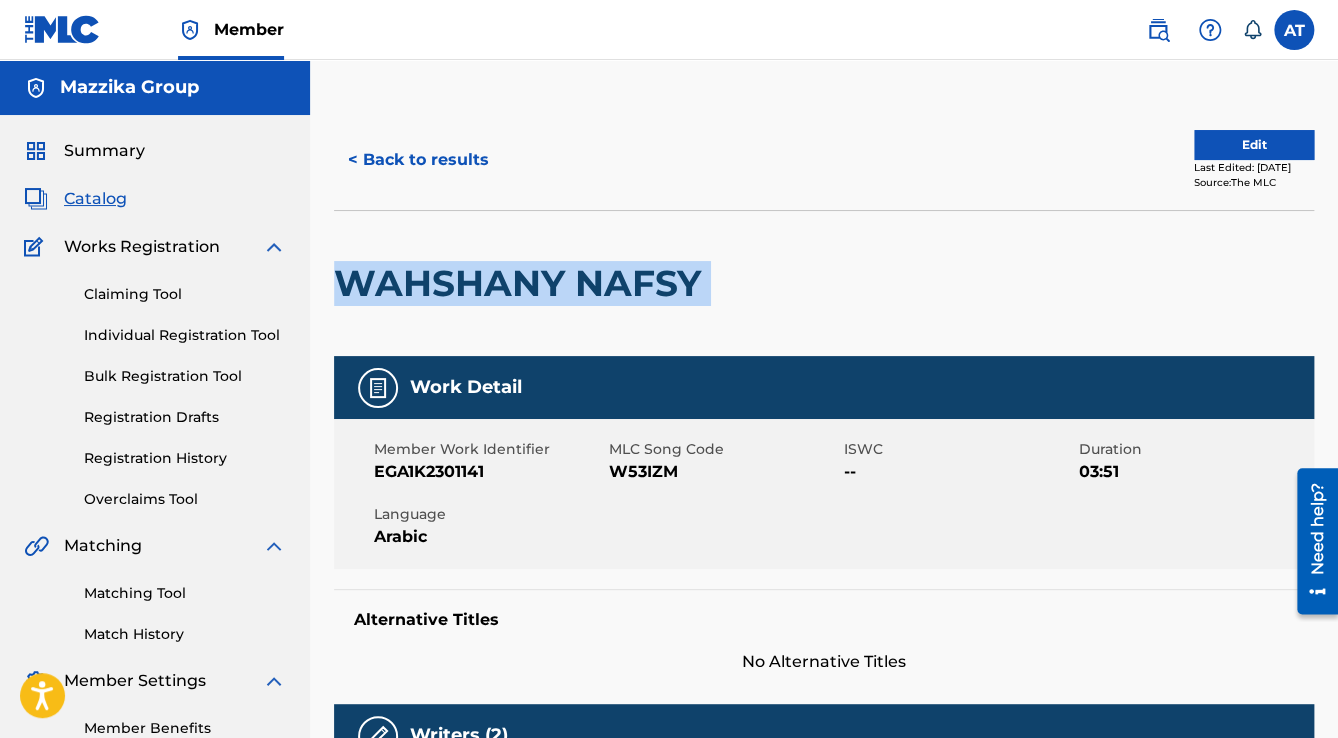 click on "WAHSHANY NAFSY" at bounding box center [522, 283] 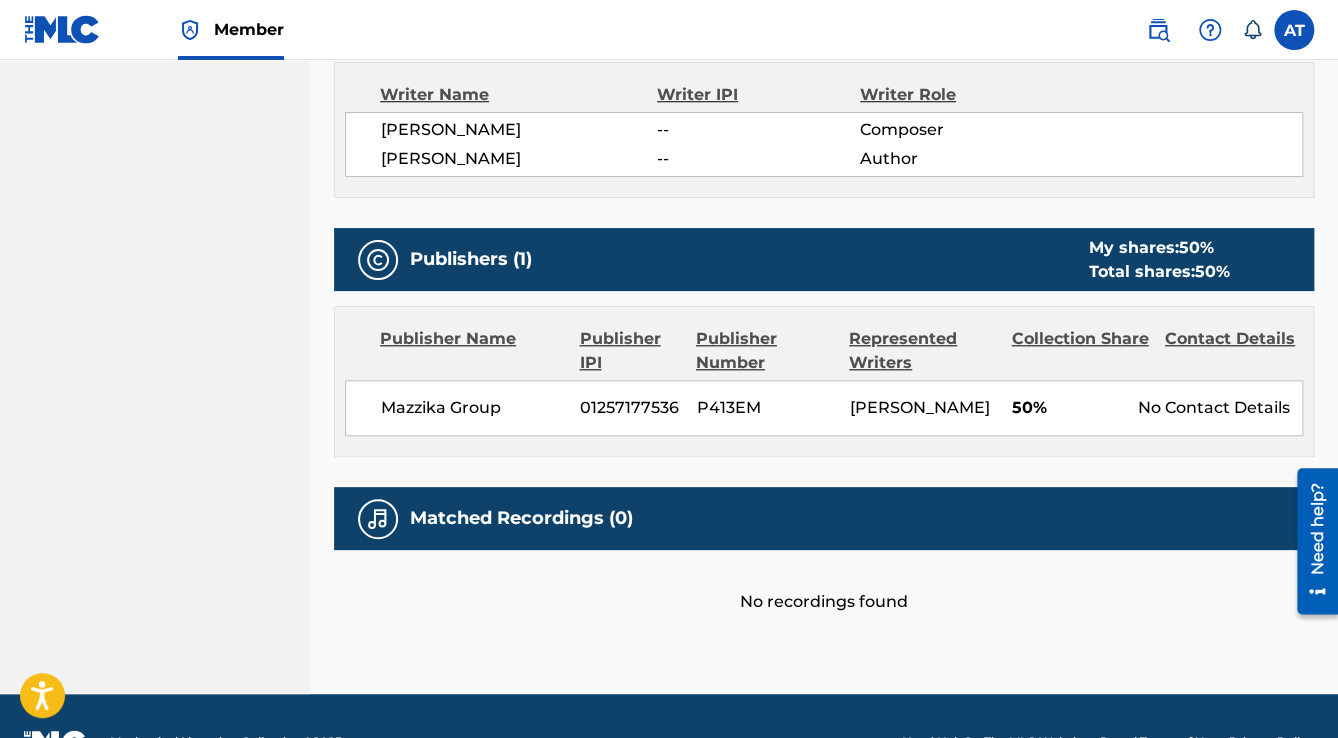 scroll, scrollTop: 841, scrollLeft: 0, axis: vertical 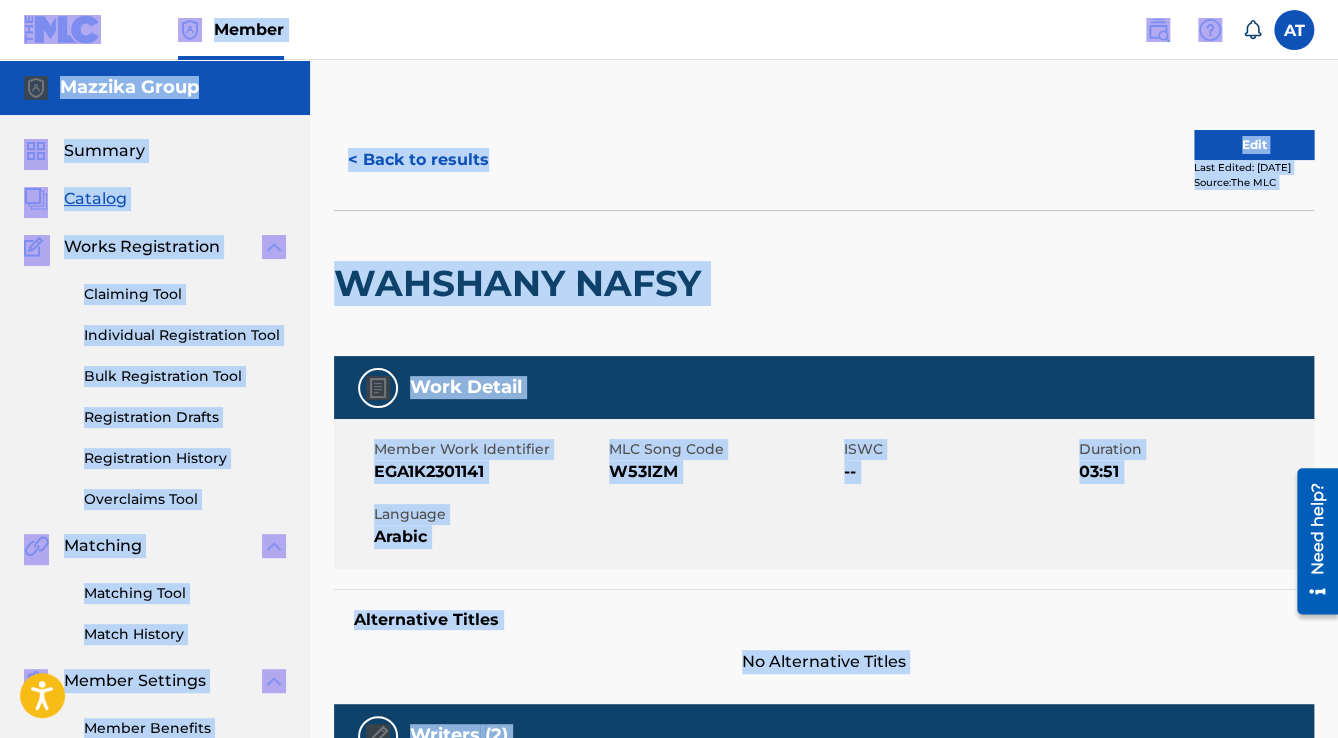 drag, startPoint x: 958, startPoint y: 566, endPoint x: 76, endPoint y: 20, distance: 1037.3235 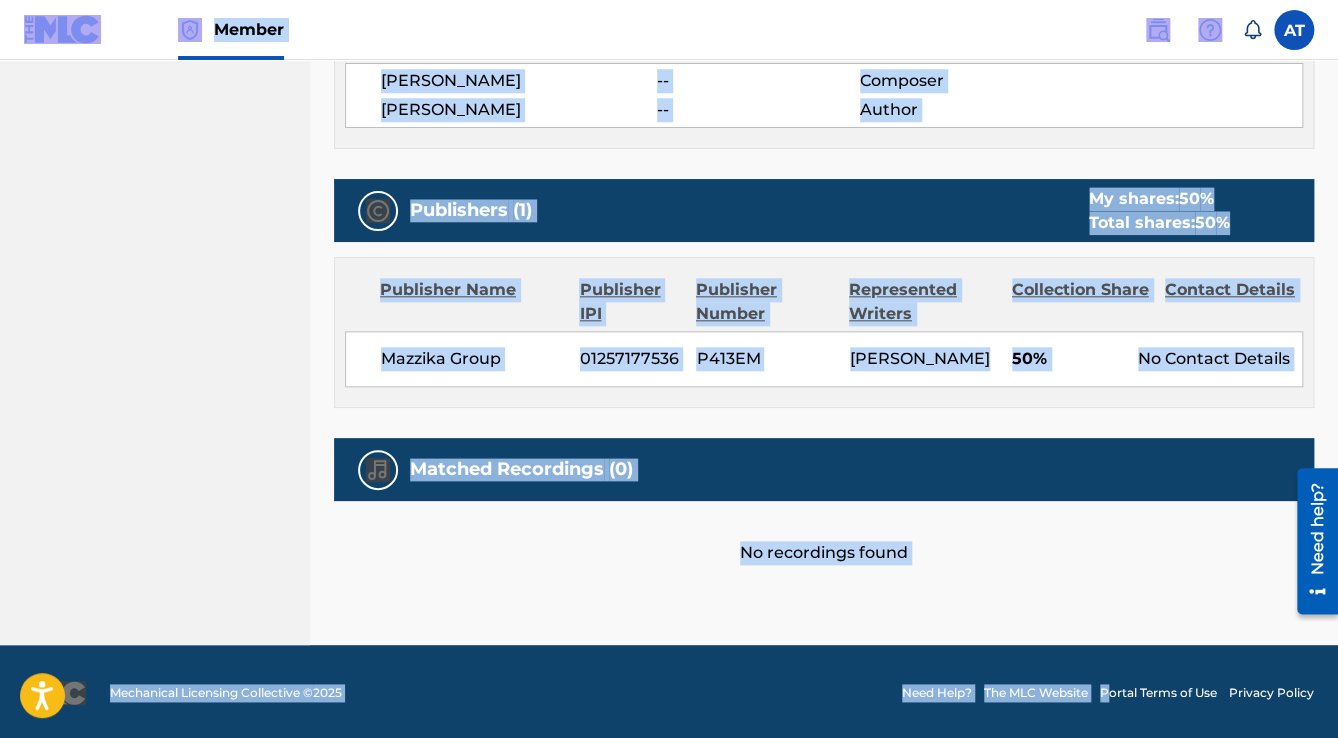 scroll, scrollTop: 841, scrollLeft: 0, axis: vertical 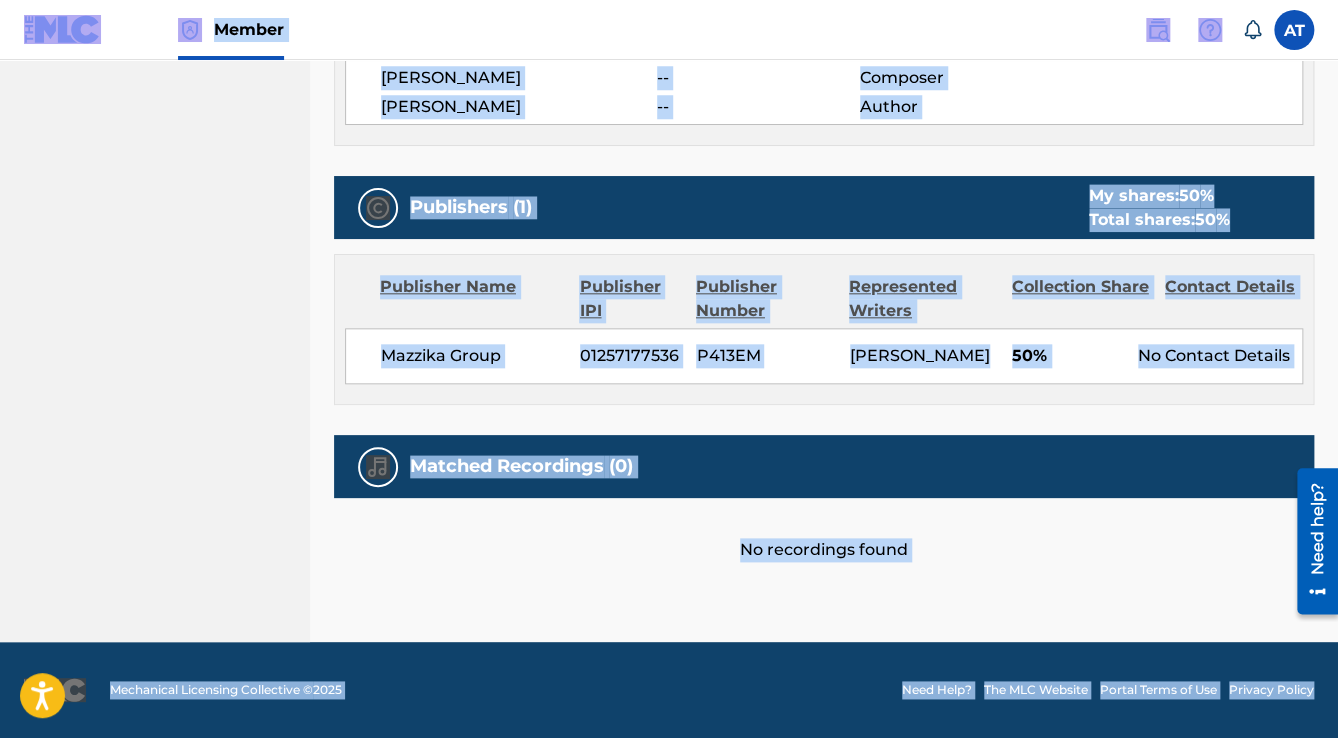 drag, startPoint x: 16, startPoint y: 8, endPoint x: 1332, endPoint y: 717, distance: 1494.8368 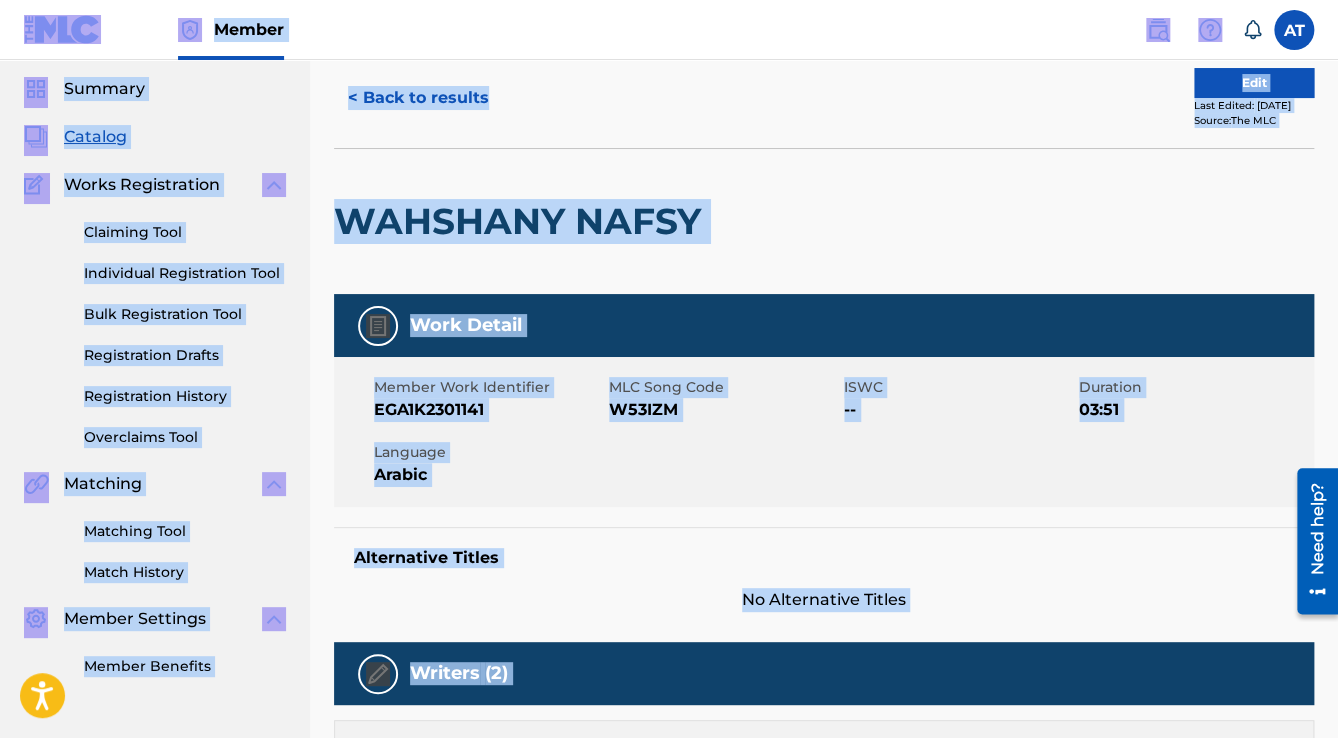 scroll, scrollTop: 0, scrollLeft: 0, axis: both 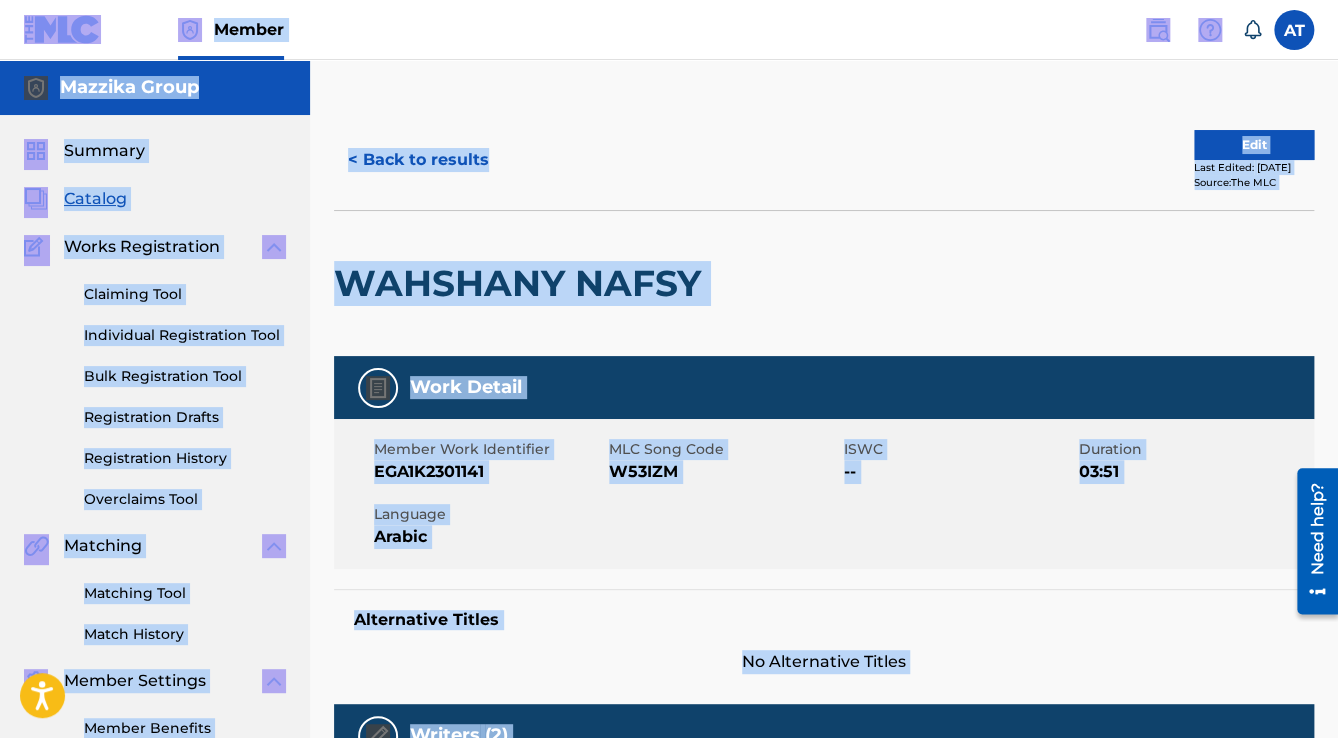 click at bounding box center [823, 283] 